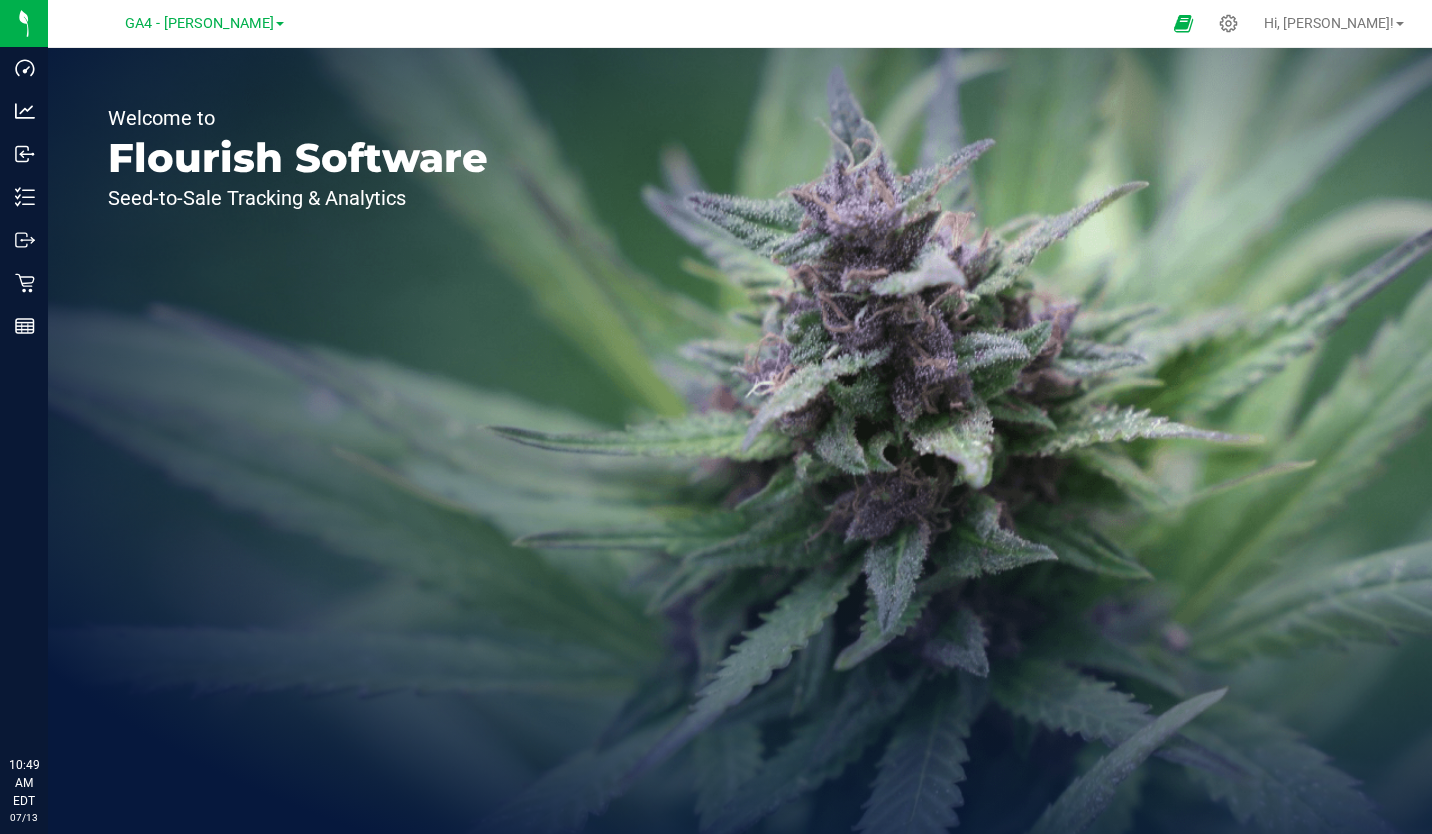 scroll, scrollTop: 0, scrollLeft: 0, axis: both 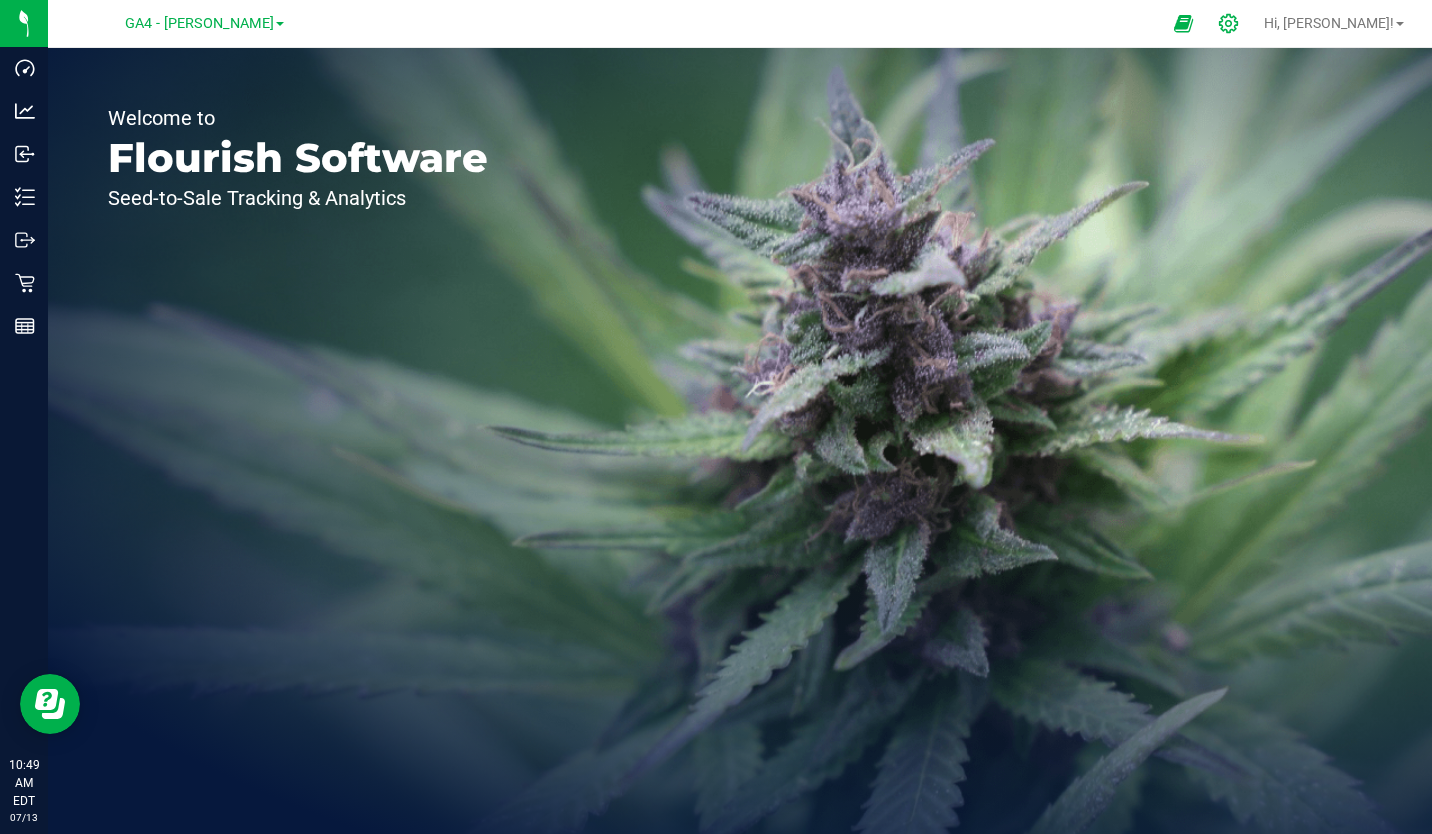 click 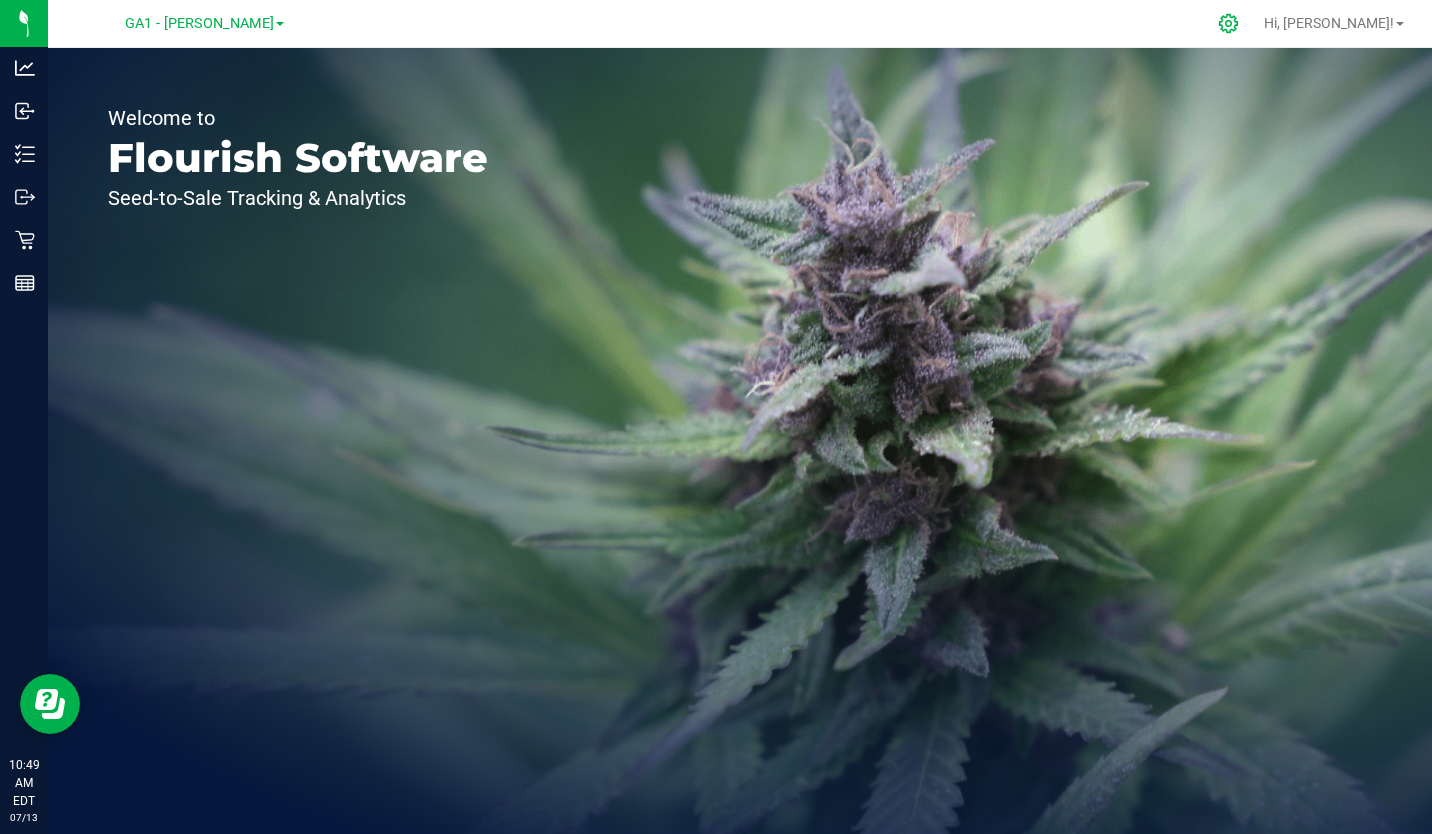 click 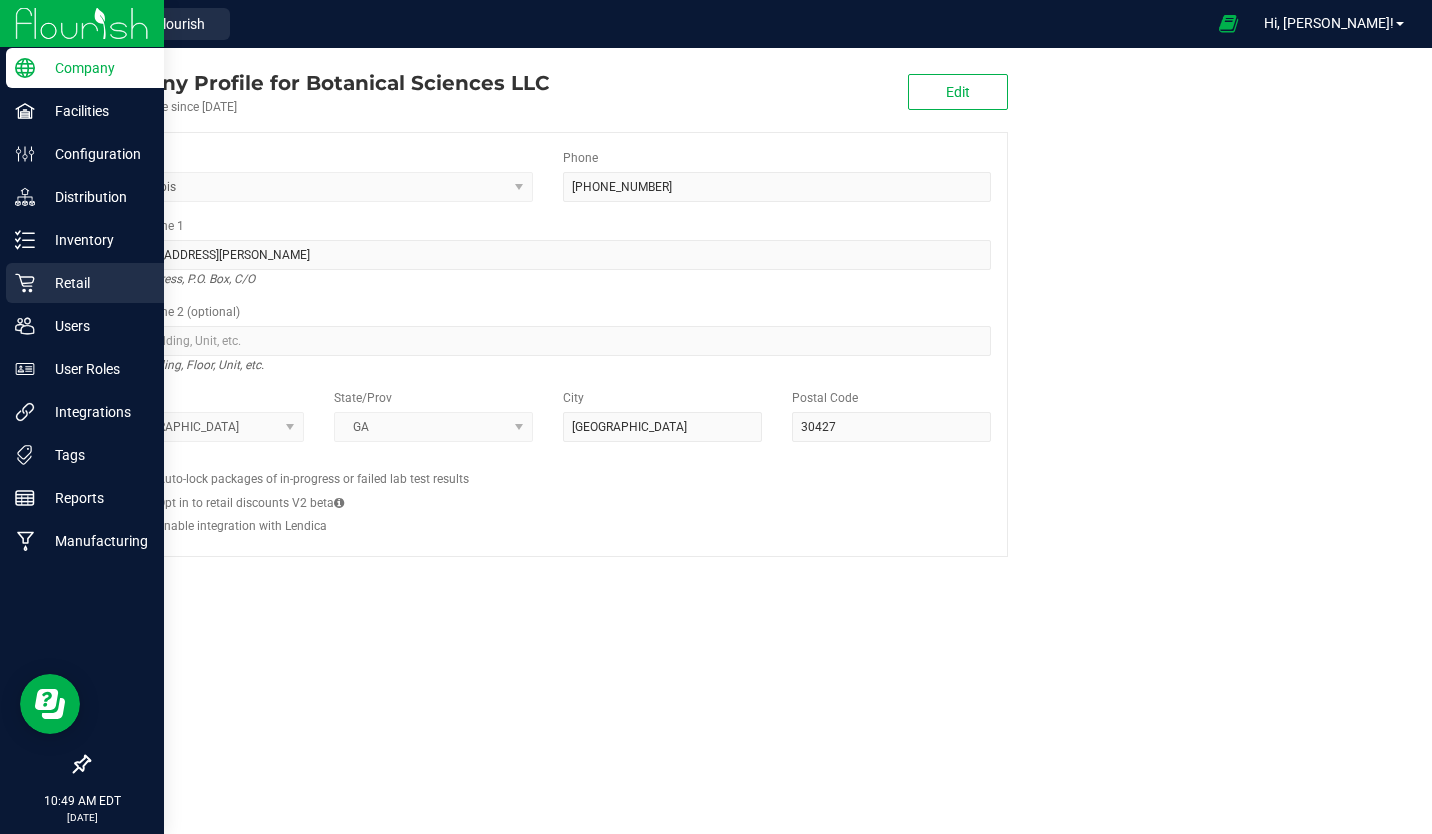 click on "Retail" at bounding box center [95, 283] 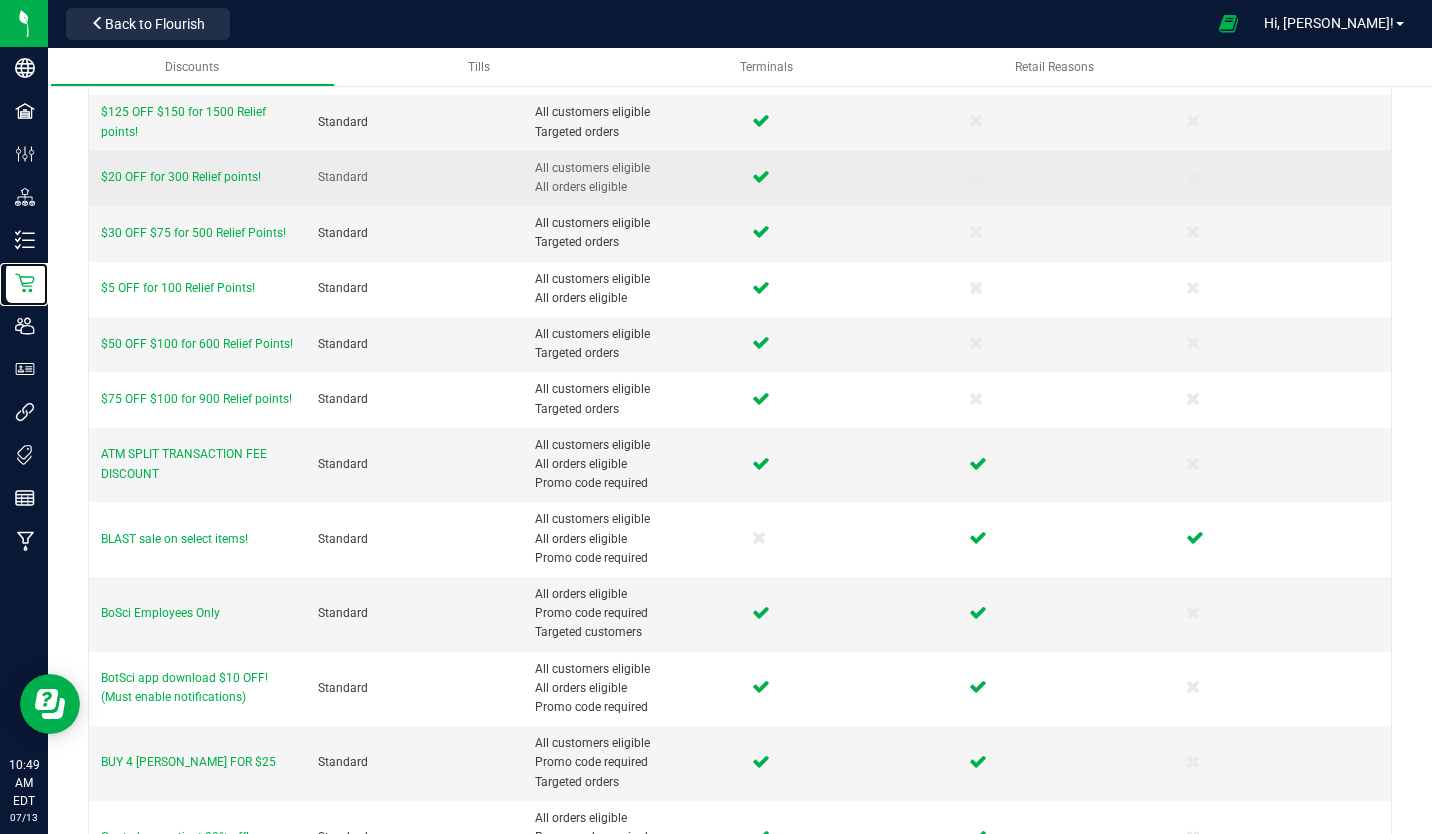 scroll, scrollTop: 194, scrollLeft: 0, axis: vertical 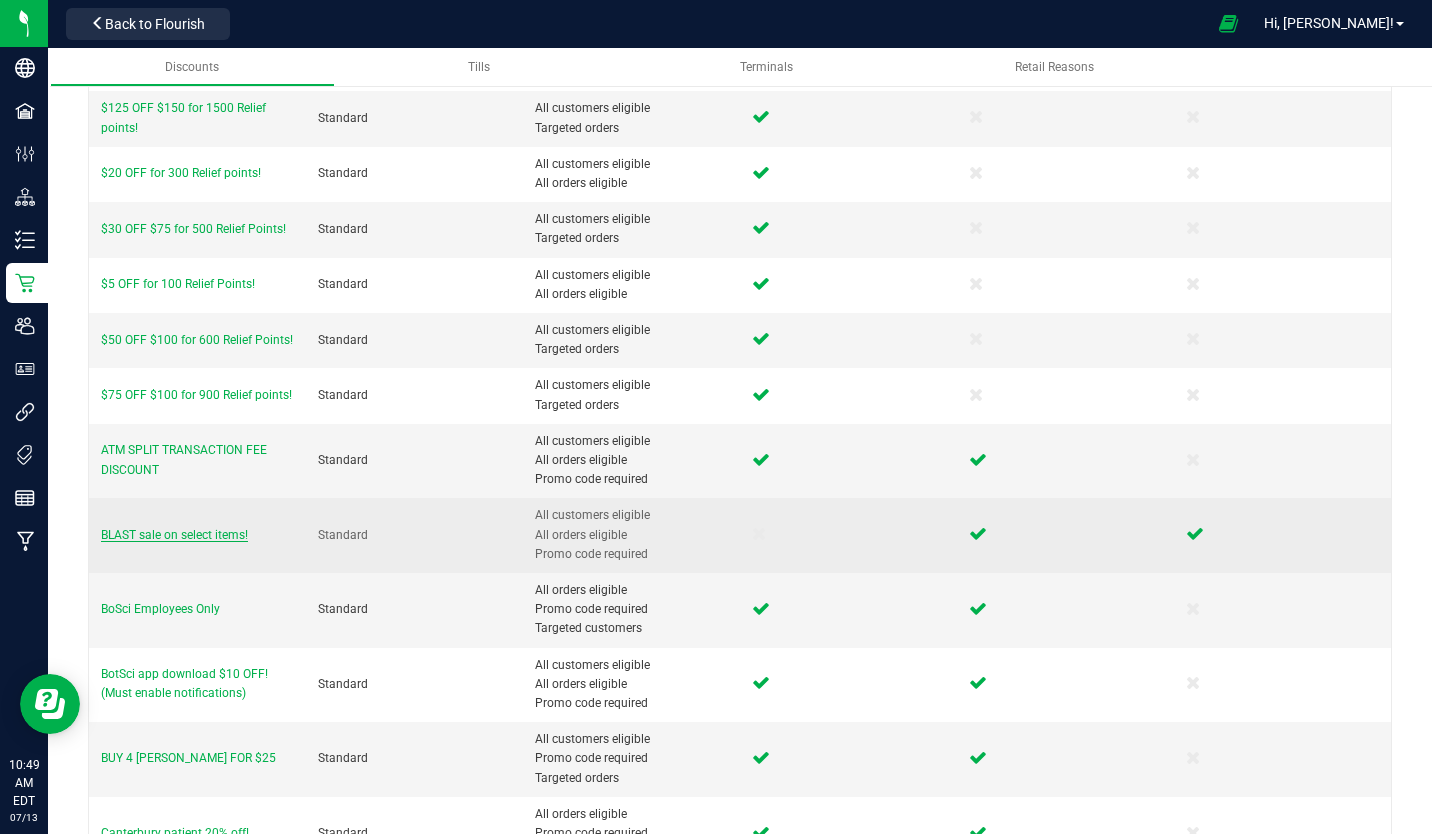 click on "BLAST sale on select items!" at bounding box center [174, 535] 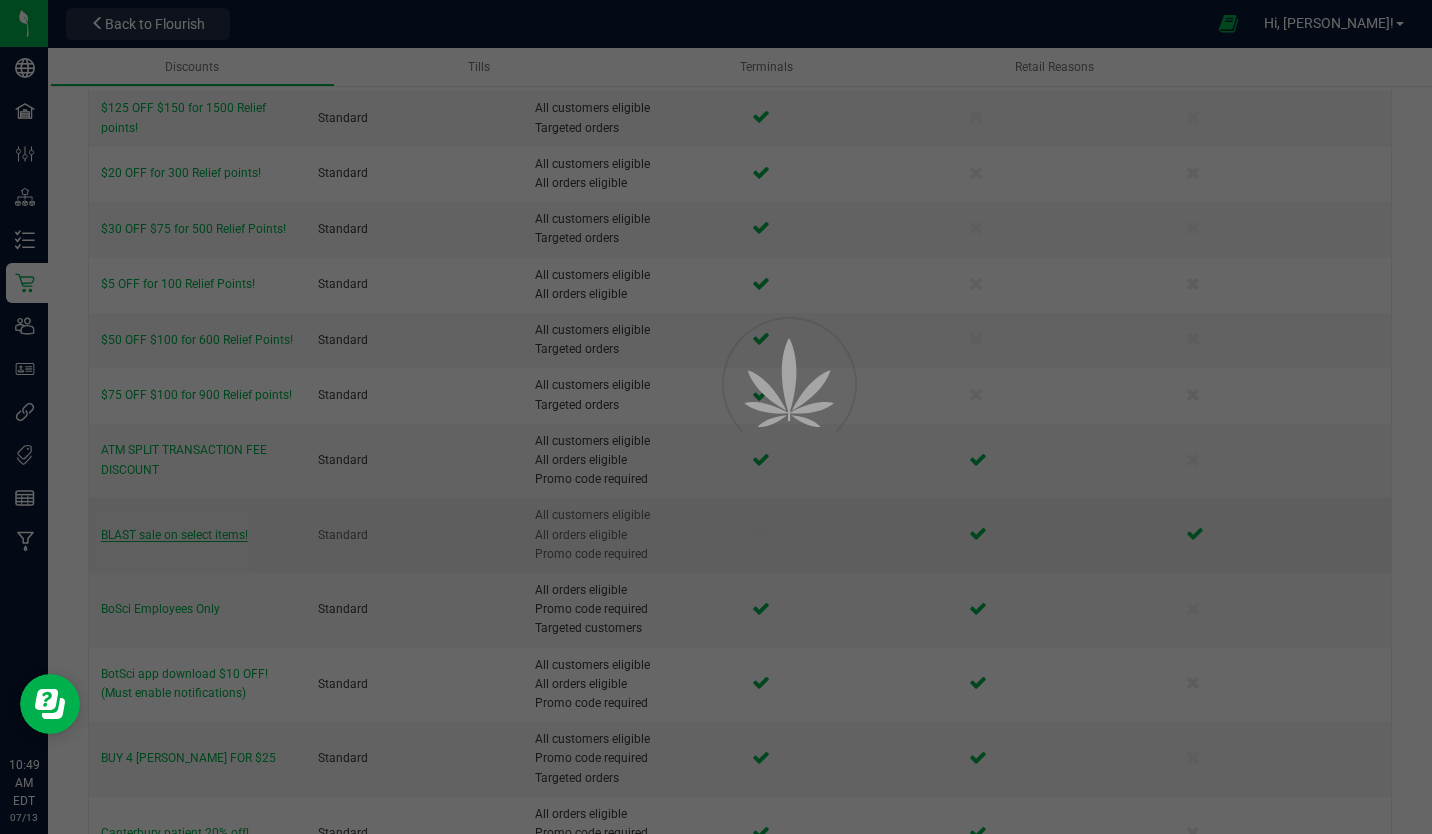 scroll, scrollTop: 0, scrollLeft: 0, axis: both 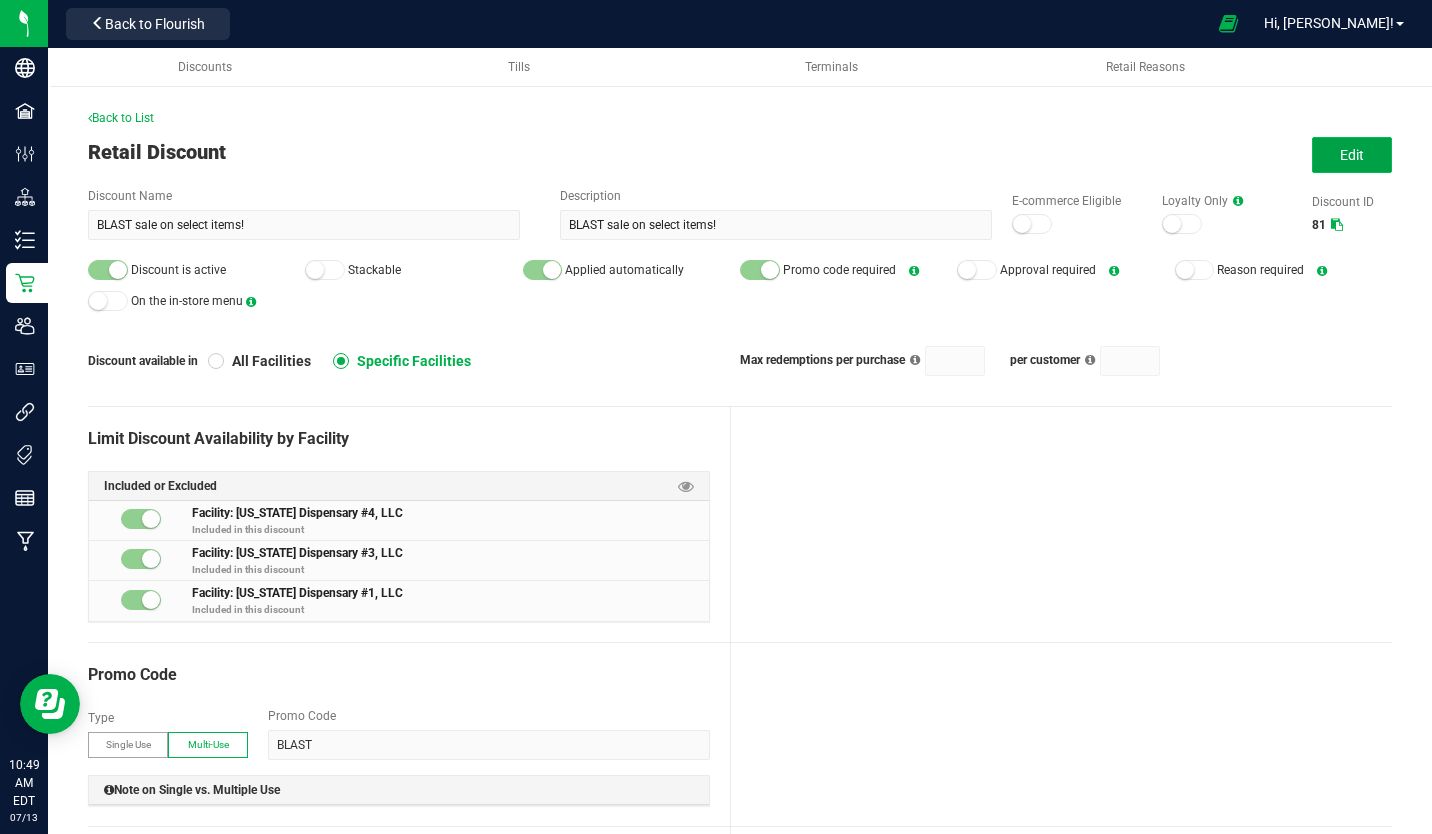 click on "Edit" at bounding box center [1352, 155] 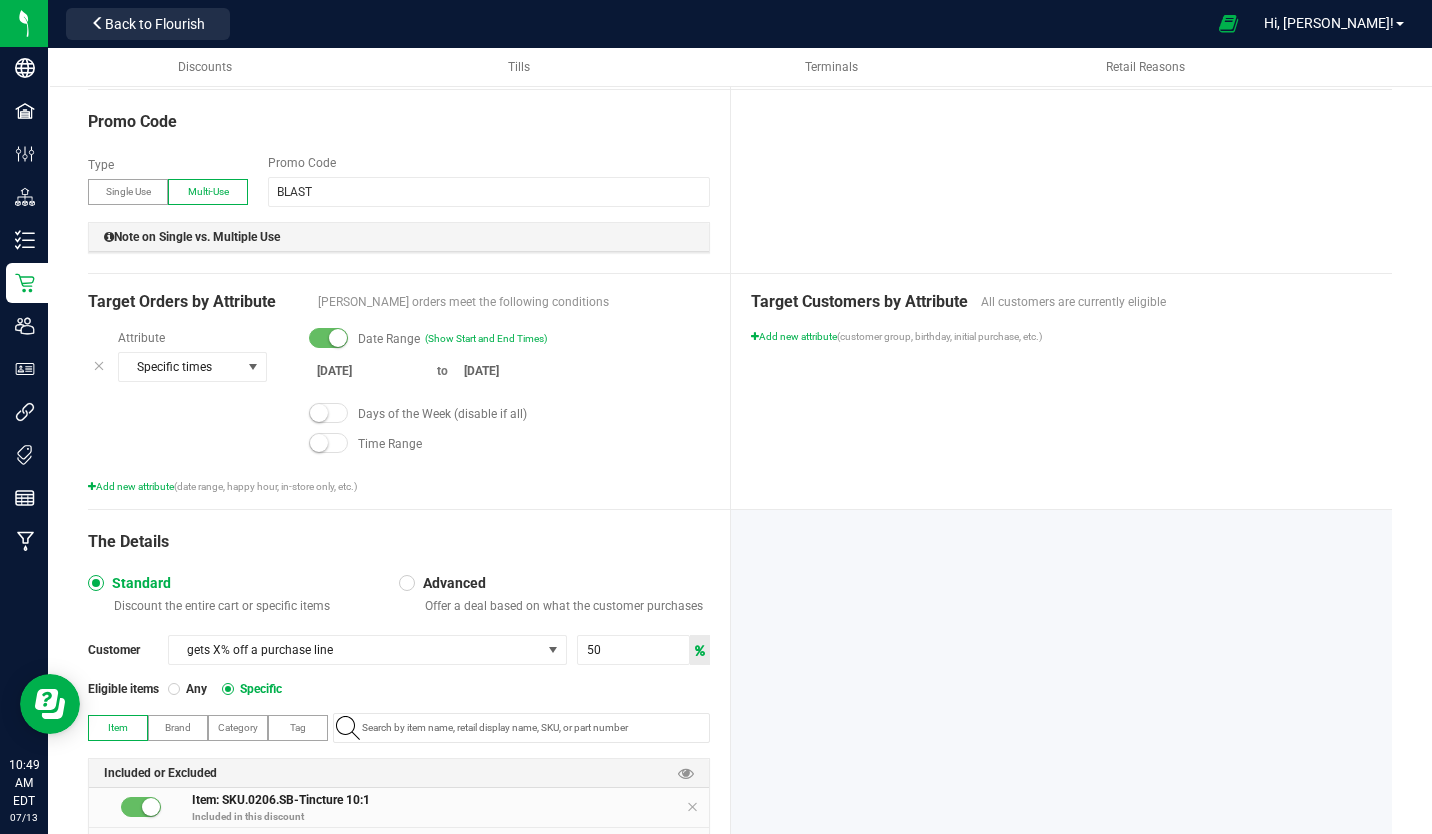scroll, scrollTop: 742, scrollLeft: 0, axis: vertical 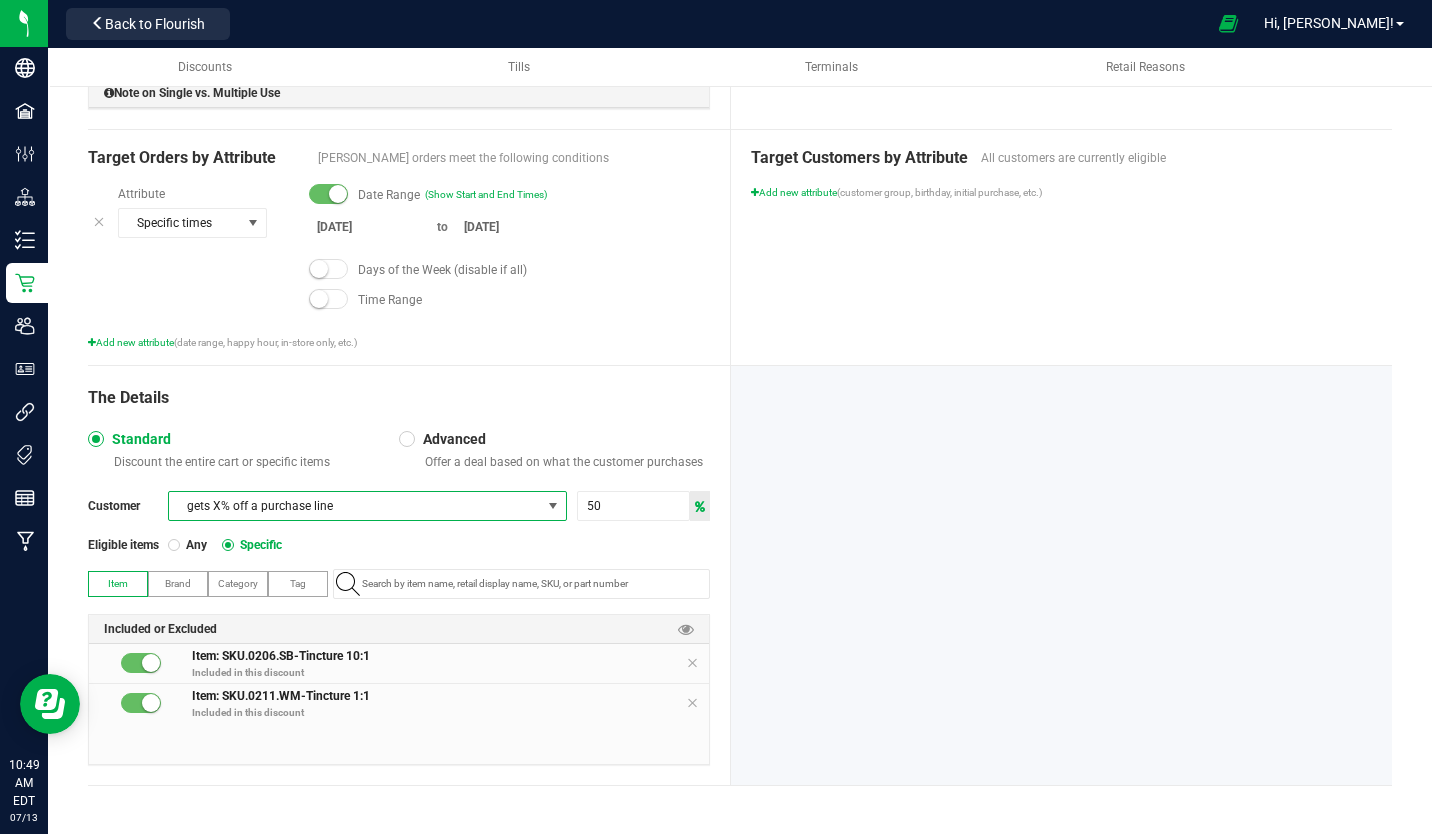 click at bounding box center [553, 506] 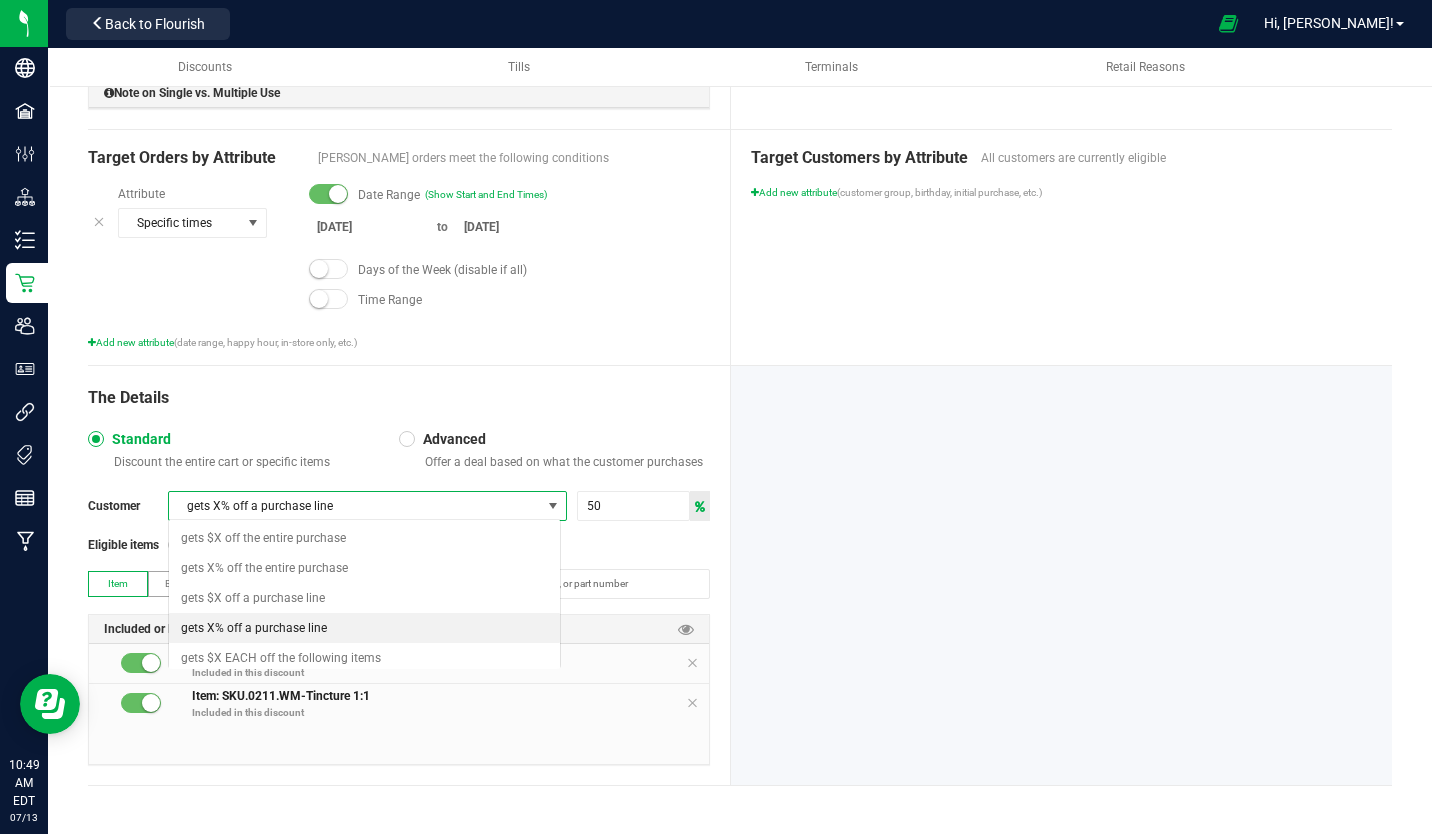 scroll, scrollTop: 99970, scrollLeft: 99607, axis: both 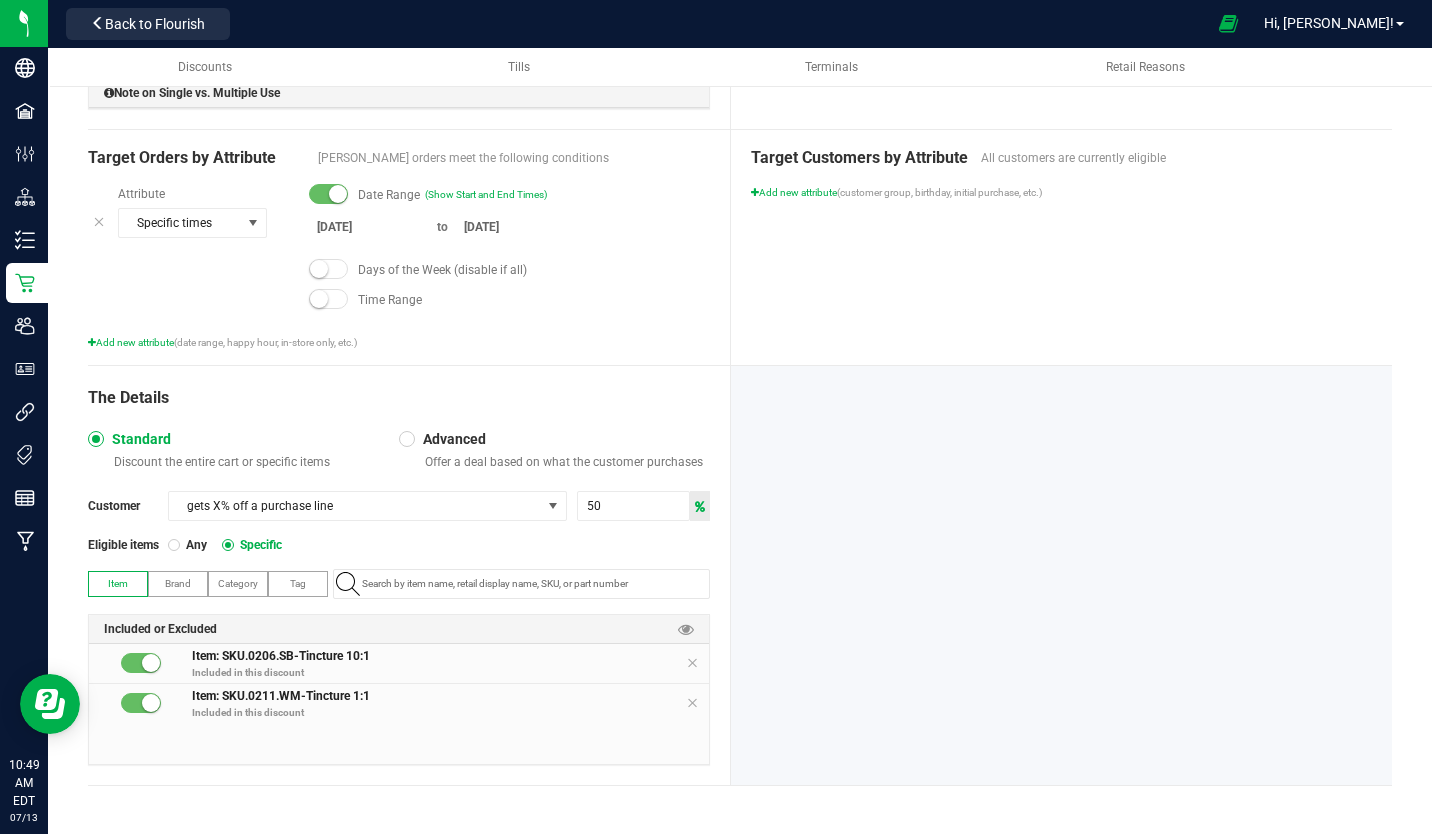 click at bounding box center (407, 439) 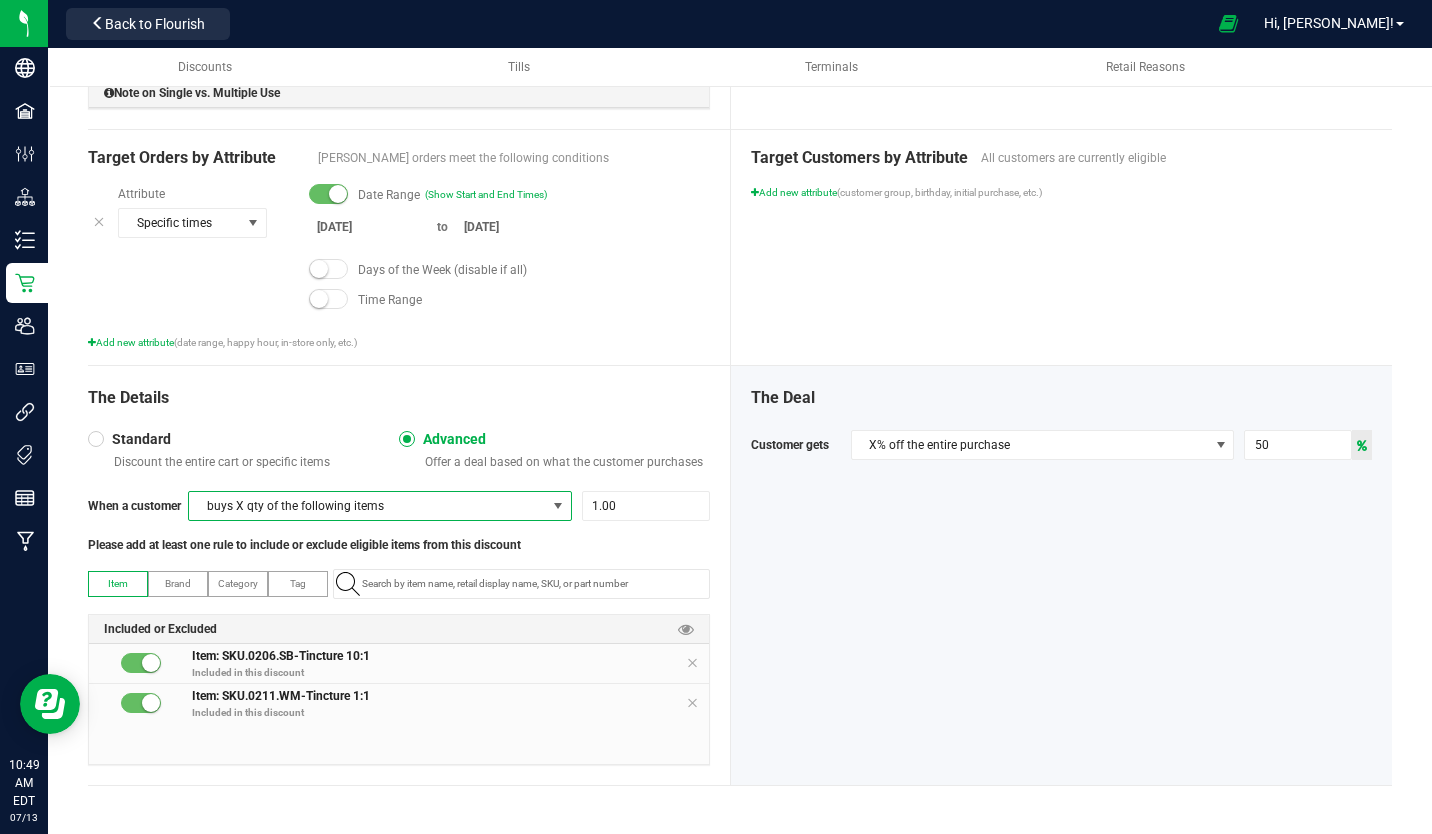 click at bounding box center (557, 506) 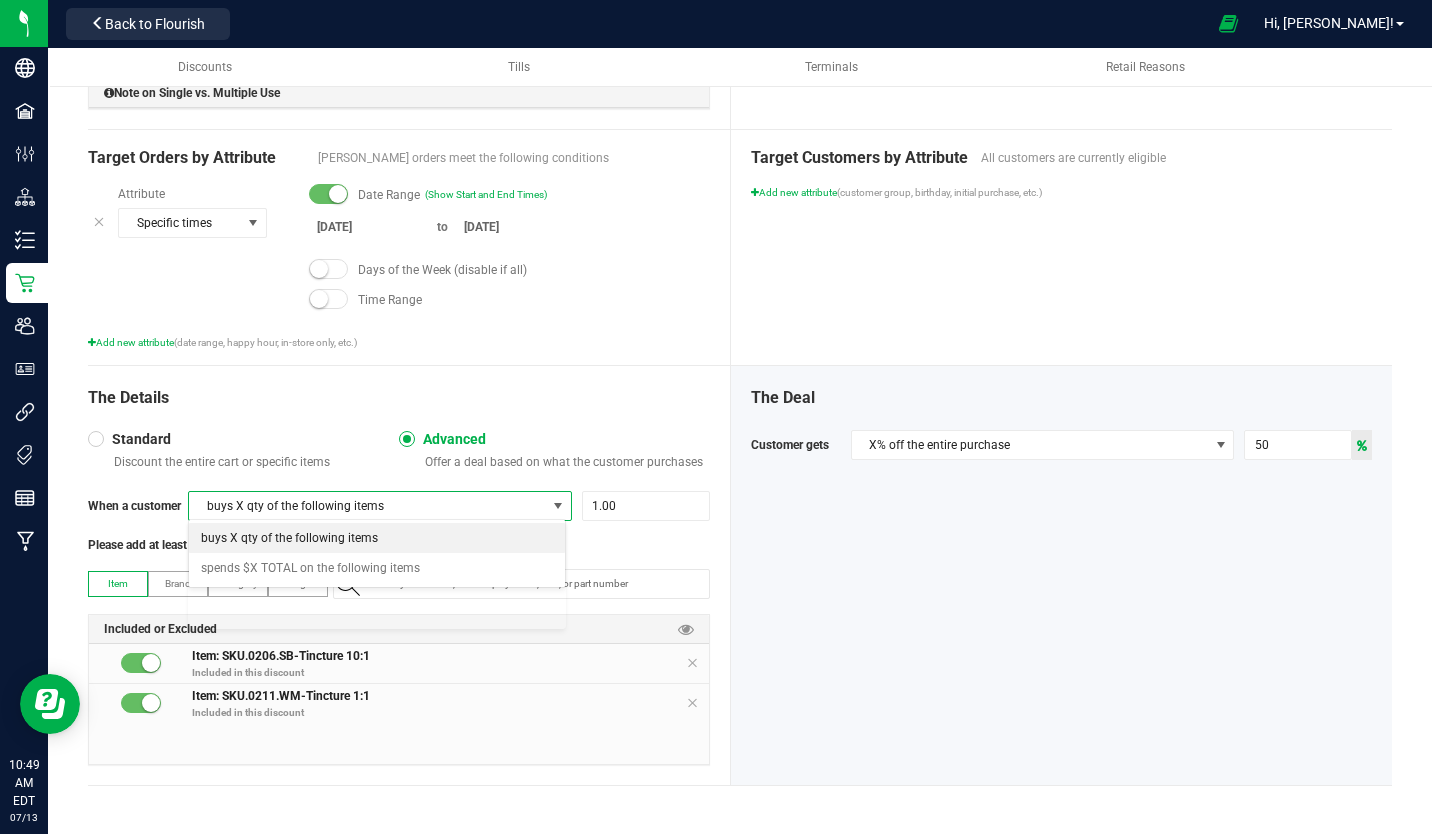 scroll, scrollTop: 99970, scrollLeft: 99622, axis: both 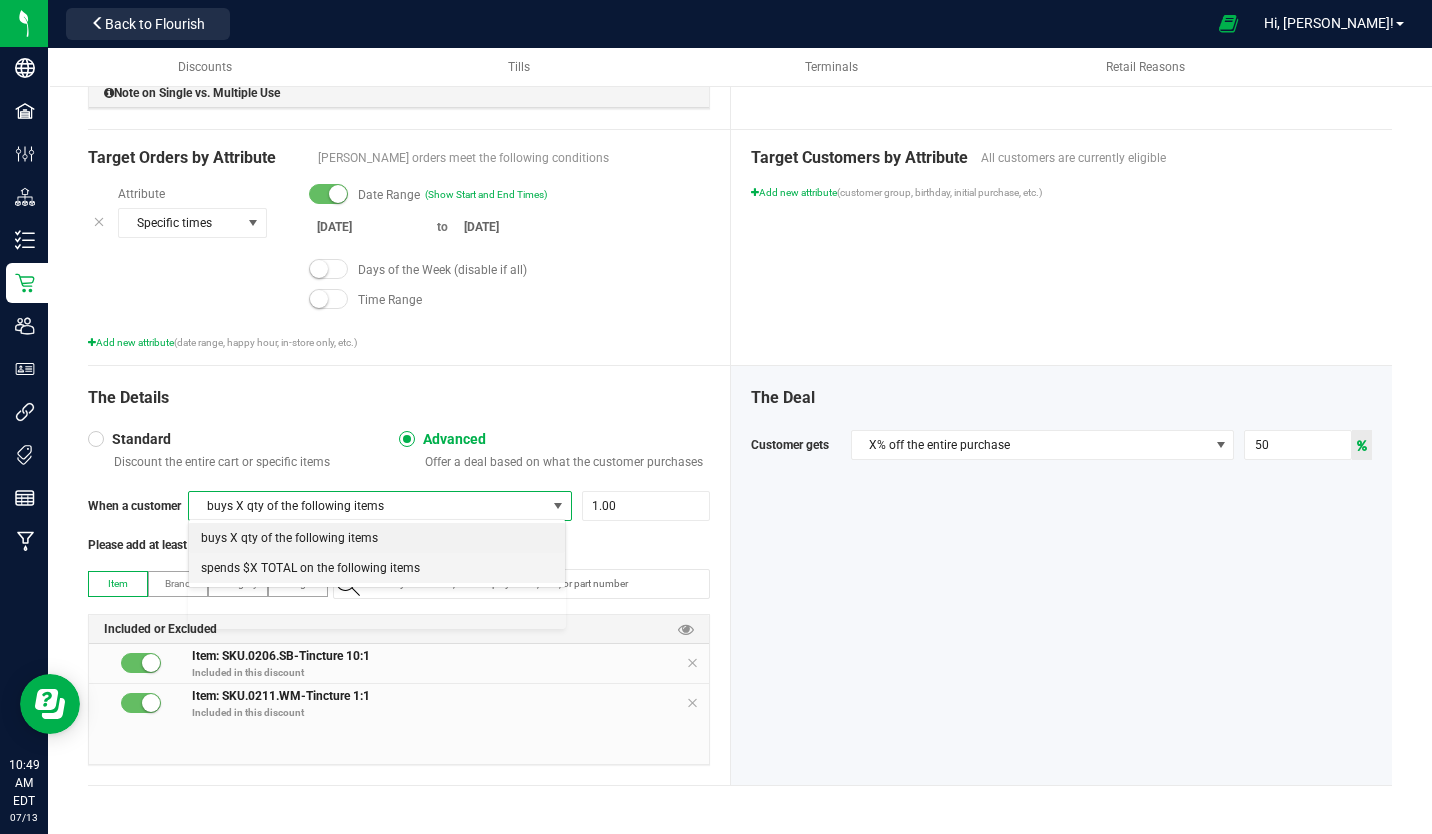 click on "spends $X TOTAL on the following items" at bounding box center (310, 568) 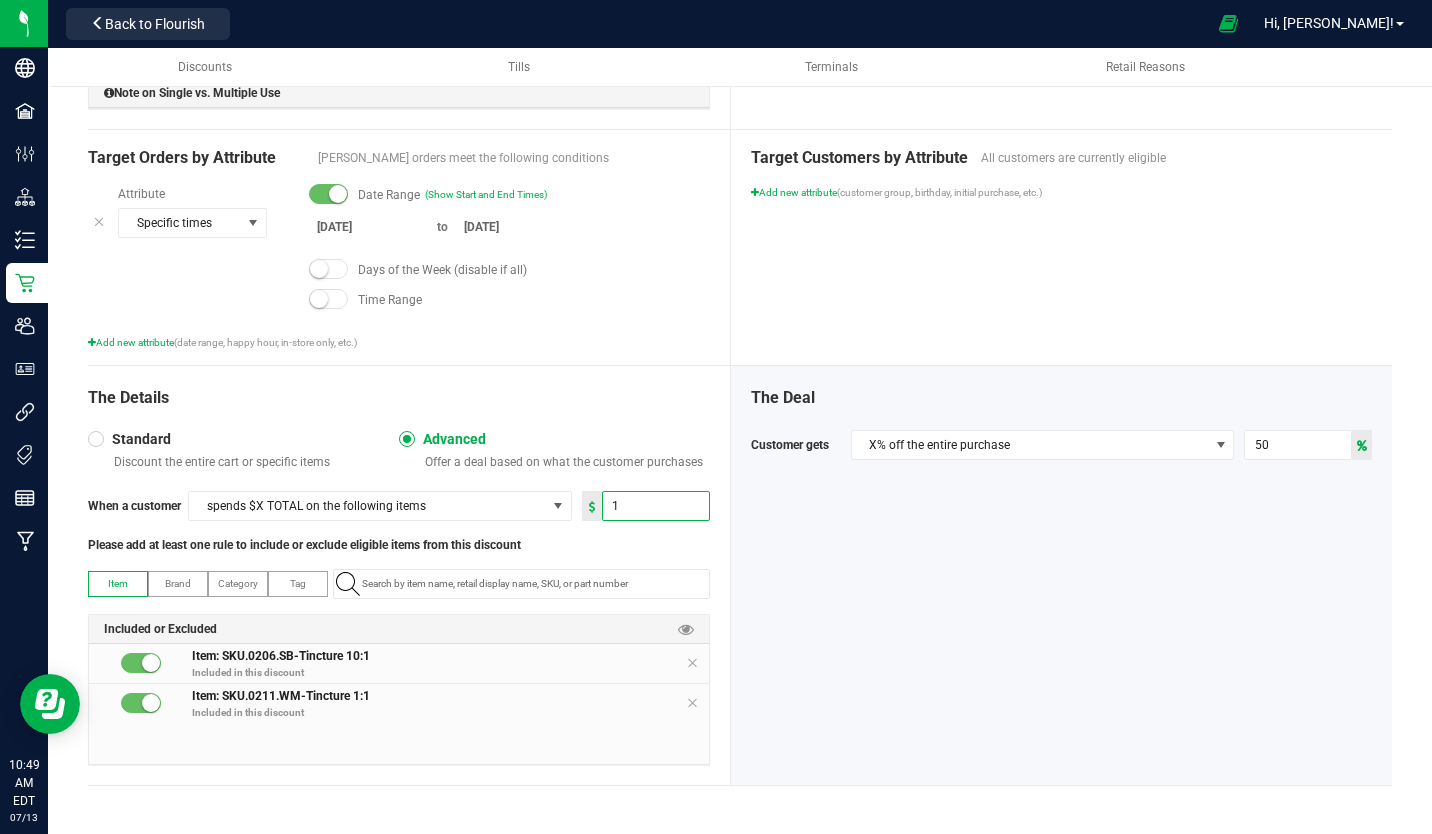 click on "1" at bounding box center (656, 506) 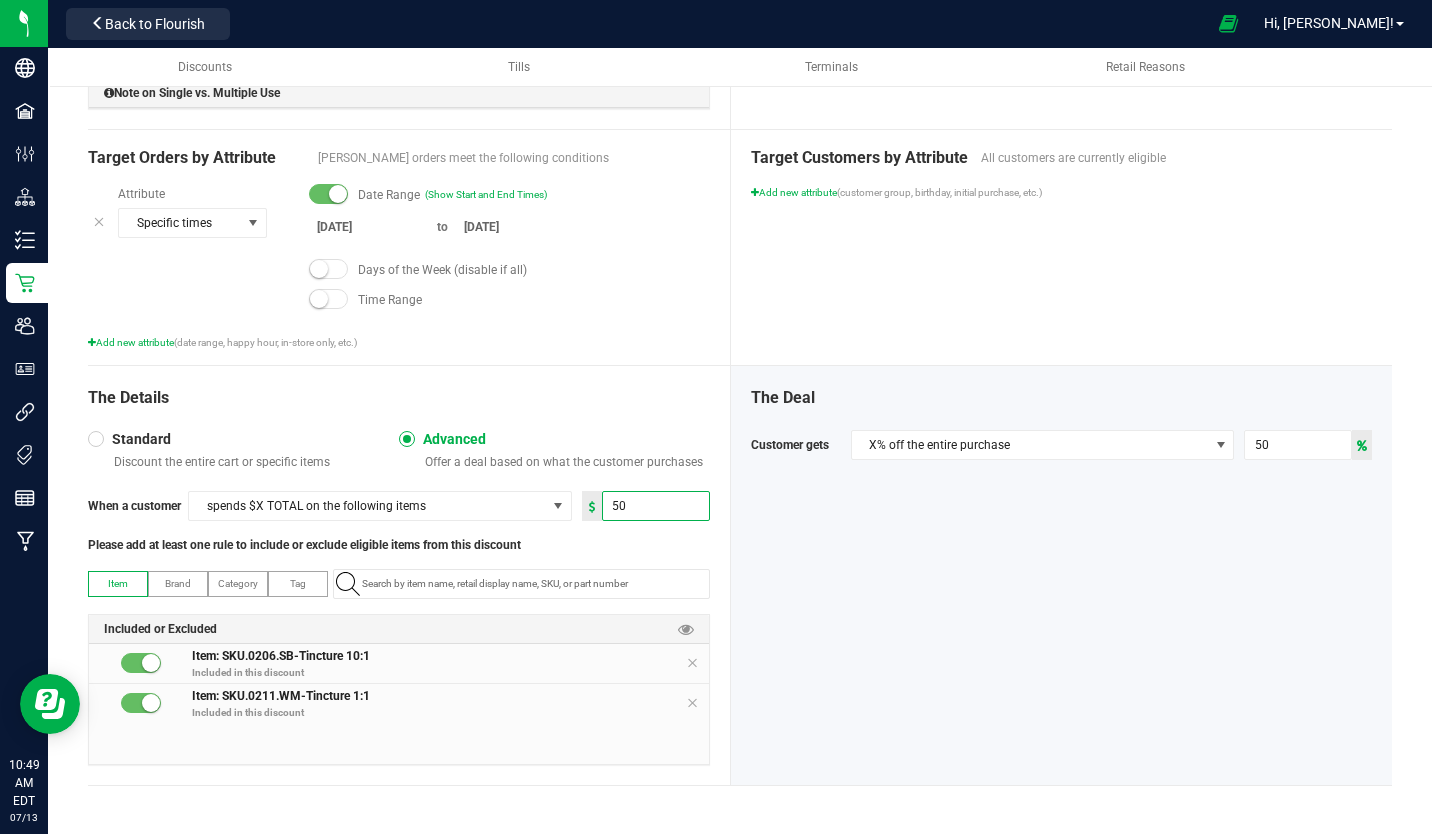 type on "50.00" 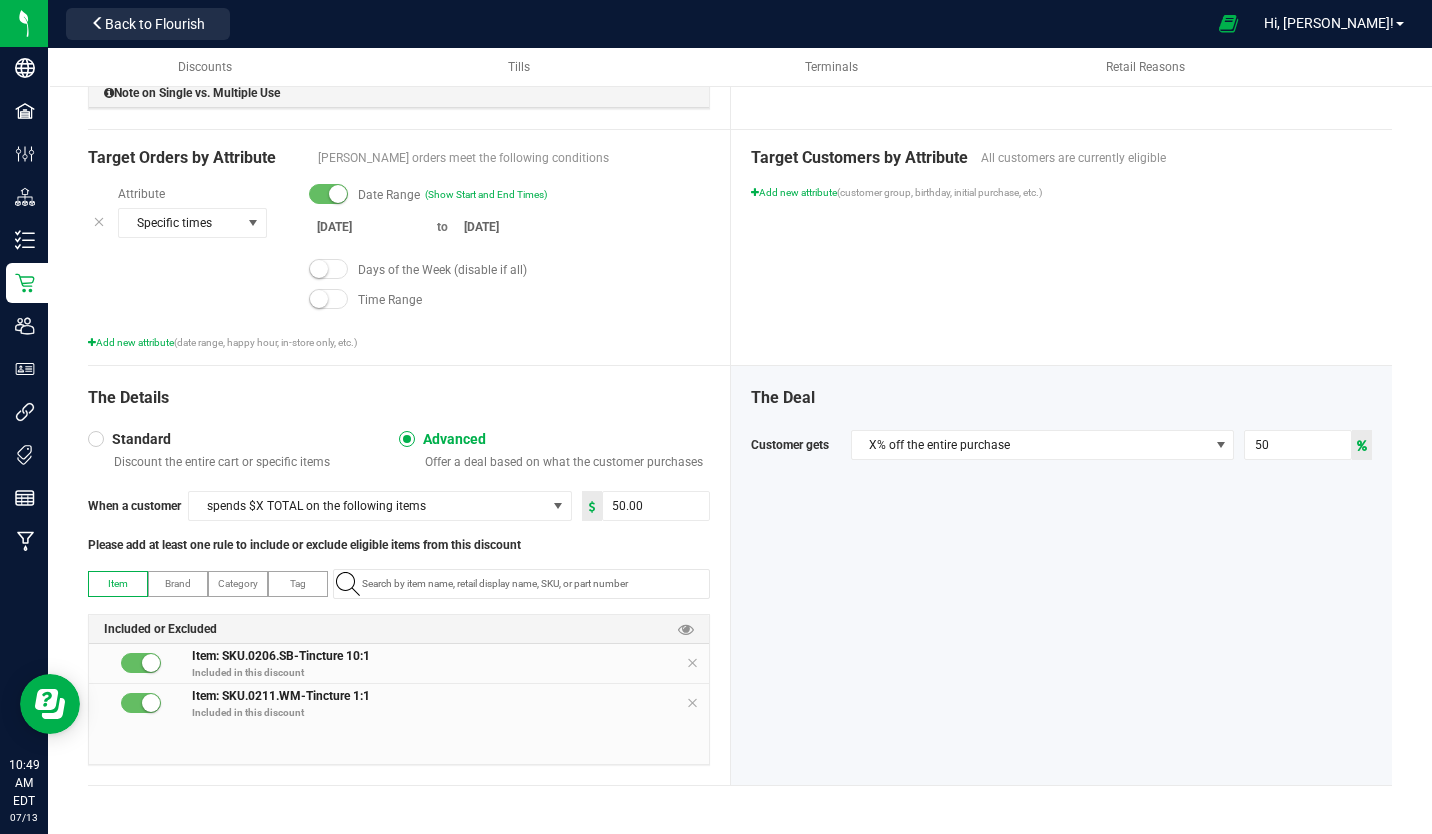 click on "Target Customers by Attribute   All customers are currently eligible   Add new attribute   (customer group, birthday, initial purchase, etc.)" at bounding box center (1062, 247) 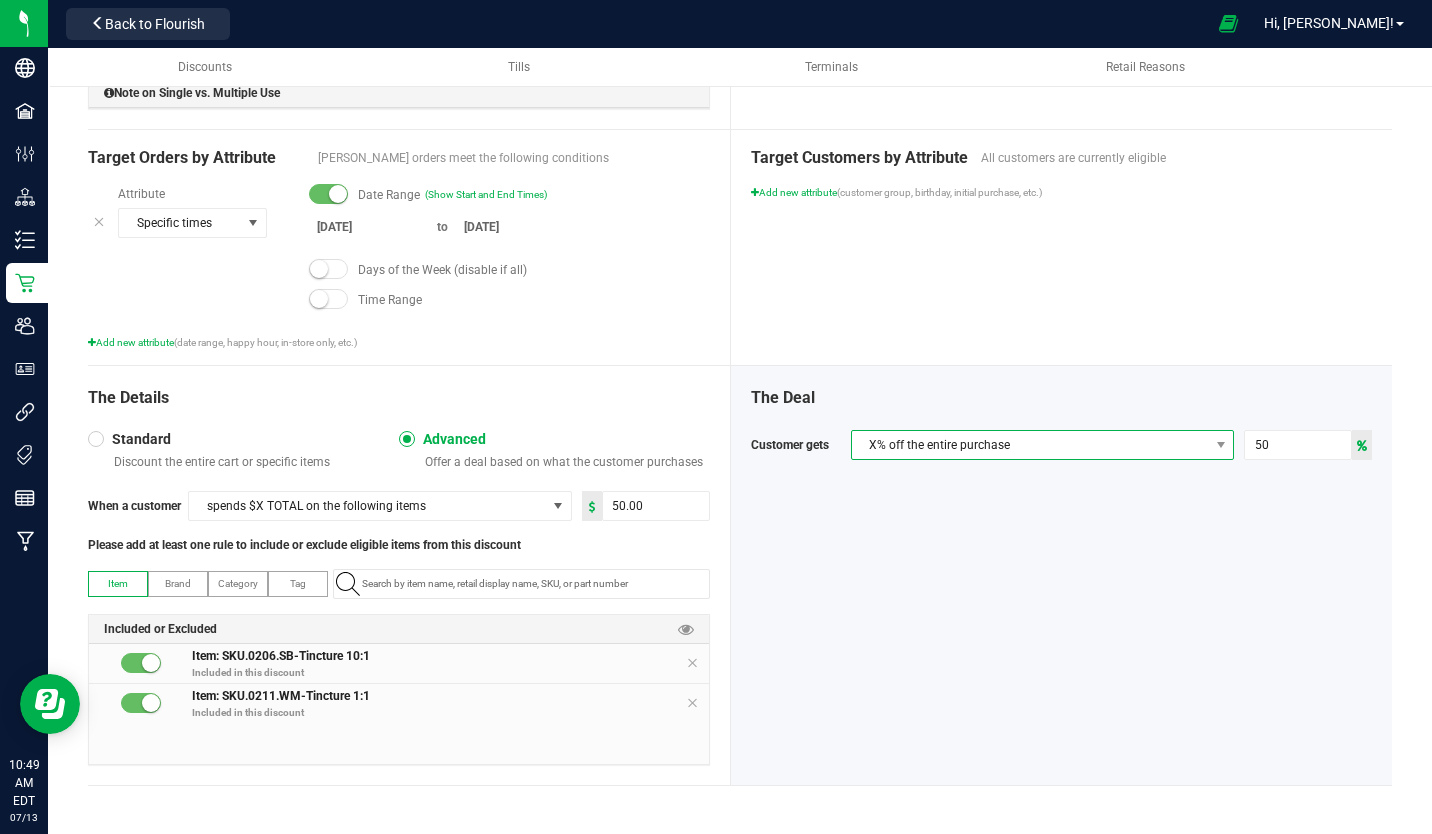 click on "X% off the entire purchase" at bounding box center [1030, 445] 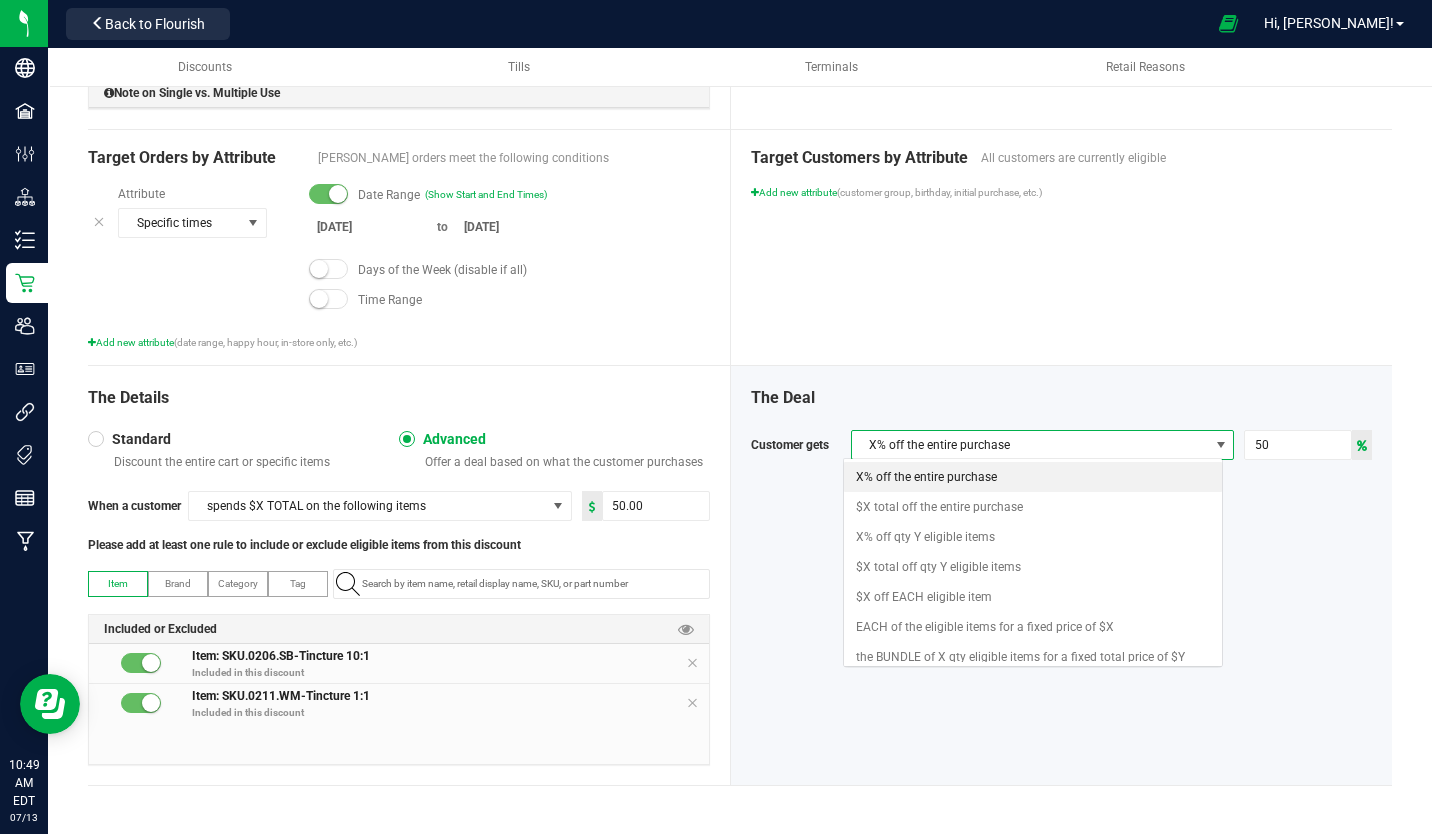 scroll, scrollTop: 99970, scrollLeft: 99622, axis: both 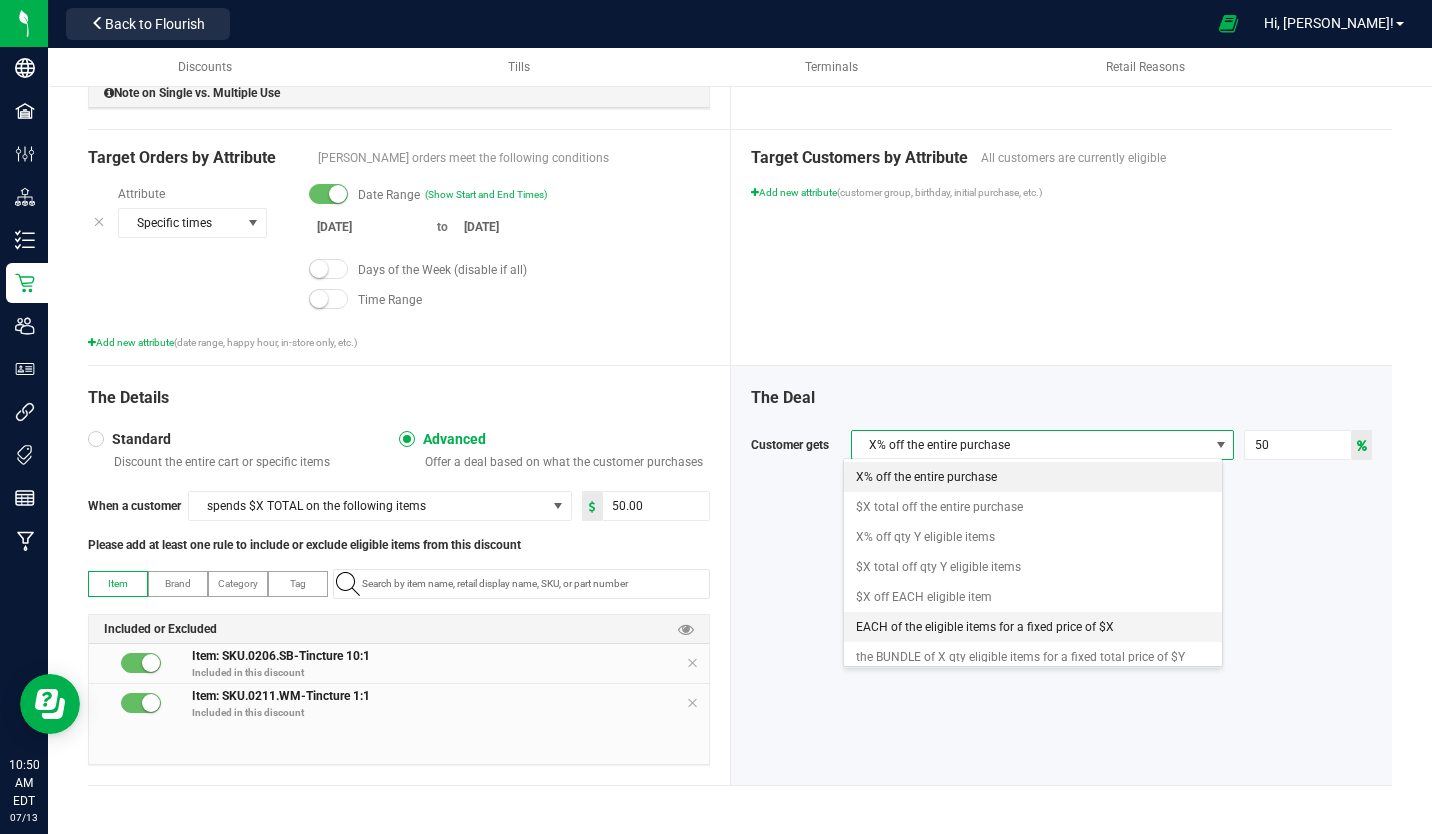 click on "EACH of the eligible items for a fixed price of $X" at bounding box center [985, 627] 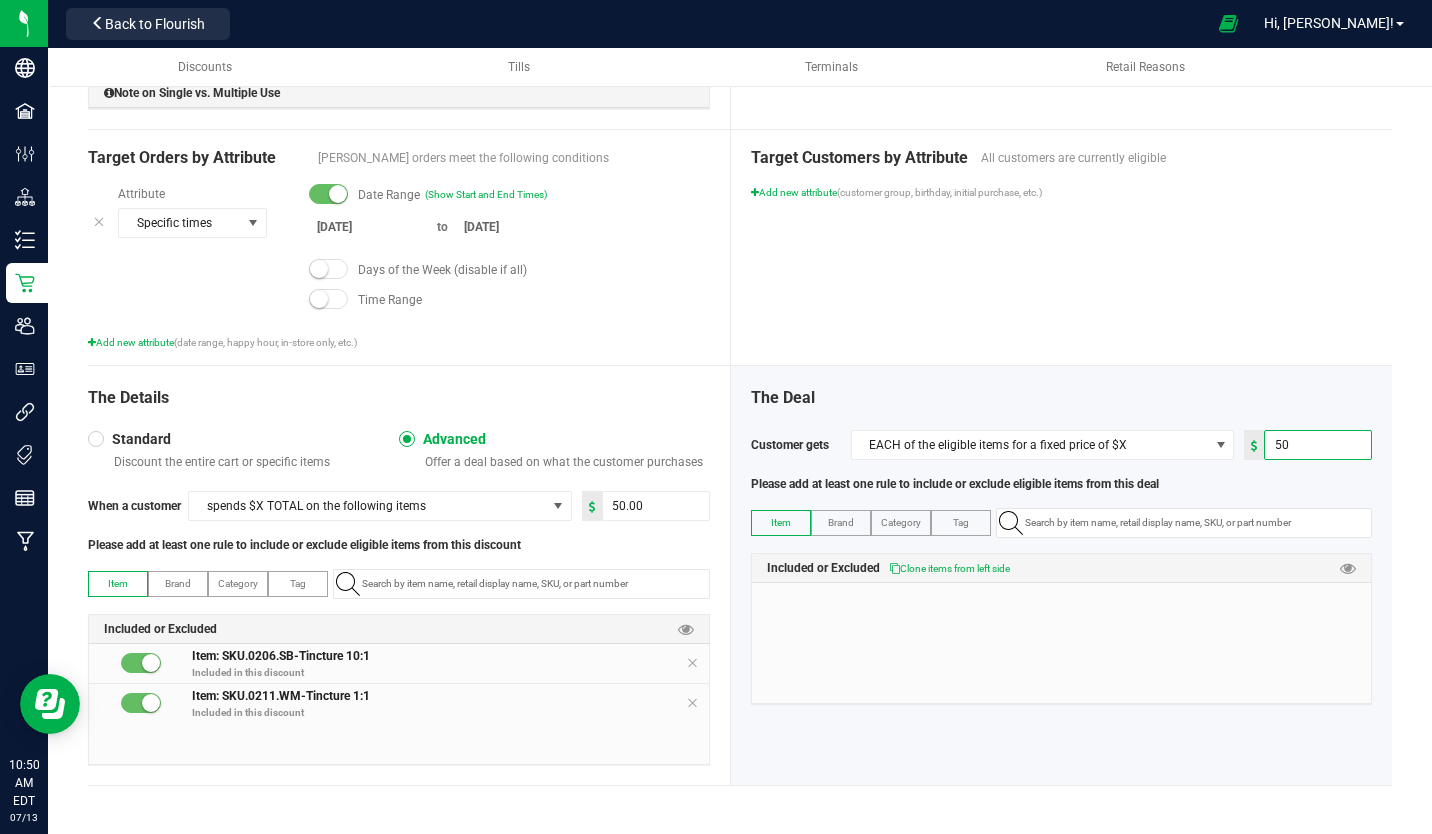 click on "50" at bounding box center (1318, 445) 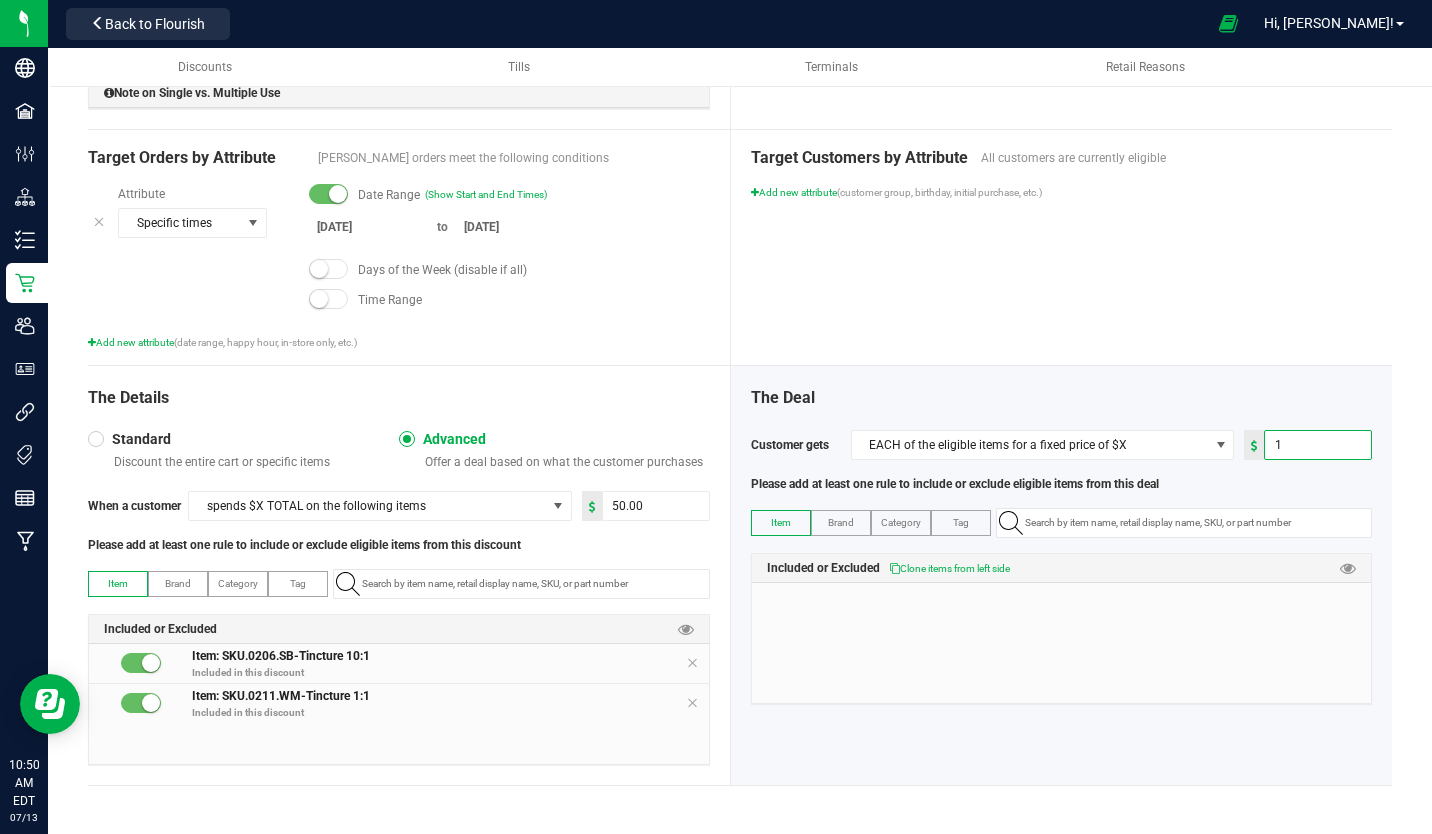 type on "1.00" 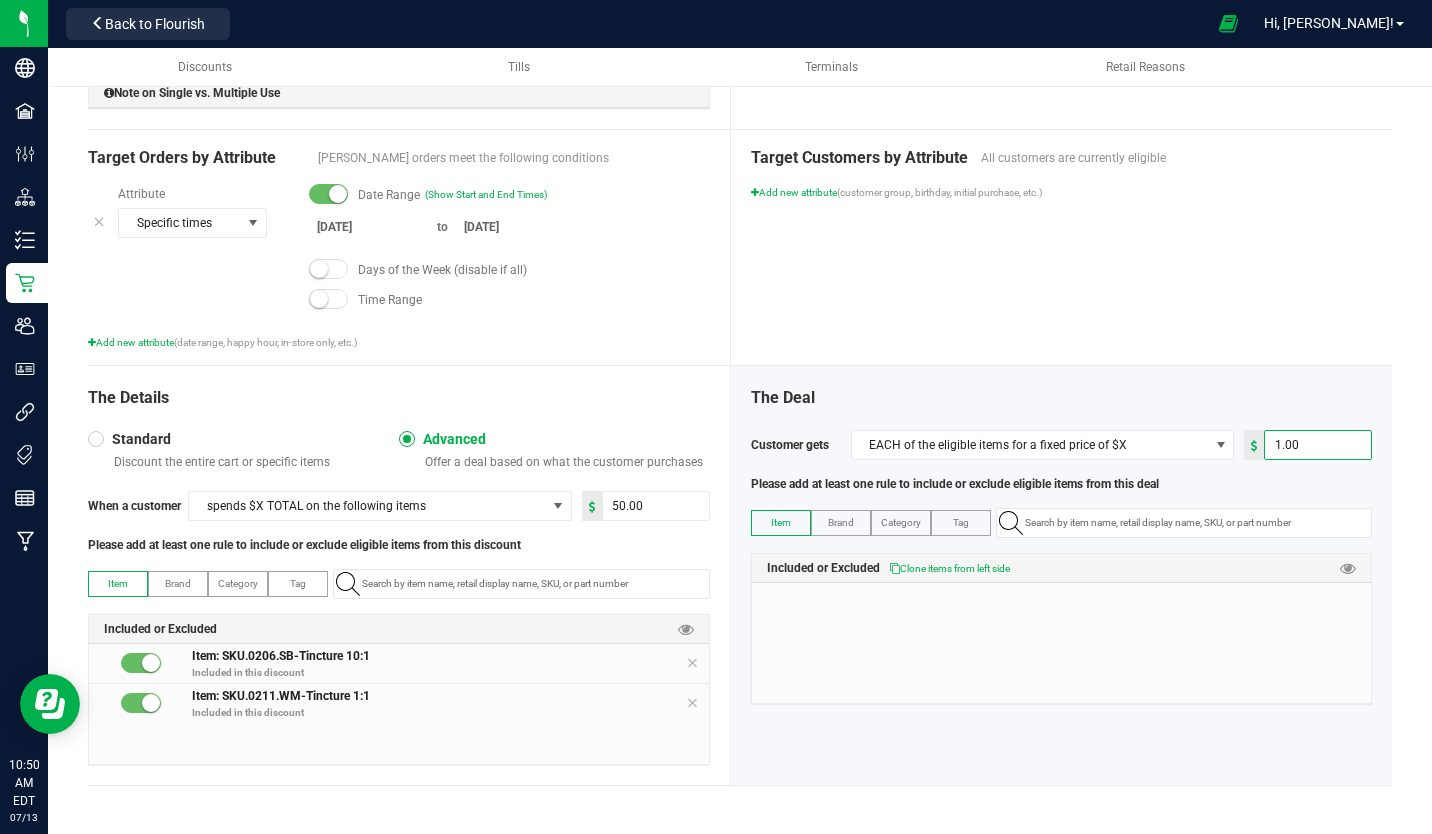 click on "Target Customers by Attribute   All customers are currently eligible   Add new attribute   (customer group, birthday, initial purchase, etc.)" at bounding box center [1062, 247] 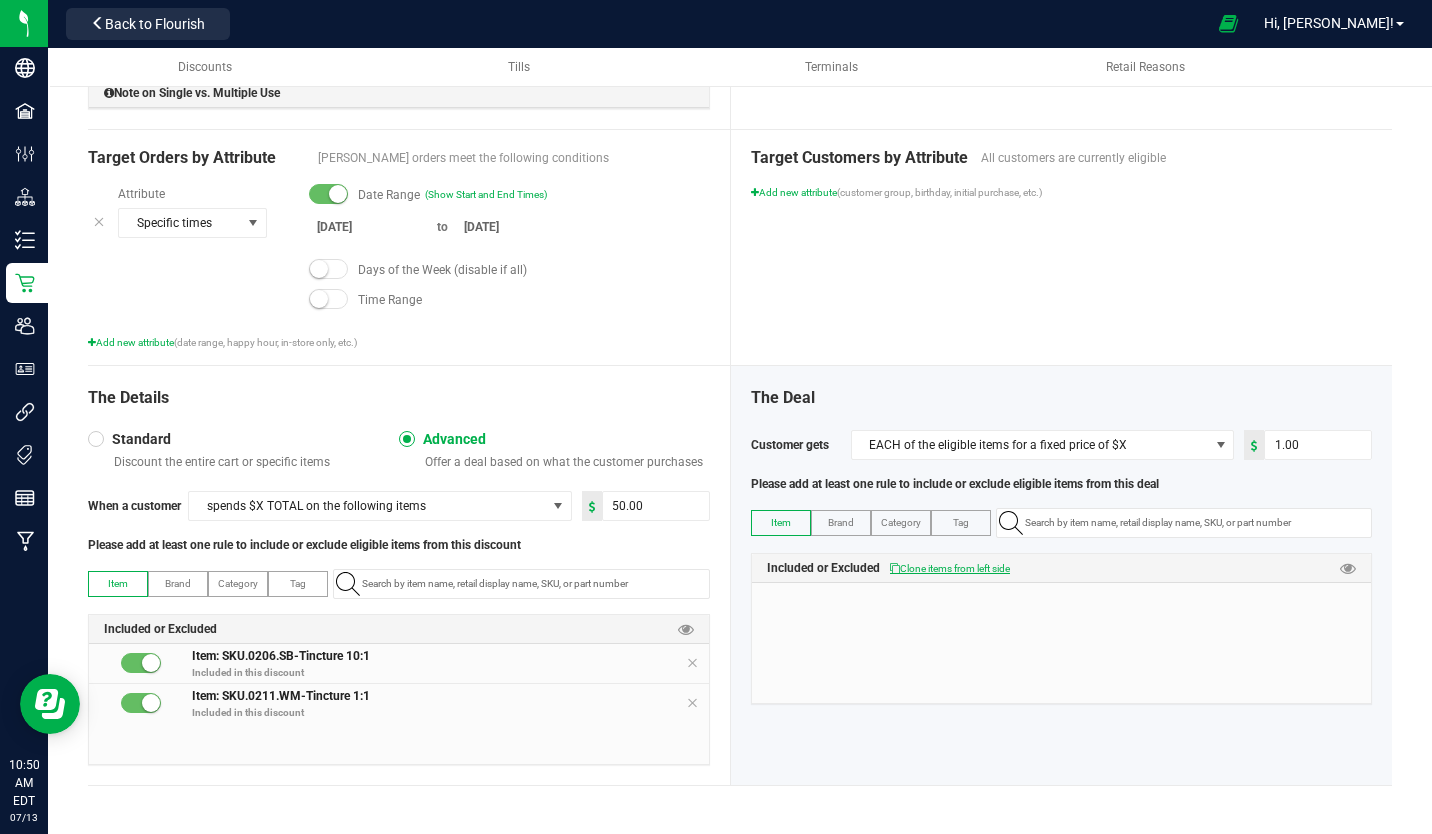 click on "Clone items from left side" at bounding box center (950, 568) 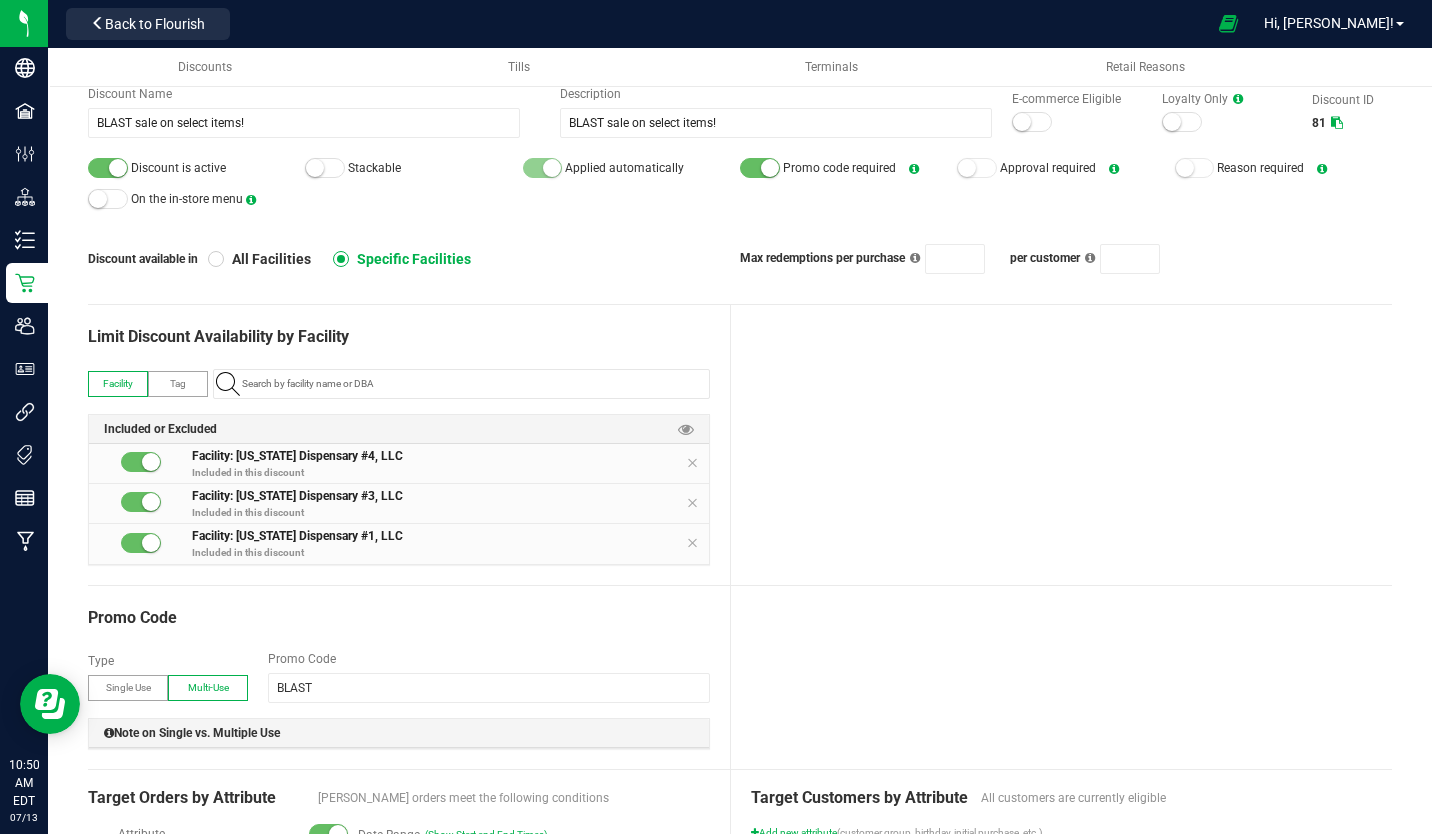 scroll, scrollTop: 99, scrollLeft: 0, axis: vertical 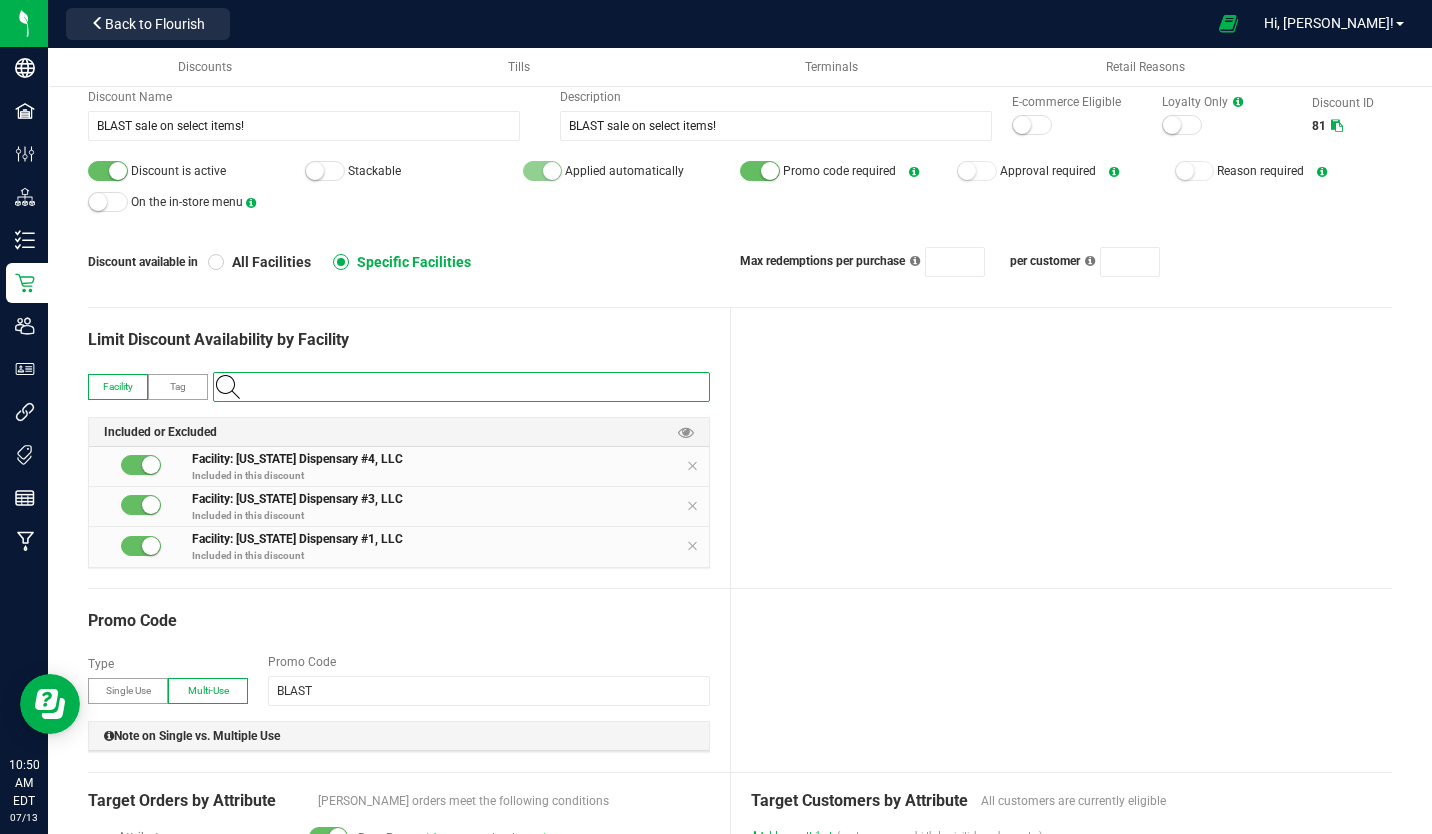click at bounding box center (471, 387) 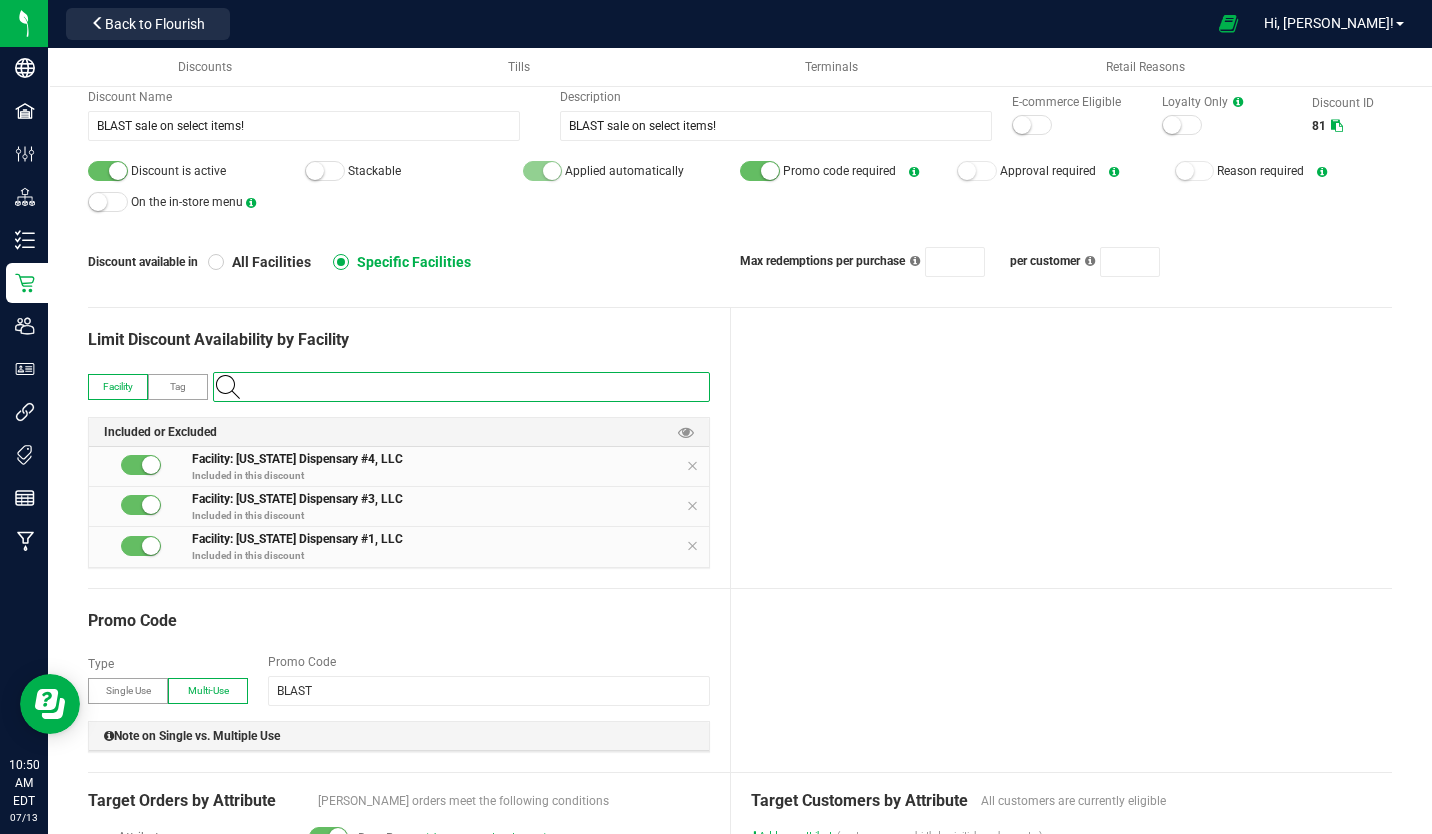 type on "2" 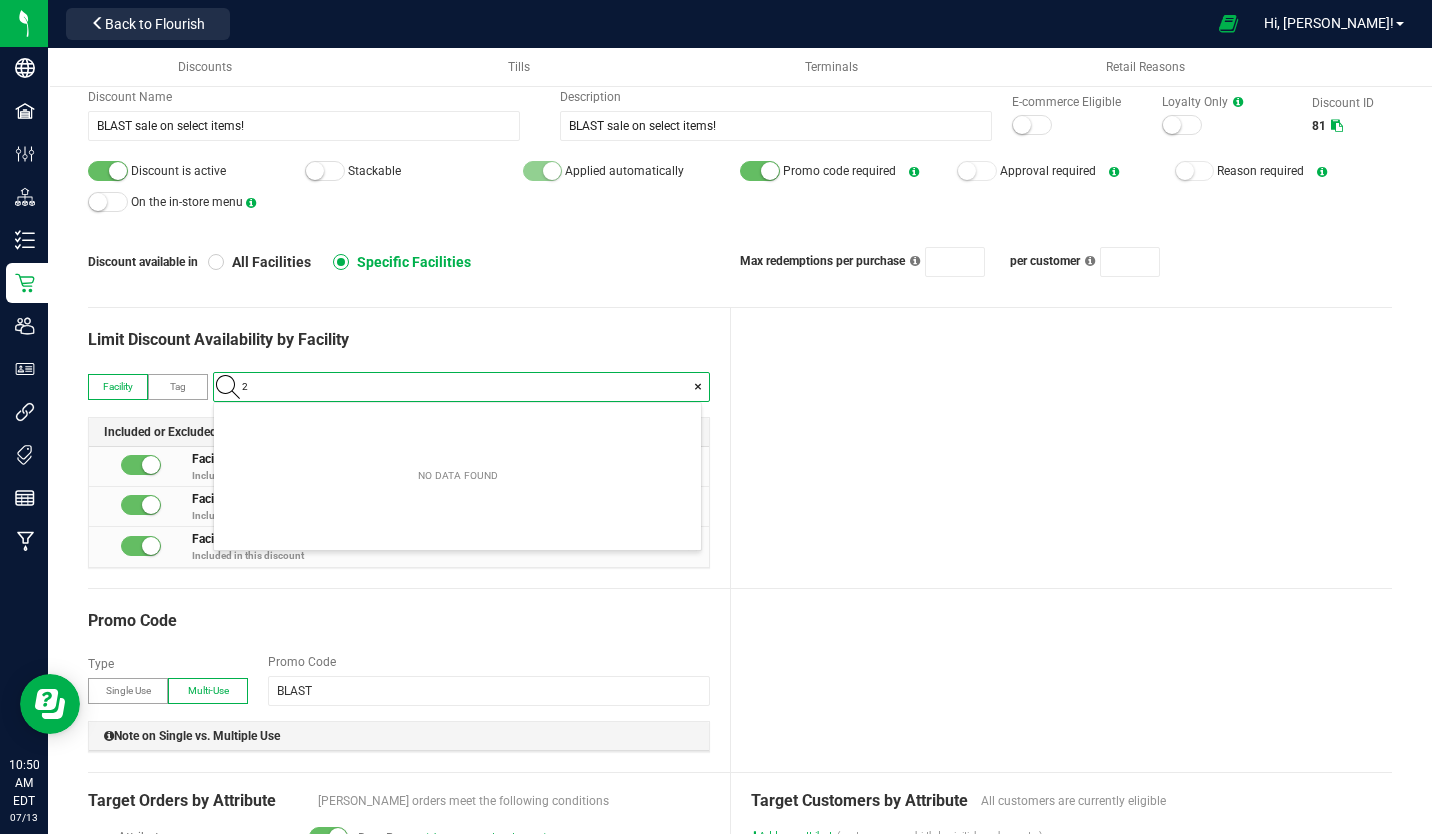 scroll, scrollTop: 99972, scrollLeft: 99513, axis: both 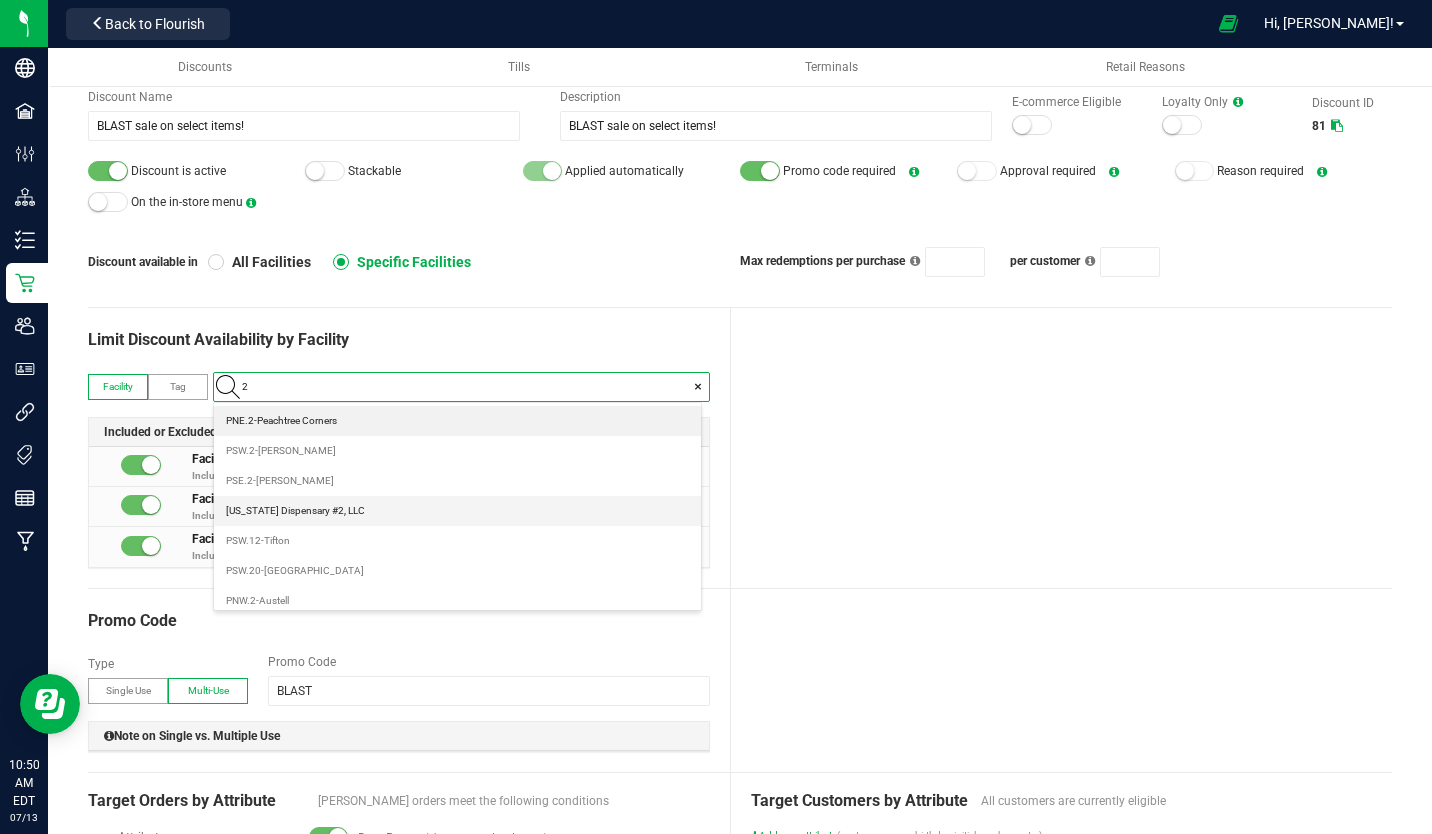click on "[US_STATE] Dispensary #2, LLC" at bounding box center [295, 511] 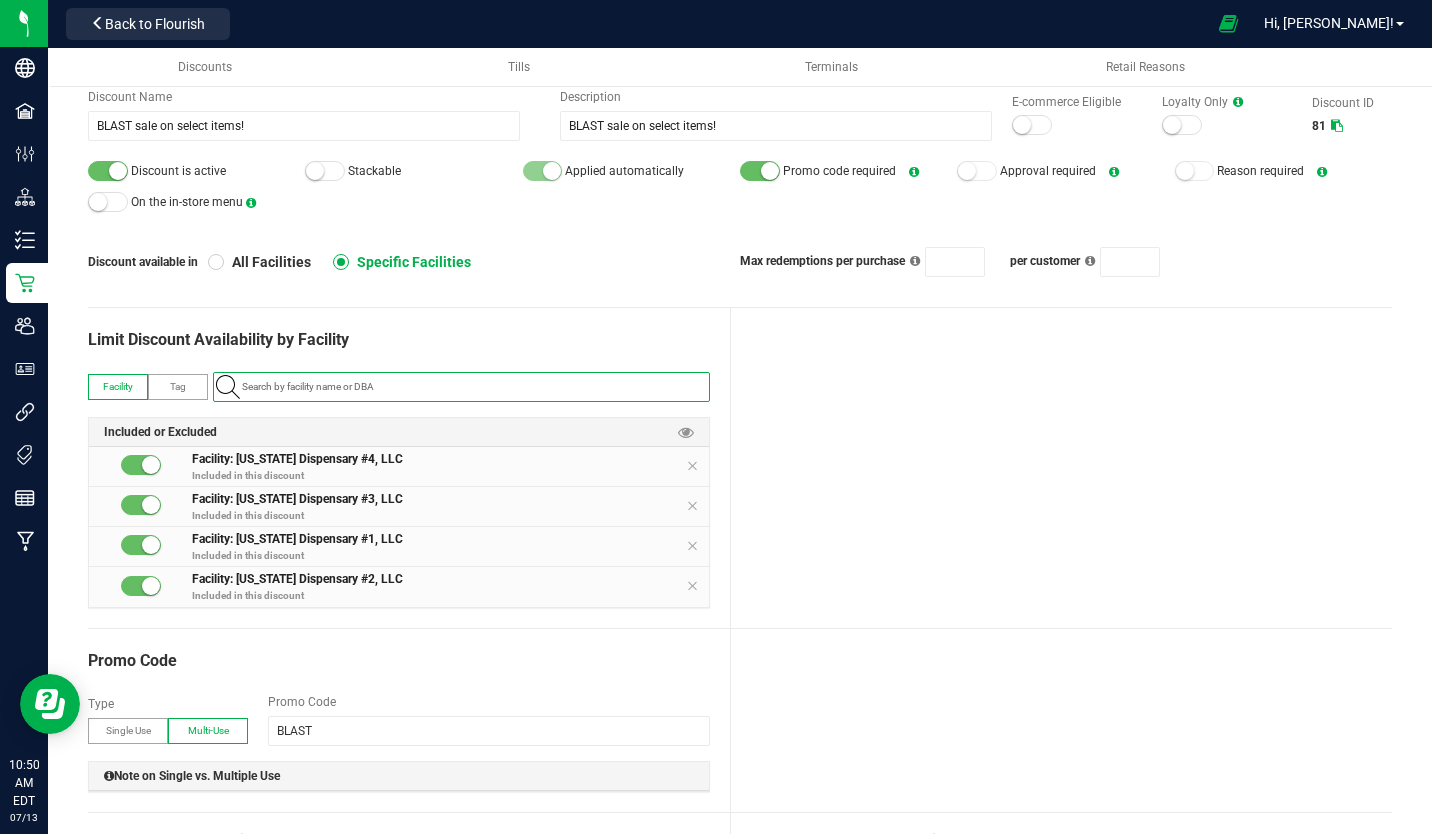 click on "Discount available in   All Facilities   Specific Facilities   Max redemptions per purchase   per customer" at bounding box center [740, 262] 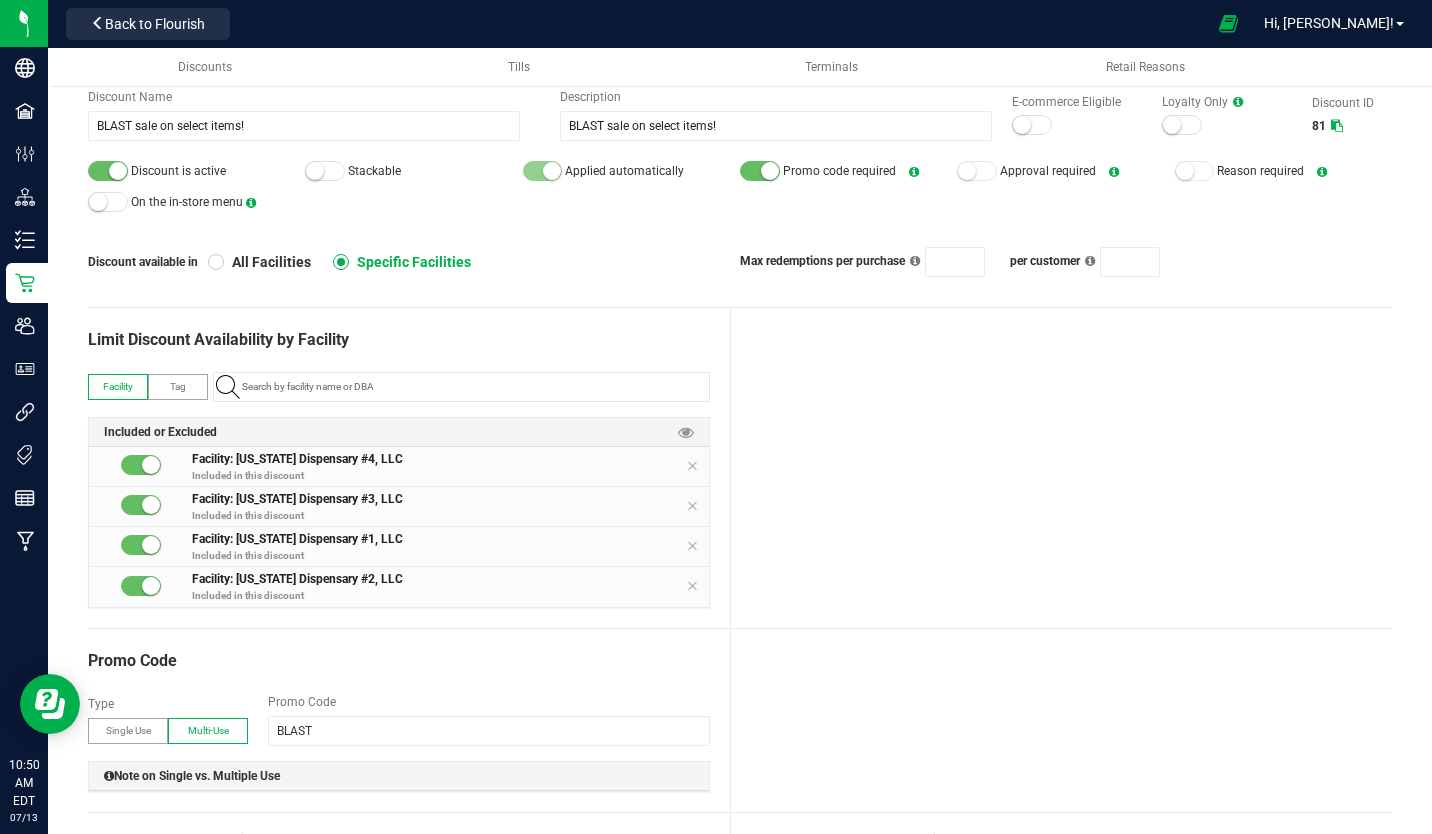 scroll, scrollTop: 0, scrollLeft: 0, axis: both 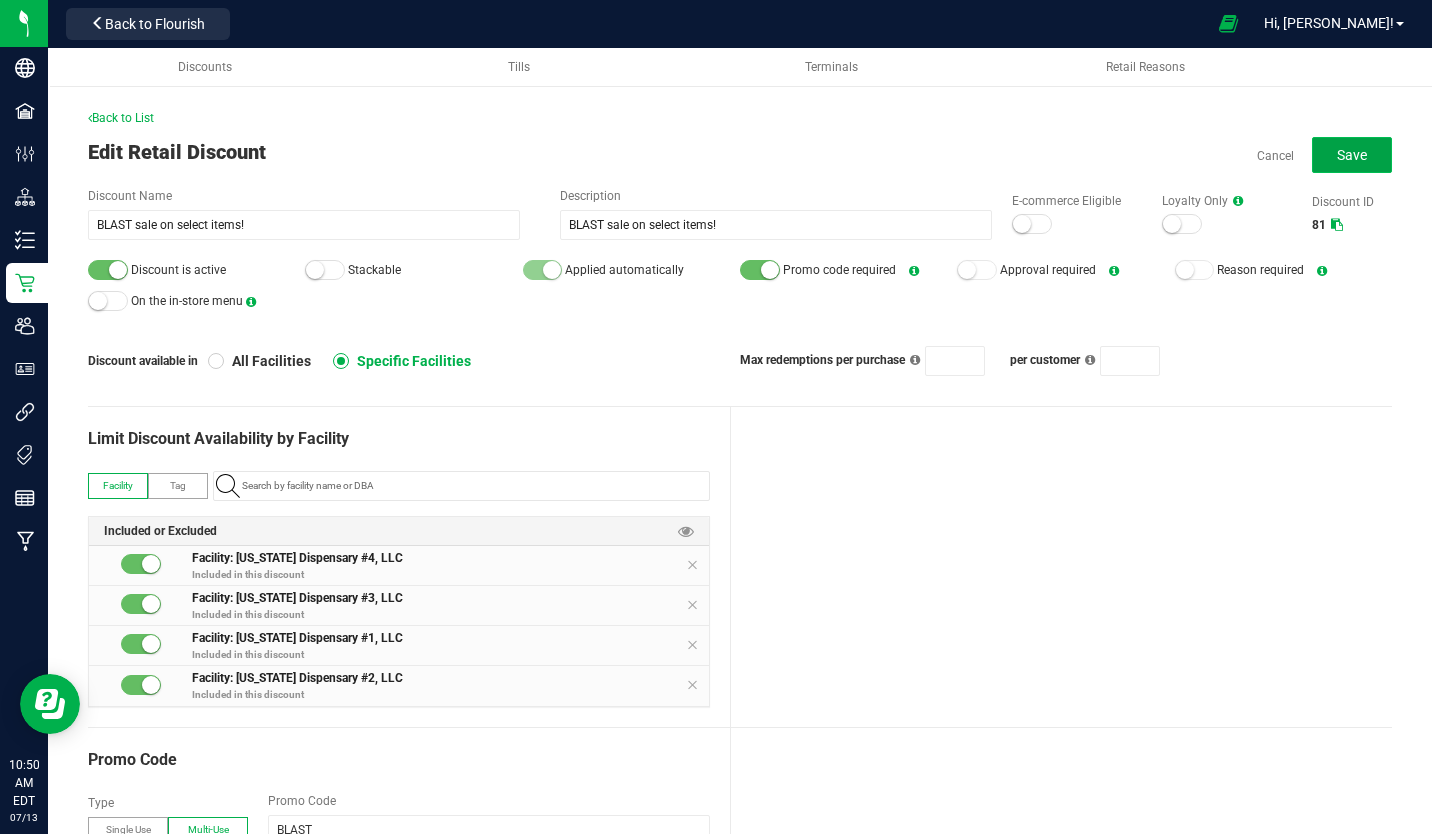 click on "Save" at bounding box center [1352, 155] 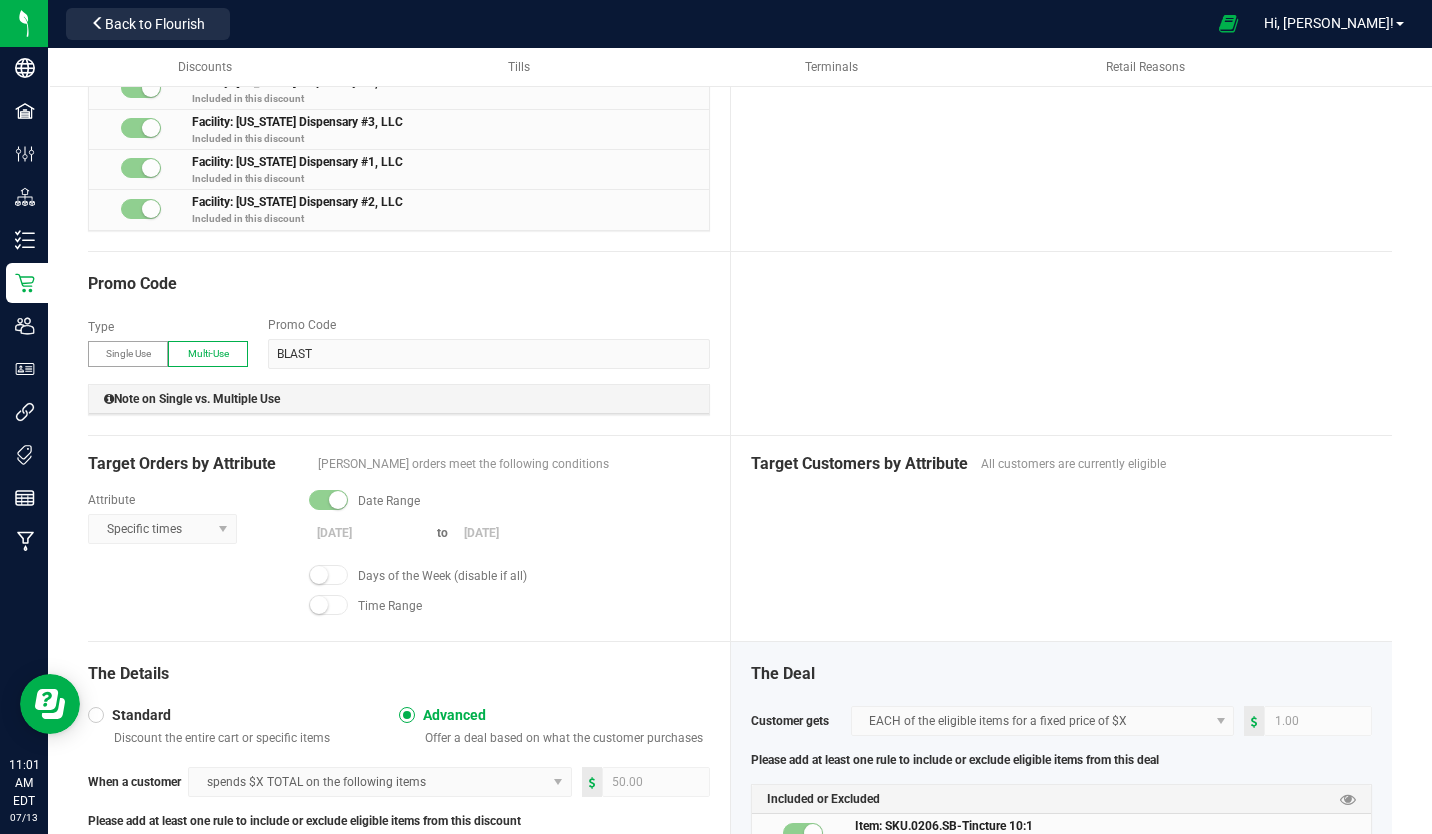 scroll, scrollTop: 0, scrollLeft: 0, axis: both 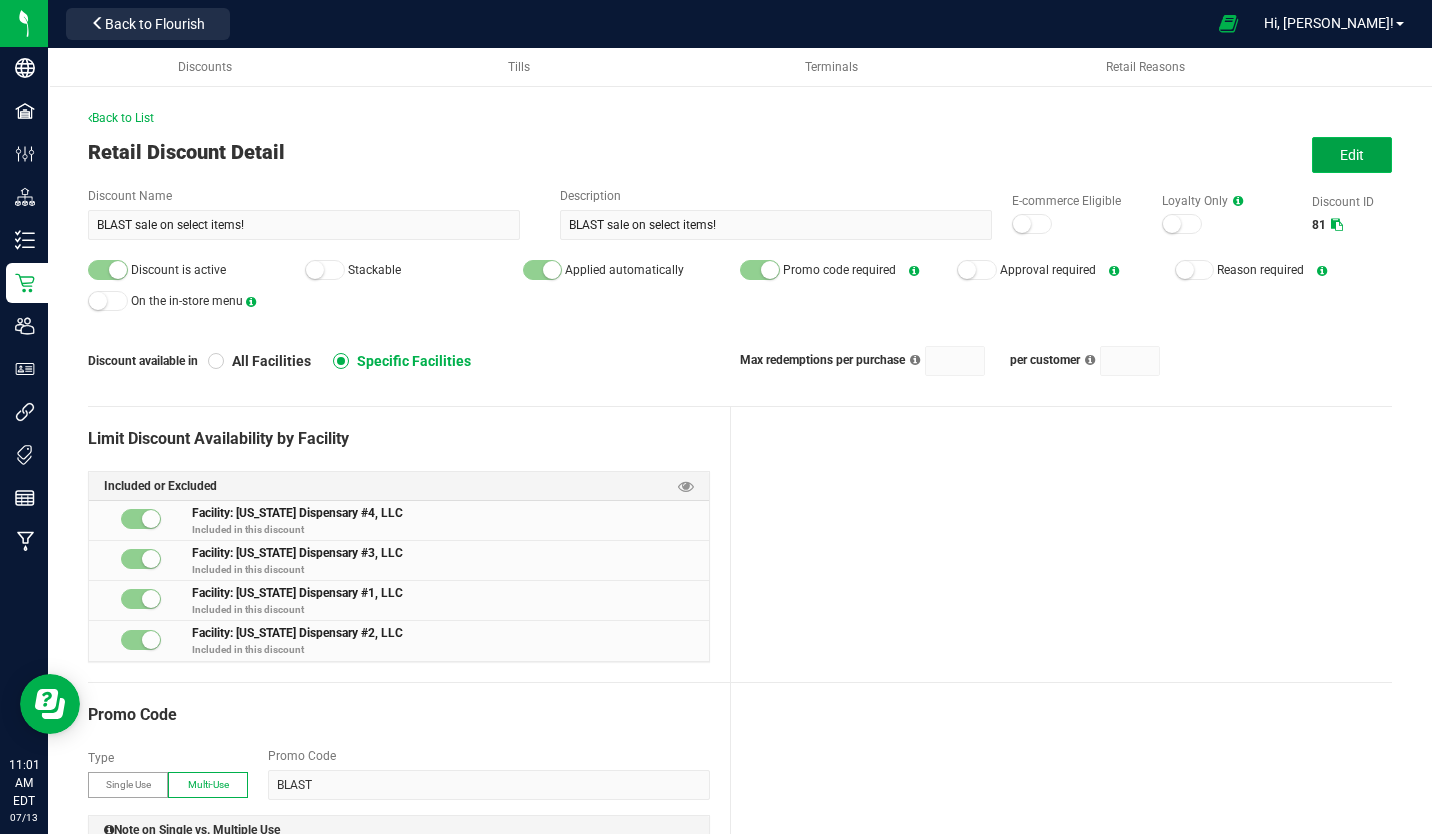 click on "Edit" at bounding box center [1352, 155] 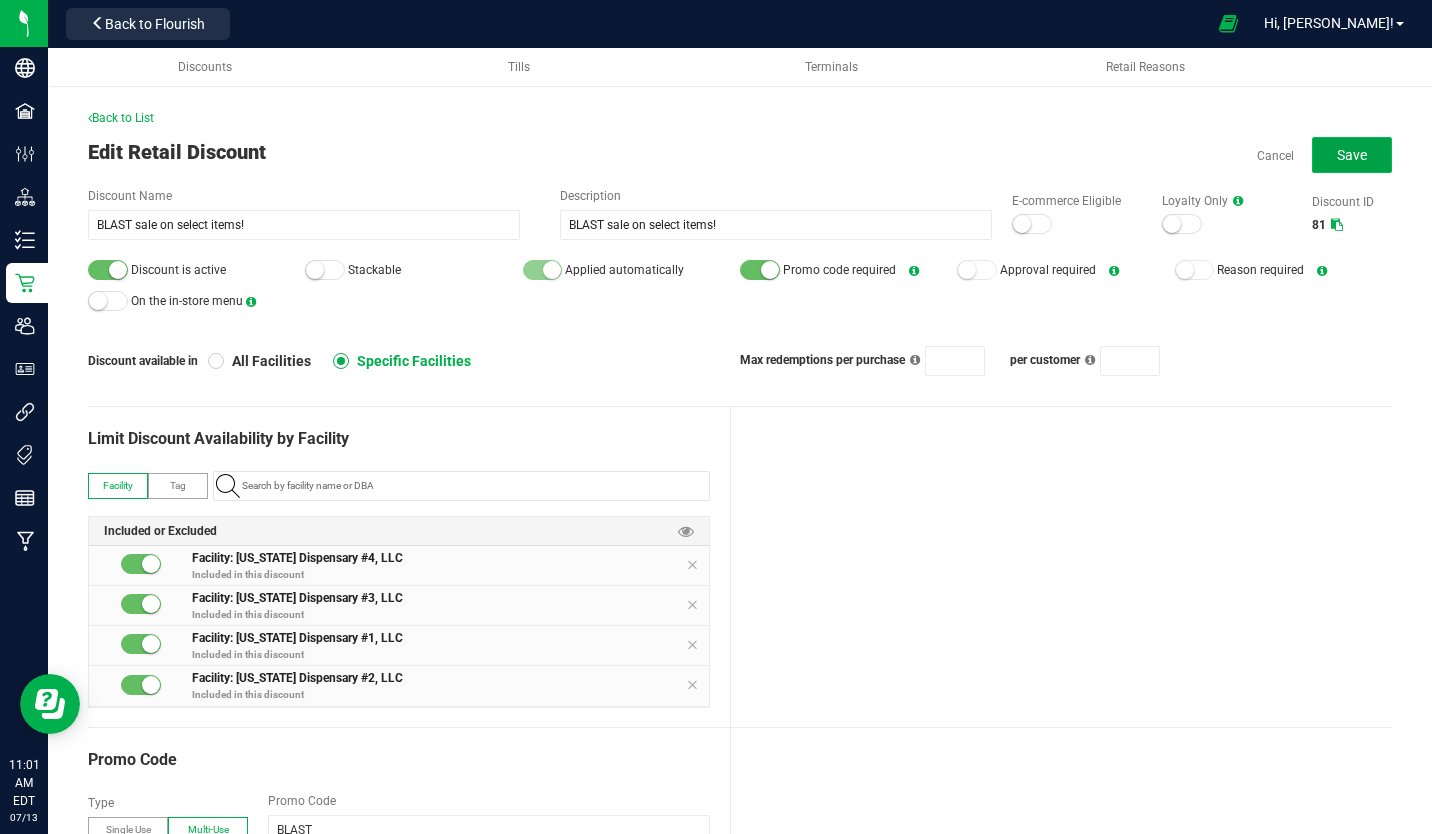 click on "Save" at bounding box center (1352, 155) 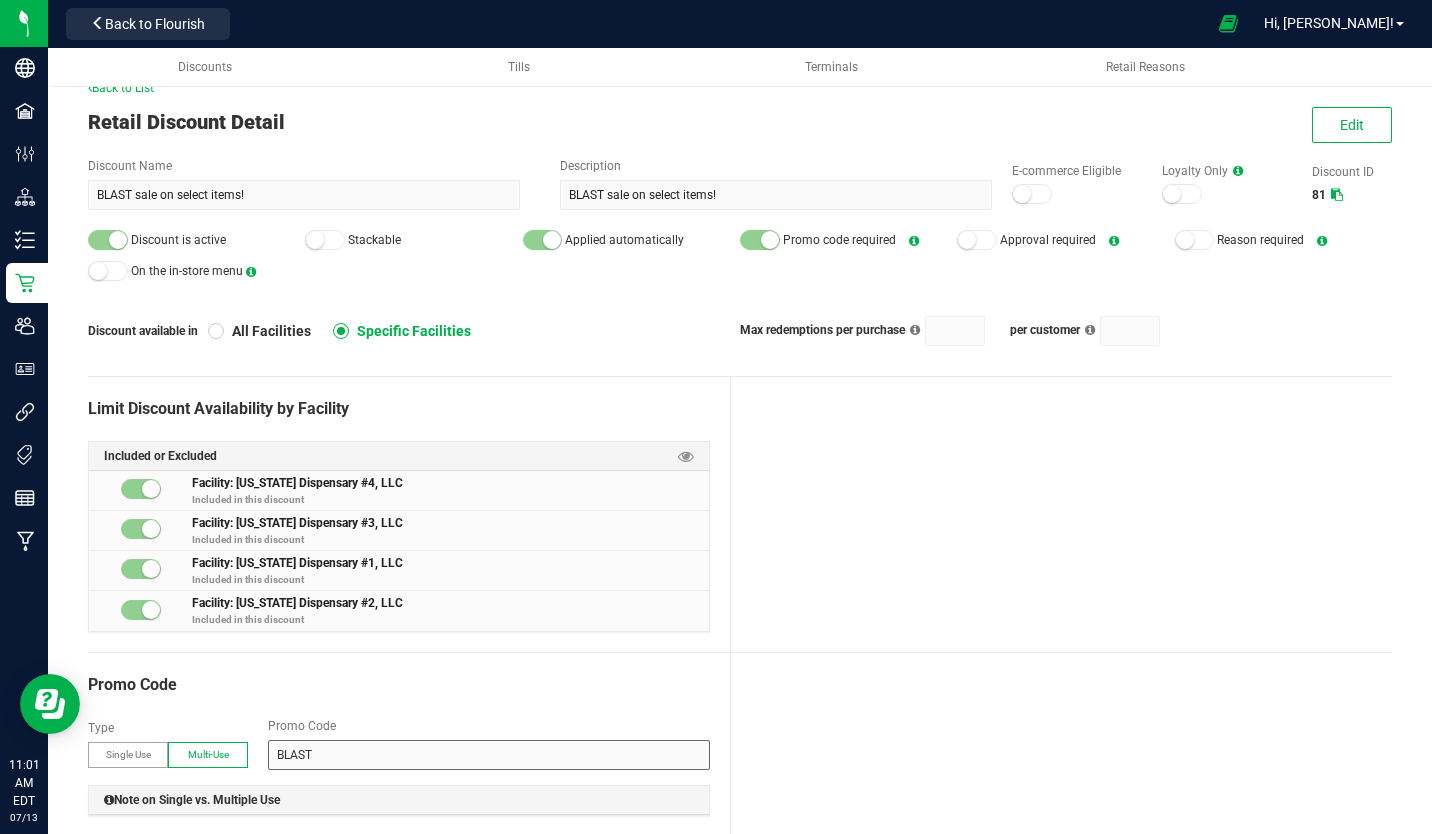 scroll, scrollTop: 0, scrollLeft: 0, axis: both 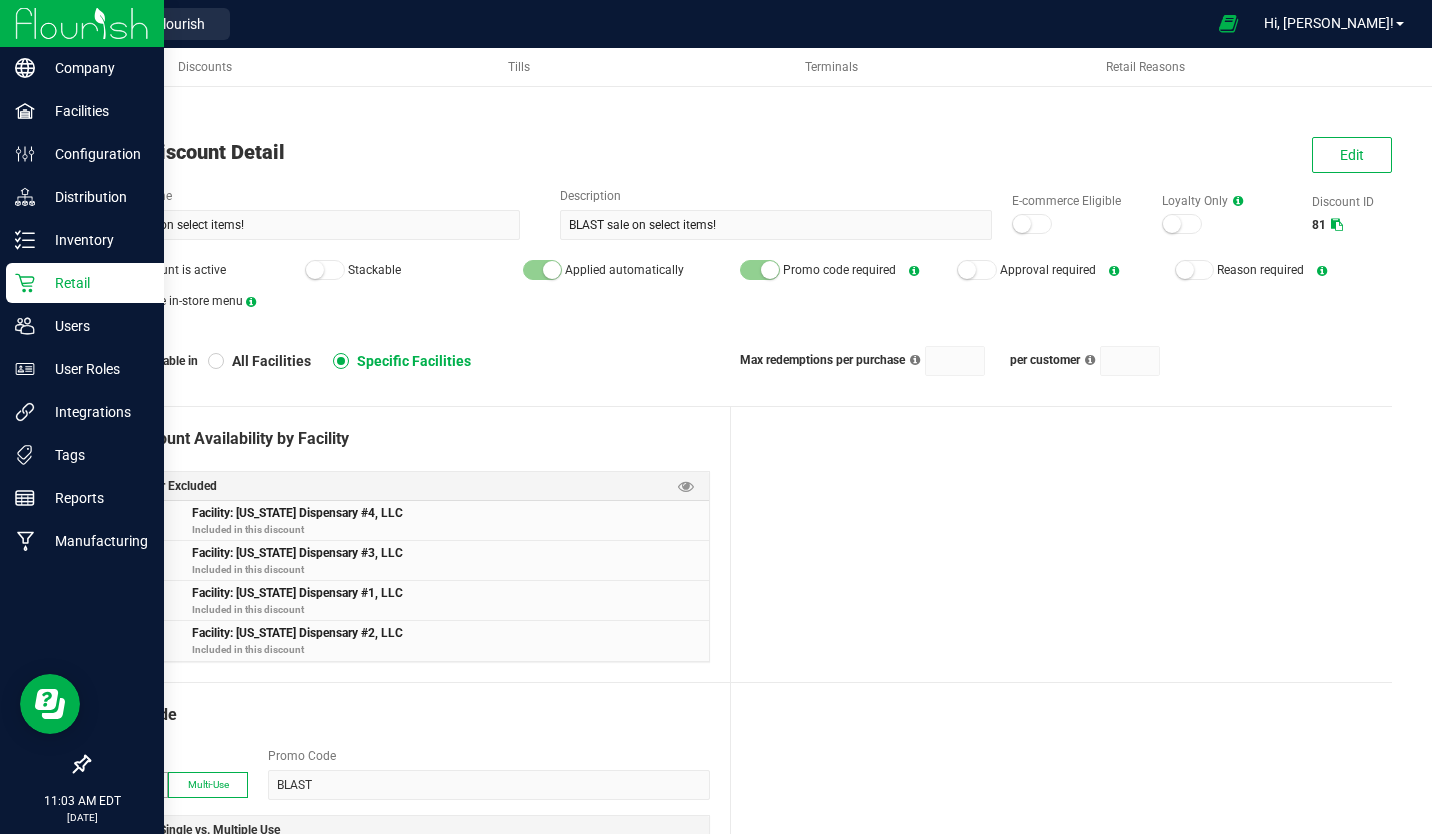 click at bounding box center (82, 23) 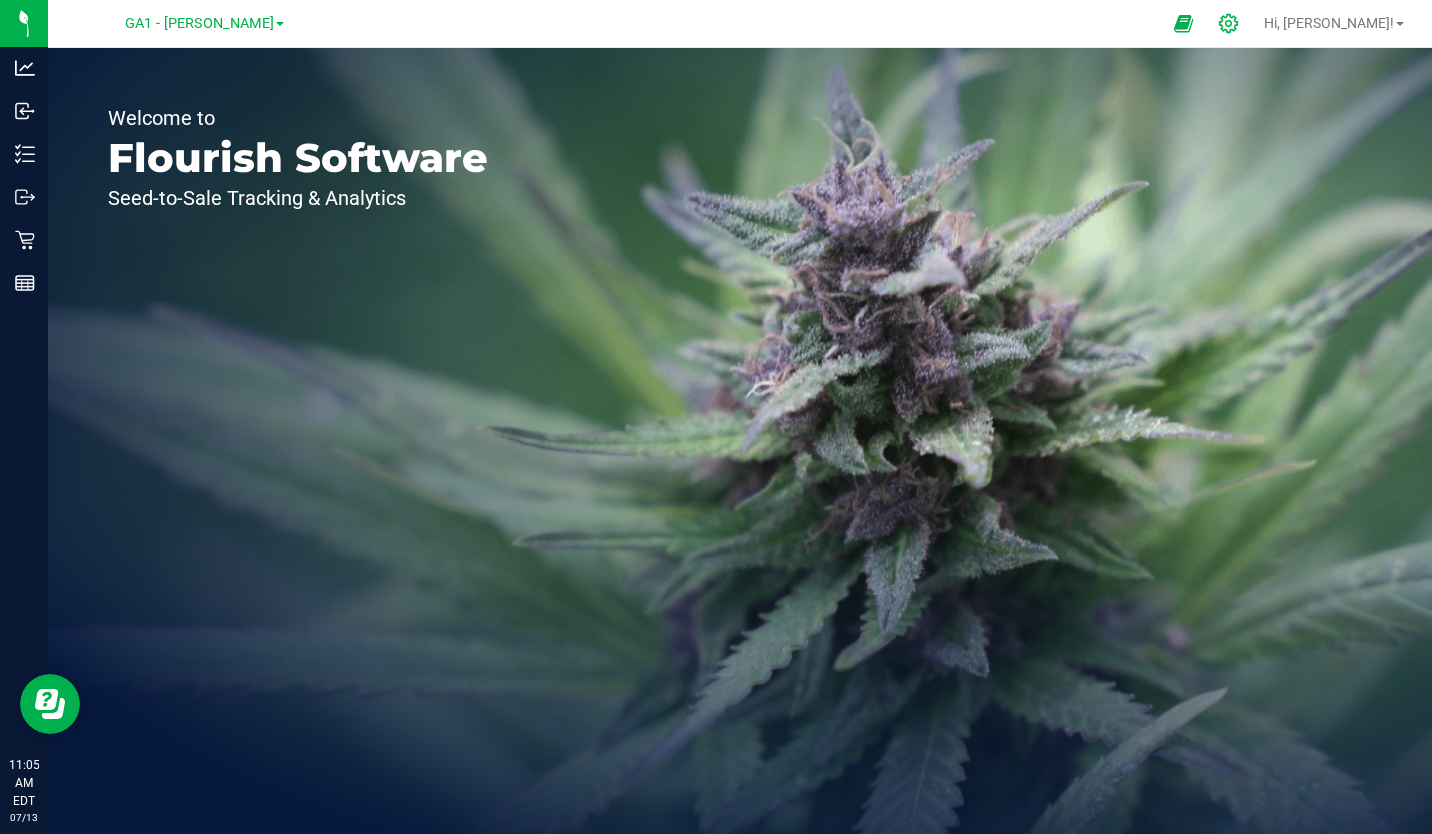 click 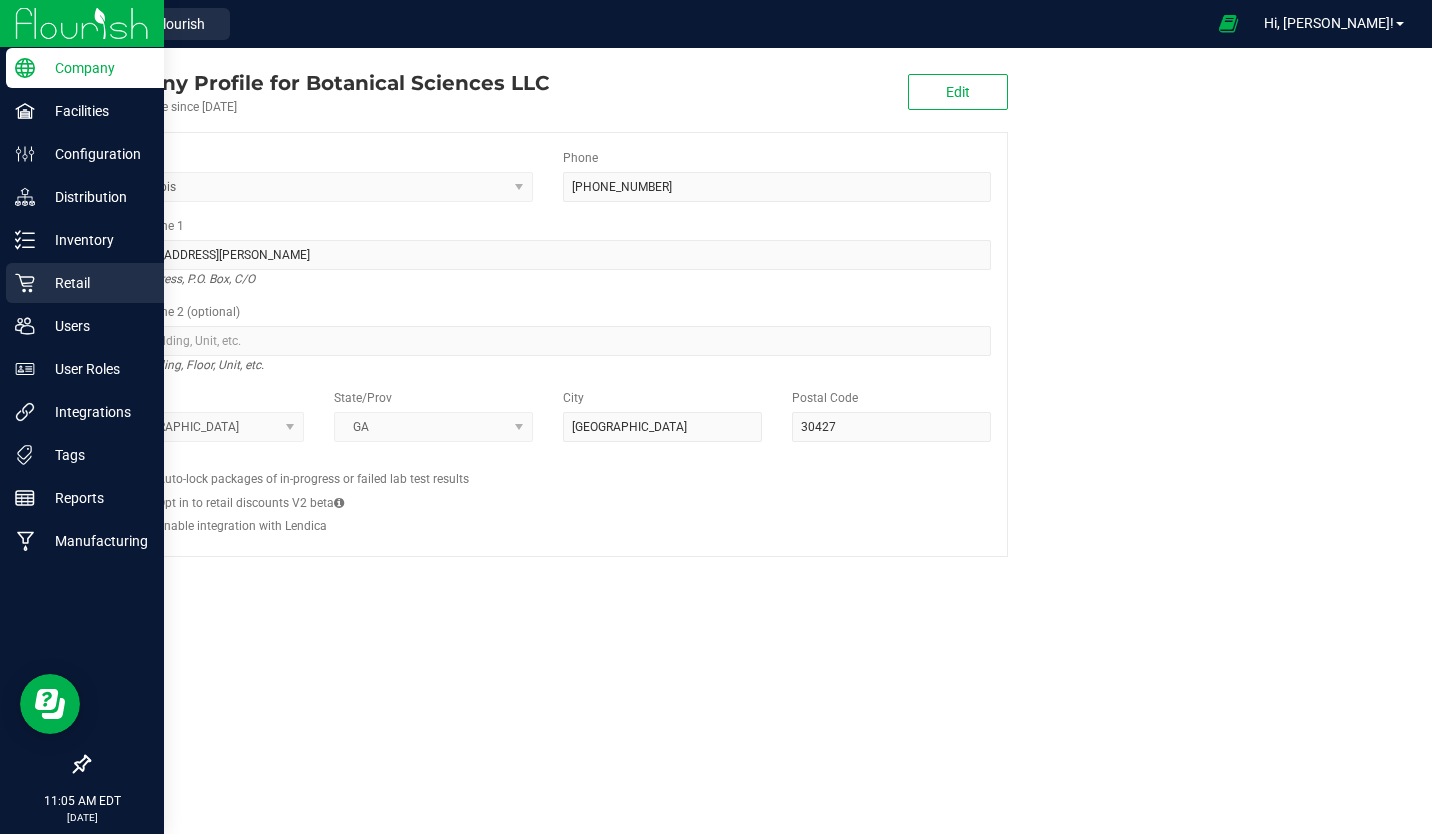 click on "Retail" at bounding box center [95, 283] 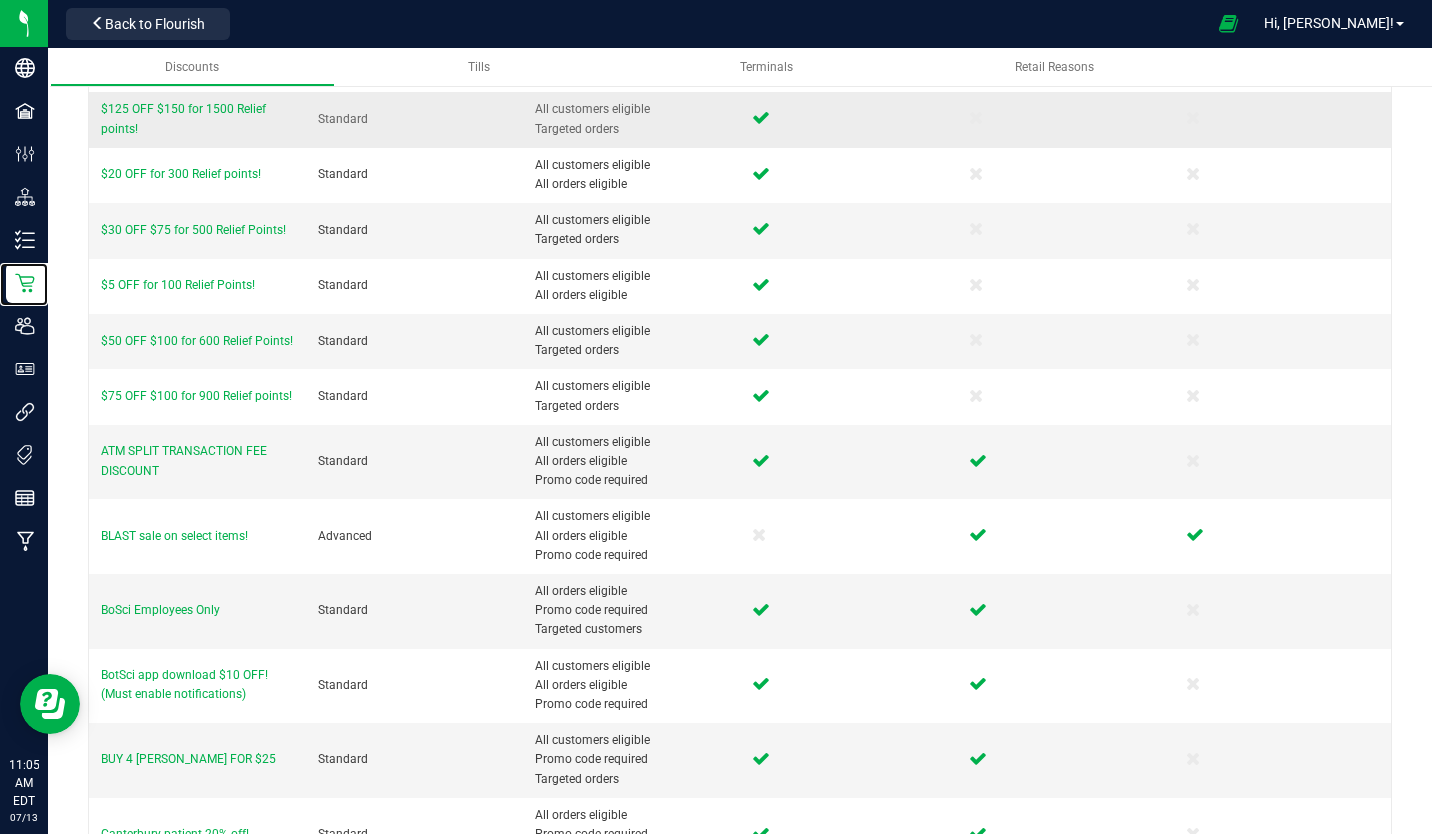 scroll, scrollTop: 194, scrollLeft: 0, axis: vertical 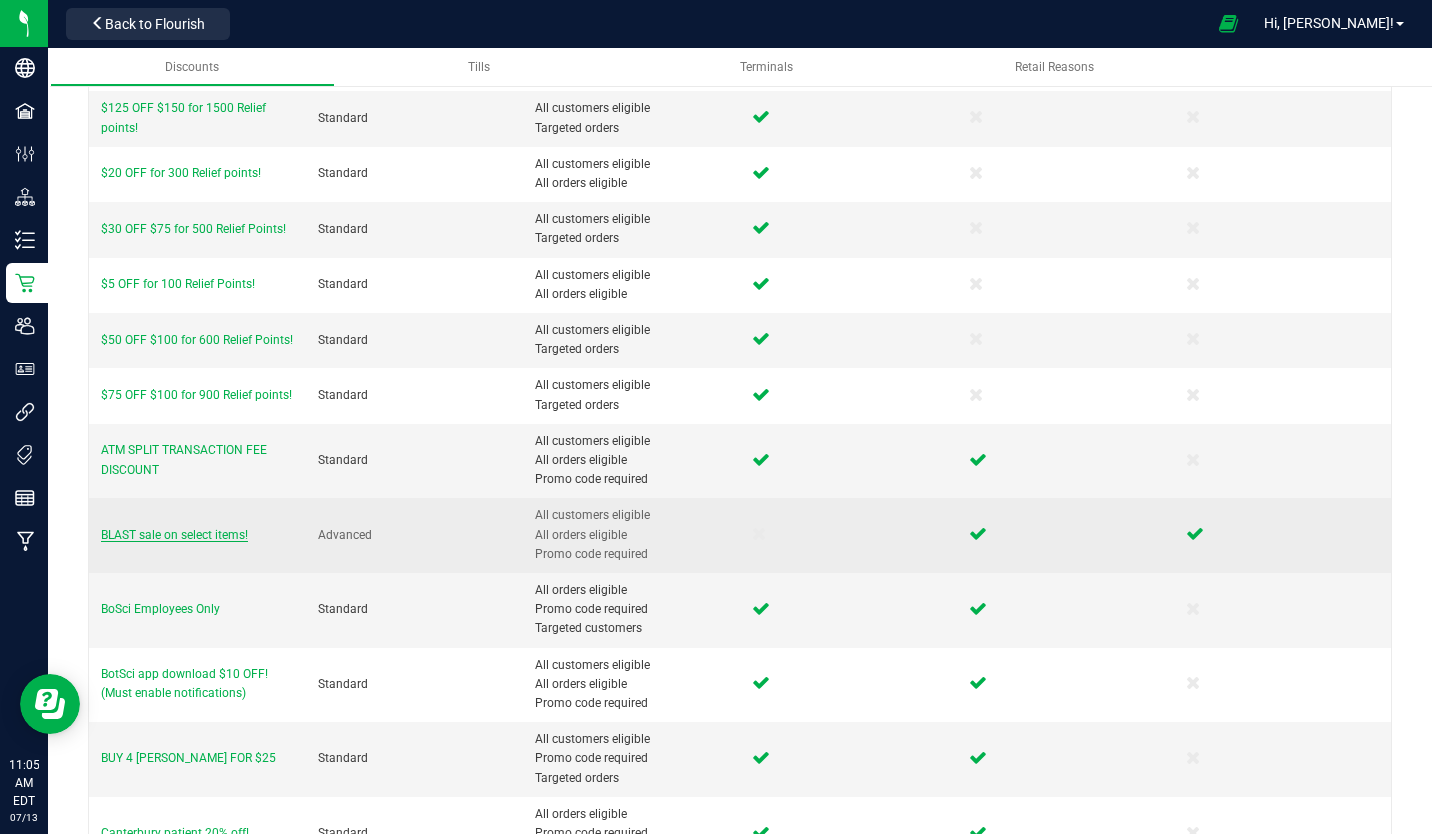 click on "BLAST sale on select items!" at bounding box center [174, 535] 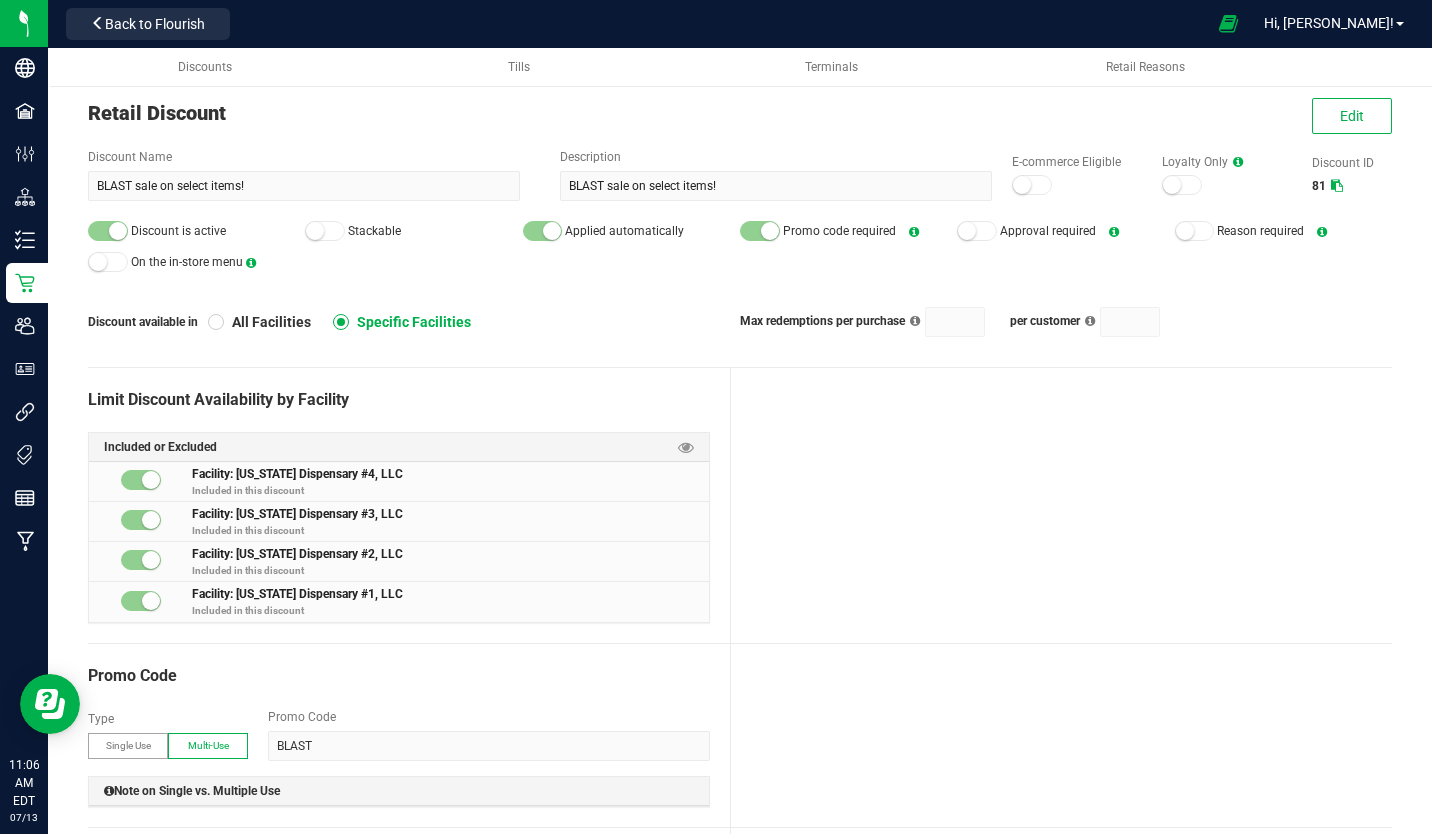 scroll, scrollTop: 37, scrollLeft: 0, axis: vertical 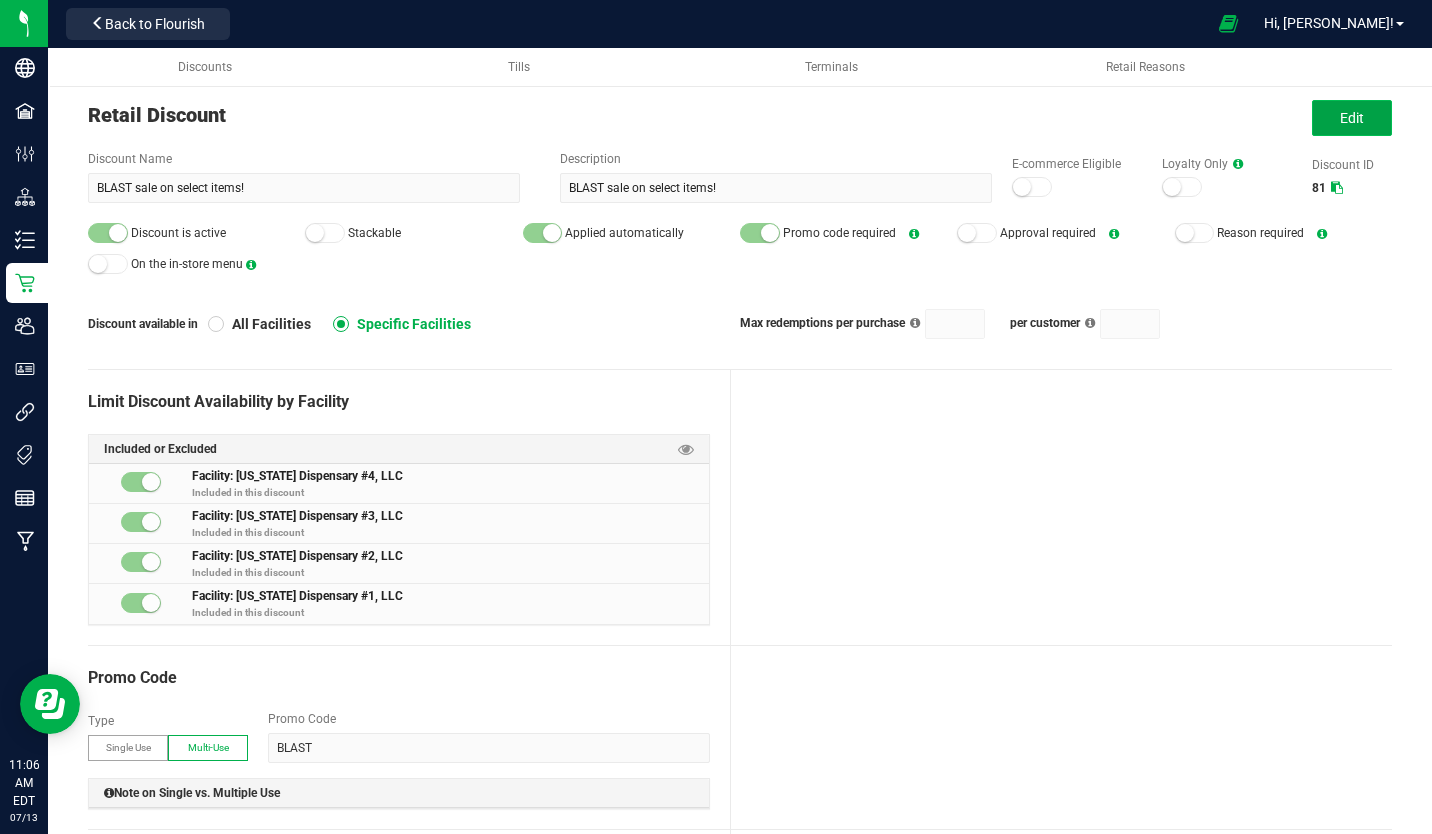 click on "Edit" at bounding box center (1352, 118) 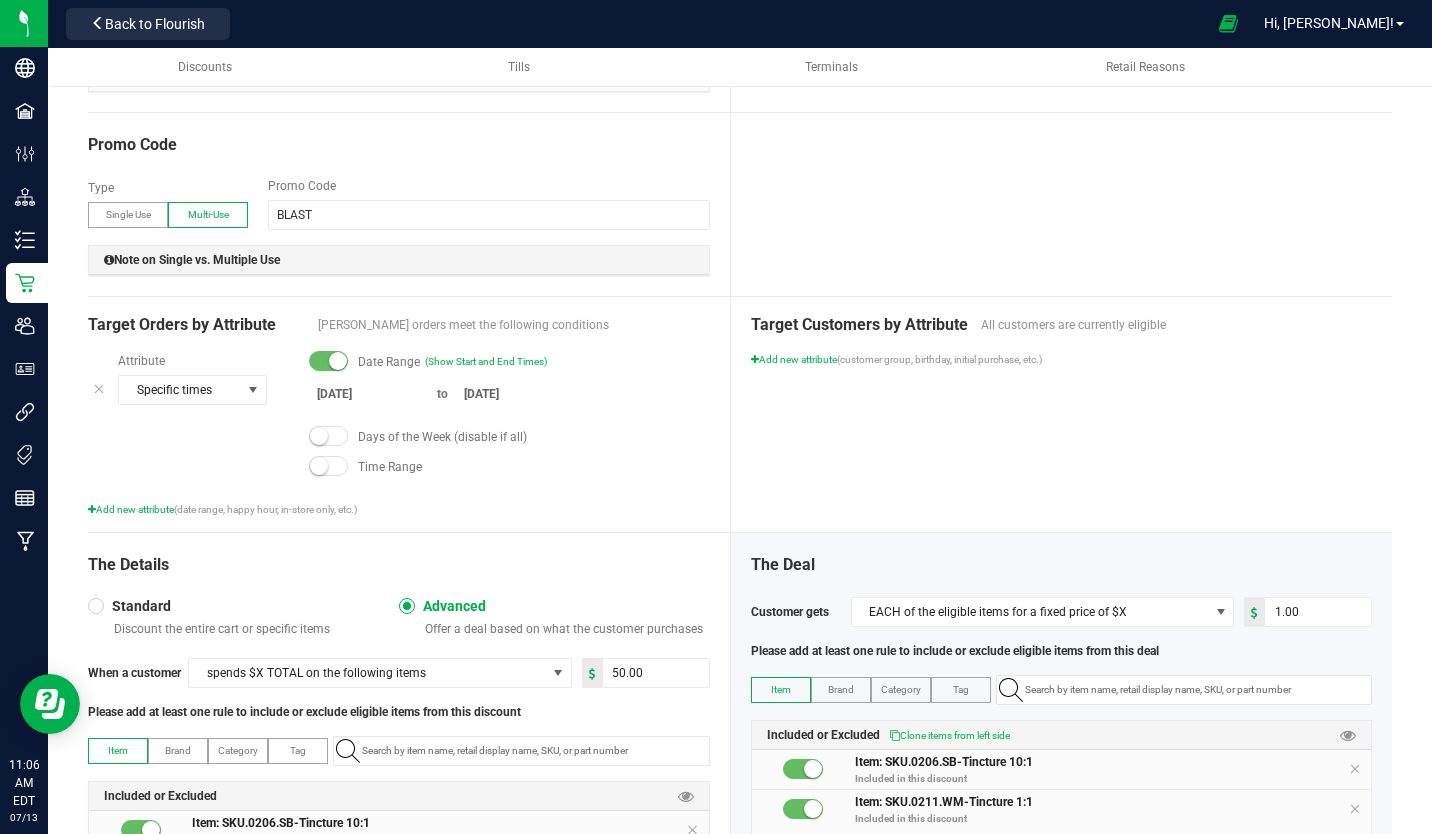 scroll, scrollTop: 782, scrollLeft: 0, axis: vertical 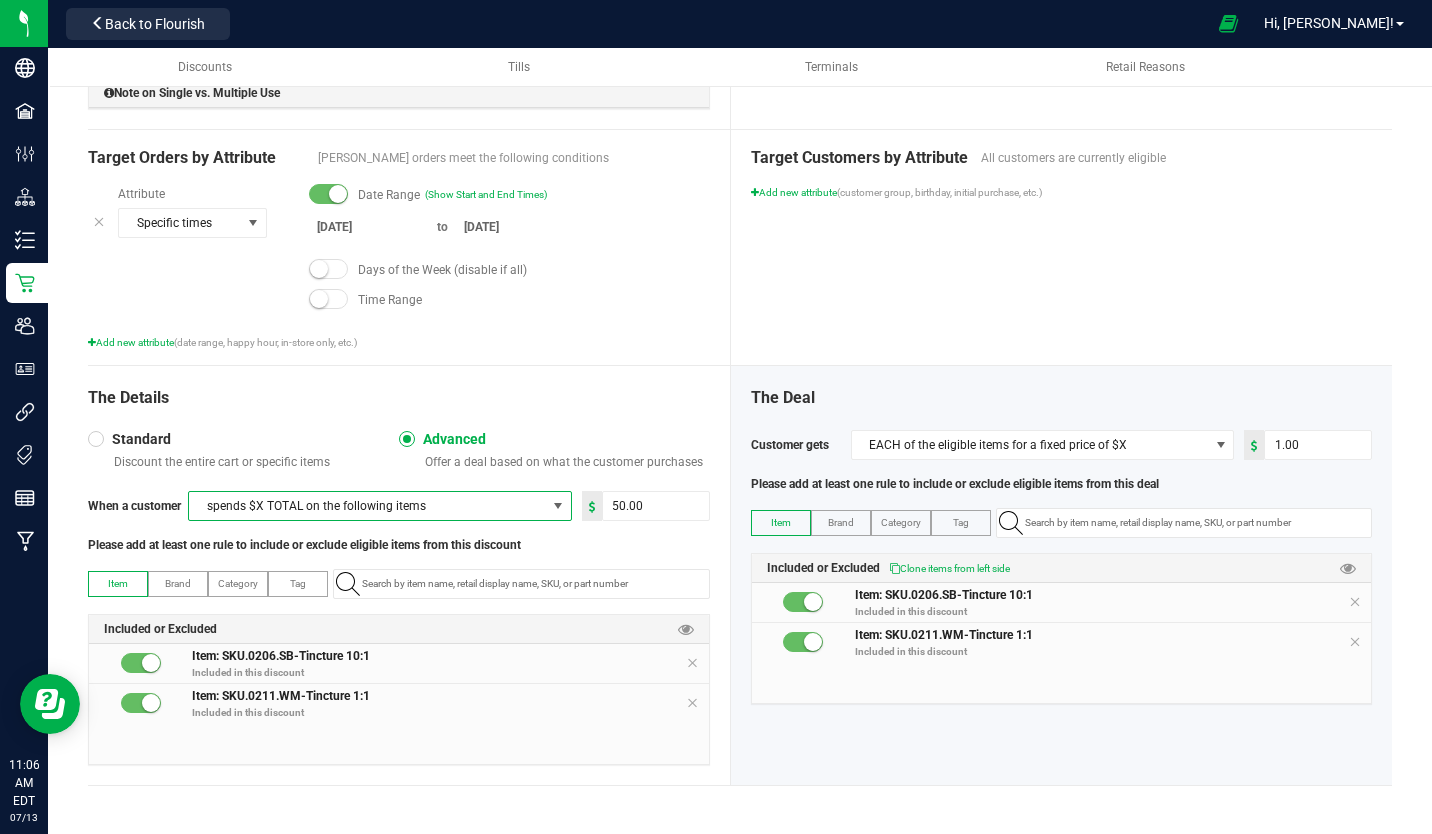 drag, startPoint x: 820, startPoint y: 641, endPoint x: 550, endPoint y: 504, distance: 302.7689 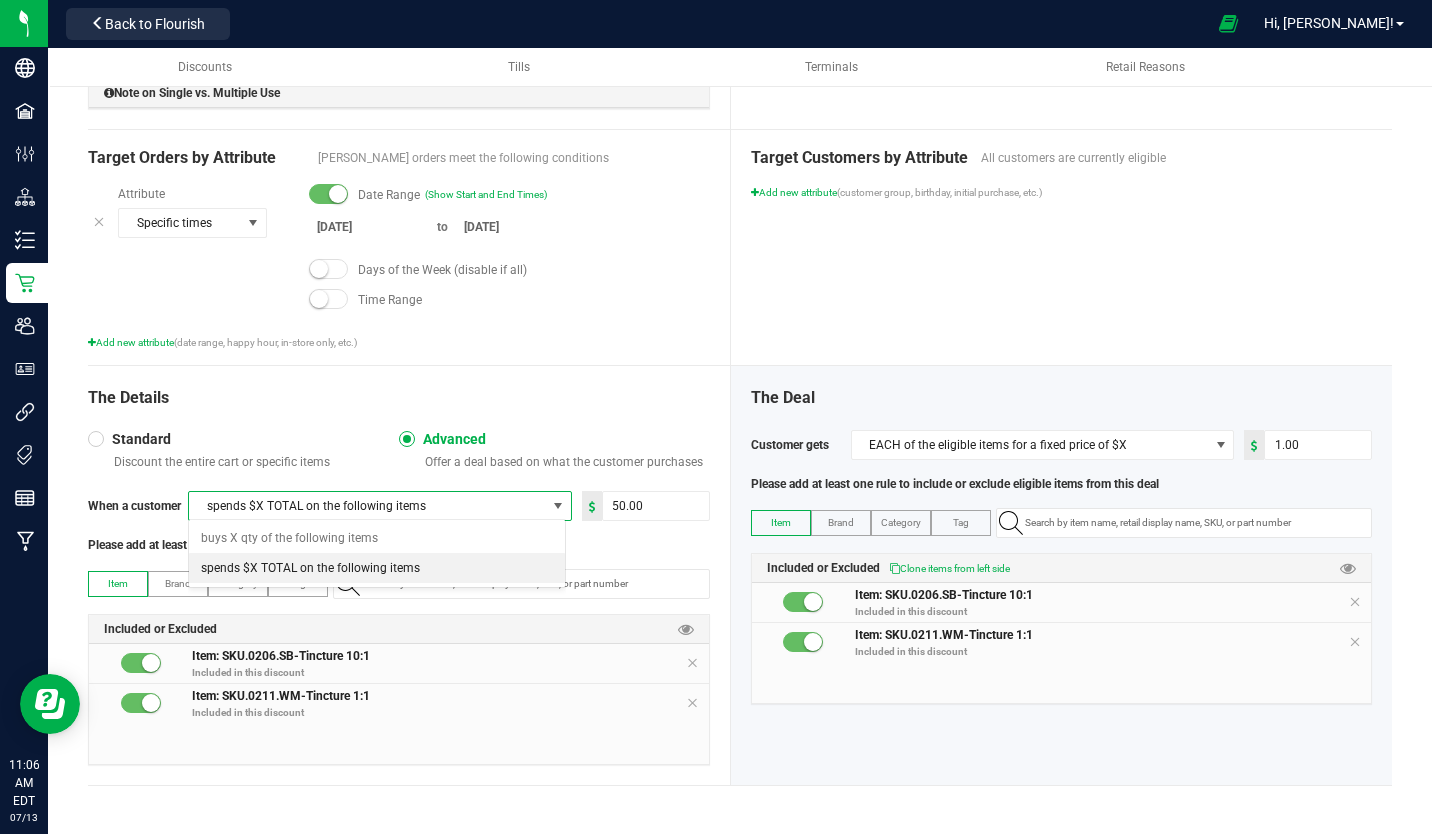 scroll, scrollTop: 99970, scrollLeft: 99622, axis: both 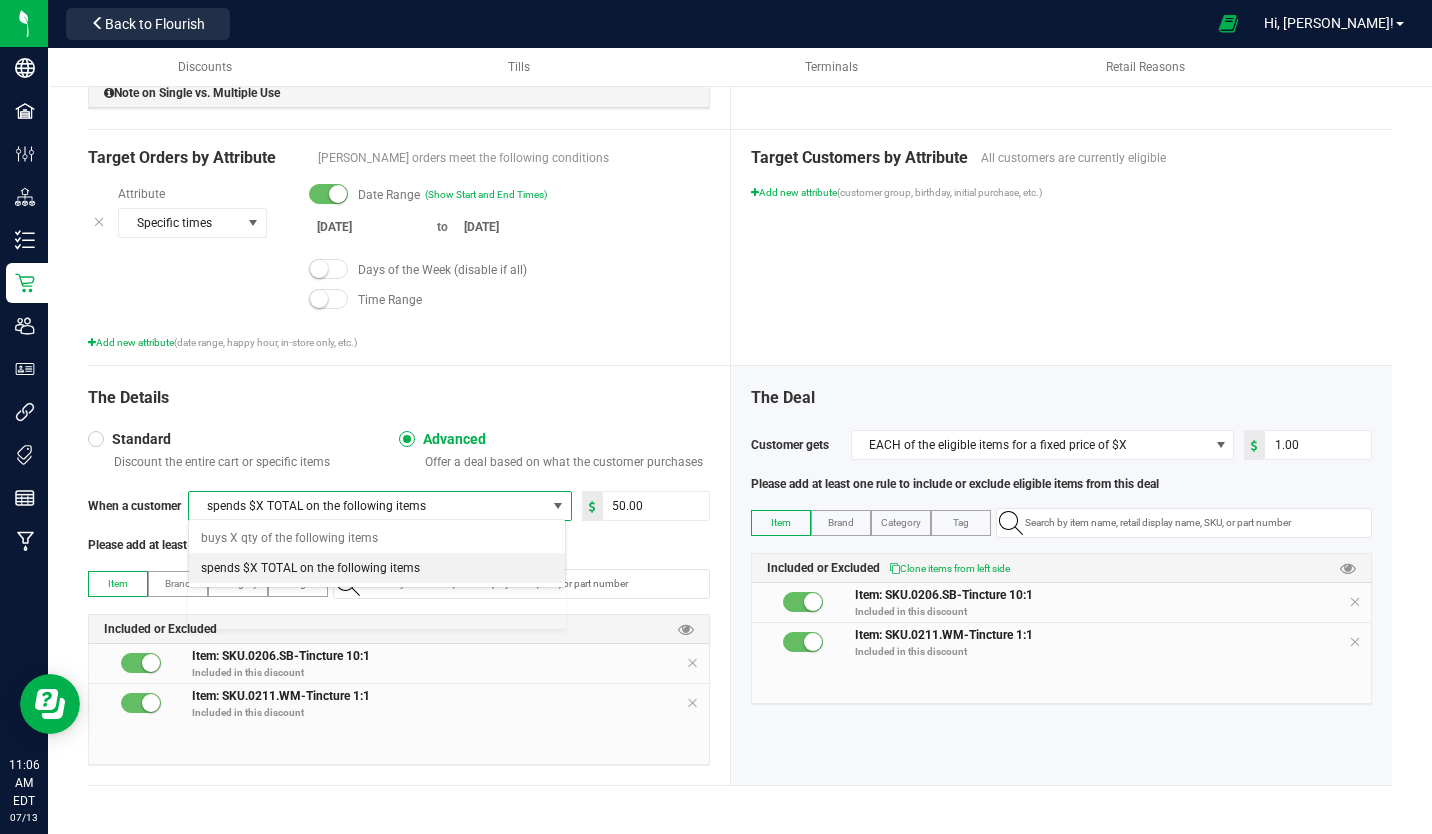 click on "Target Orders by Attribute   Eligible orders meet the following conditions   Attribute  Specific times  Date Range   (Show Start and End Times)  [DATE] to [DATE] Days of the Week (disable if all) Time Range  Add new attribute   (date range, happy hour, in-store only, etc.)" at bounding box center (409, 247) 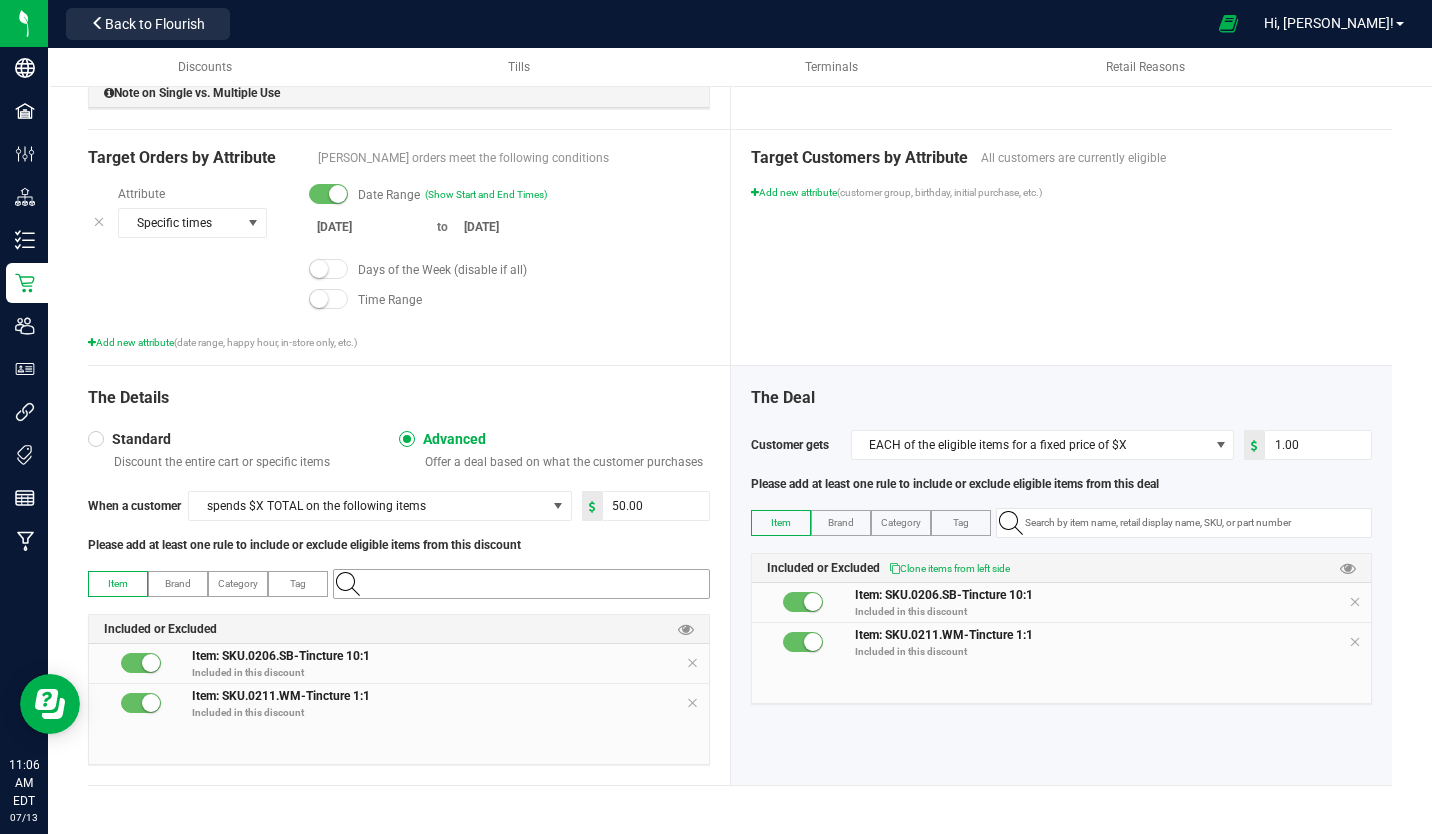 click at bounding box center [531, 584] 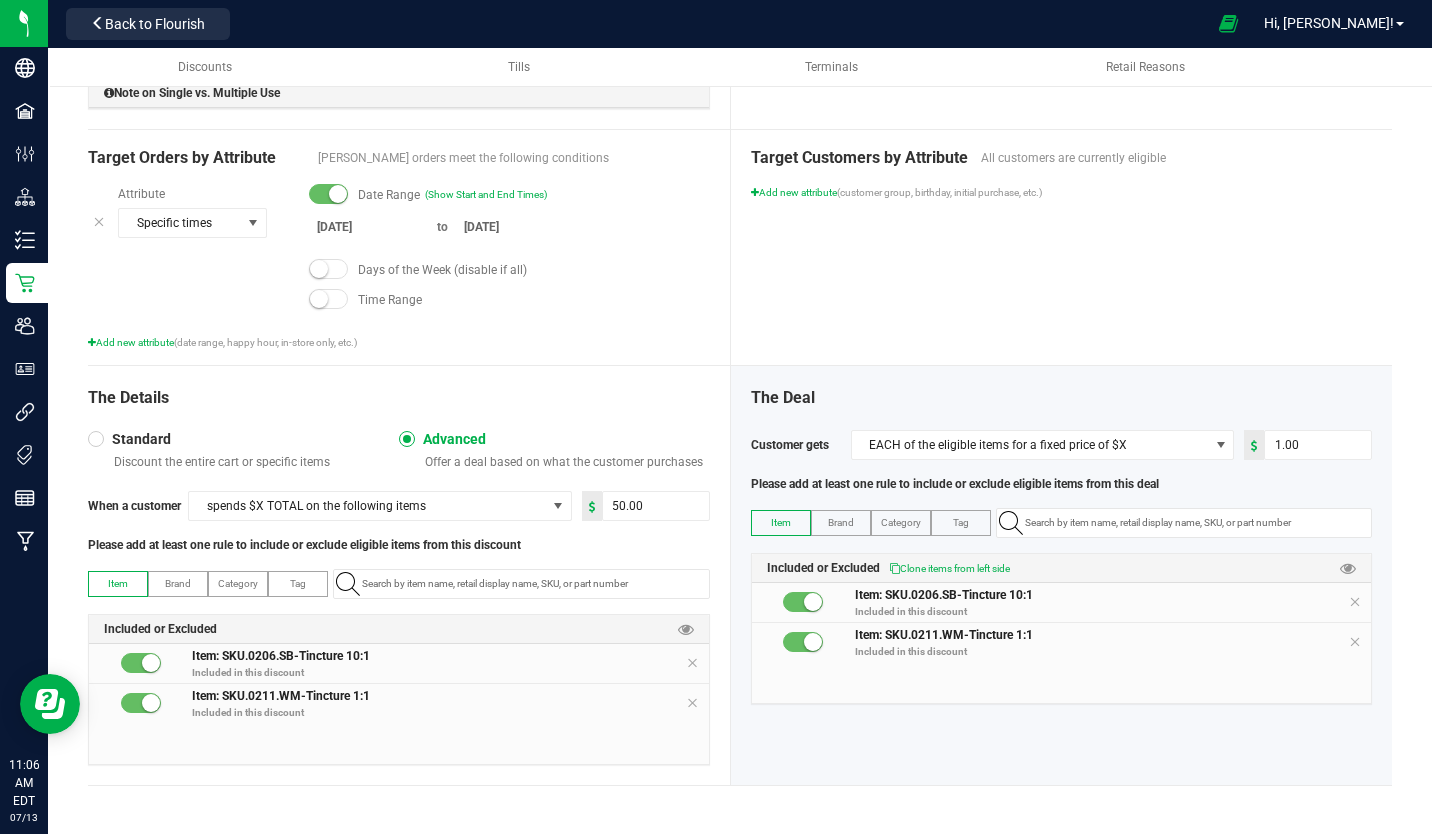 click at bounding box center [96, 439] 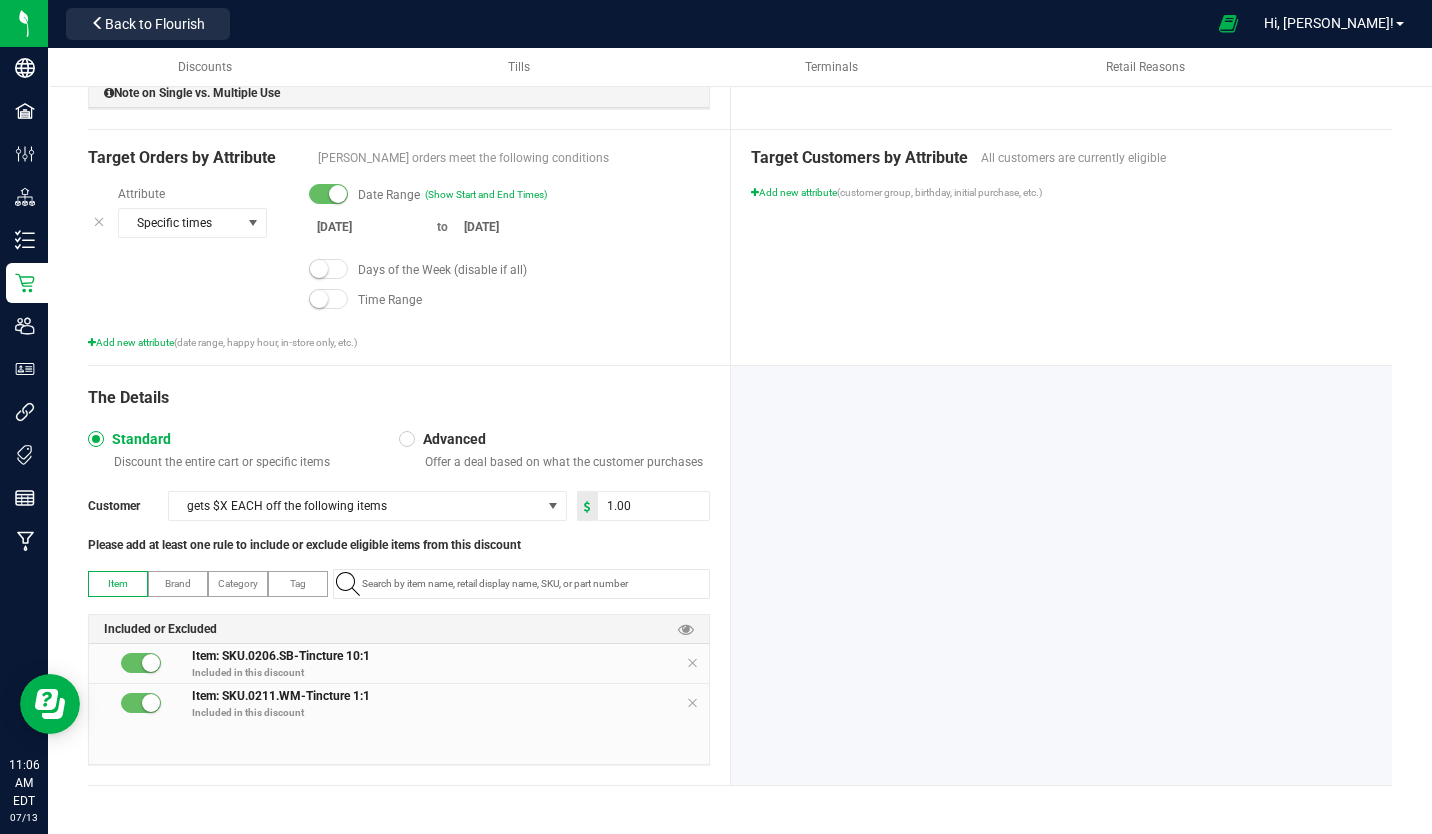 click at bounding box center [407, 439] 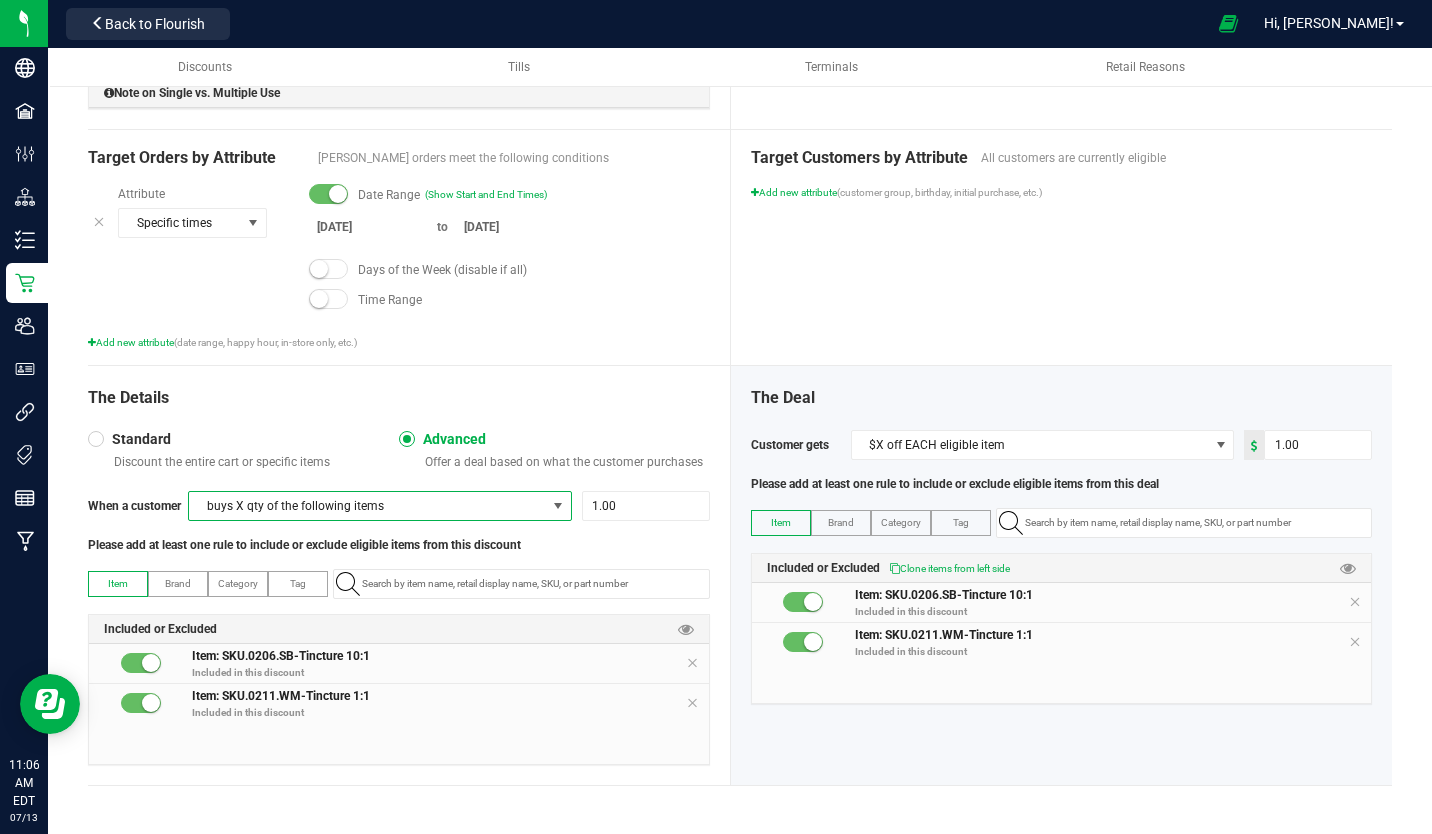 click at bounding box center [558, 506] 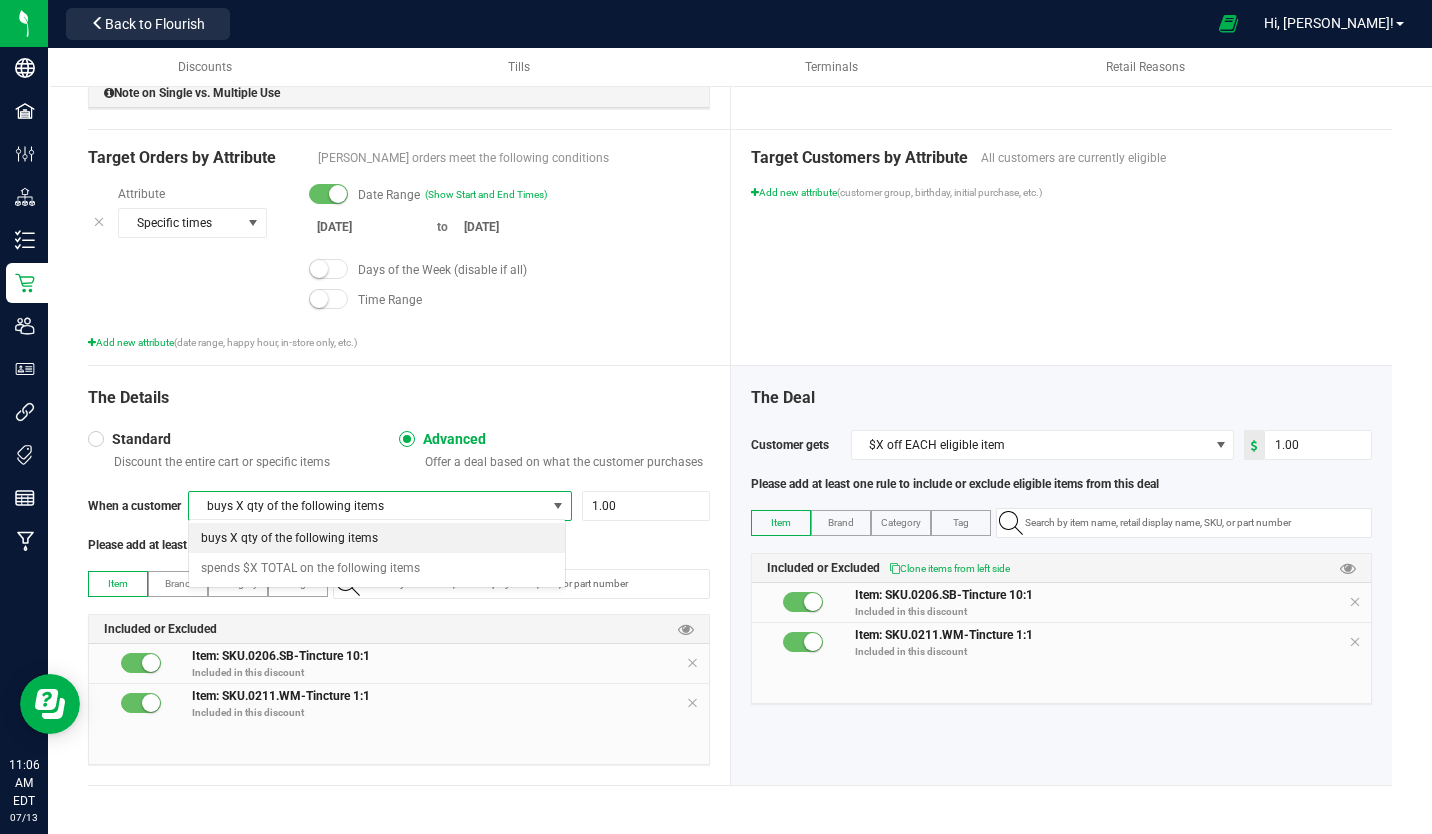 scroll, scrollTop: 99970, scrollLeft: 99622, axis: both 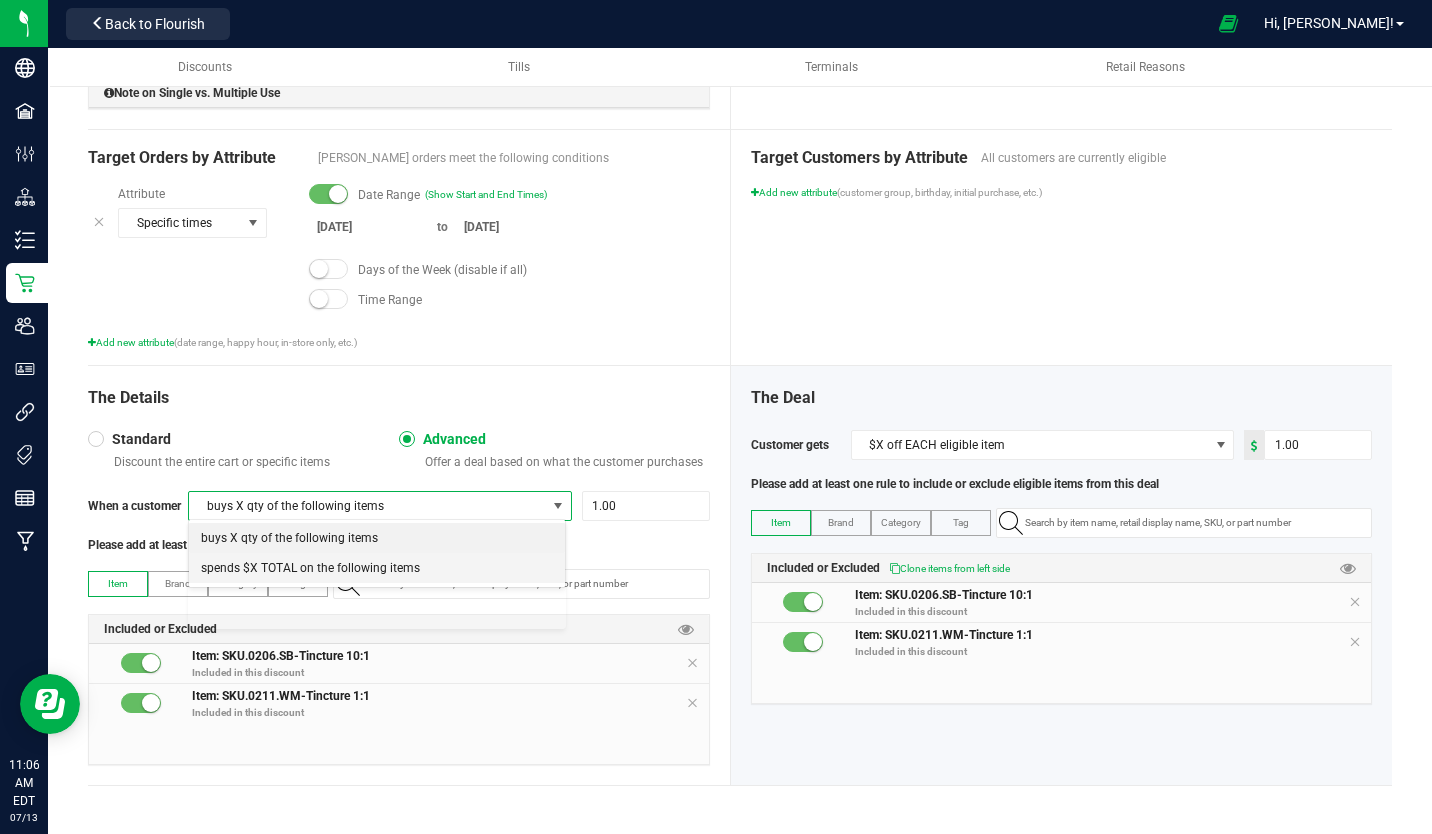 click on "spends $X TOTAL on the following items" at bounding box center (310, 568) 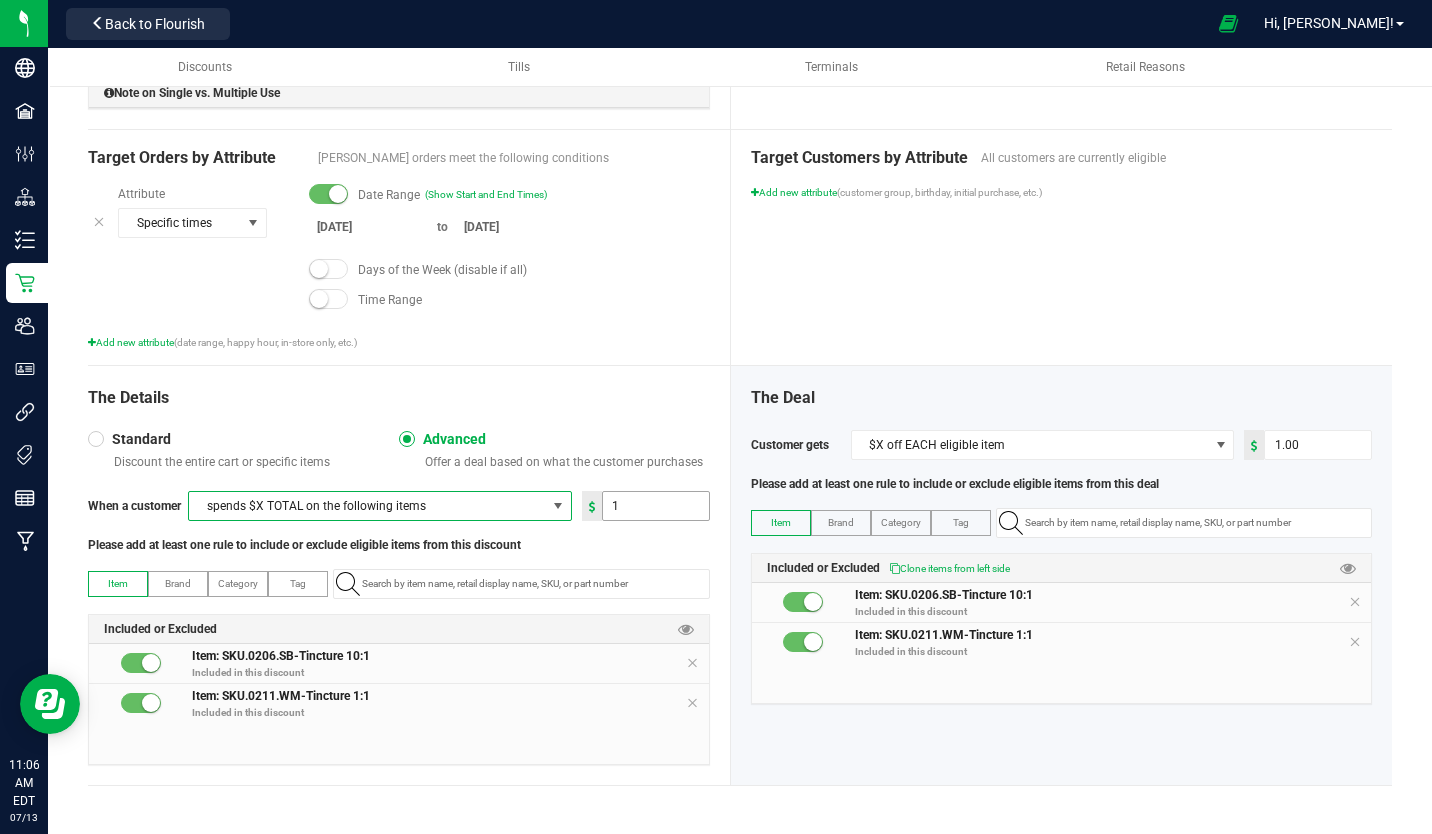 click on "1" at bounding box center [656, 506] 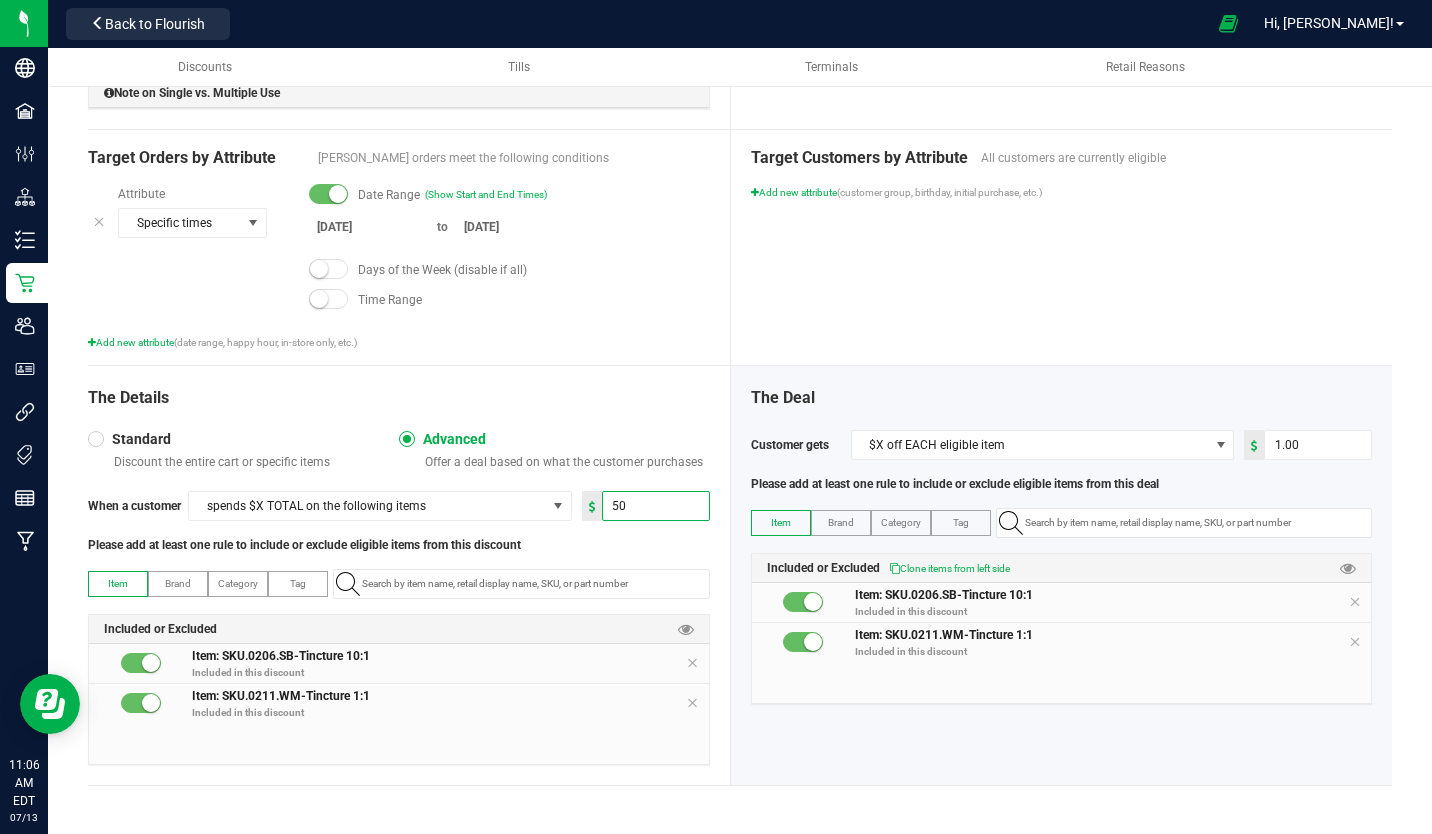 type on "50.00" 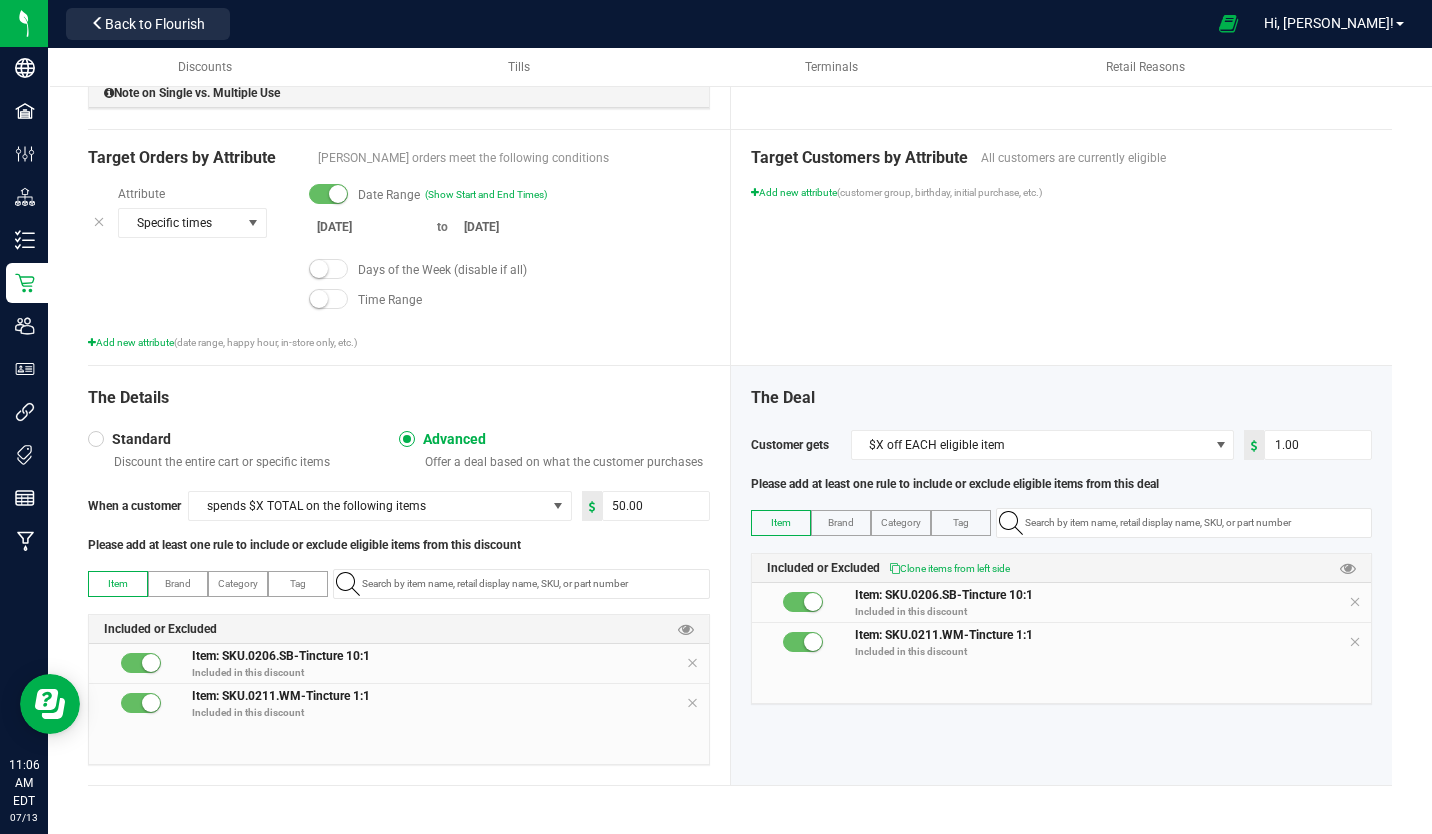 click on "Add new attribute   (date range, happy hour, in-store only, etc.)" at bounding box center (399, 342) 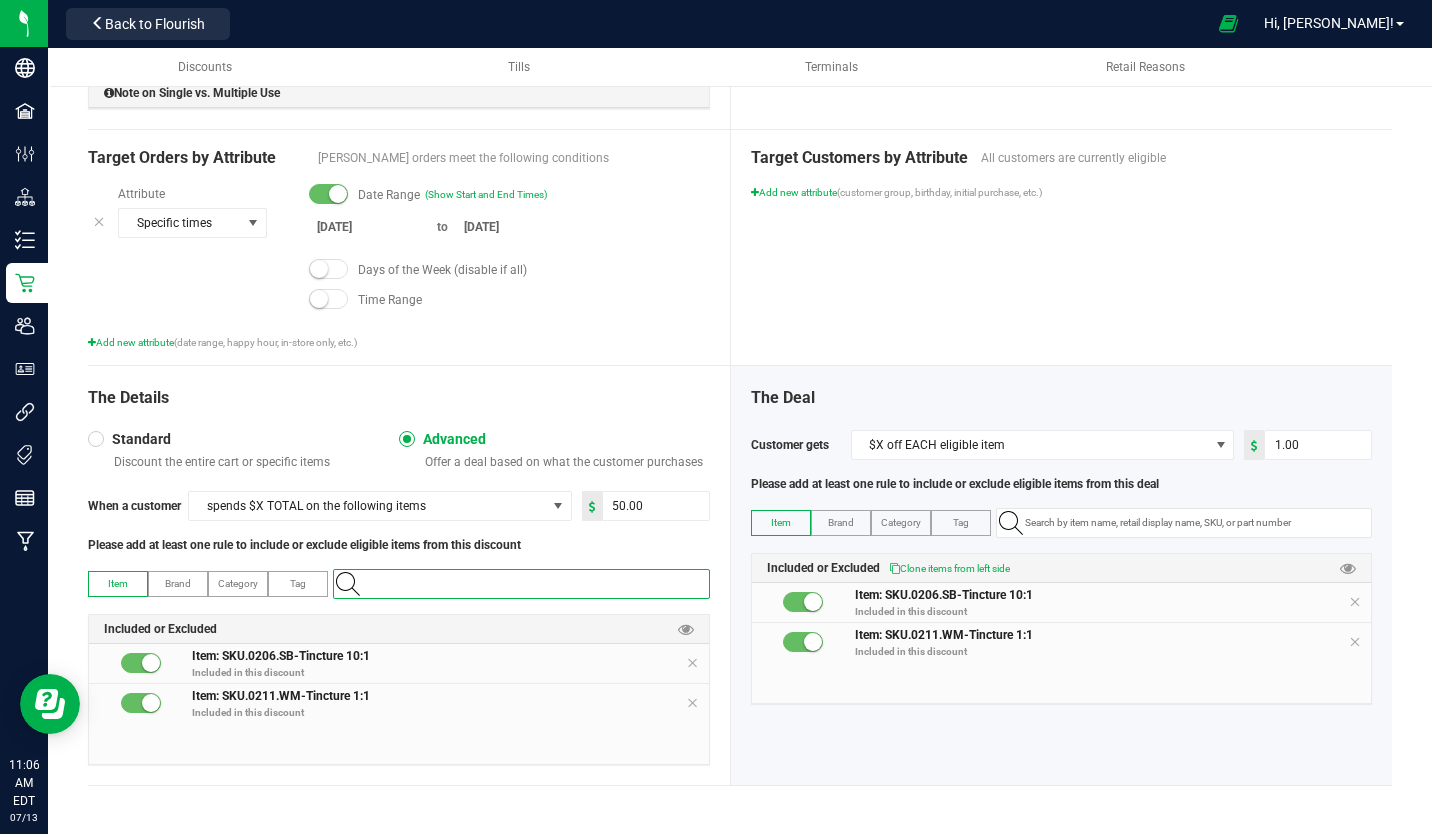 click at bounding box center [531, 584] 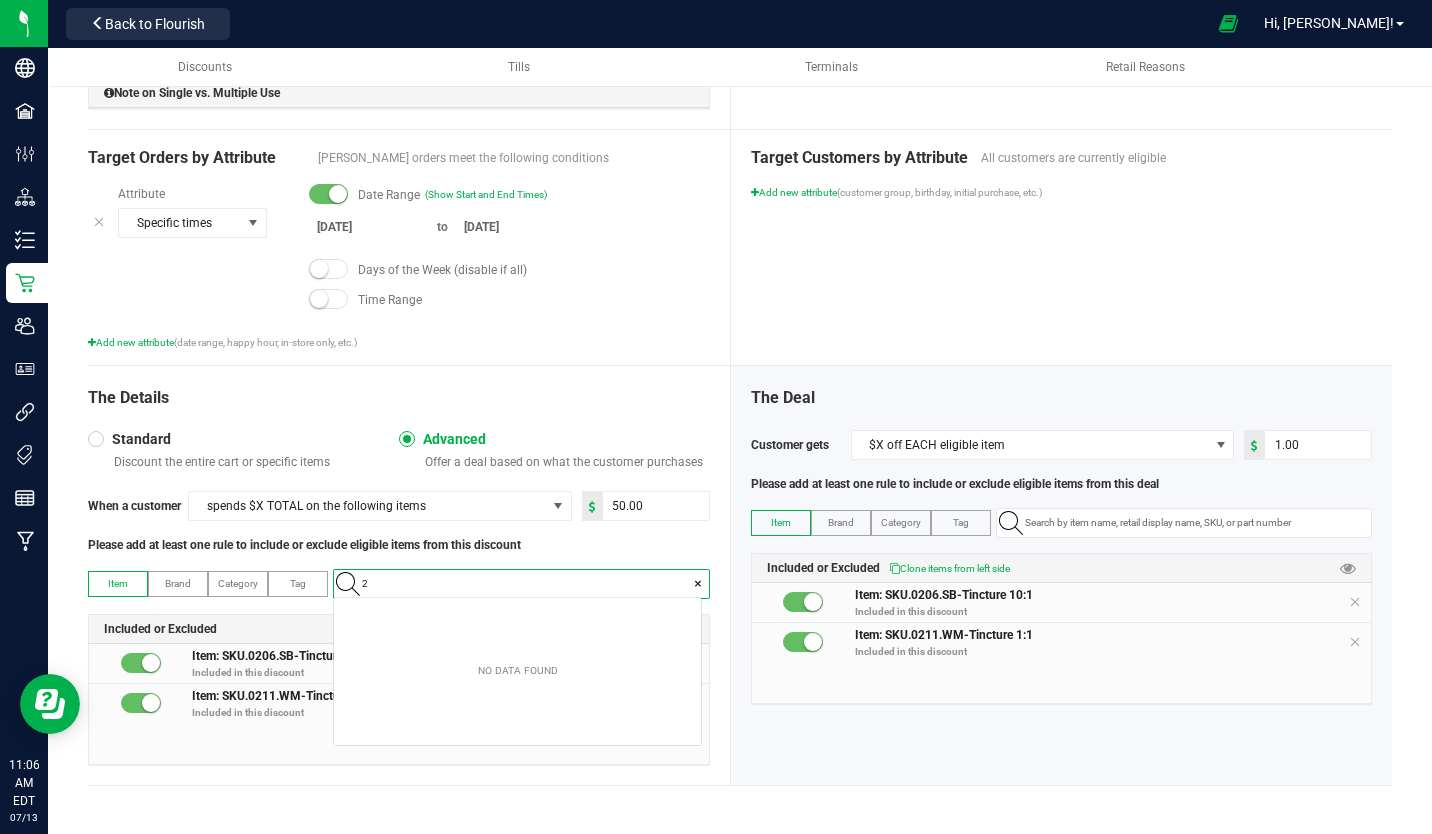 scroll, scrollTop: 99972, scrollLeft: 99633, axis: both 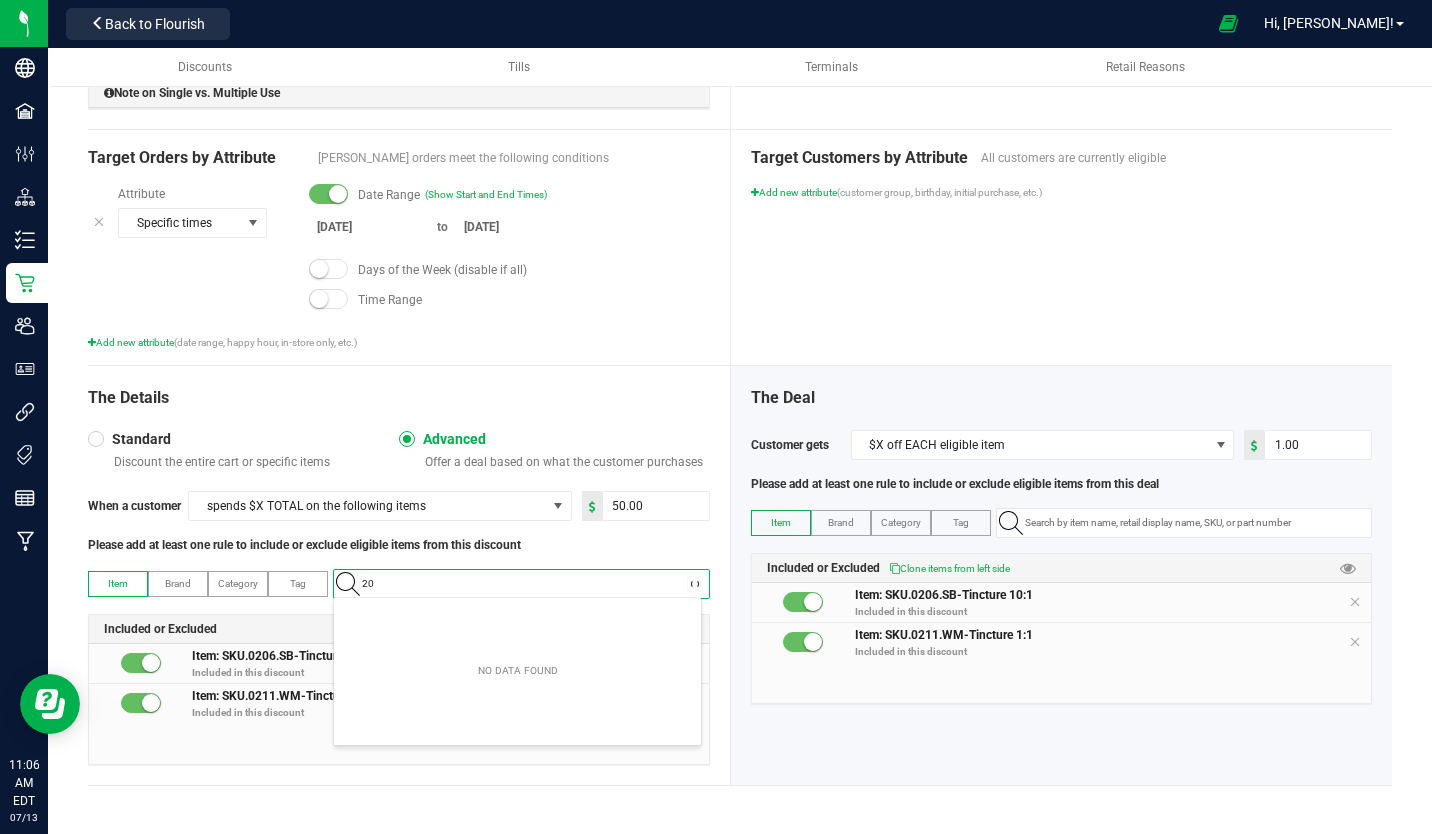 type on "2" 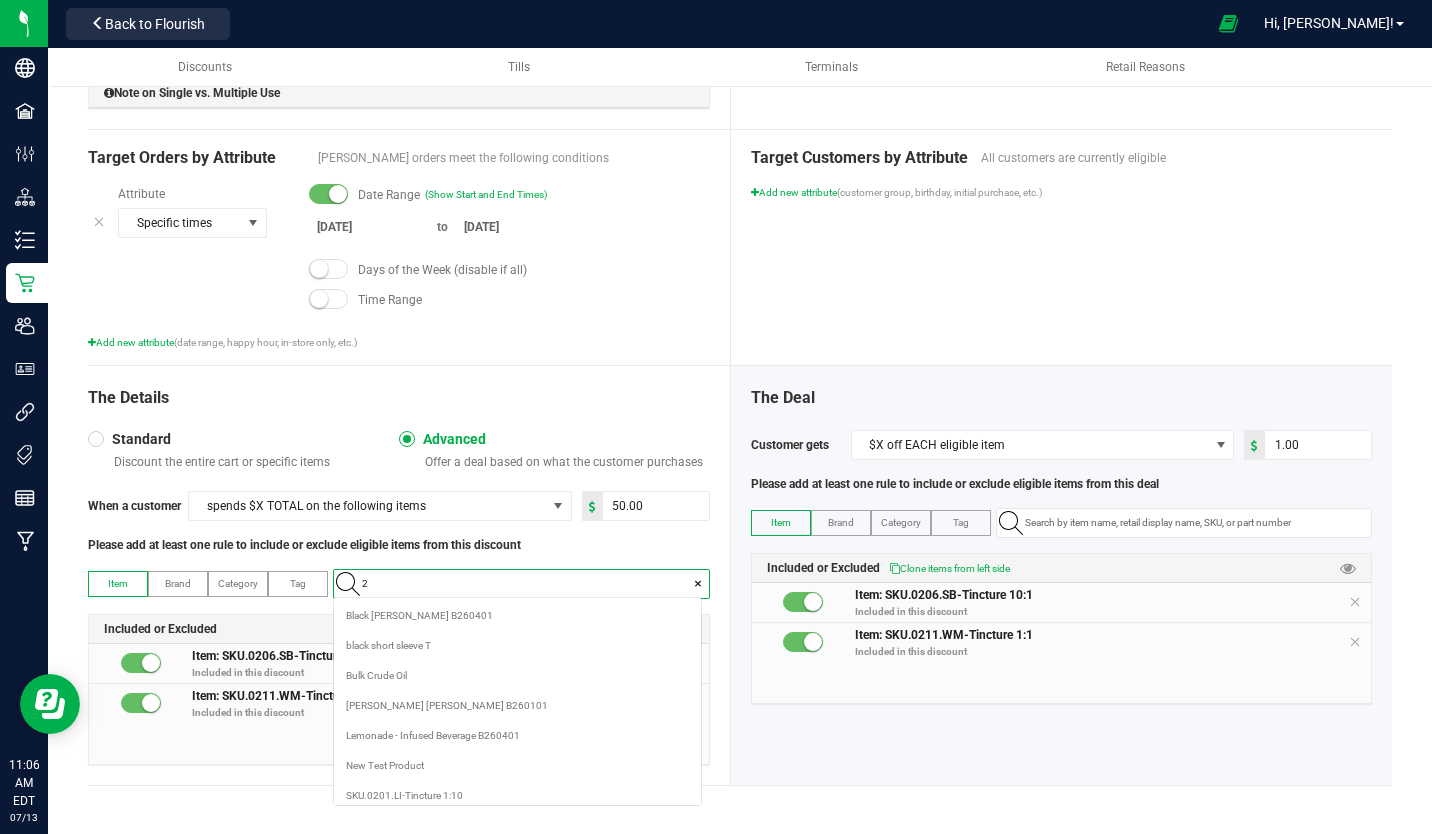 scroll, scrollTop: 99972, scrollLeft: 99633, axis: both 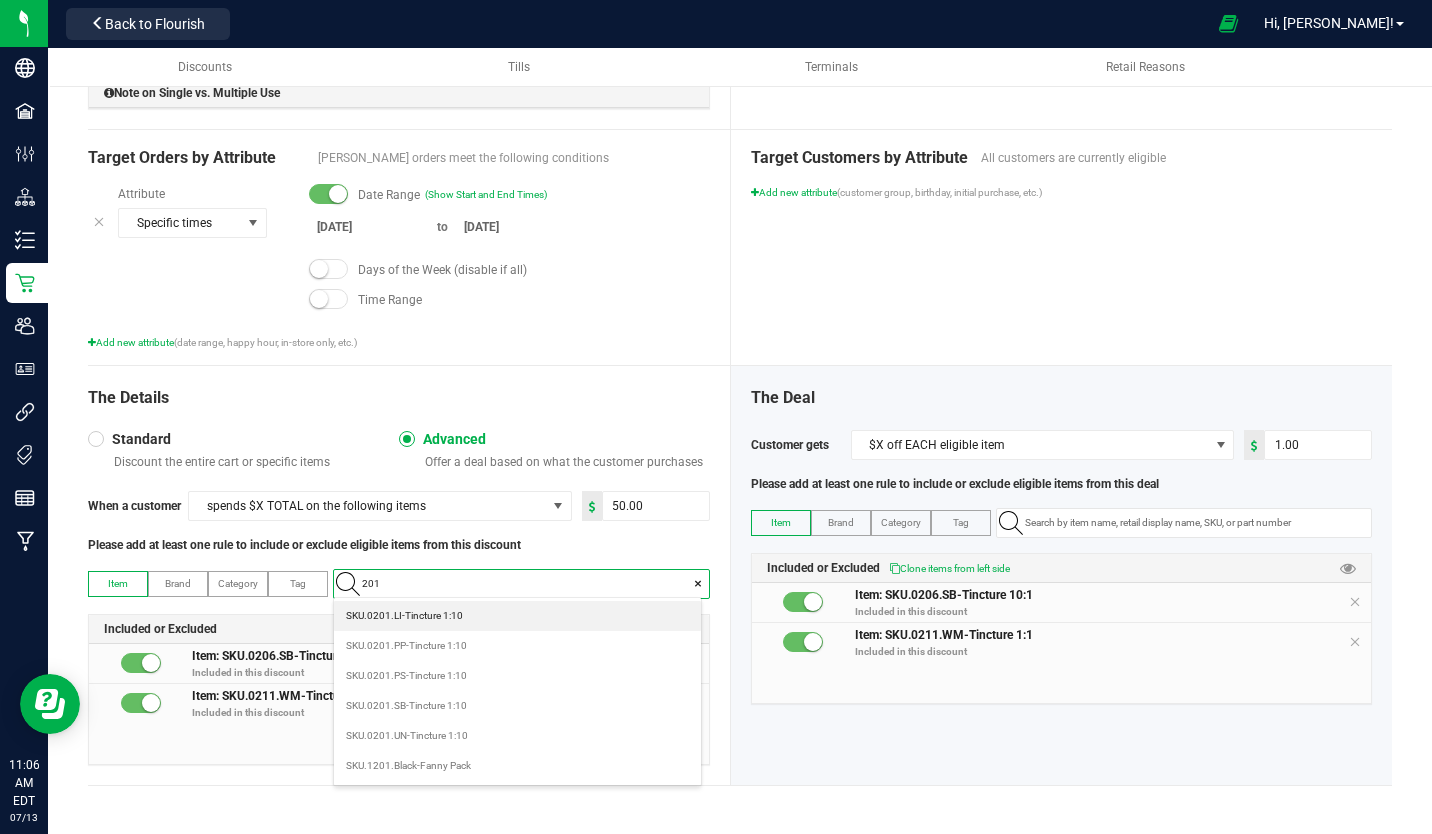 type on "201" 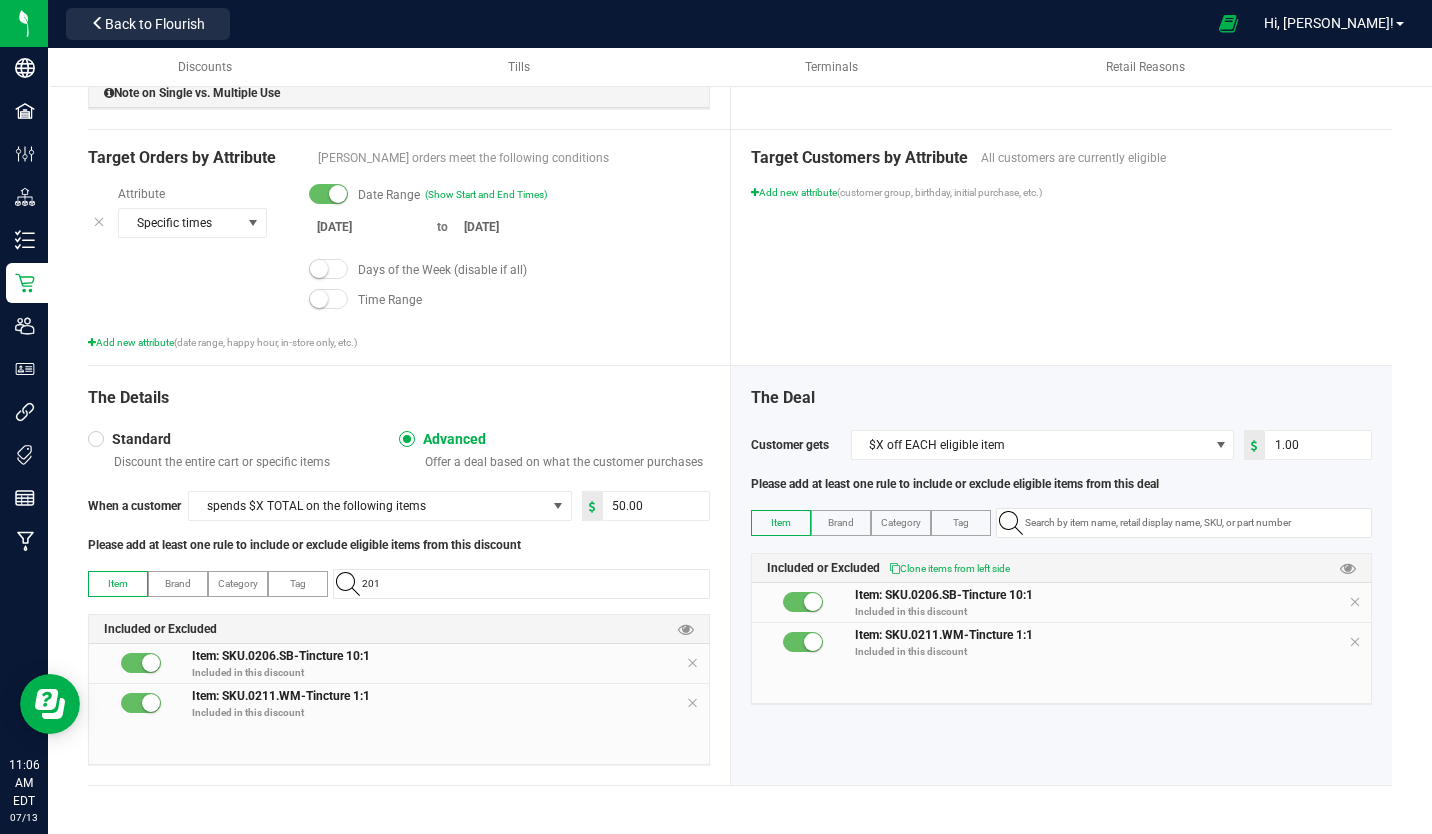 click on "Category" at bounding box center [238, 583] 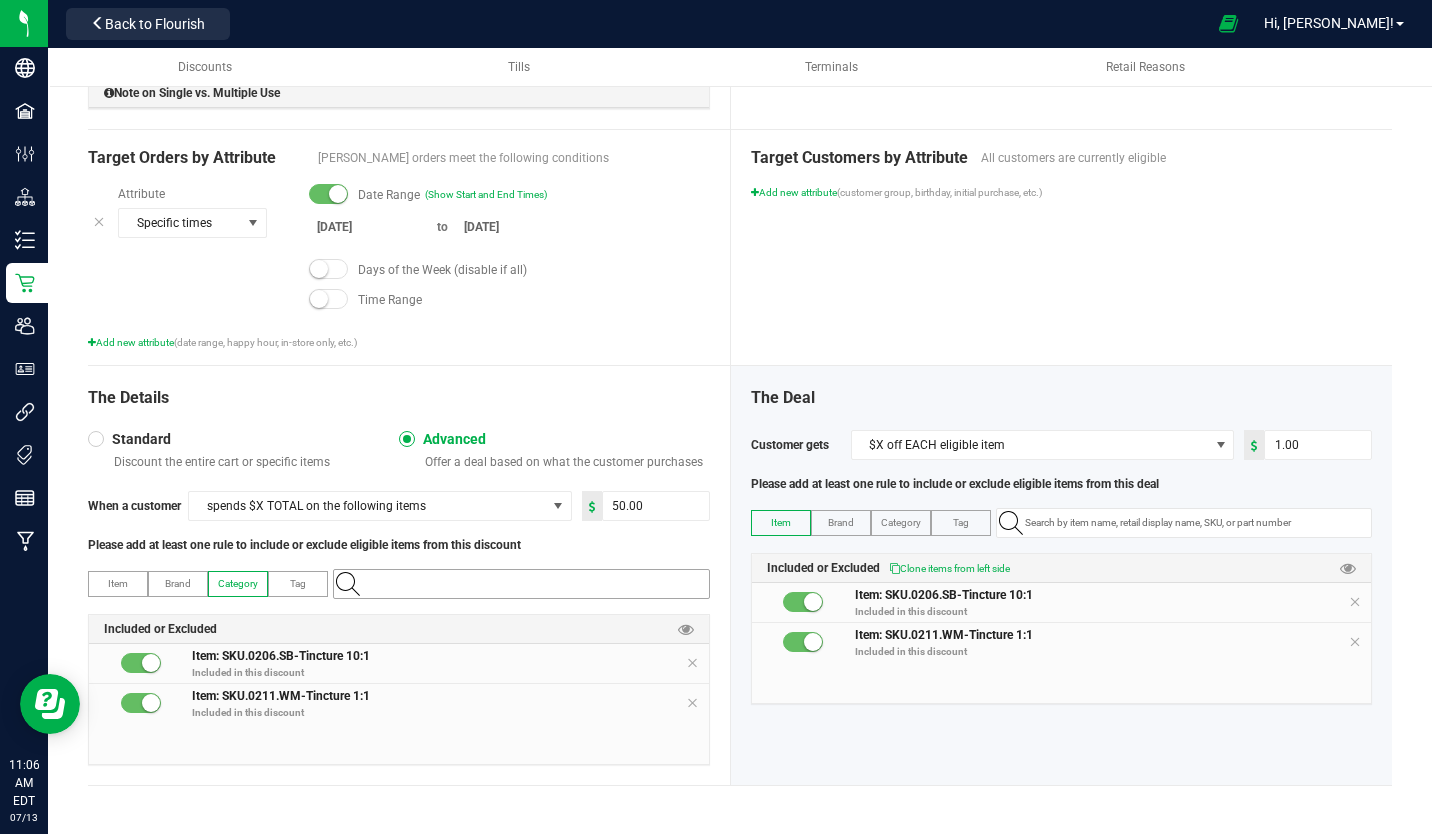 click at bounding box center [531, 584] 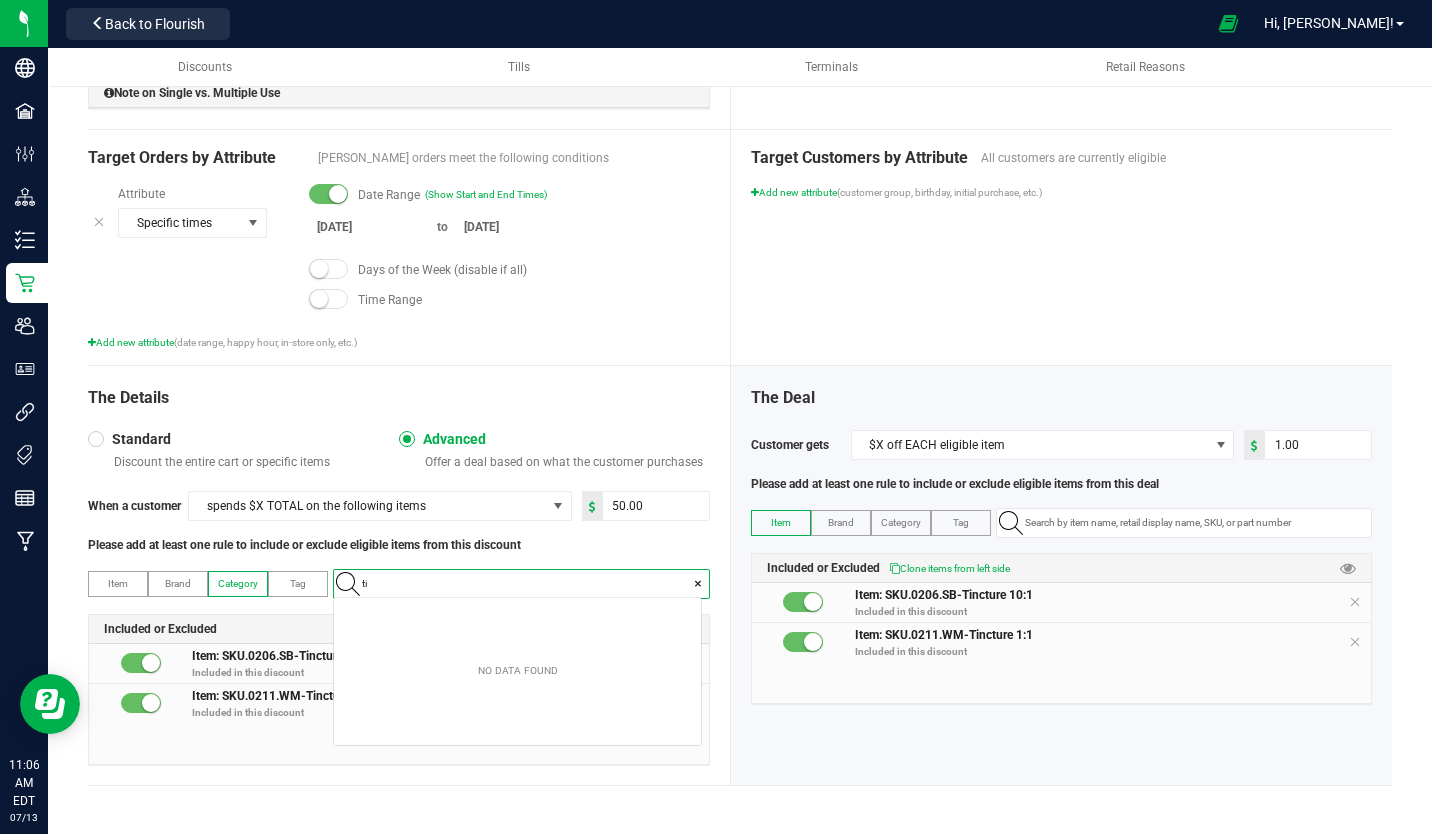 scroll, scrollTop: 99972, scrollLeft: 99633, axis: both 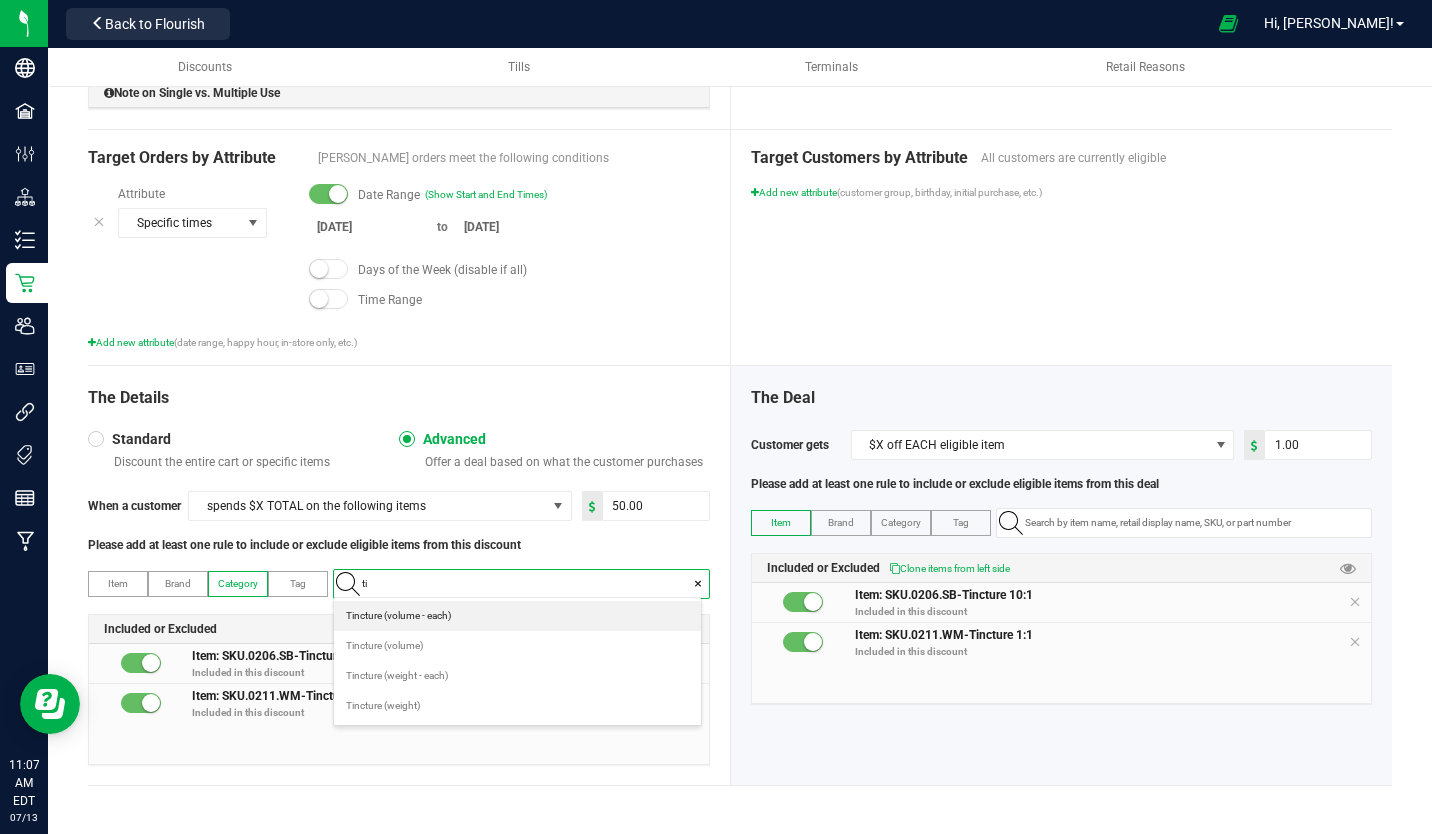 type on "t" 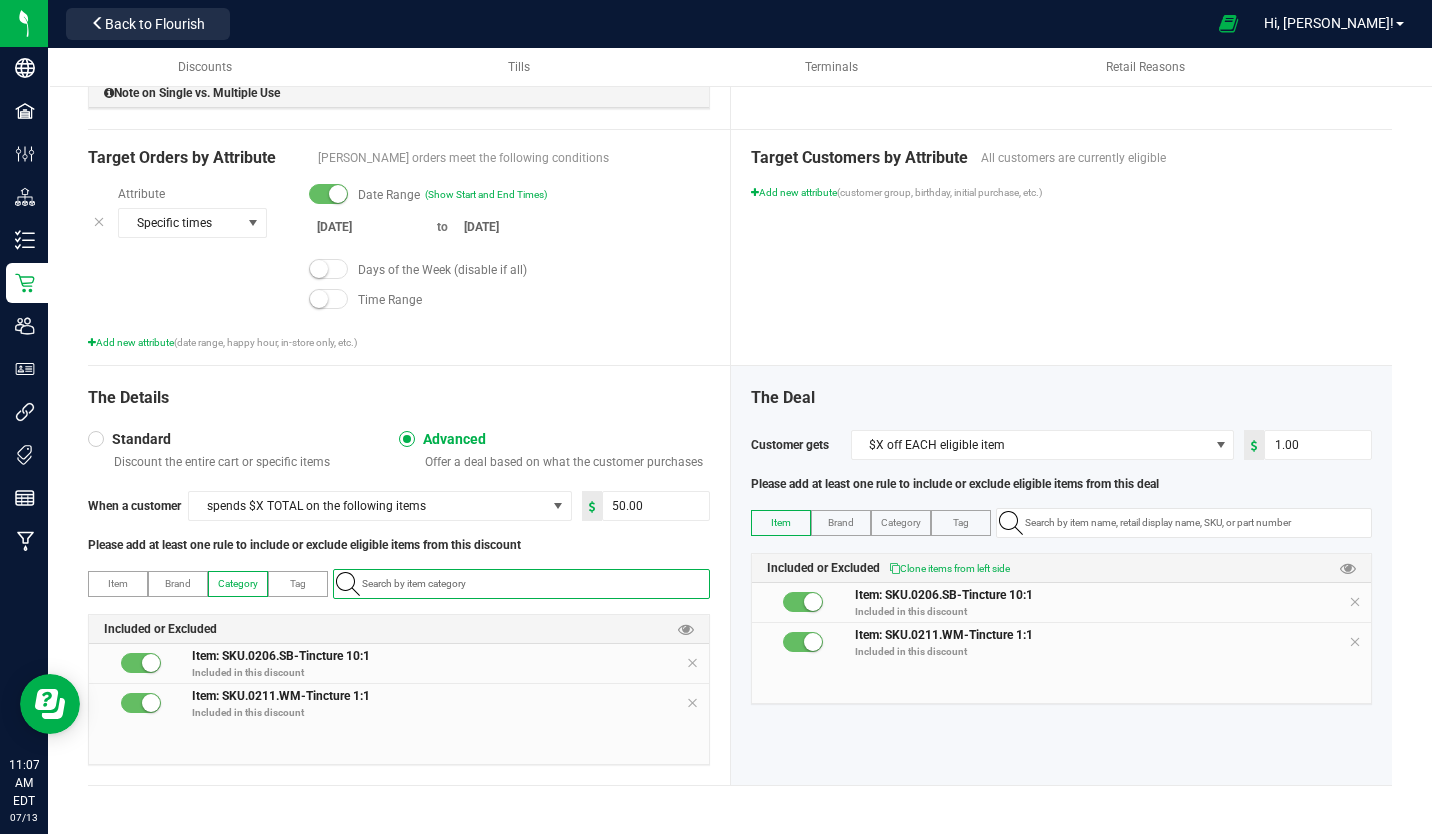 click on "Brand" at bounding box center [178, 584] 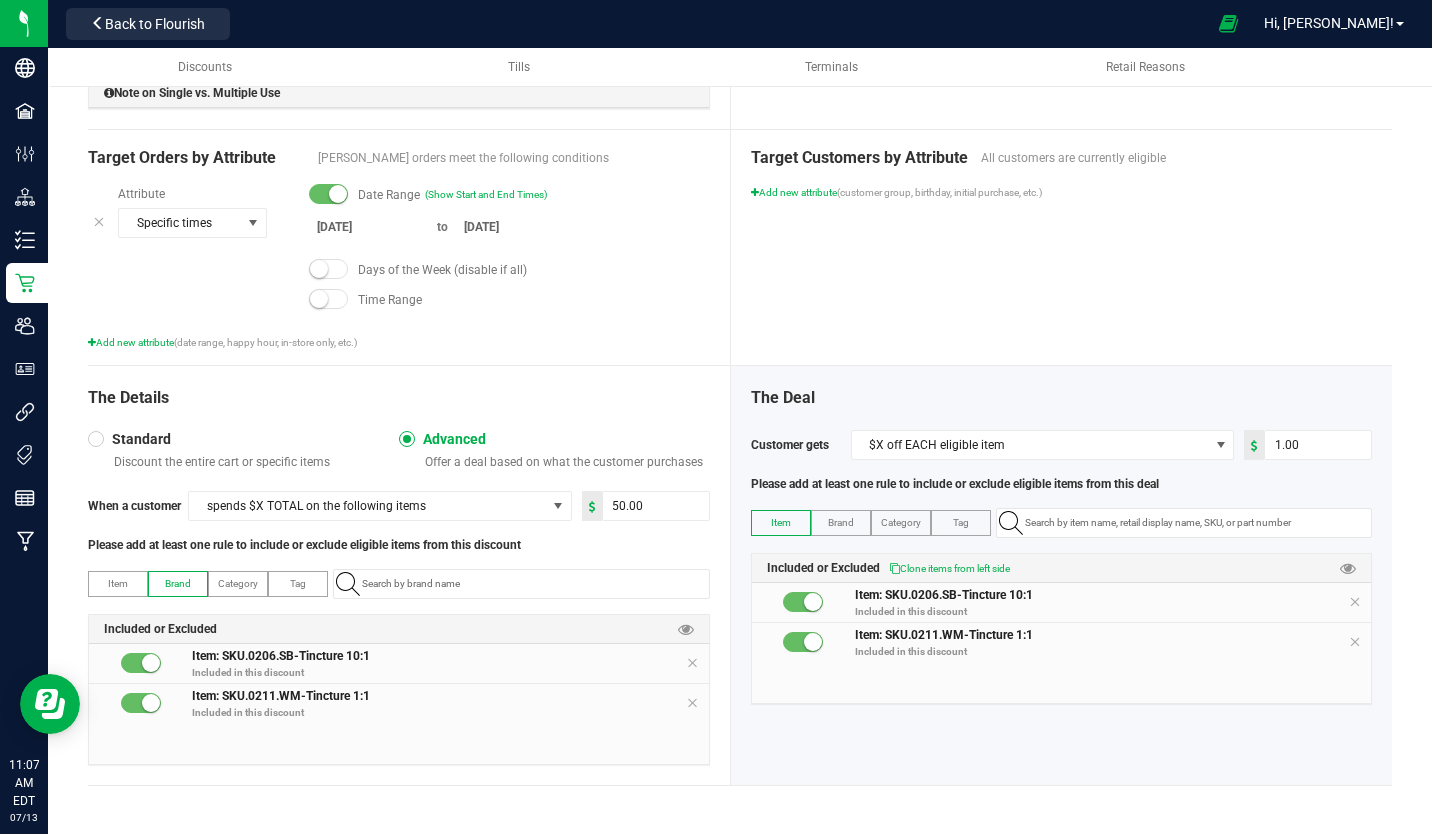 click on "Item" at bounding box center (118, 583) 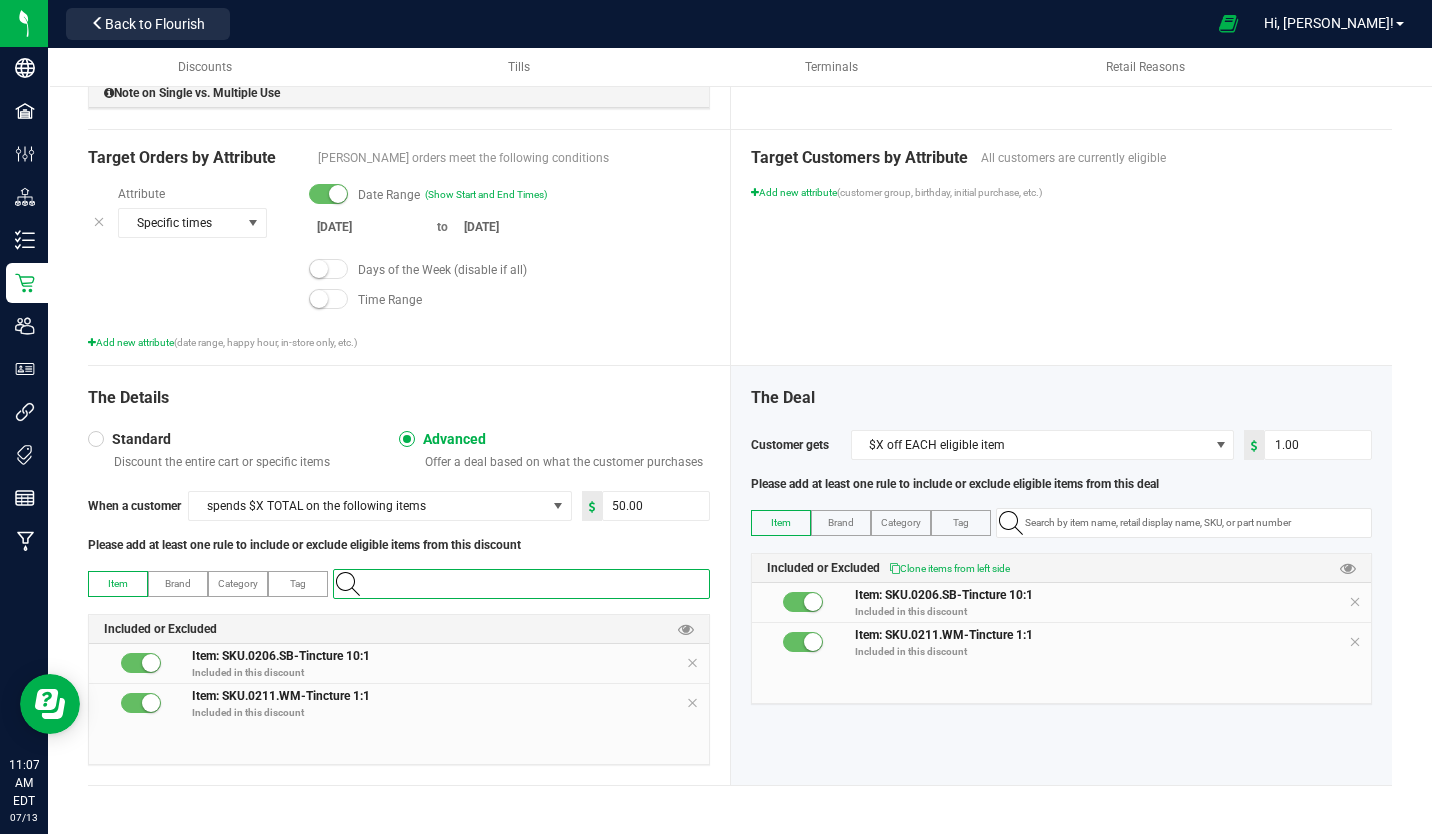 click at bounding box center [531, 584] 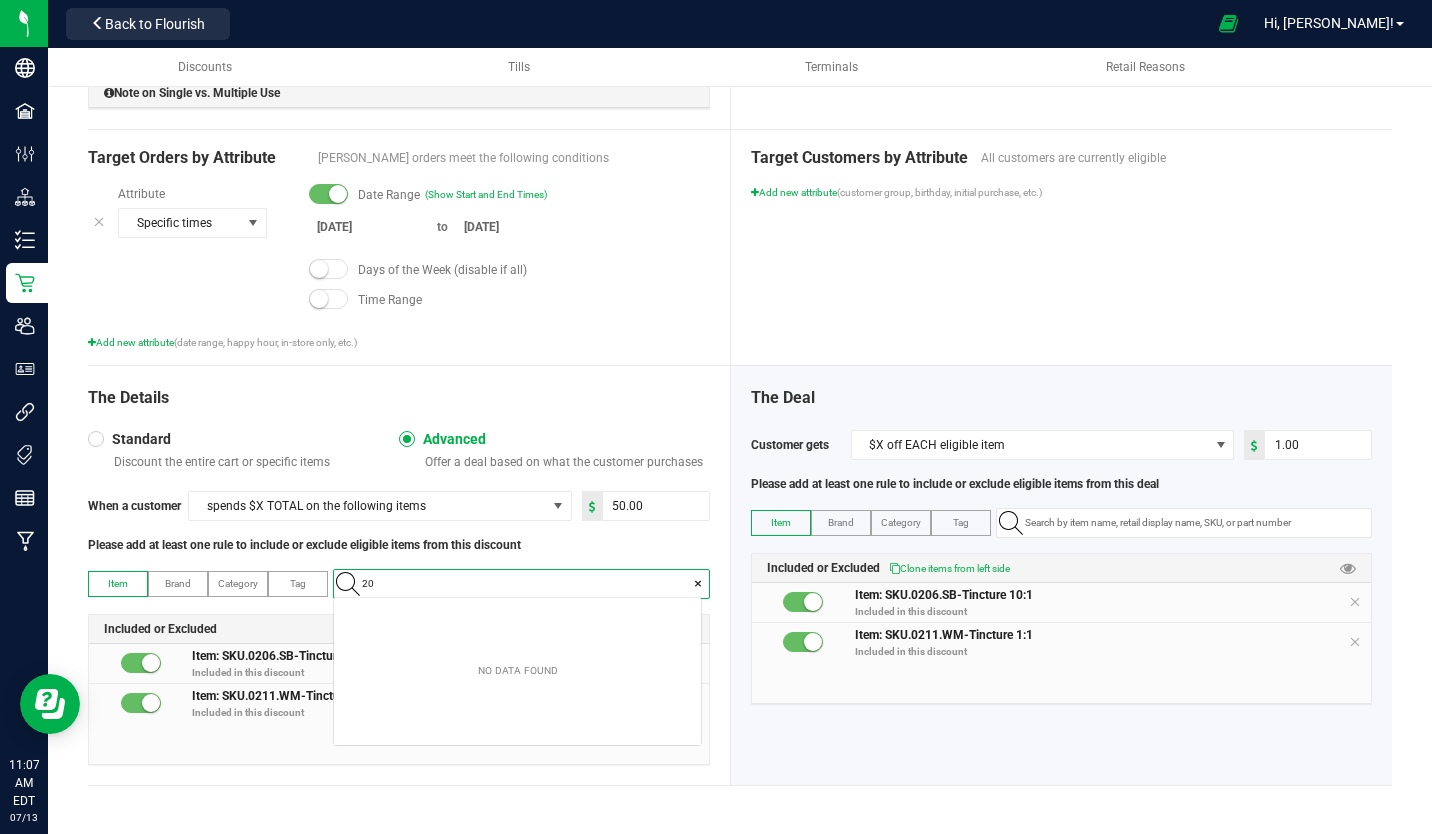 scroll, scrollTop: 99972, scrollLeft: 99633, axis: both 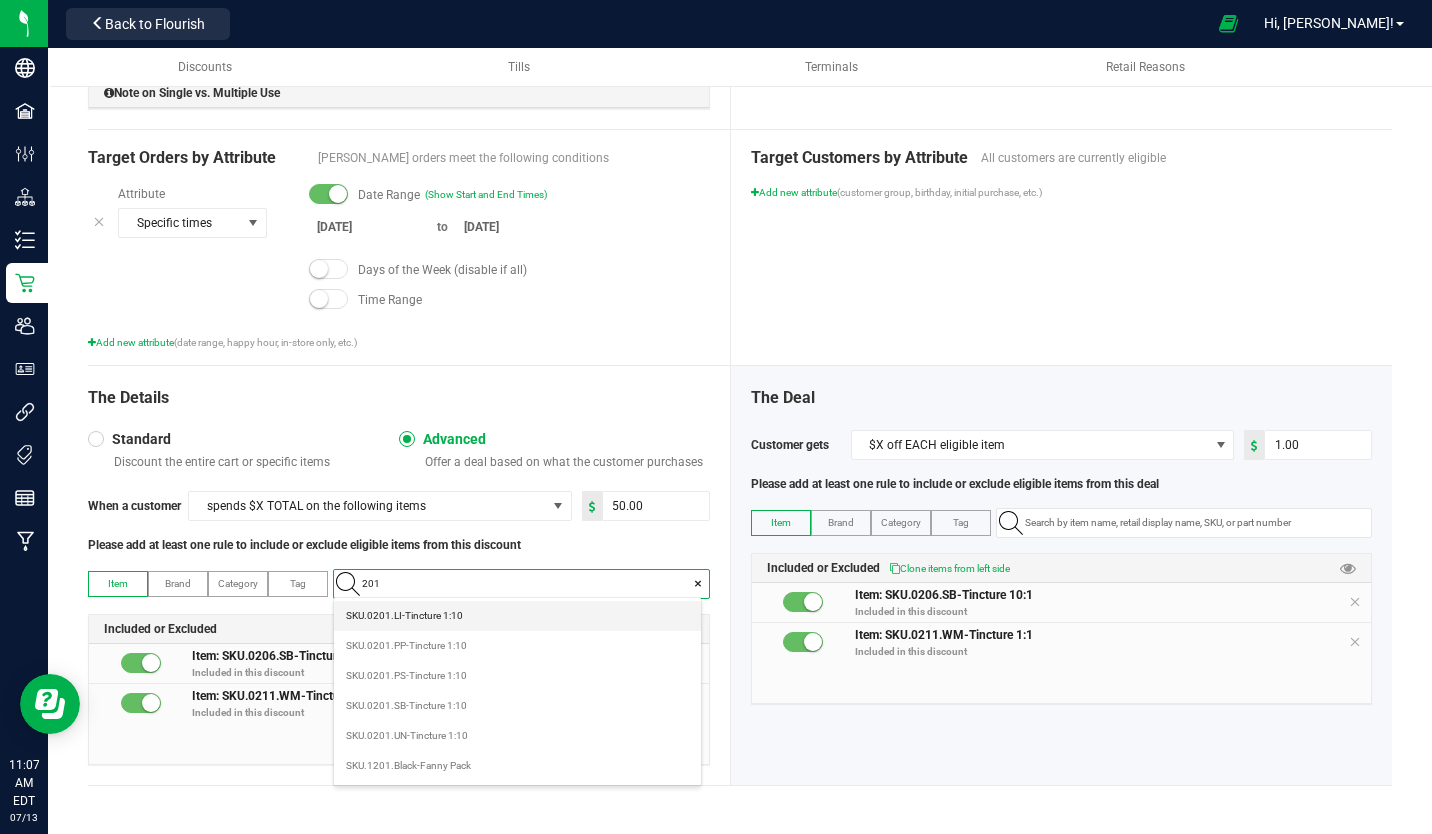 click on "SKU.0201.LI-Tincture 1:10" at bounding box center [404, 616] 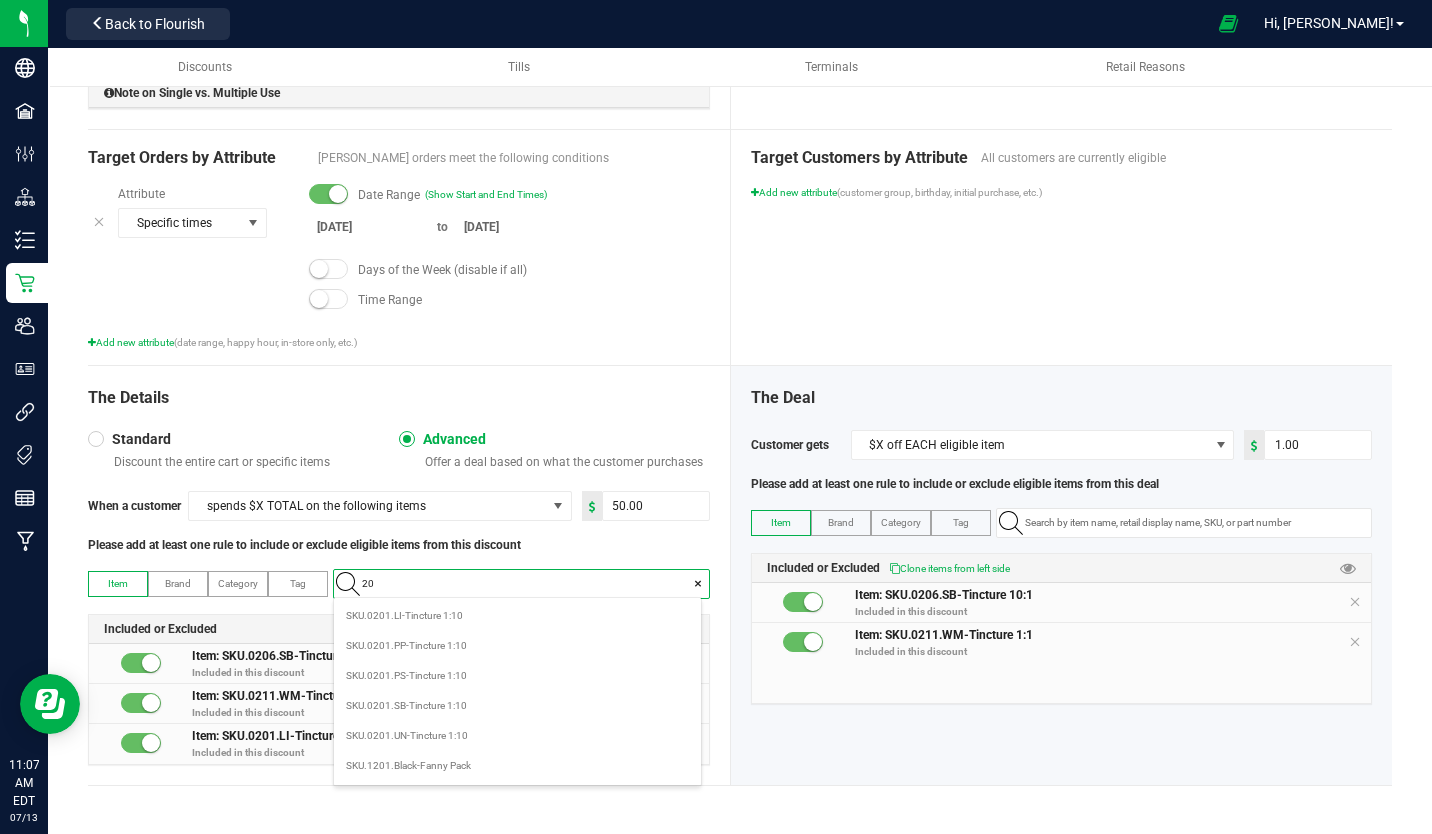 scroll, scrollTop: 99972, scrollLeft: 99633, axis: both 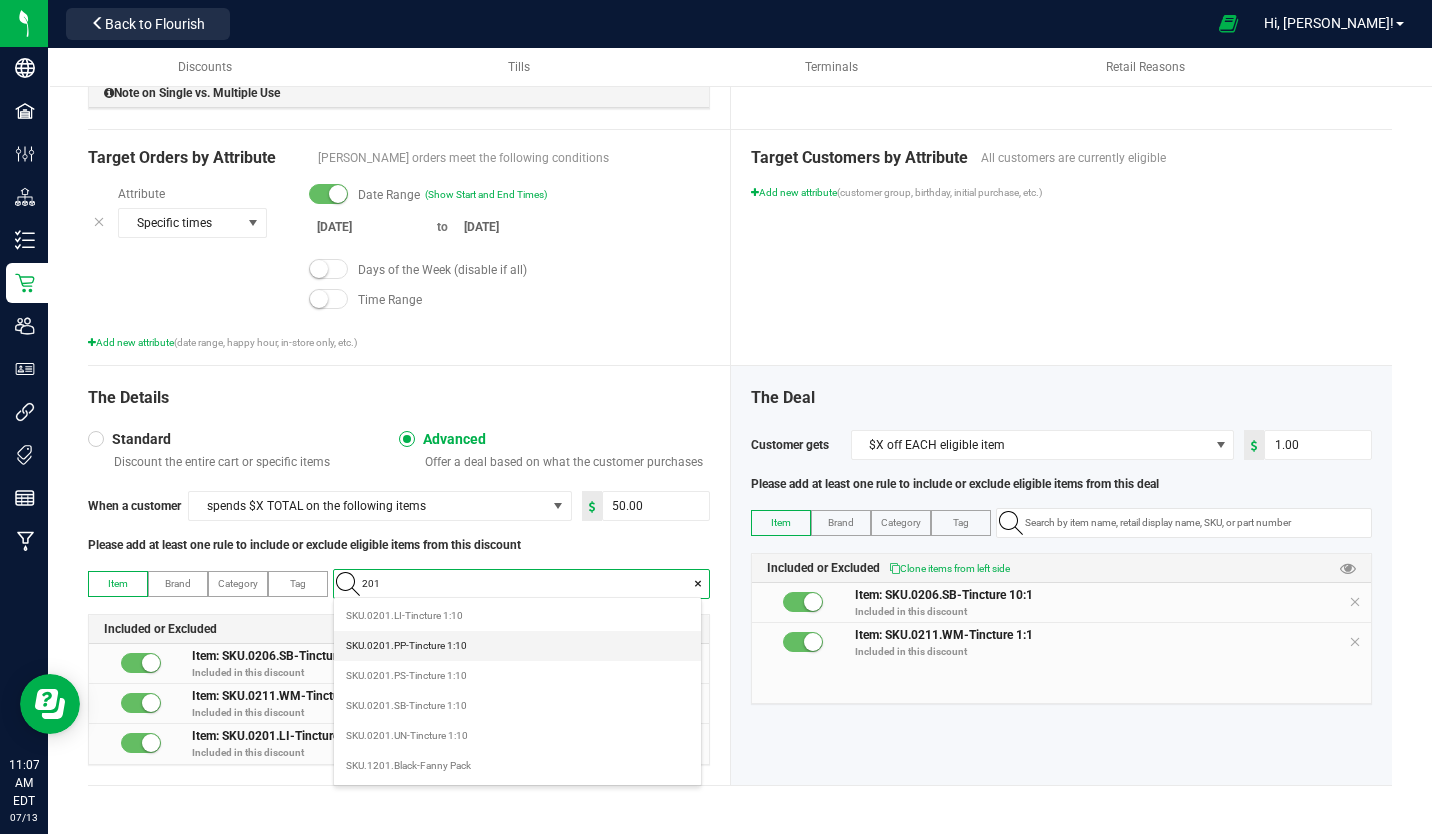 click on "SKU.0201.PP-Tincture 1:10" at bounding box center (406, 646) 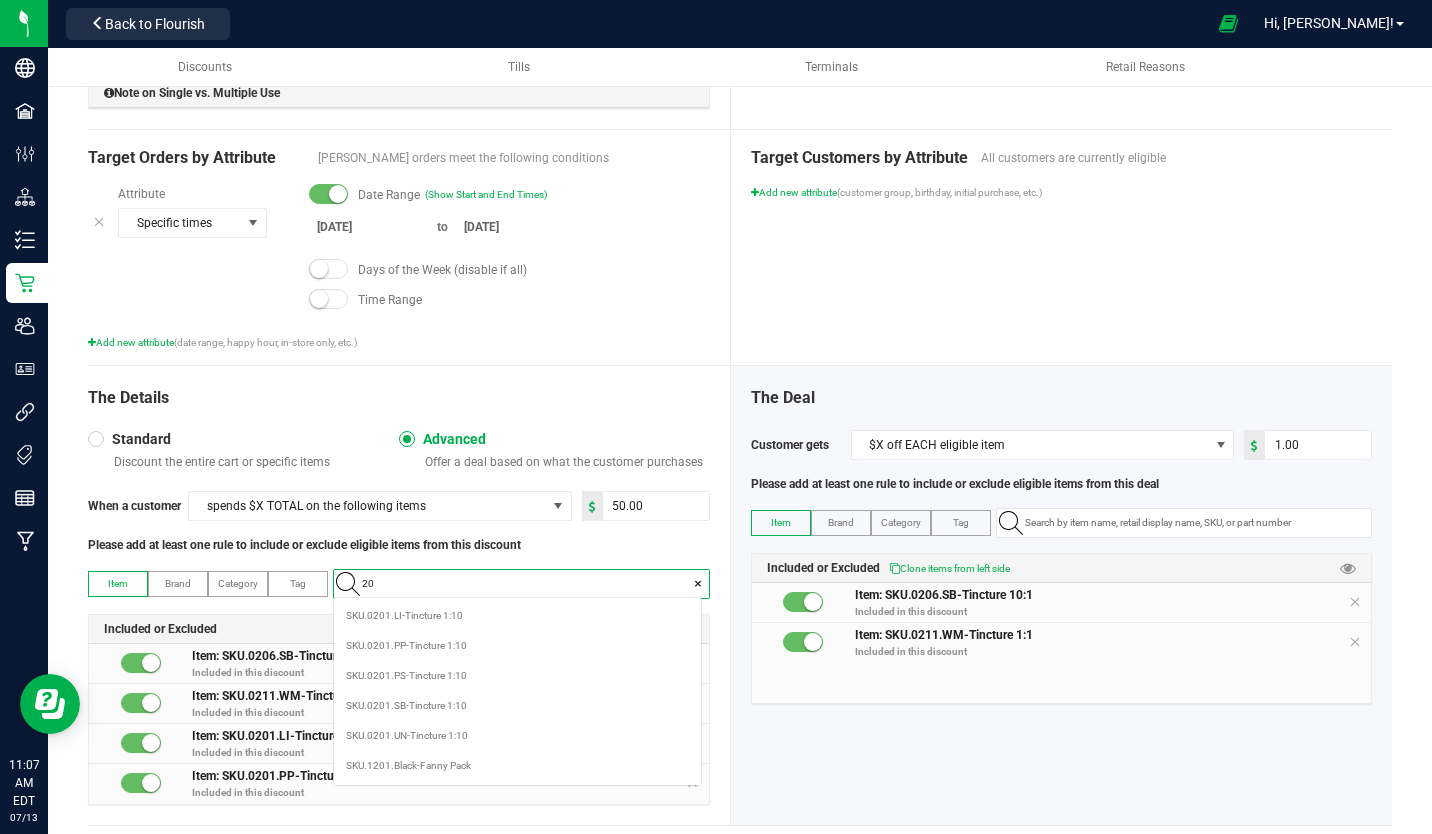 scroll, scrollTop: 99972, scrollLeft: 99633, axis: both 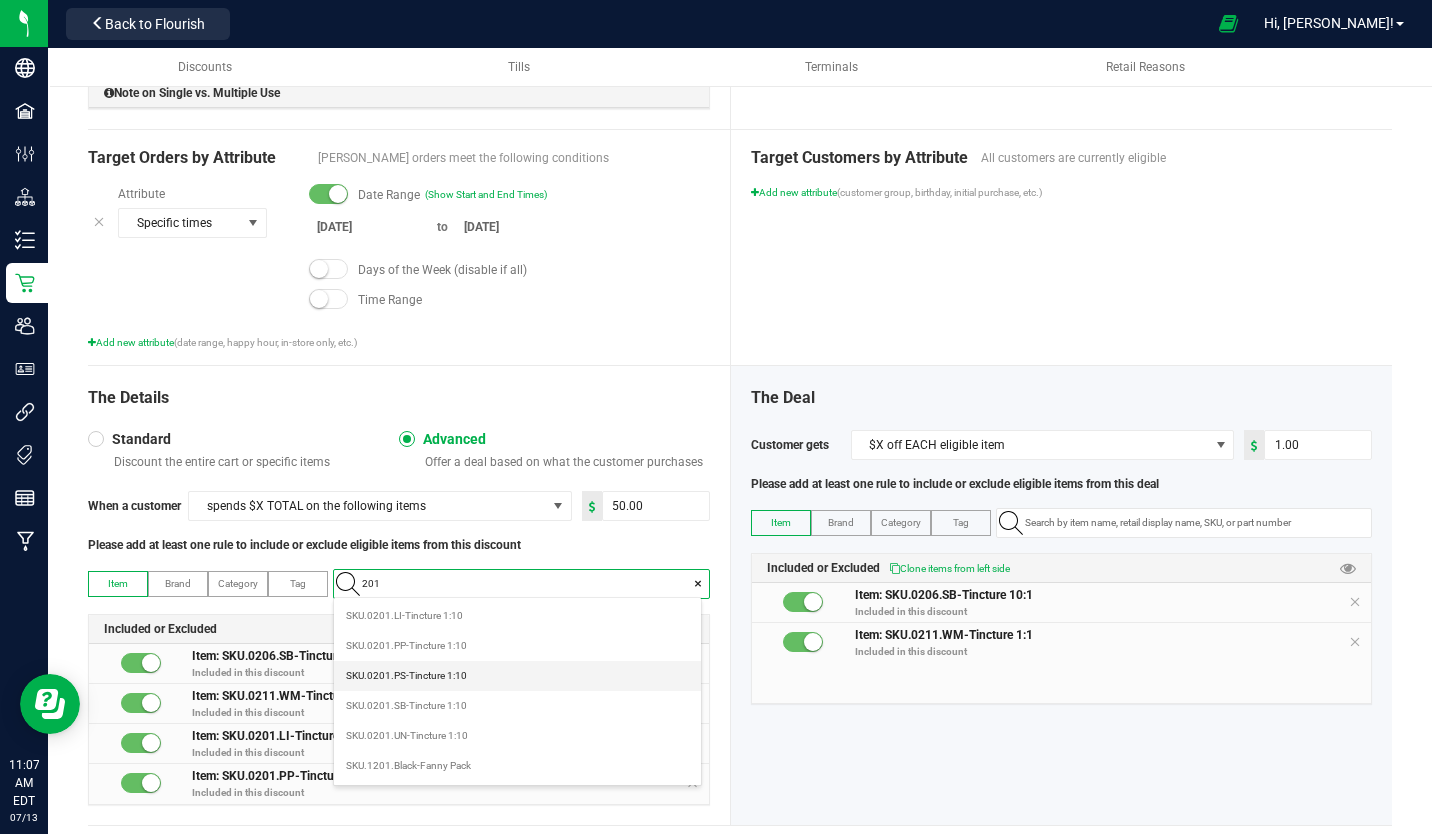click on "SKU.0201.PS-Tincture 1:10" at bounding box center (406, 676) 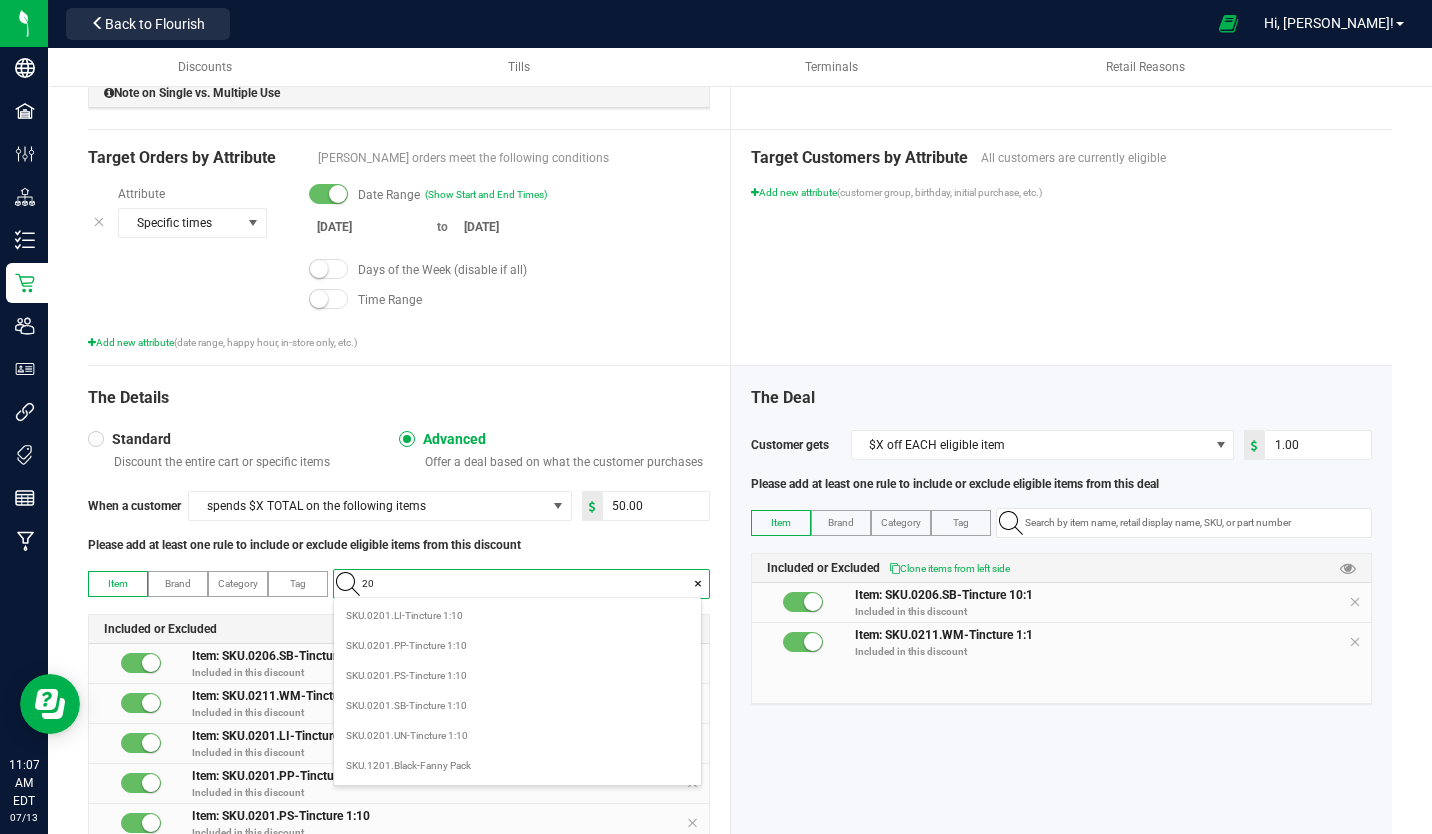 type on "201" 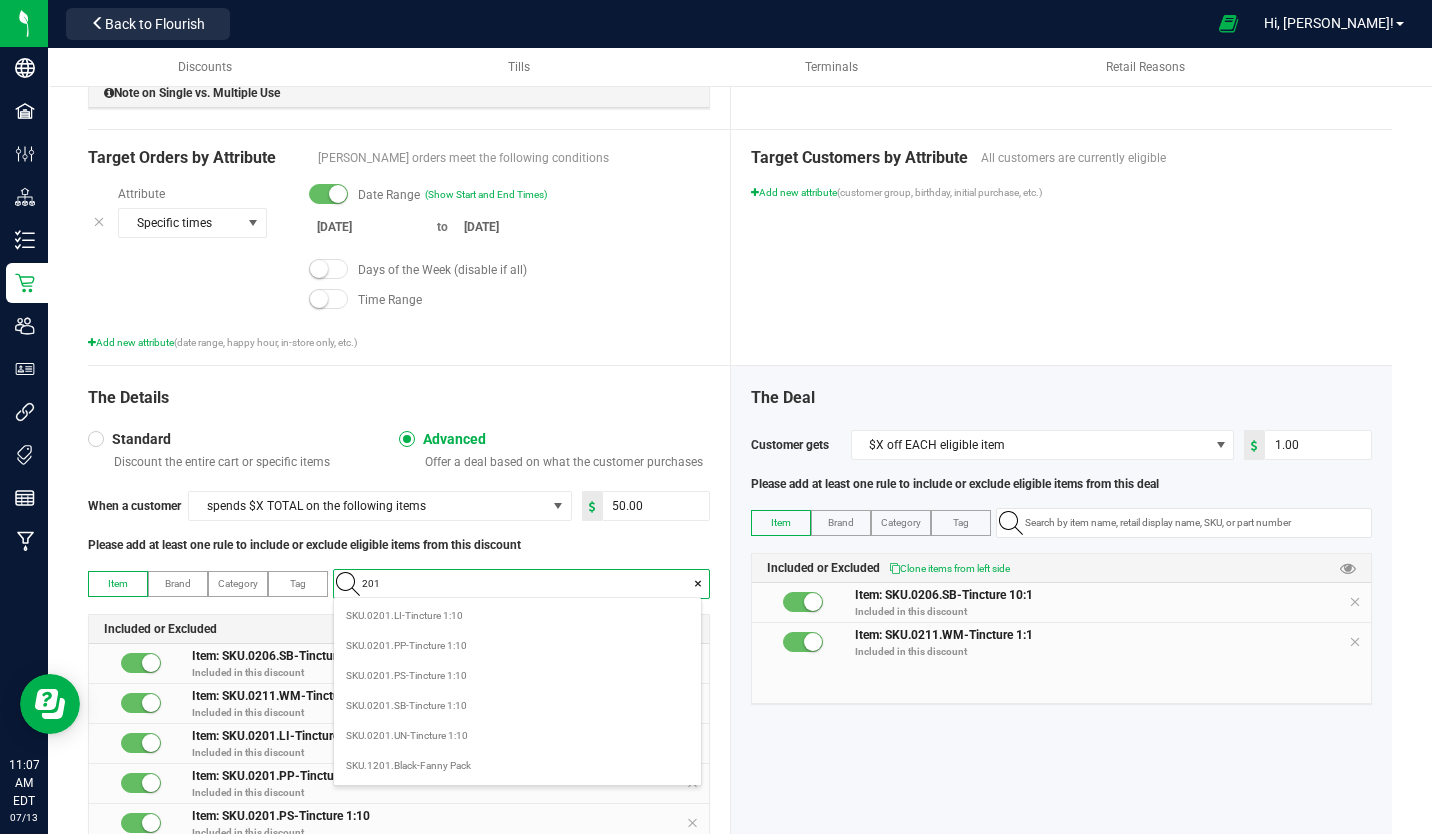 scroll, scrollTop: 99972, scrollLeft: 99633, axis: both 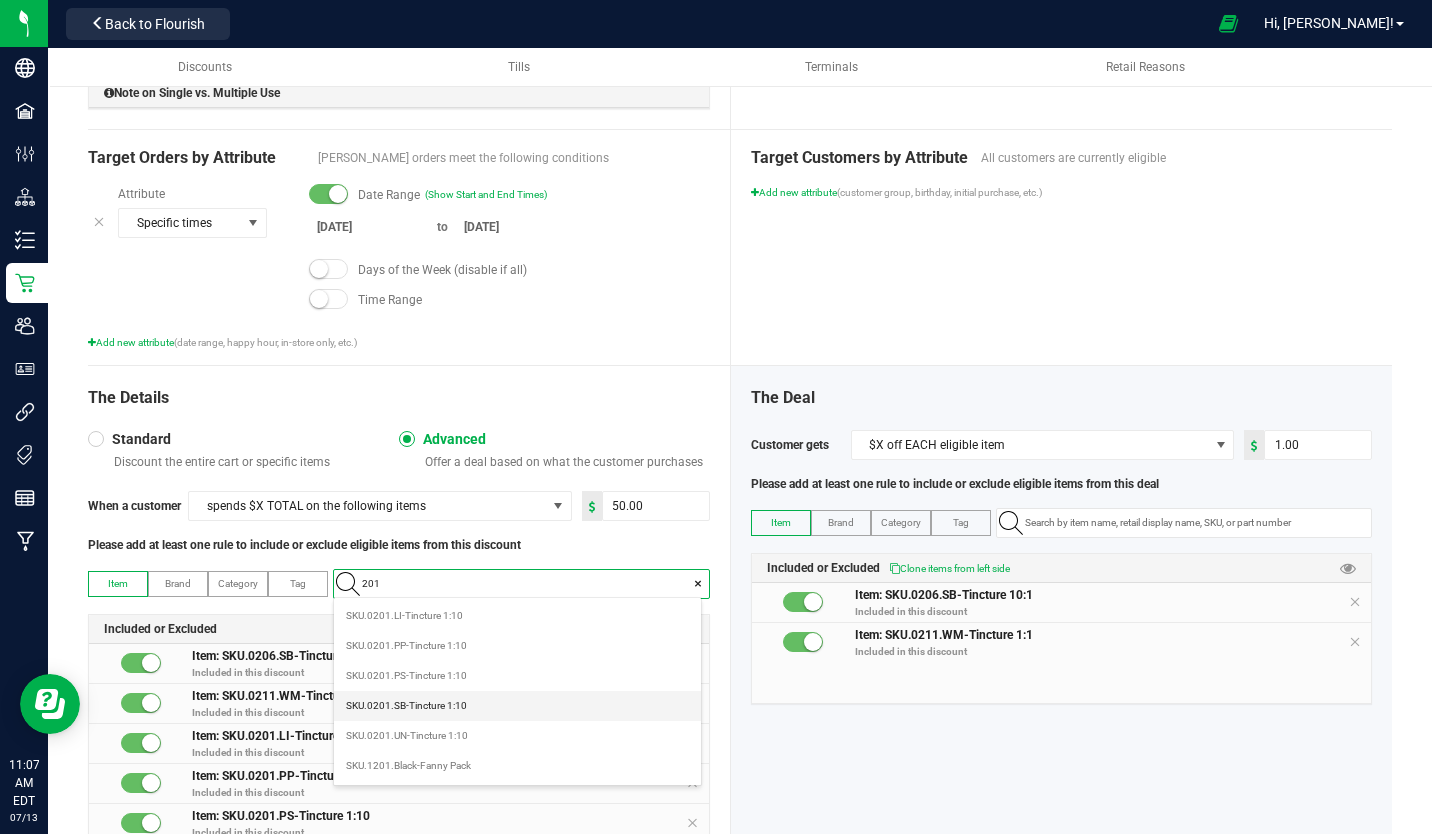 click on "SKU.0201.SB-Tincture 1:10" at bounding box center (406, 706) 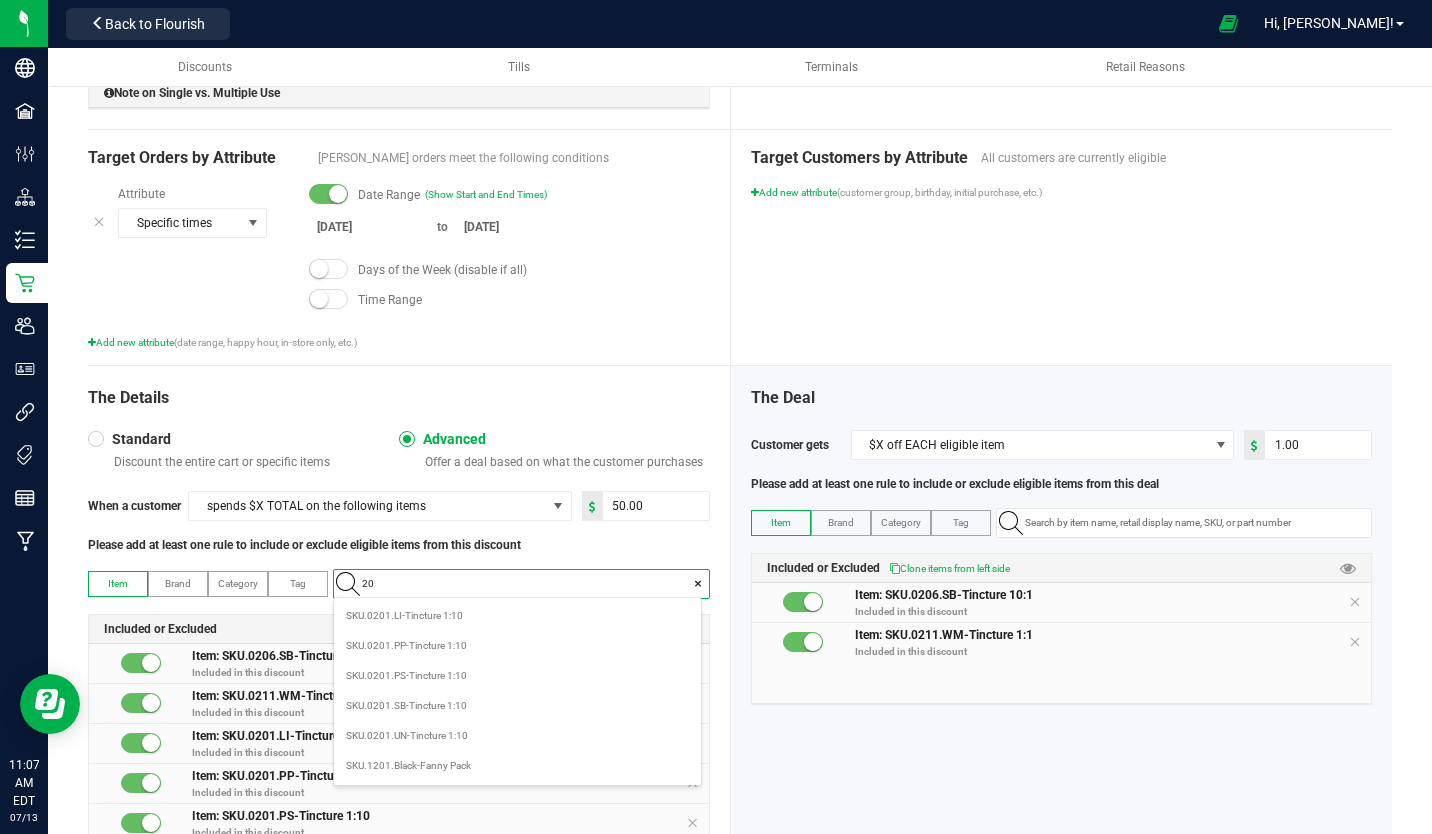 type on "201" 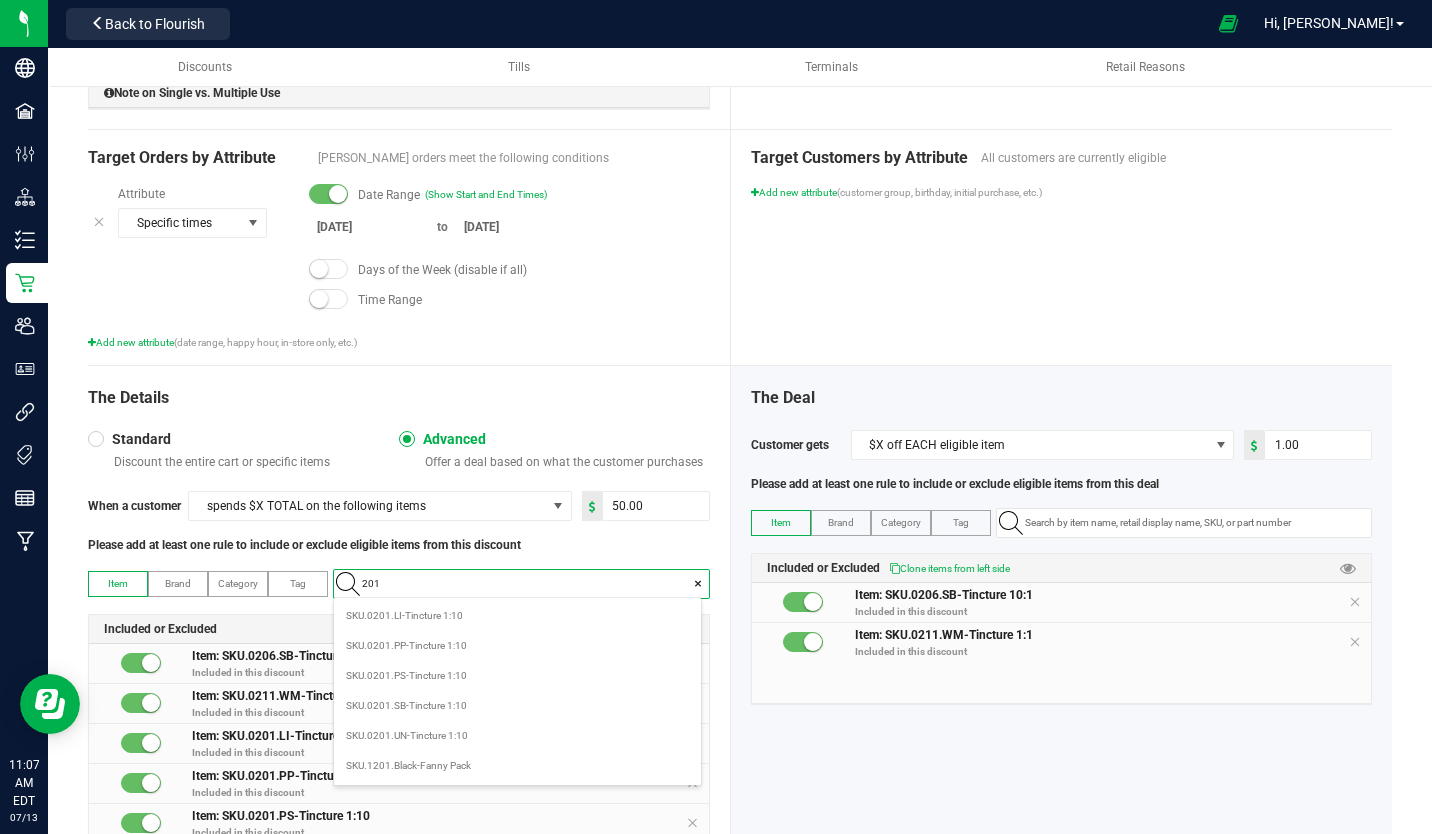 scroll, scrollTop: 99972, scrollLeft: 99633, axis: both 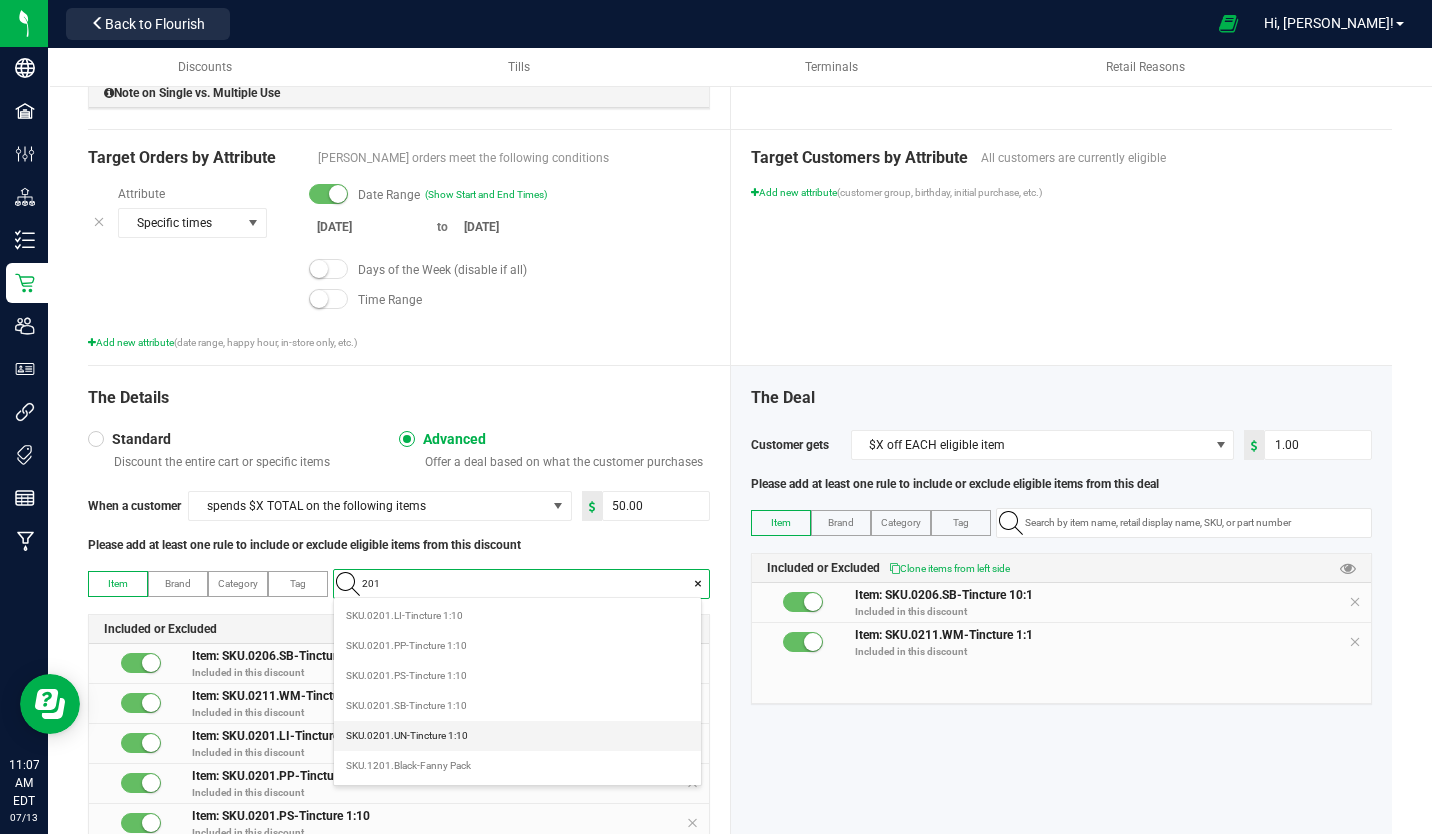 click on "SKU.0201.UN-Tincture 1:10" at bounding box center (407, 736) 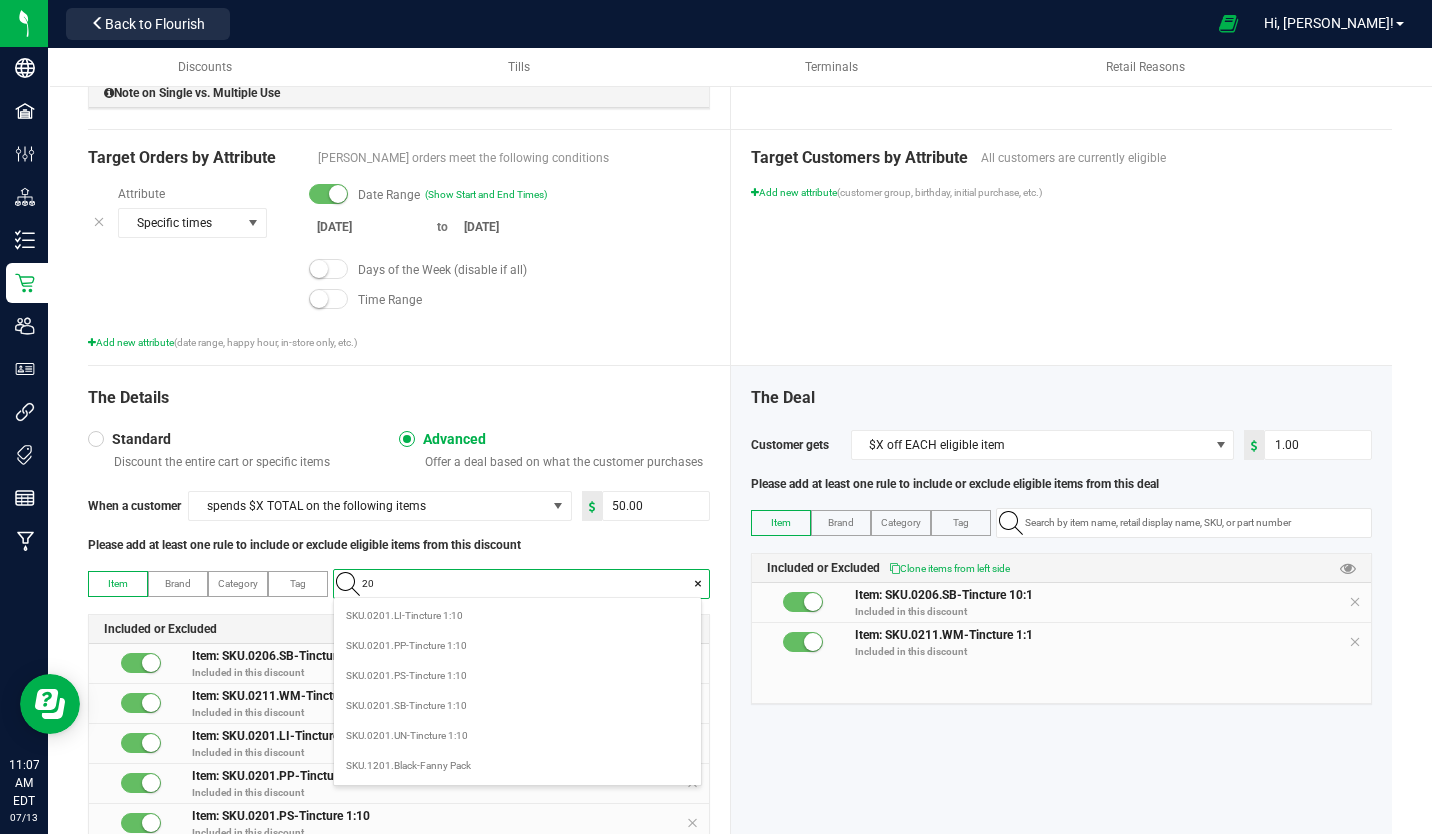 type on "202" 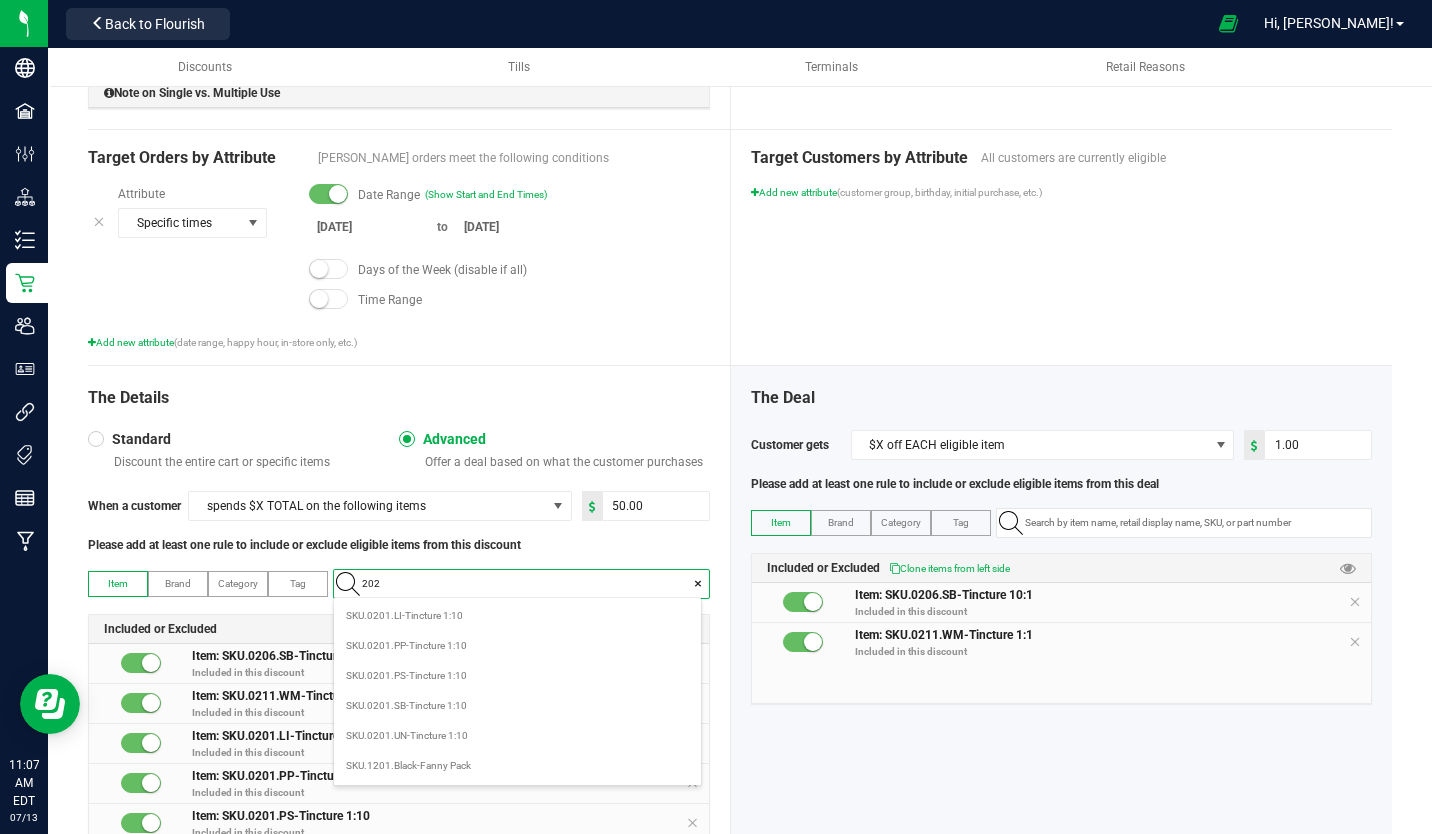 scroll, scrollTop: 99972, scrollLeft: 99633, axis: both 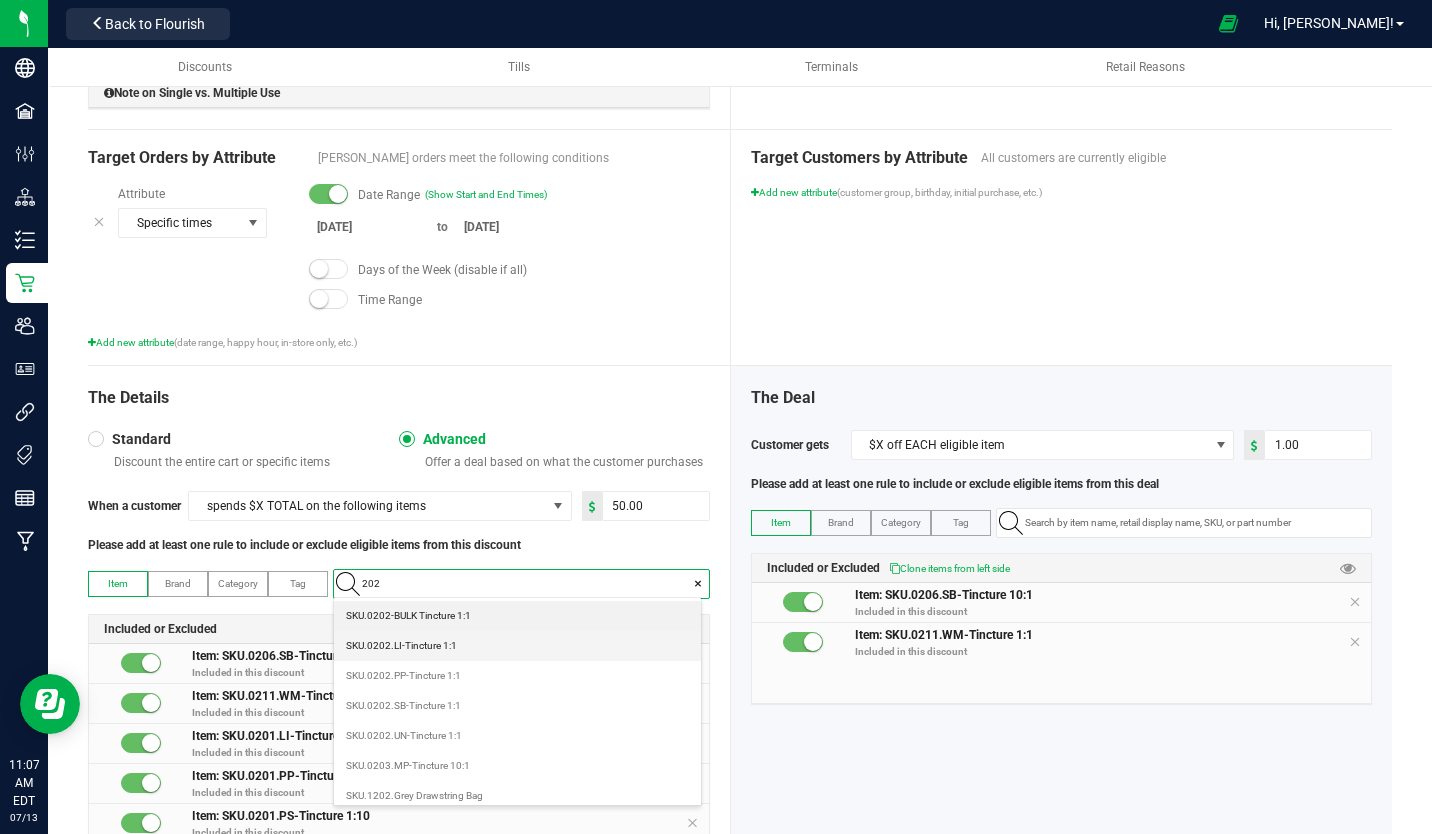 drag, startPoint x: 420, startPoint y: 614, endPoint x: 400, endPoint y: 646, distance: 37.735924 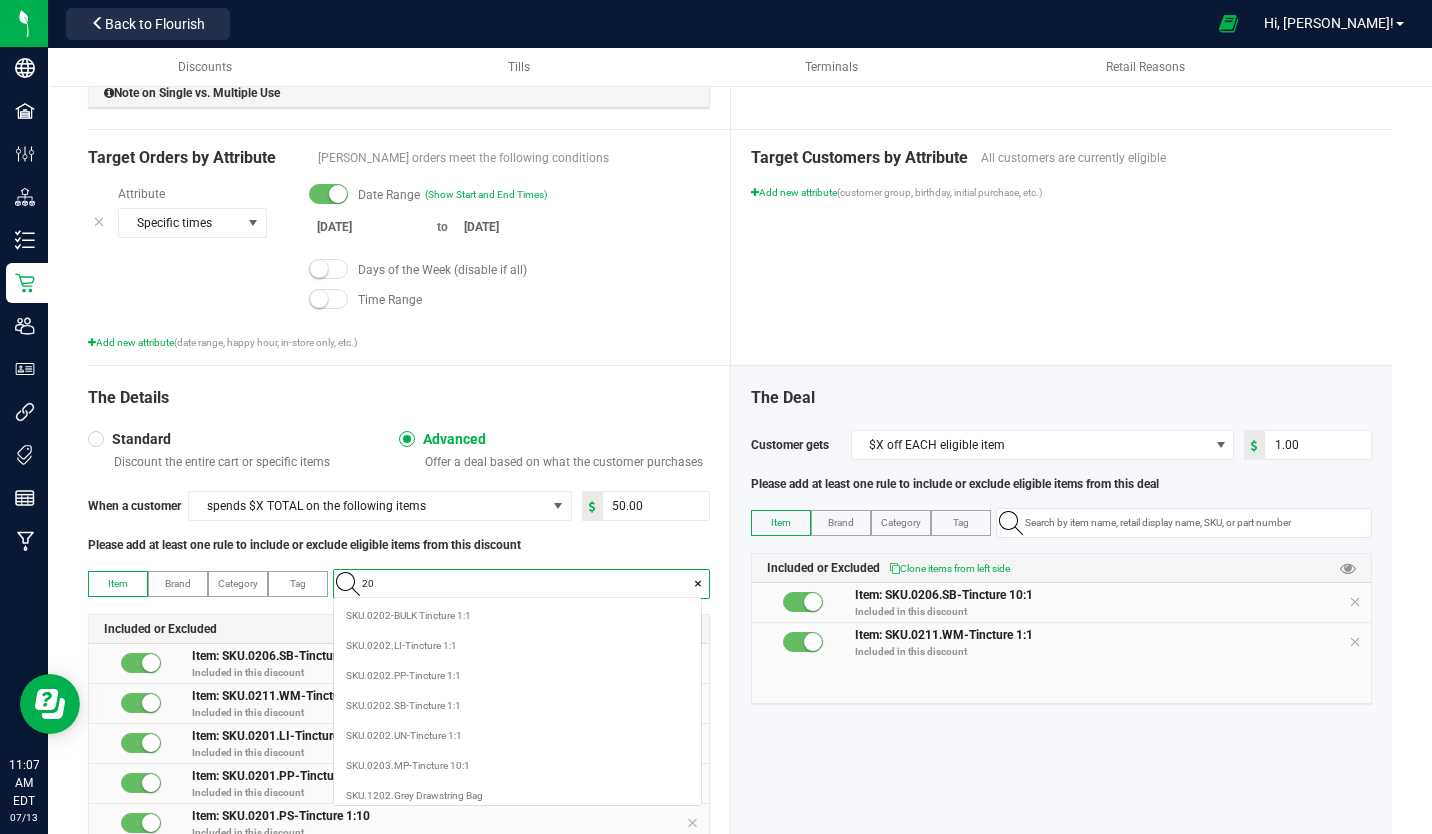scroll, scrollTop: 99972, scrollLeft: 99633, axis: both 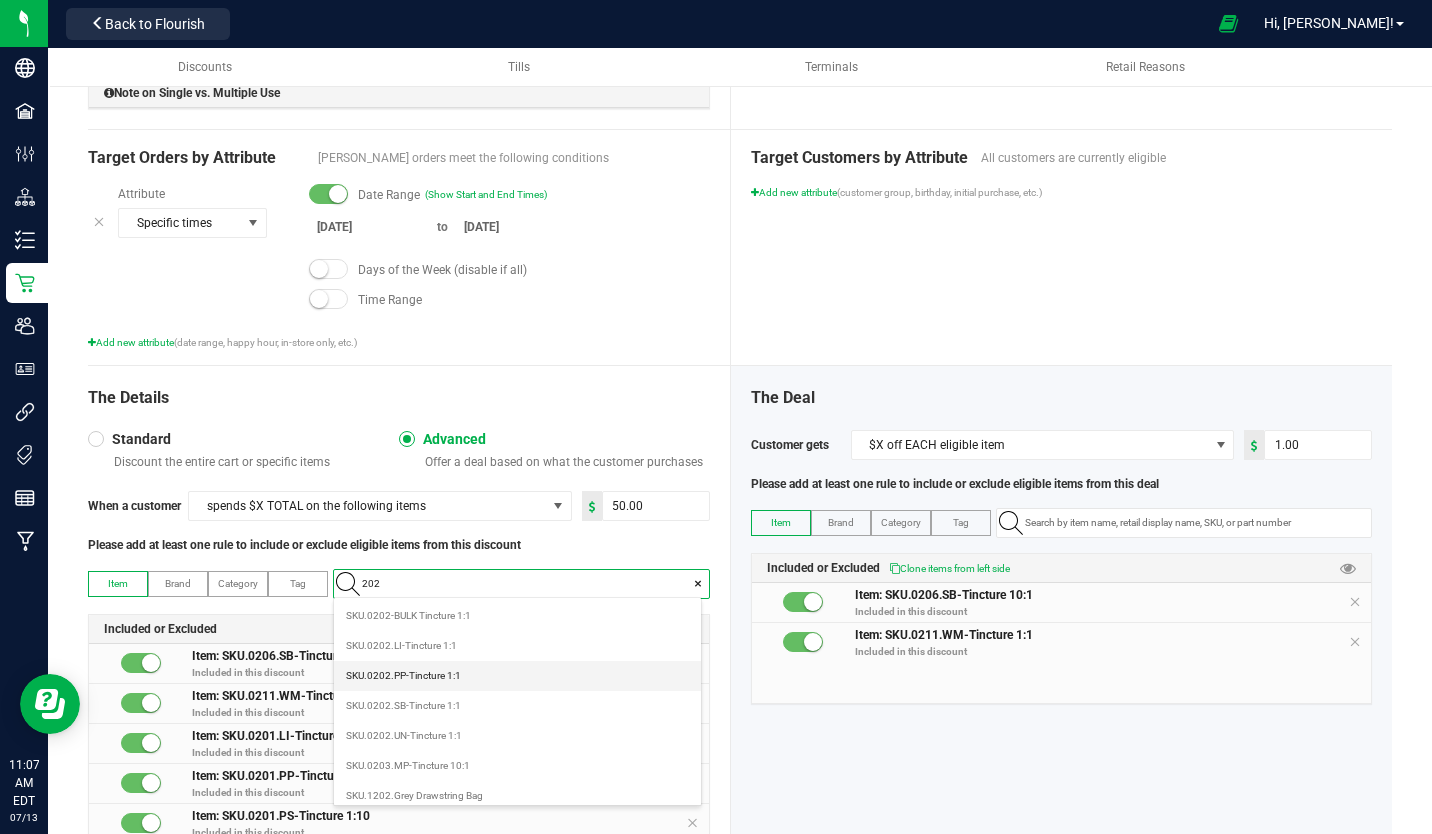 click on "SKU.0202.PP-Tincture 1:1" at bounding box center (403, 676) 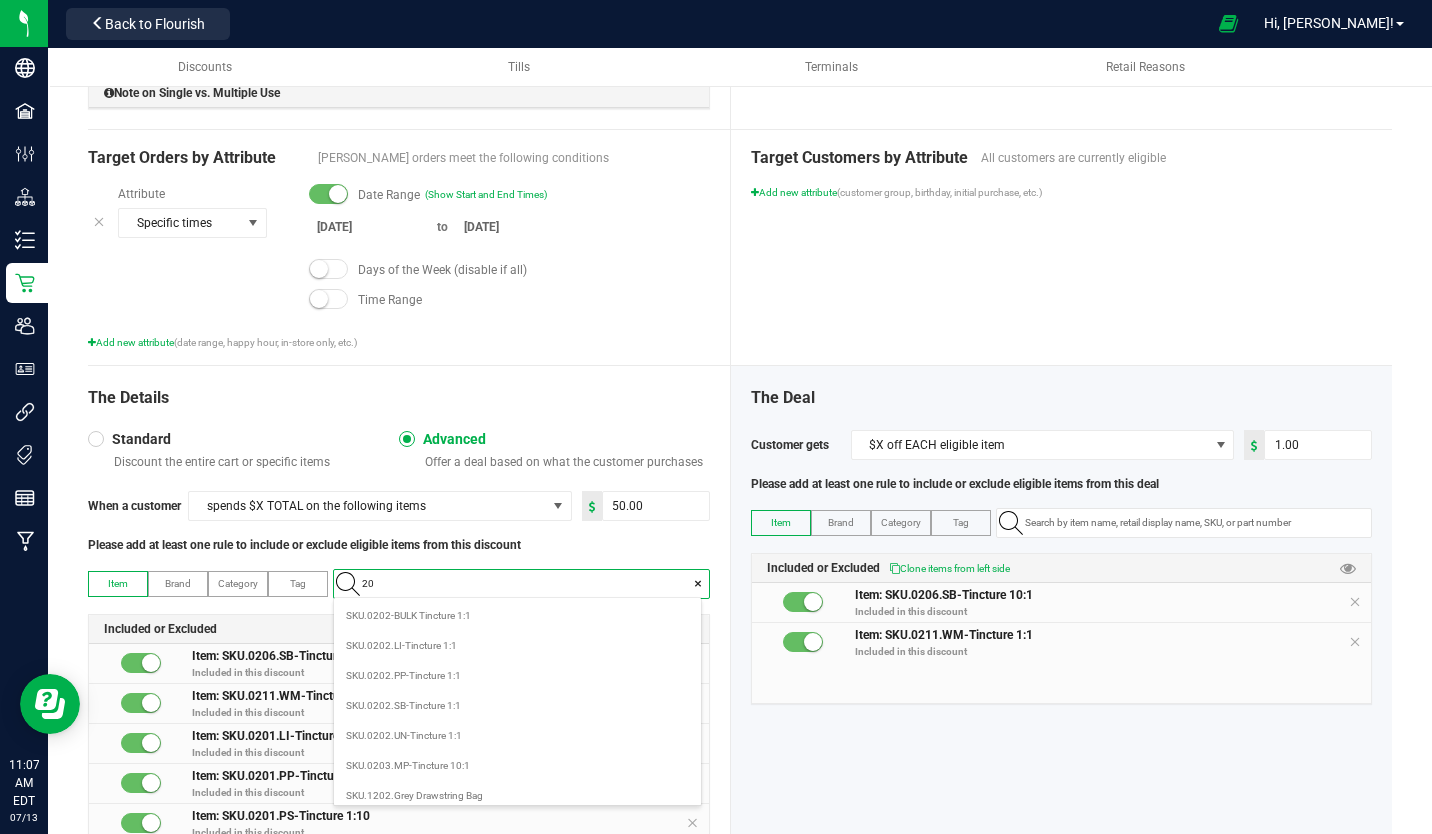 type on "202" 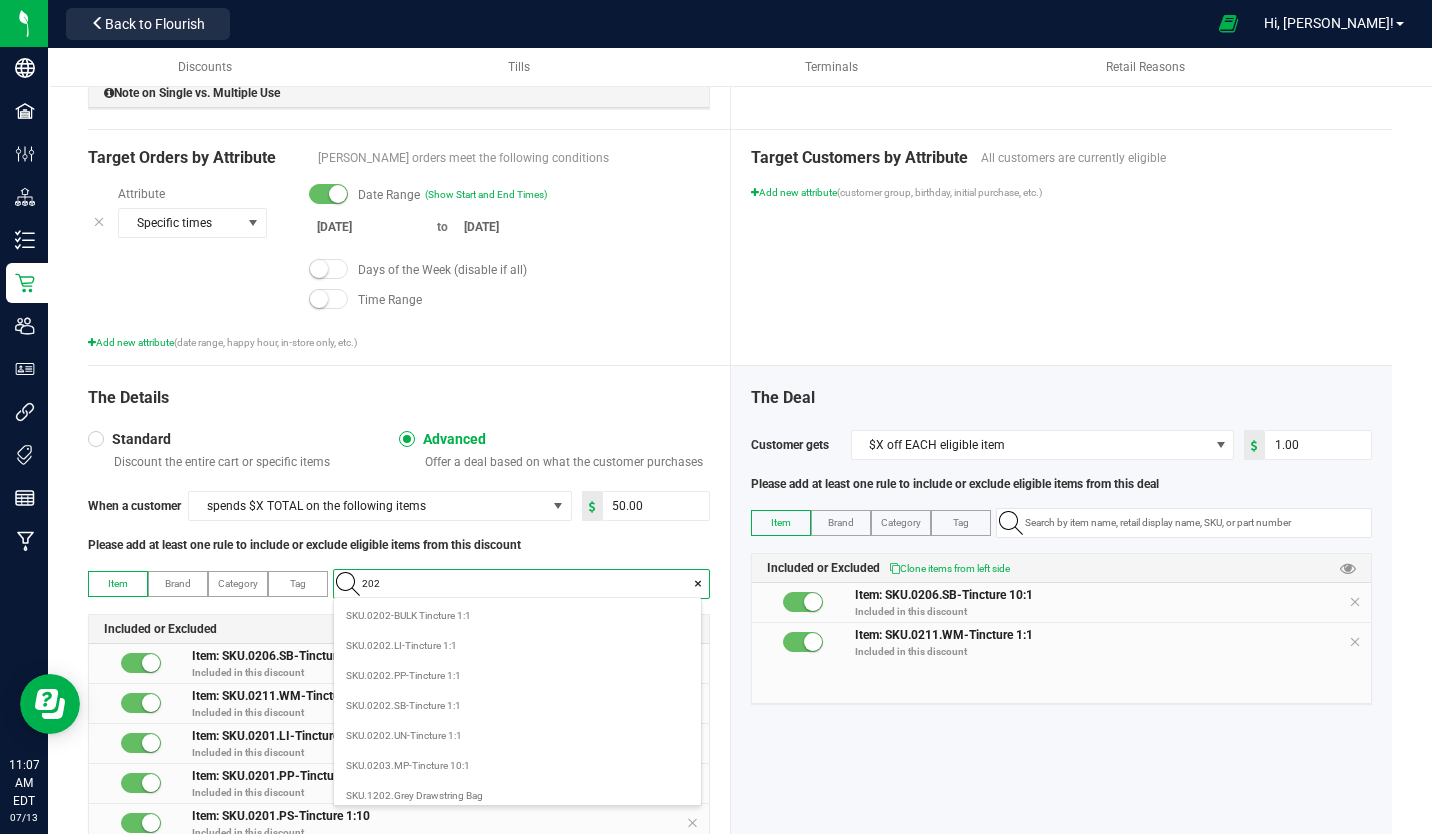 scroll, scrollTop: 99972, scrollLeft: 99633, axis: both 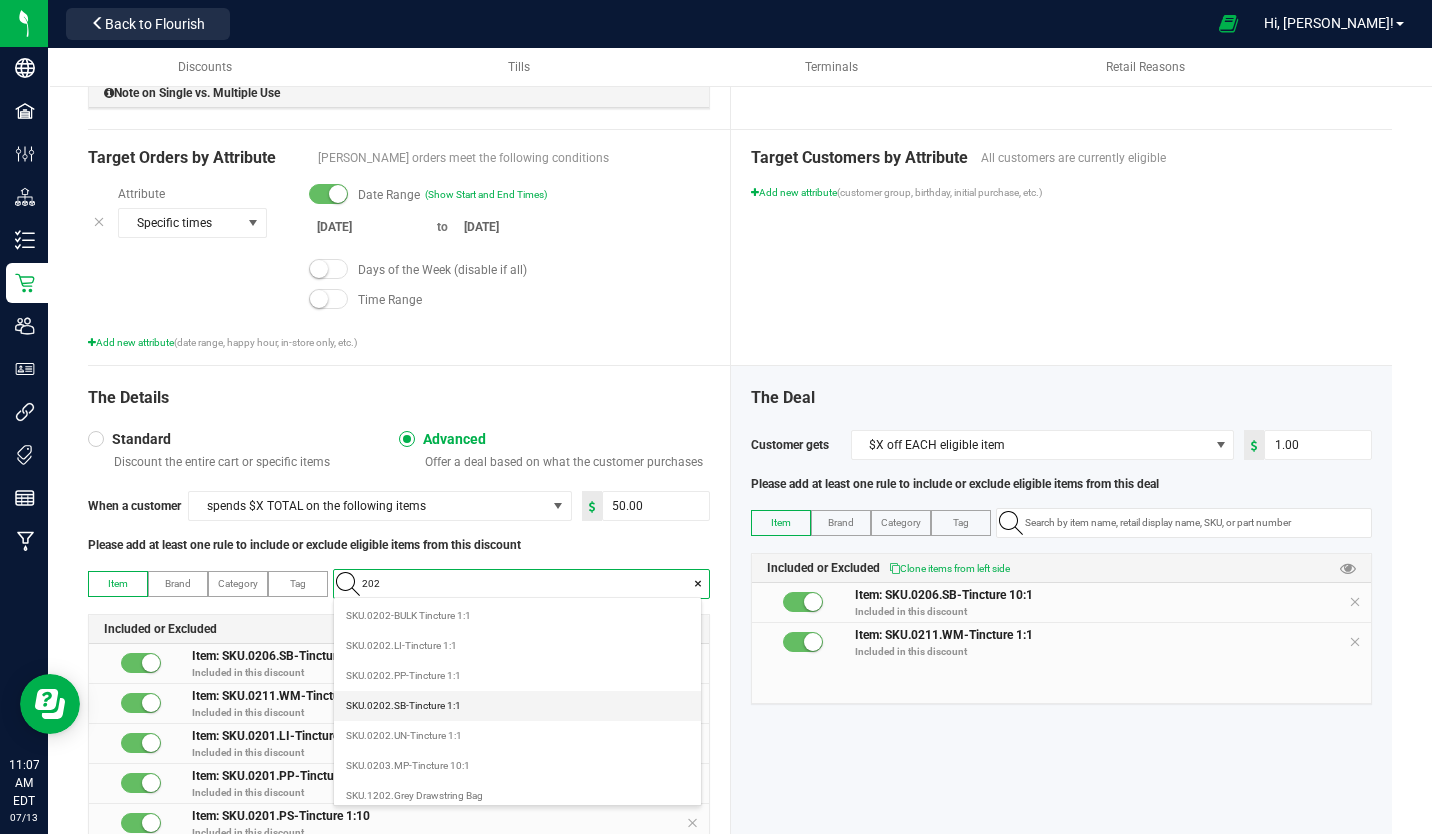 click on "SKU.0202.SB-Tincture 1:1" at bounding box center [403, 706] 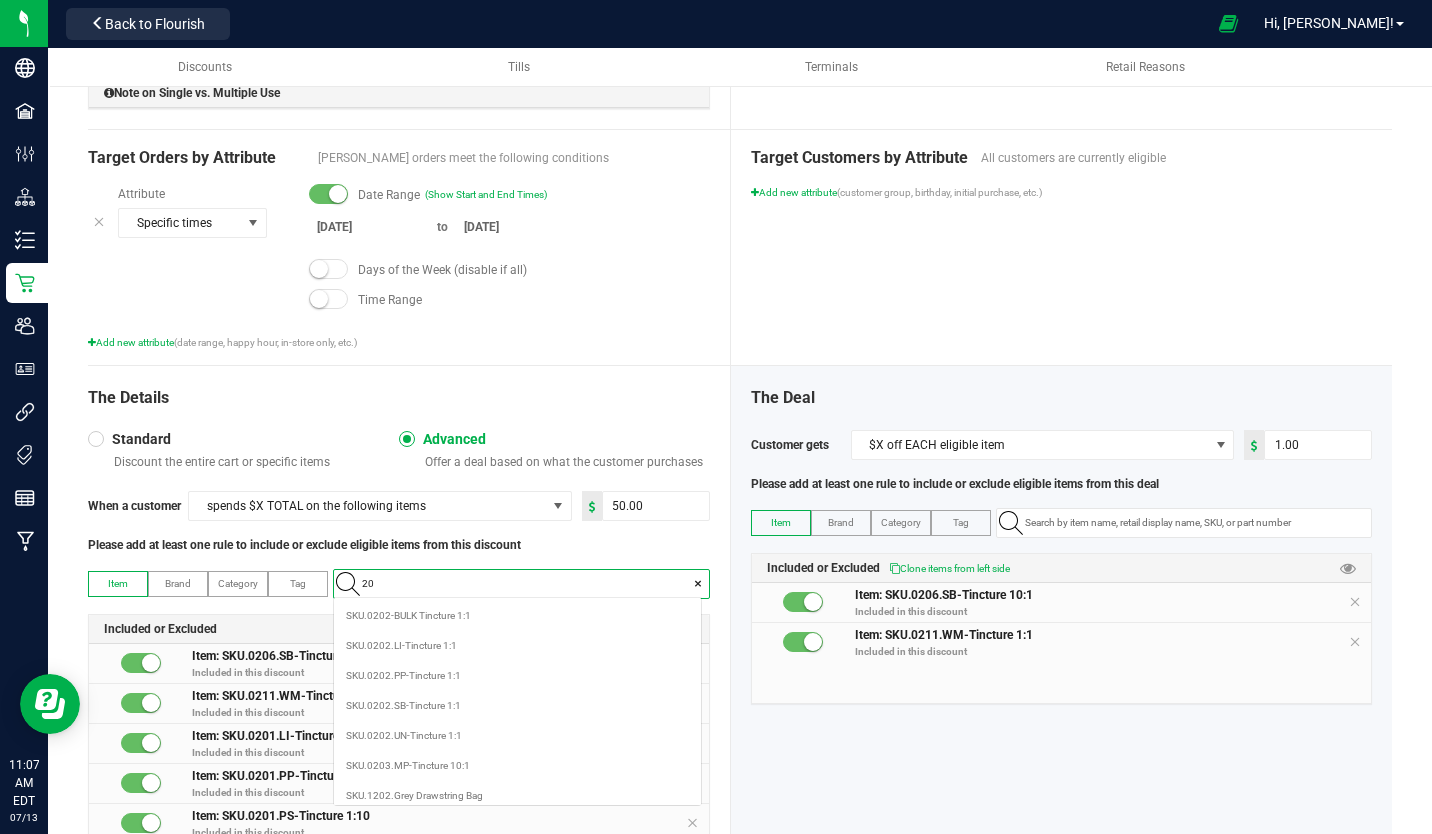 type on "202" 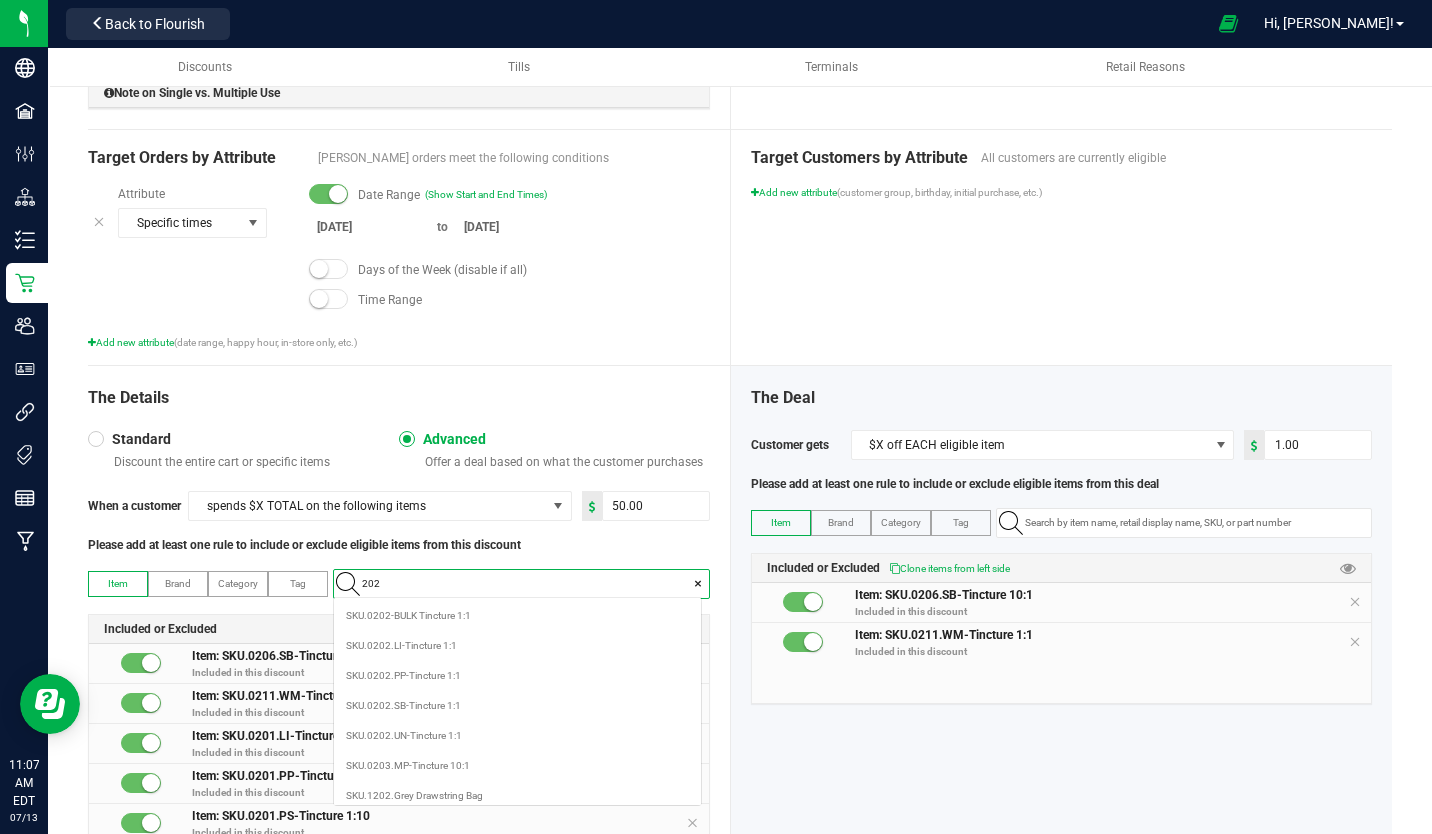 scroll, scrollTop: 99972, scrollLeft: 99633, axis: both 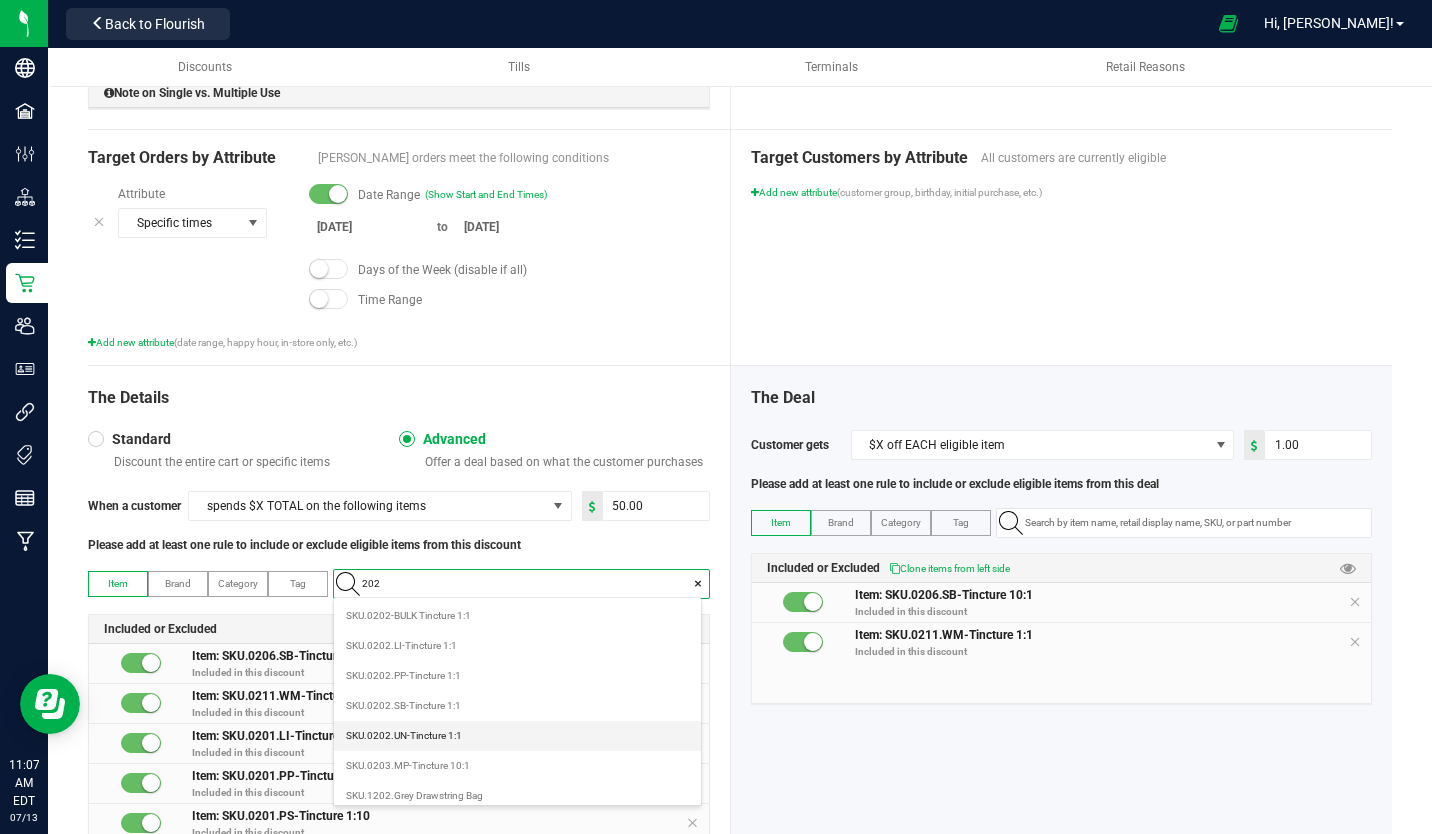 click on "SKU.0202.UN-Tincture 1:1" at bounding box center (404, 736) 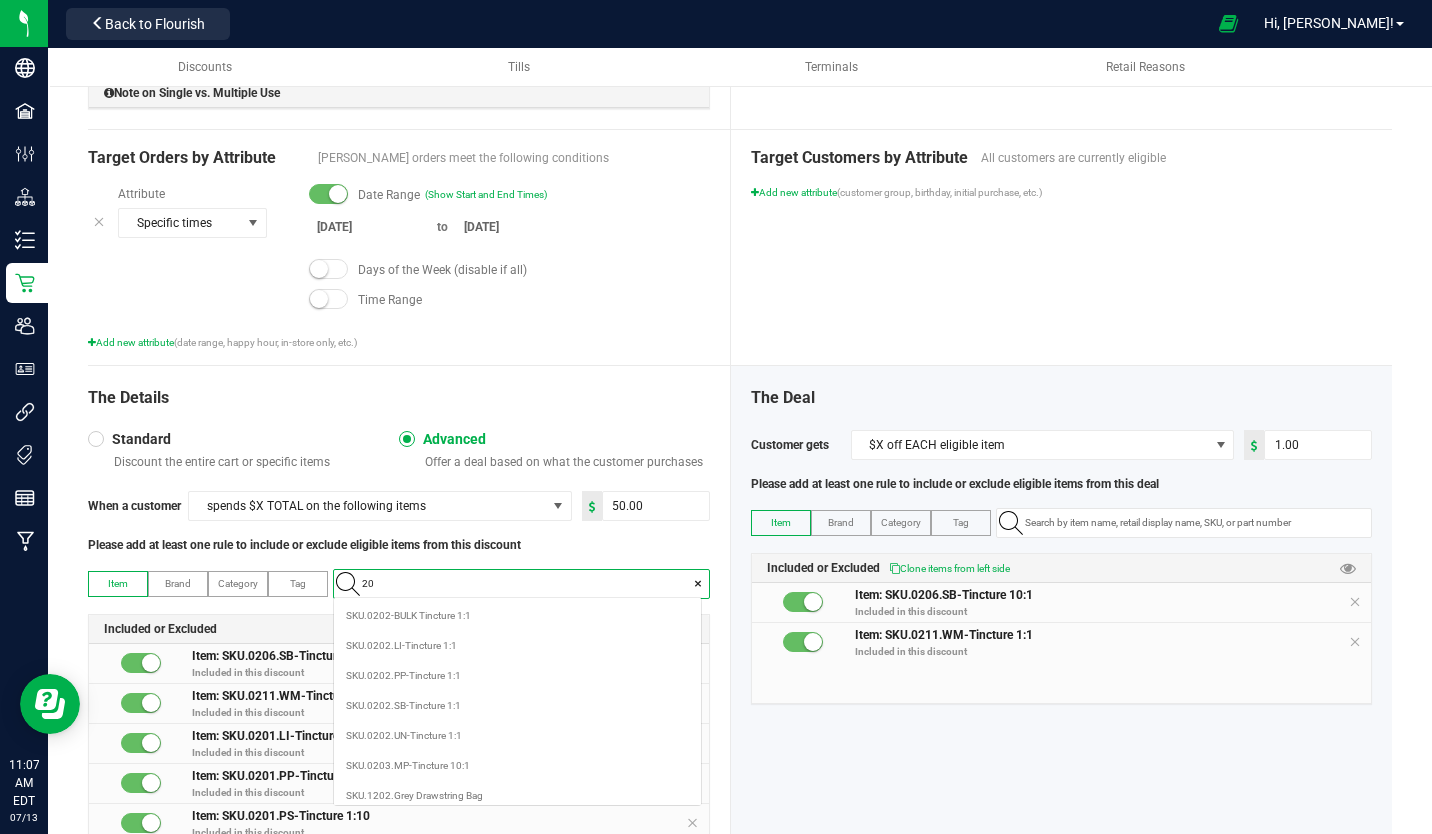 type on "202" 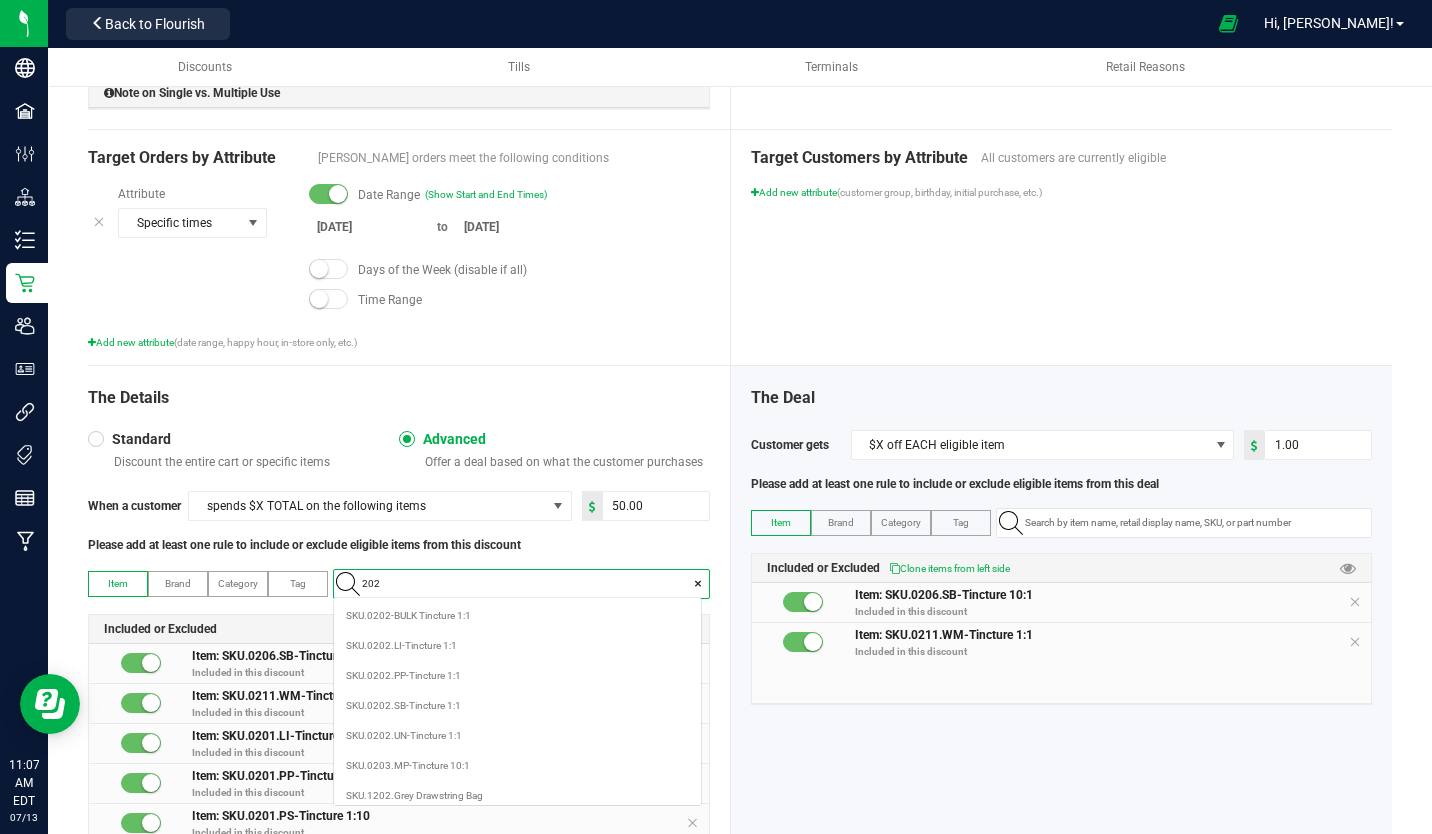 scroll, scrollTop: 99972, scrollLeft: 99633, axis: both 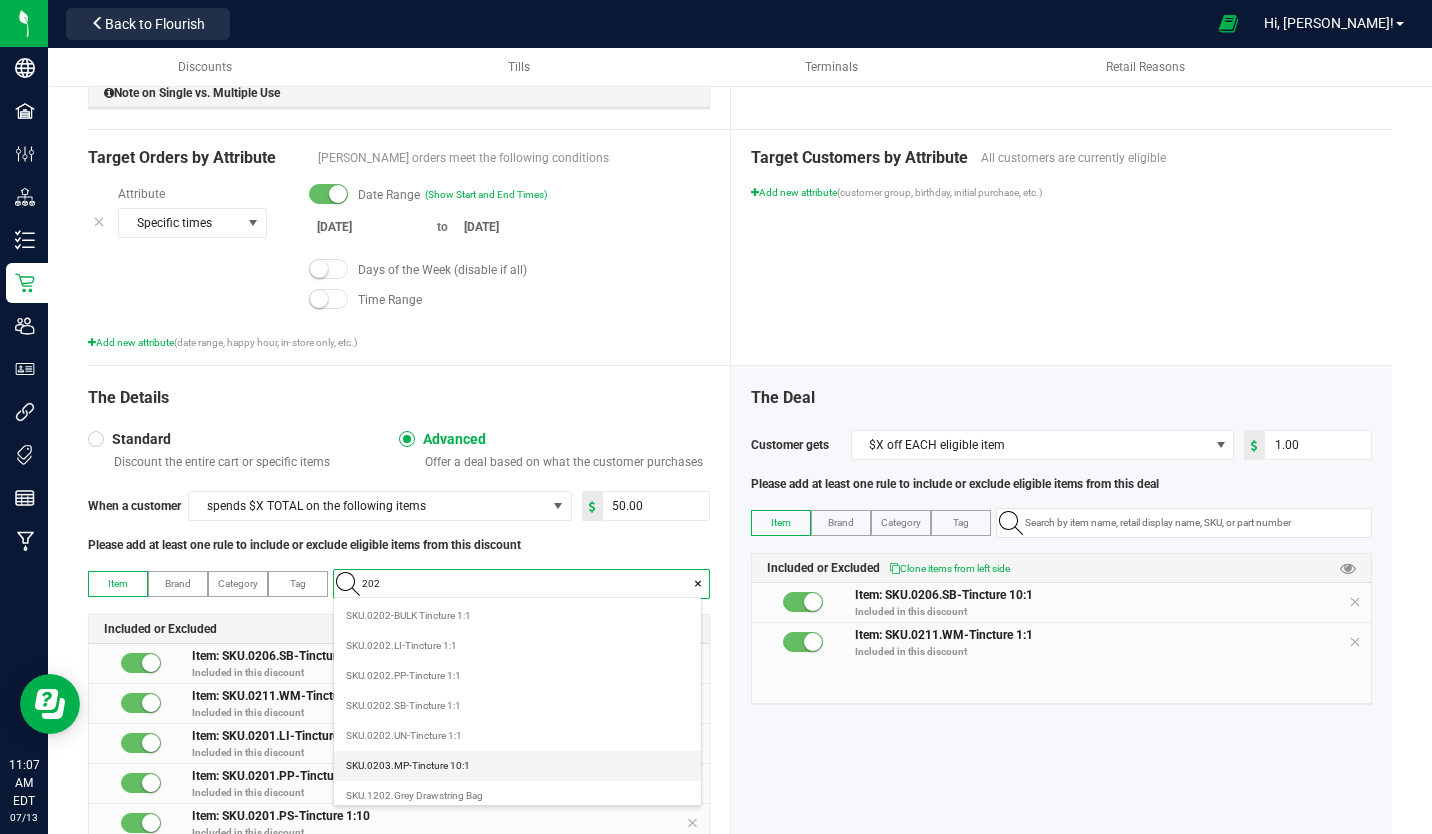 click on "SKU.0203.MP-Tincture 10:1" at bounding box center (408, 766) 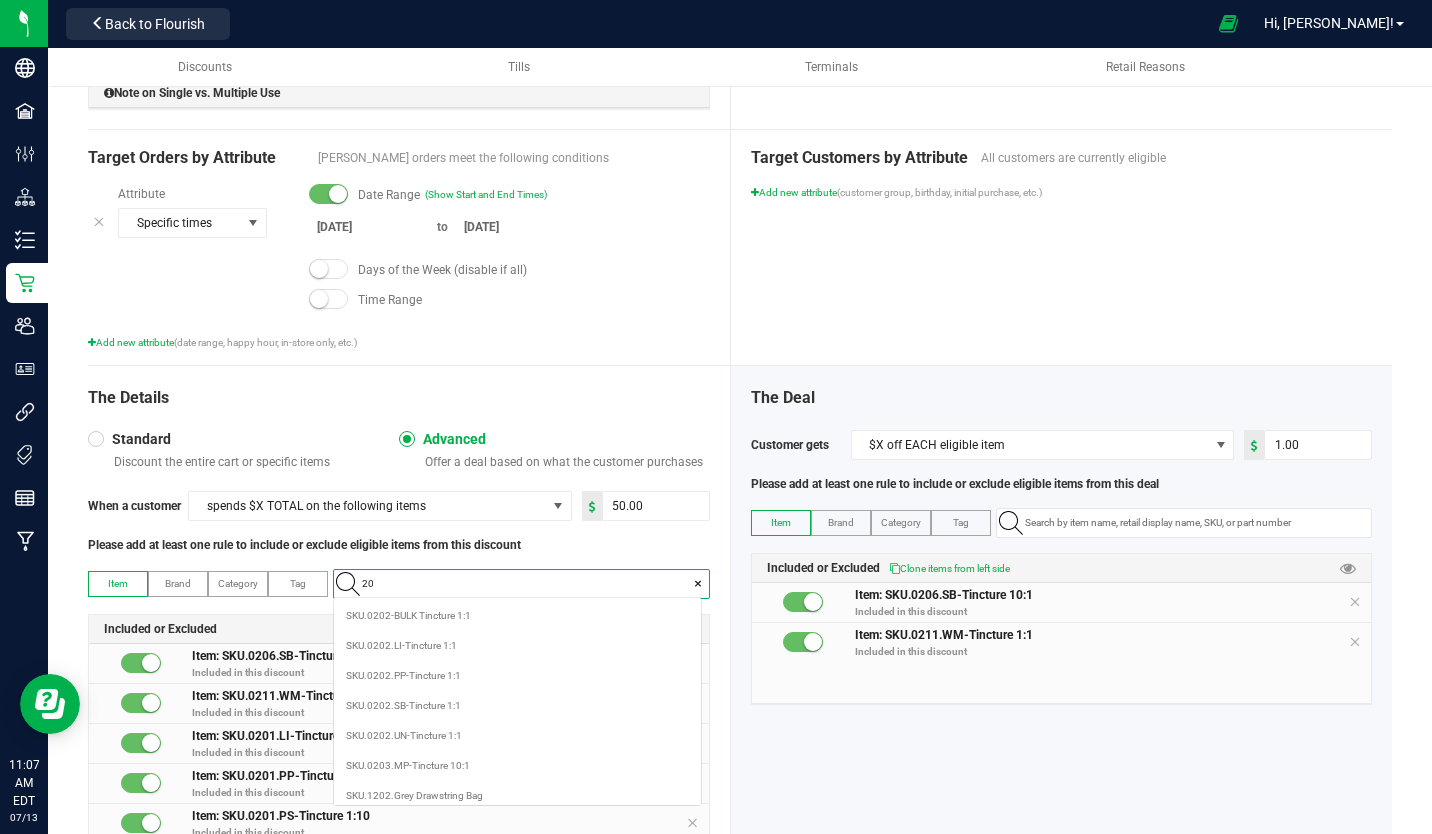 scroll, scrollTop: 99972, scrollLeft: 99633, axis: both 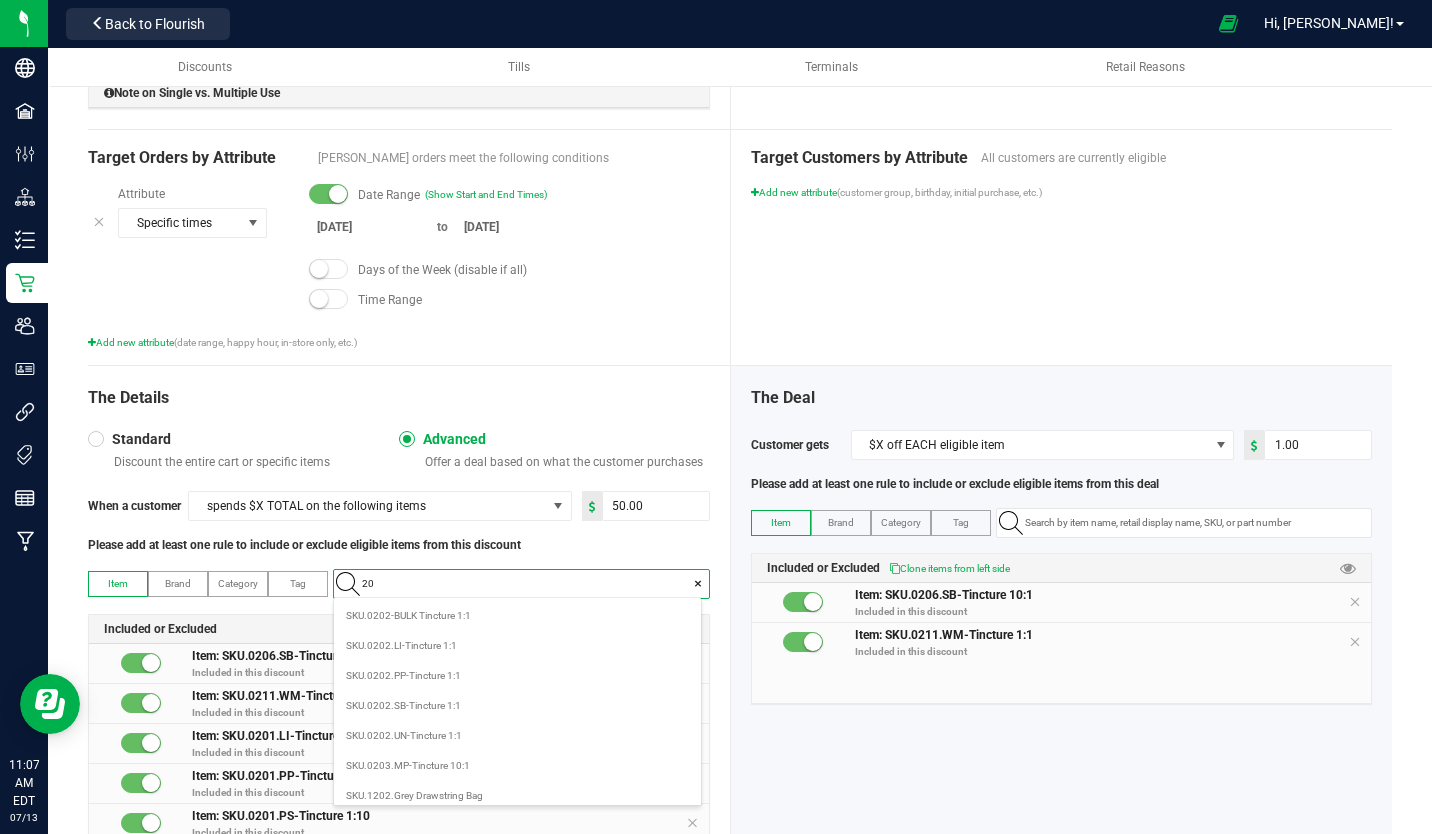 type on "203" 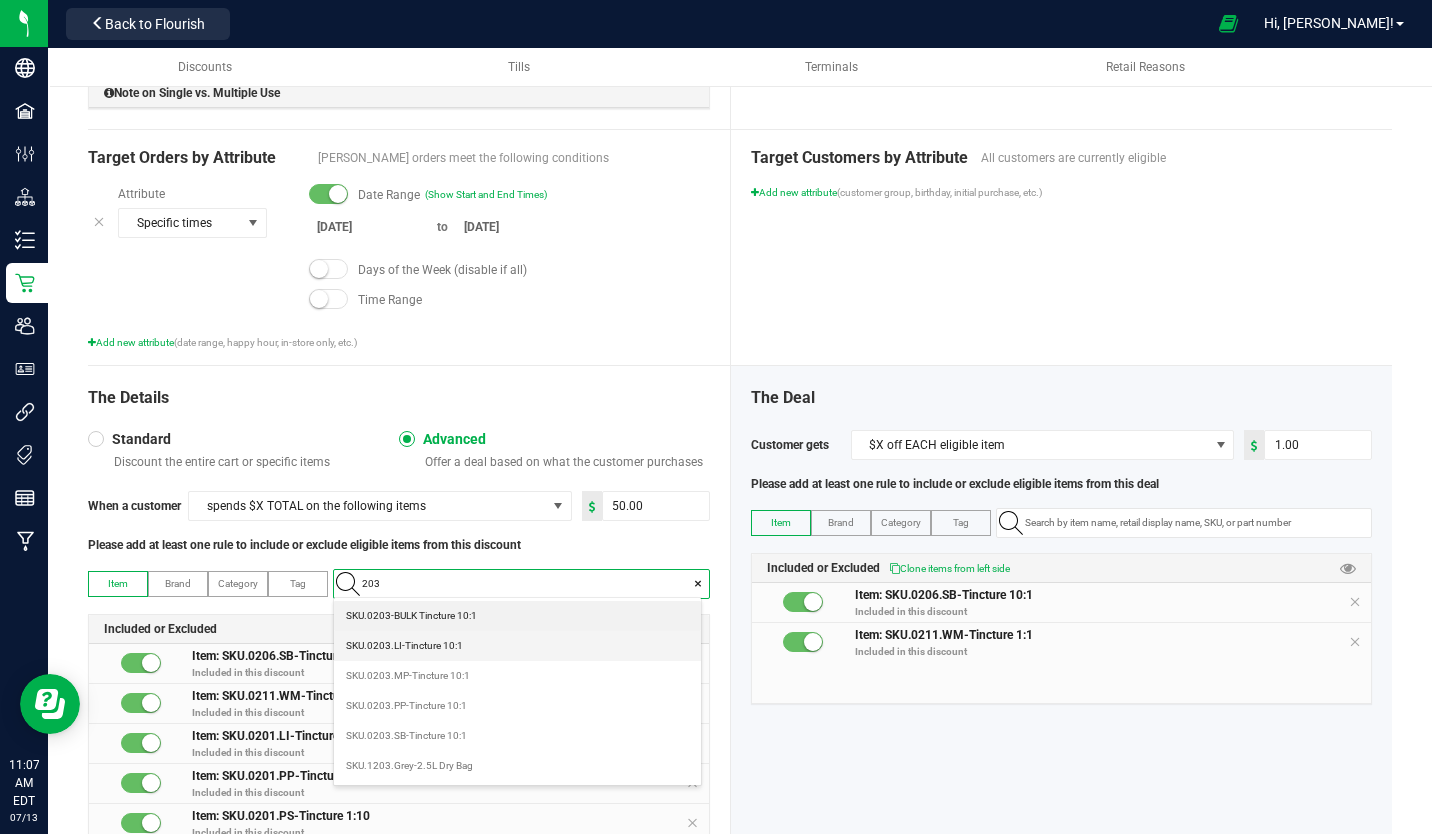click on "SKU.0203.LI-Tincture 10:1" at bounding box center [404, 646] 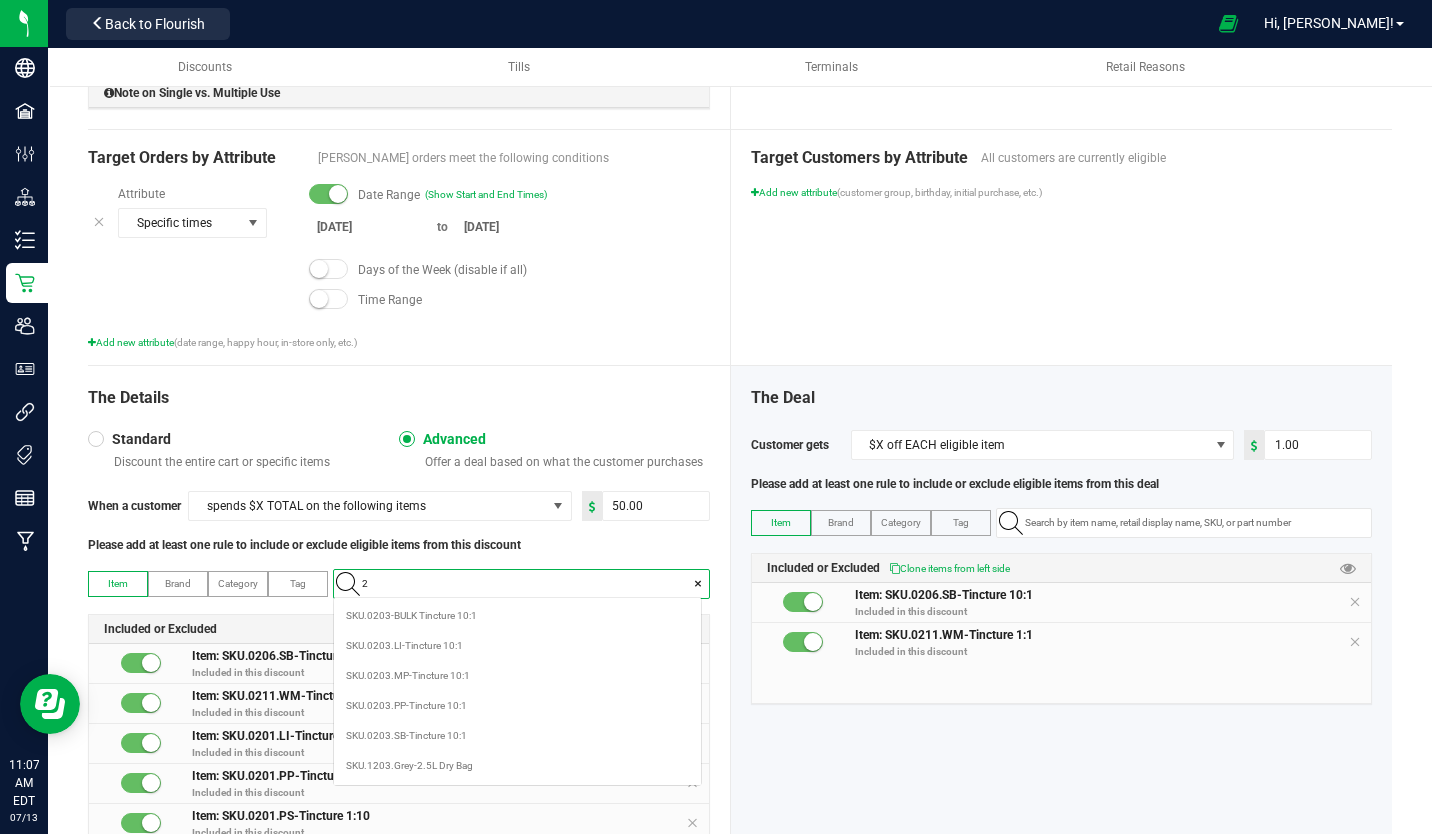 scroll, scrollTop: 99972, scrollLeft: 99633, axis: both 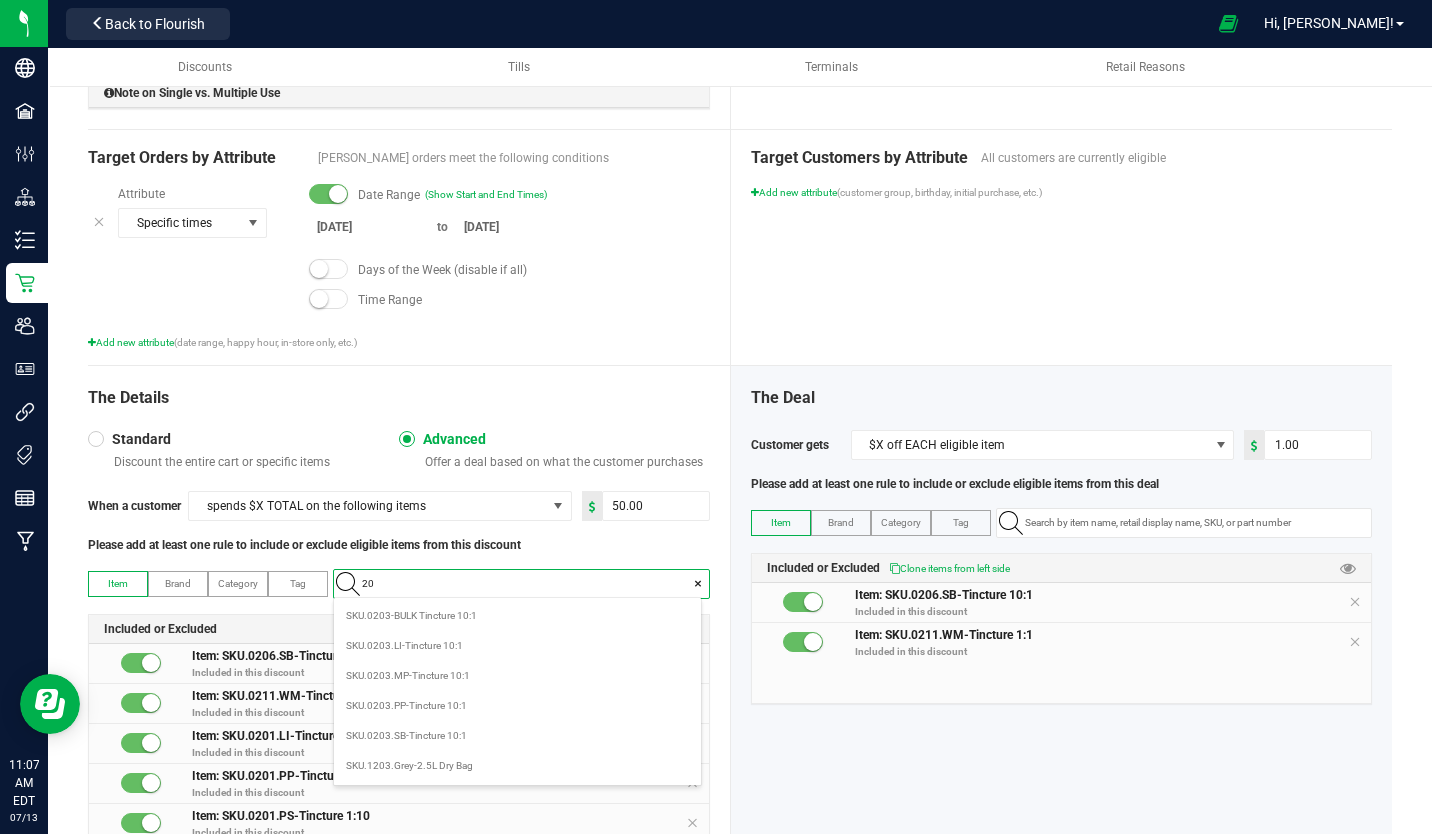 type on "203" 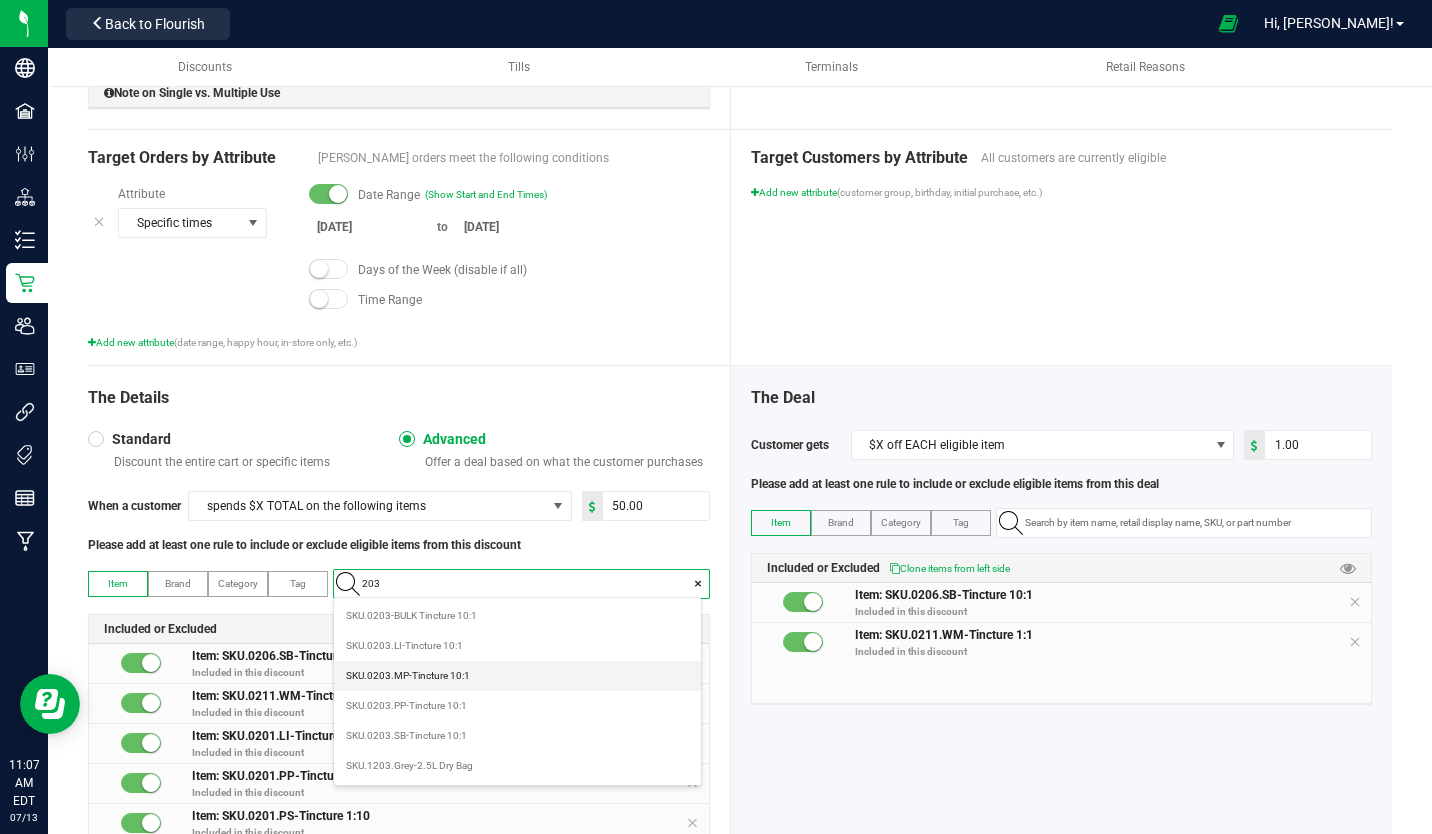click on "SKU.0203.MP-Tincture 10:1" at bounding box center (408, 676) 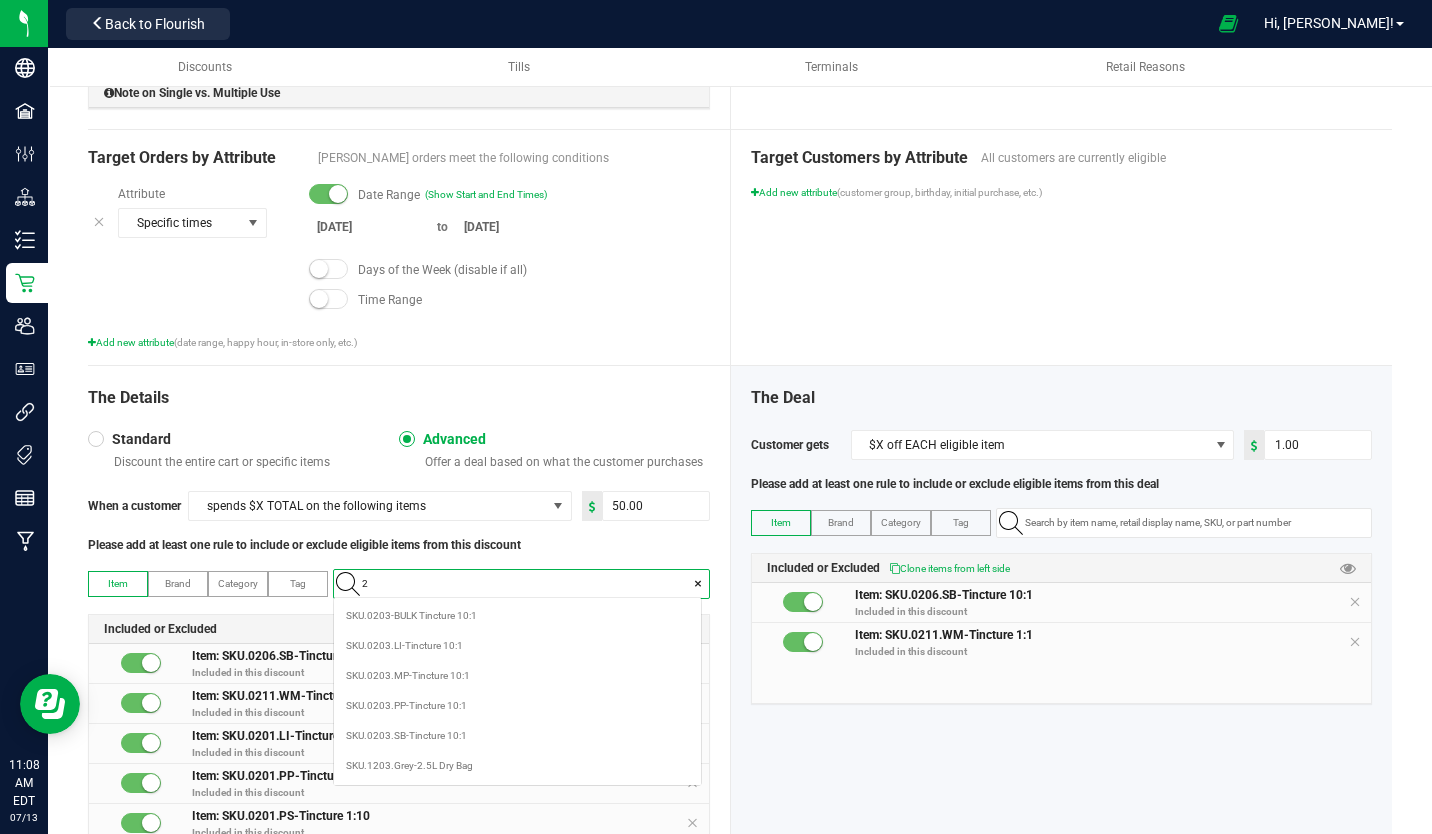 scroll, scrollTop: 99972, scrollLeft: 99633, axis: both 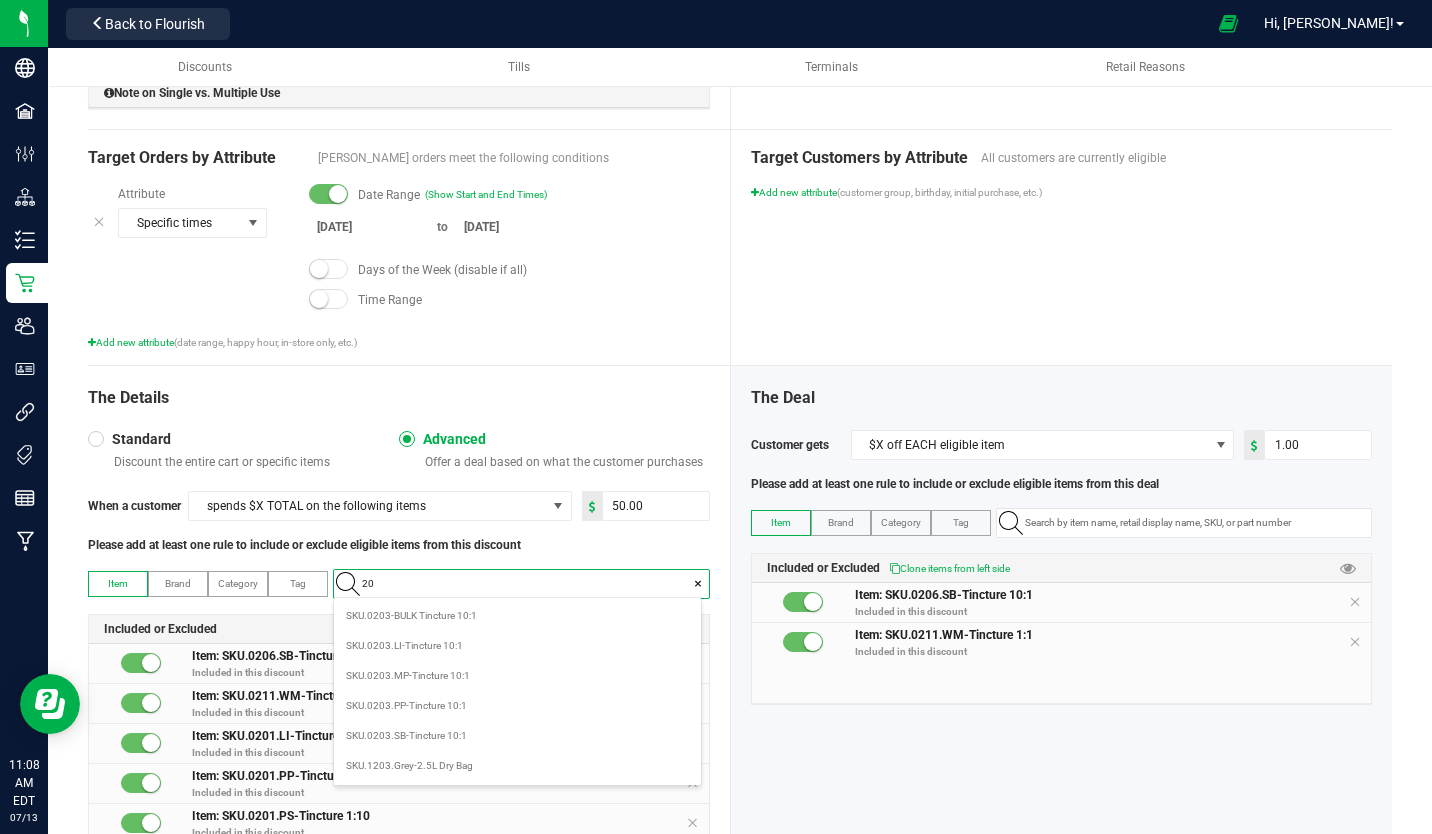 type on "203" 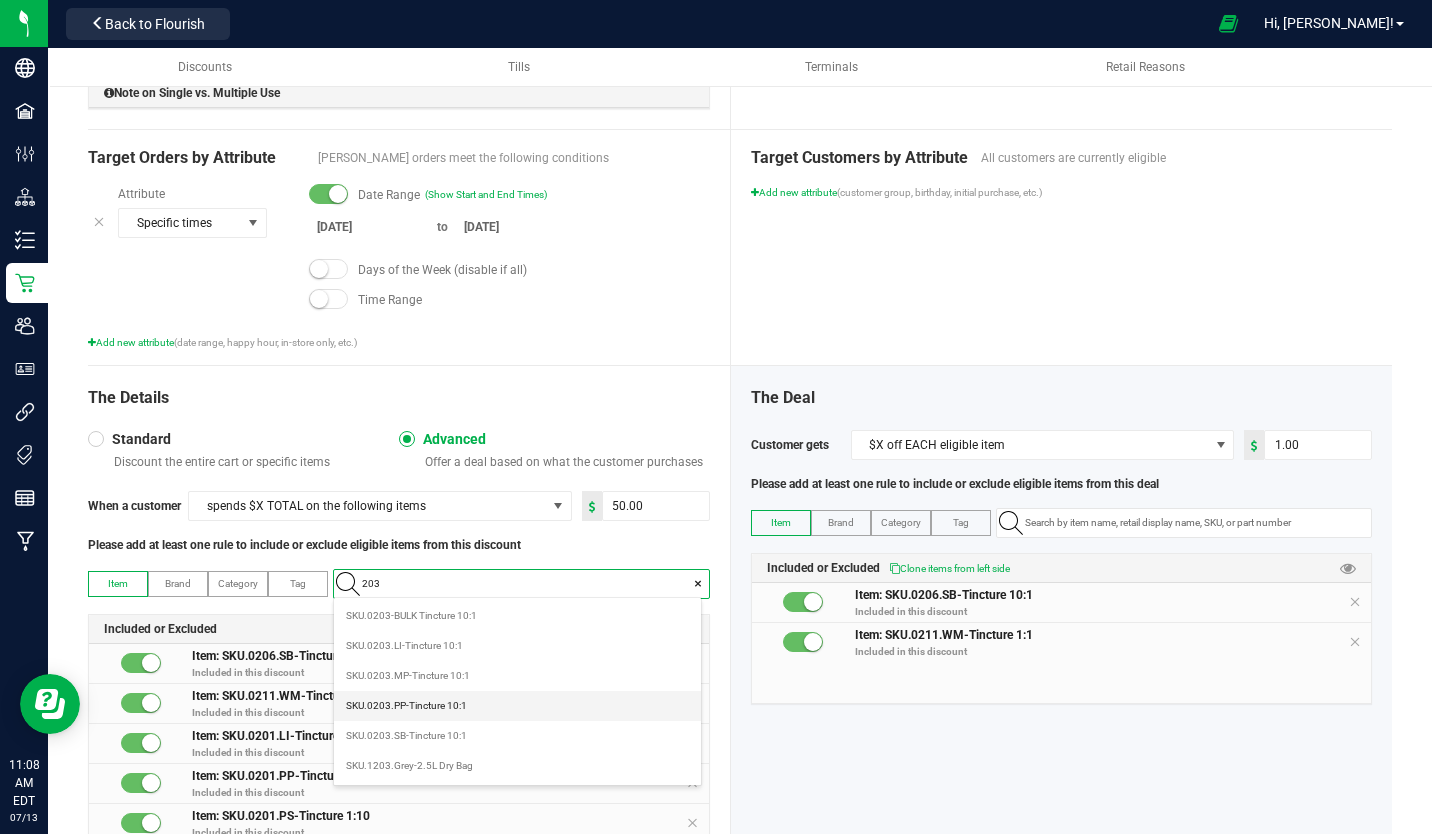 click on "SKU.0203.PP-Tincture 10:1" at bounding box center (406, 706) 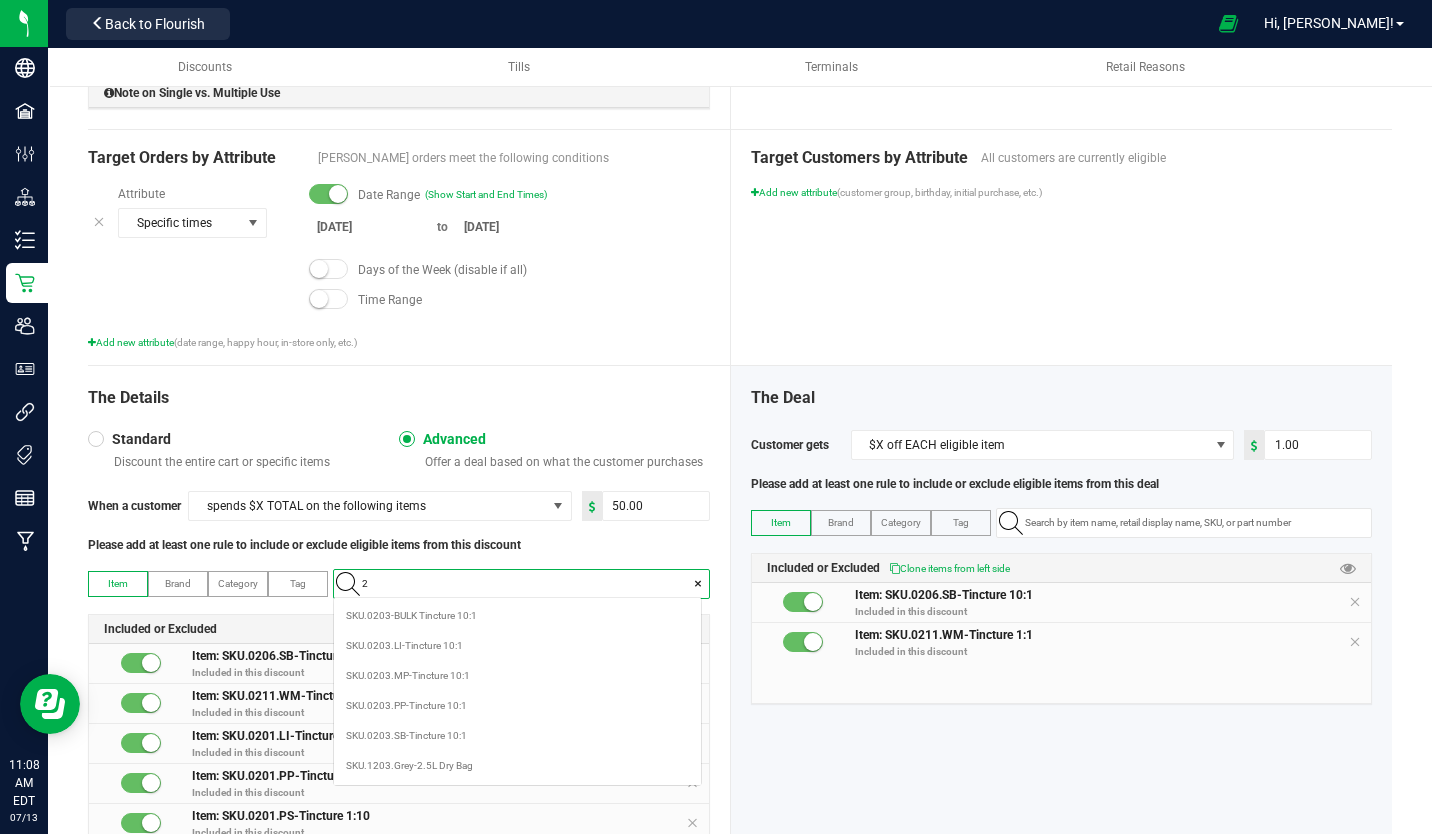 scroll, scrollTop: 99972, scrollLeft: 99633, axis: both 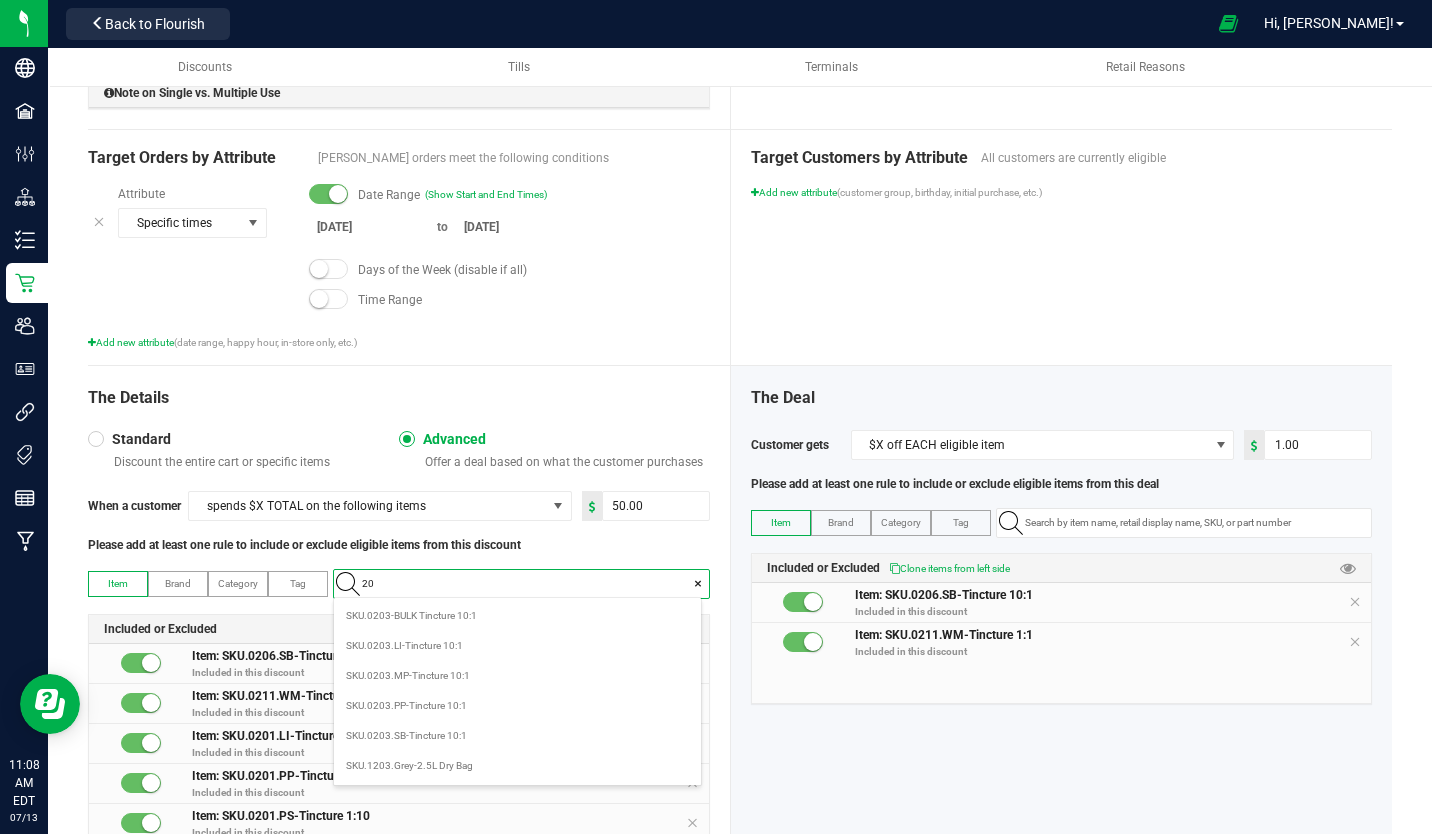 type on "203" 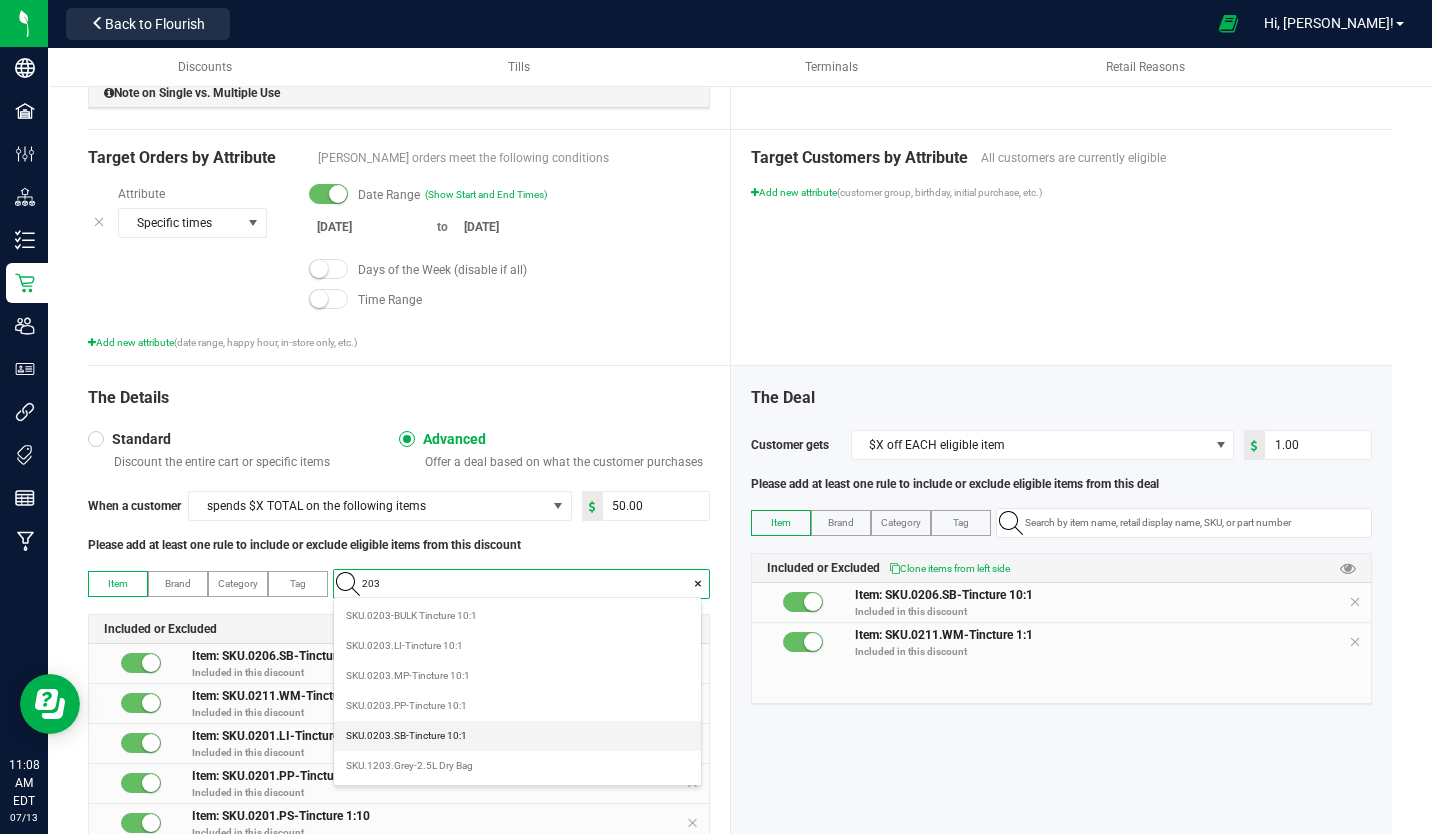 click on "SKU.0203.SB-Tincture 10:1" at bounding box center [406, 736] 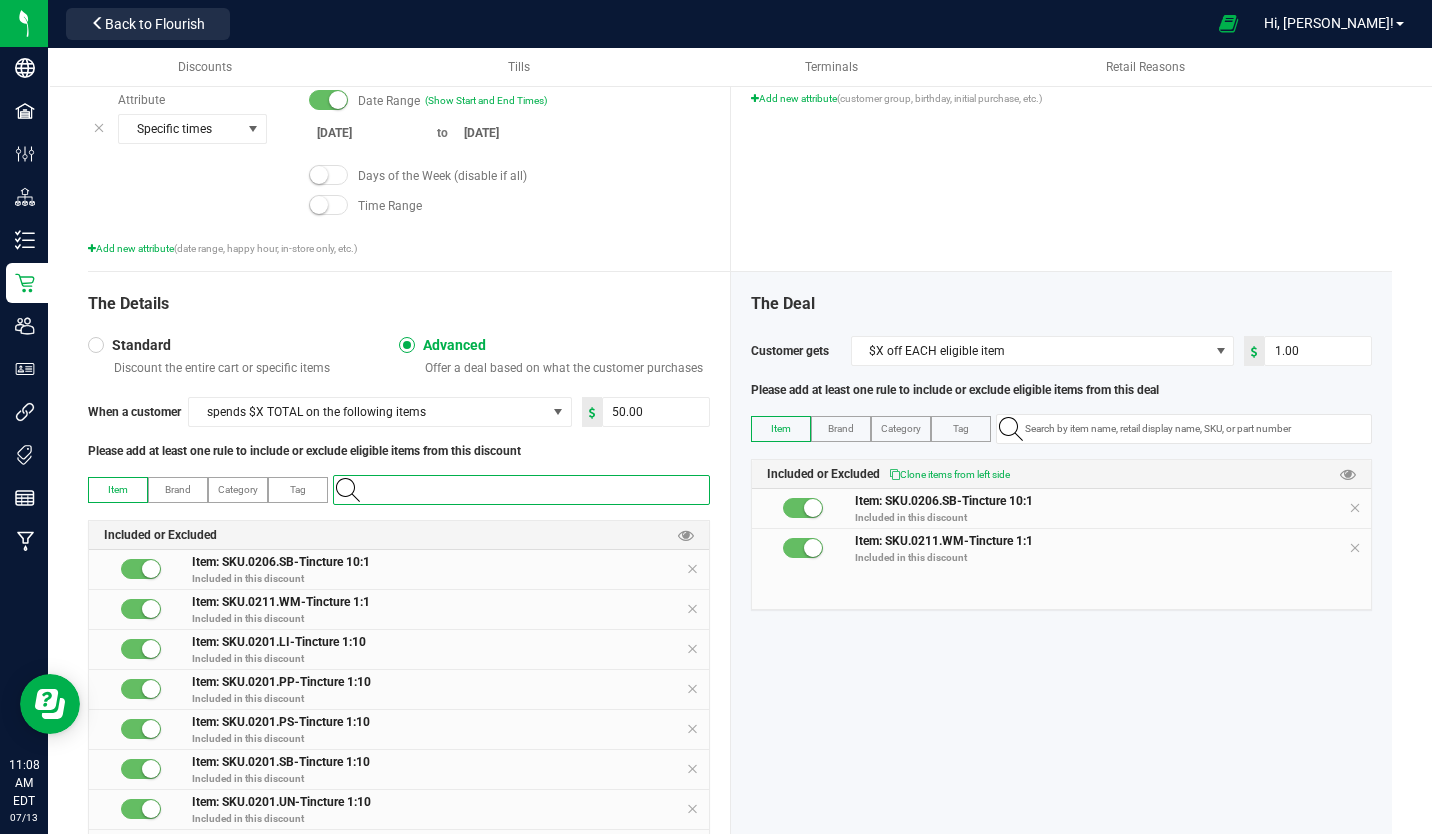 scroll, scrollTop: 875, scrollLeft: 0, axis: vertical 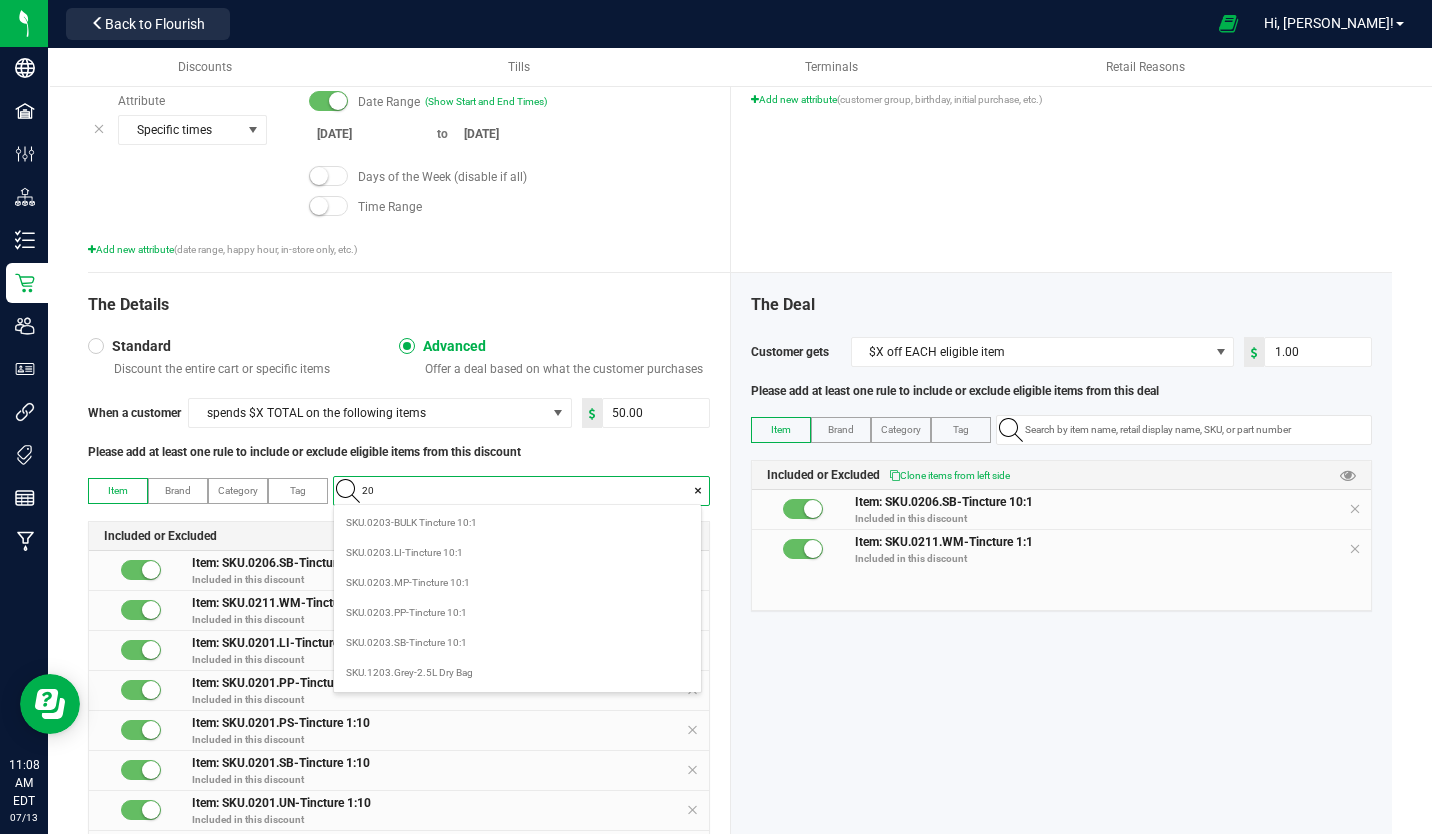 type on "204" 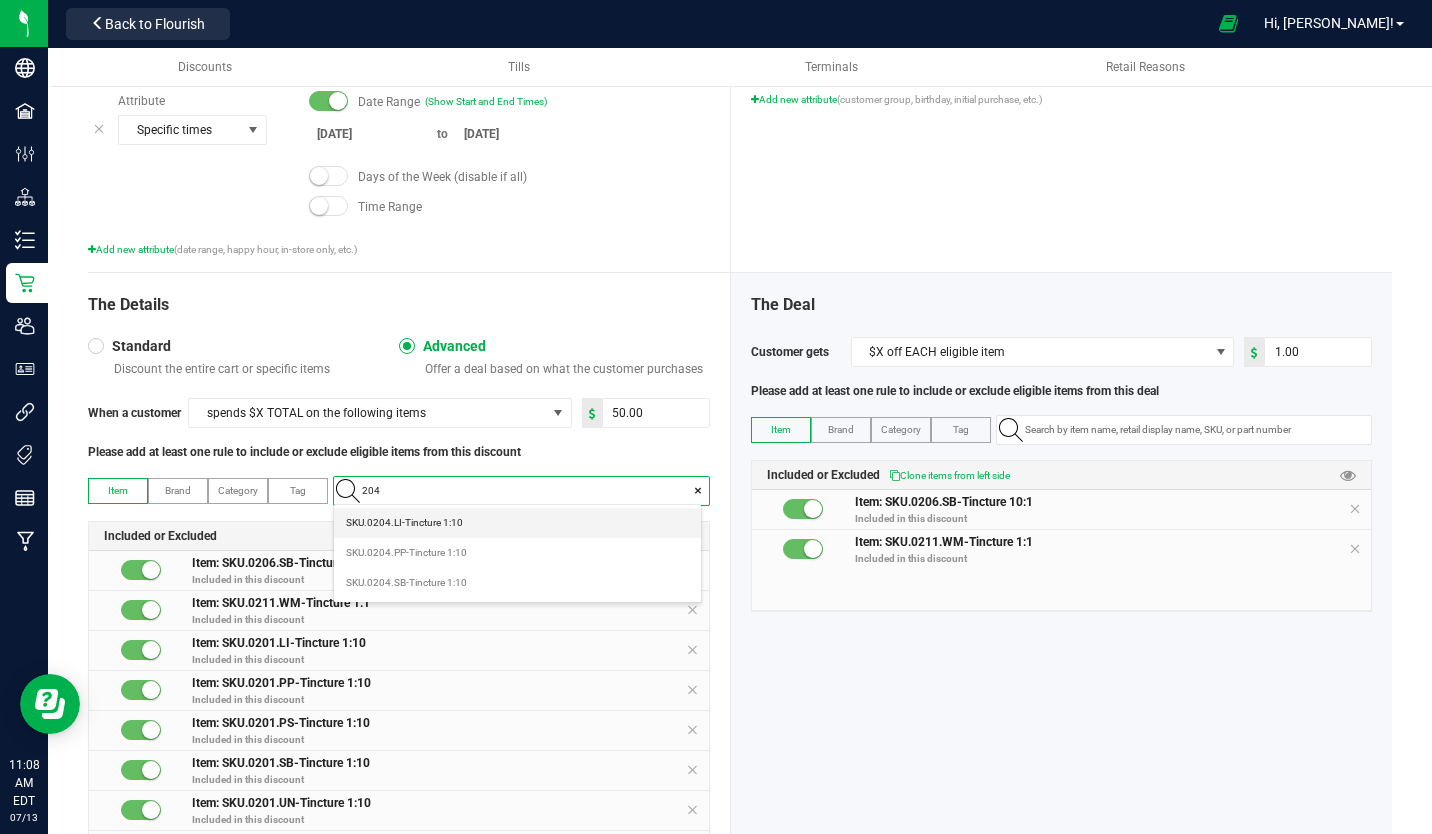 click on "SKU.0204.LI-Tincture 1:10" at bounding box center [404, 523] 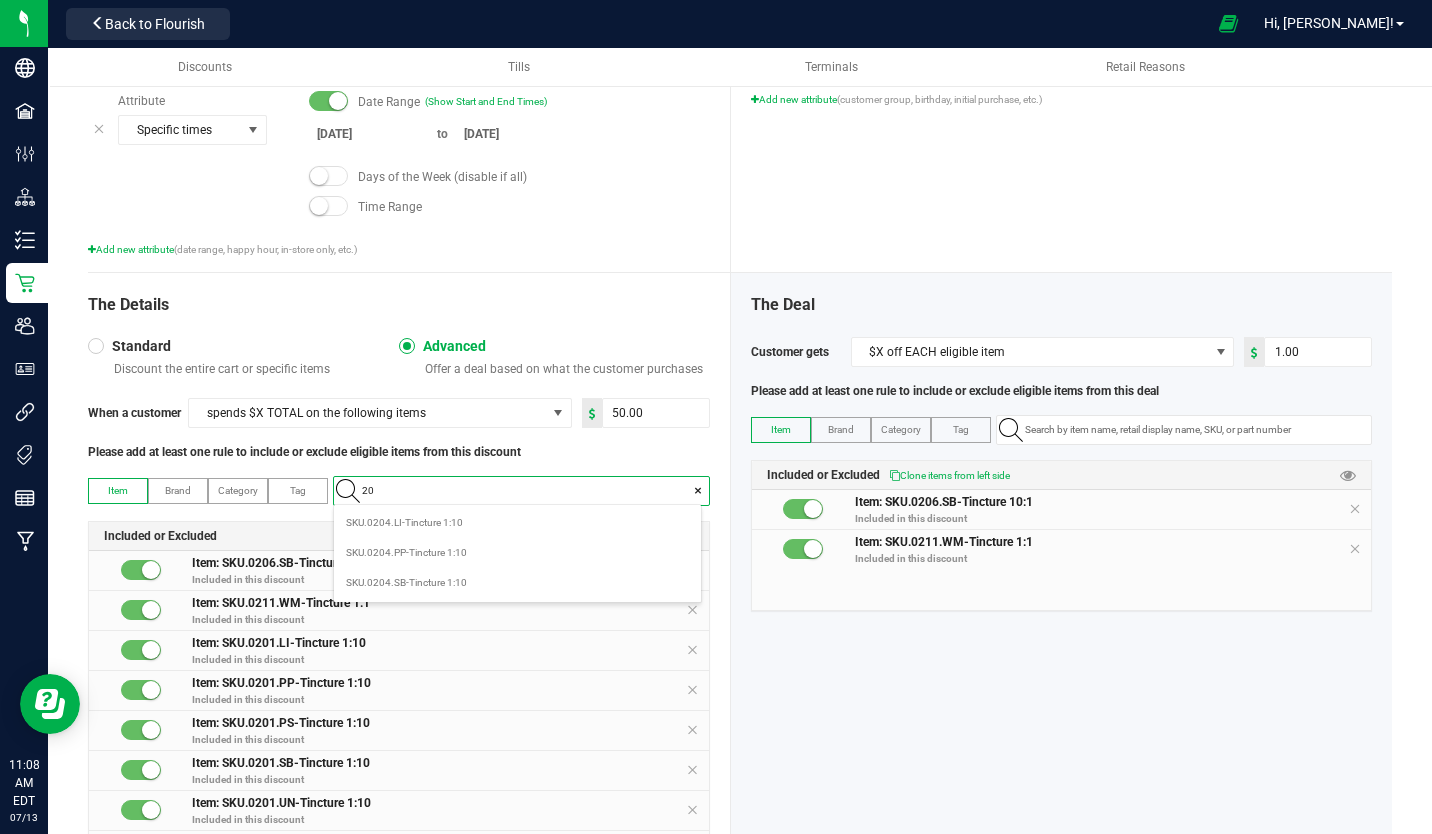 scroll, scrollTop: 99972, scrollLeft: 99633, axis: both 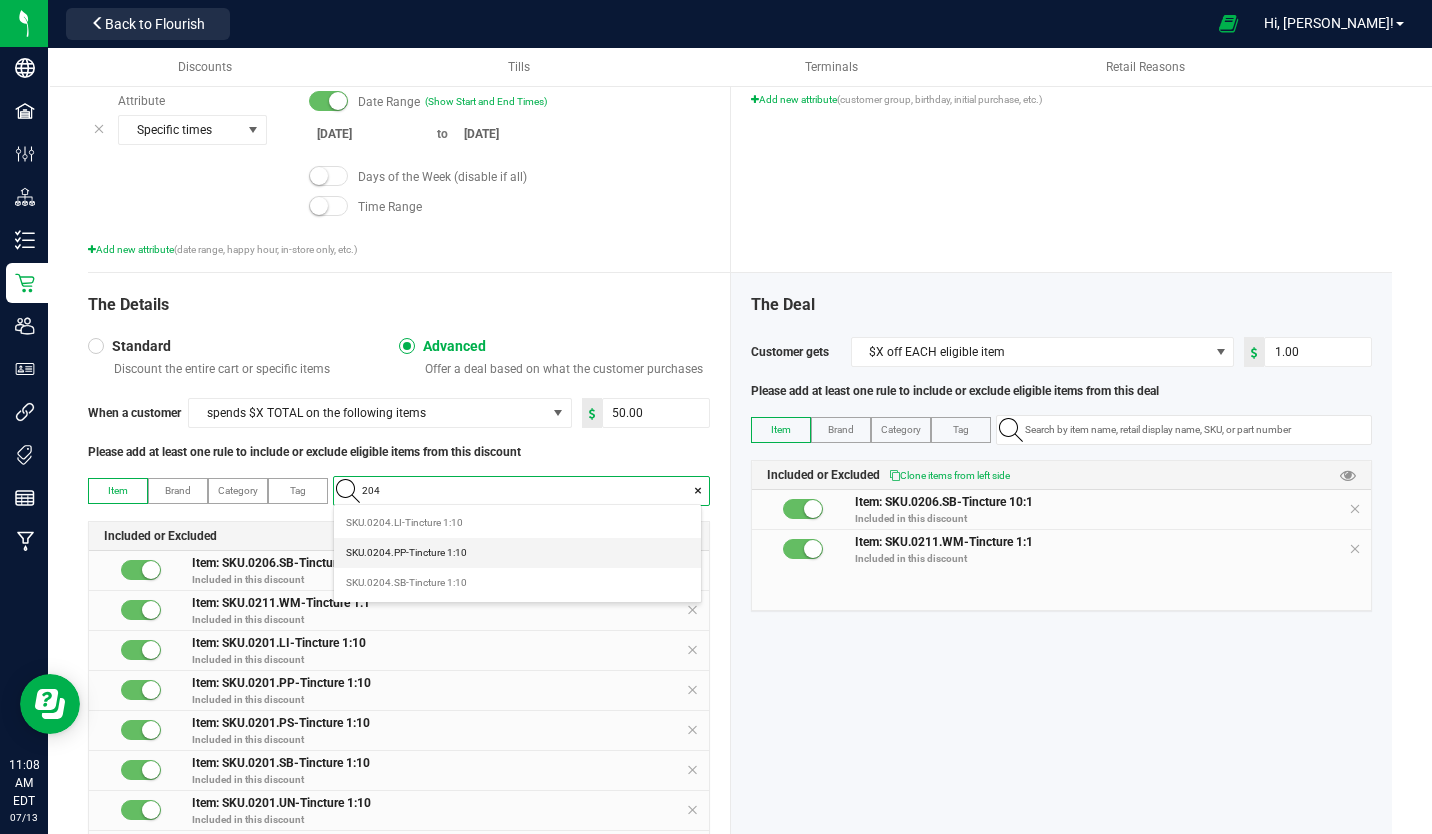 click on "SKU.0204.PP-Tincture 1:10" at bounding box center (406, 553) 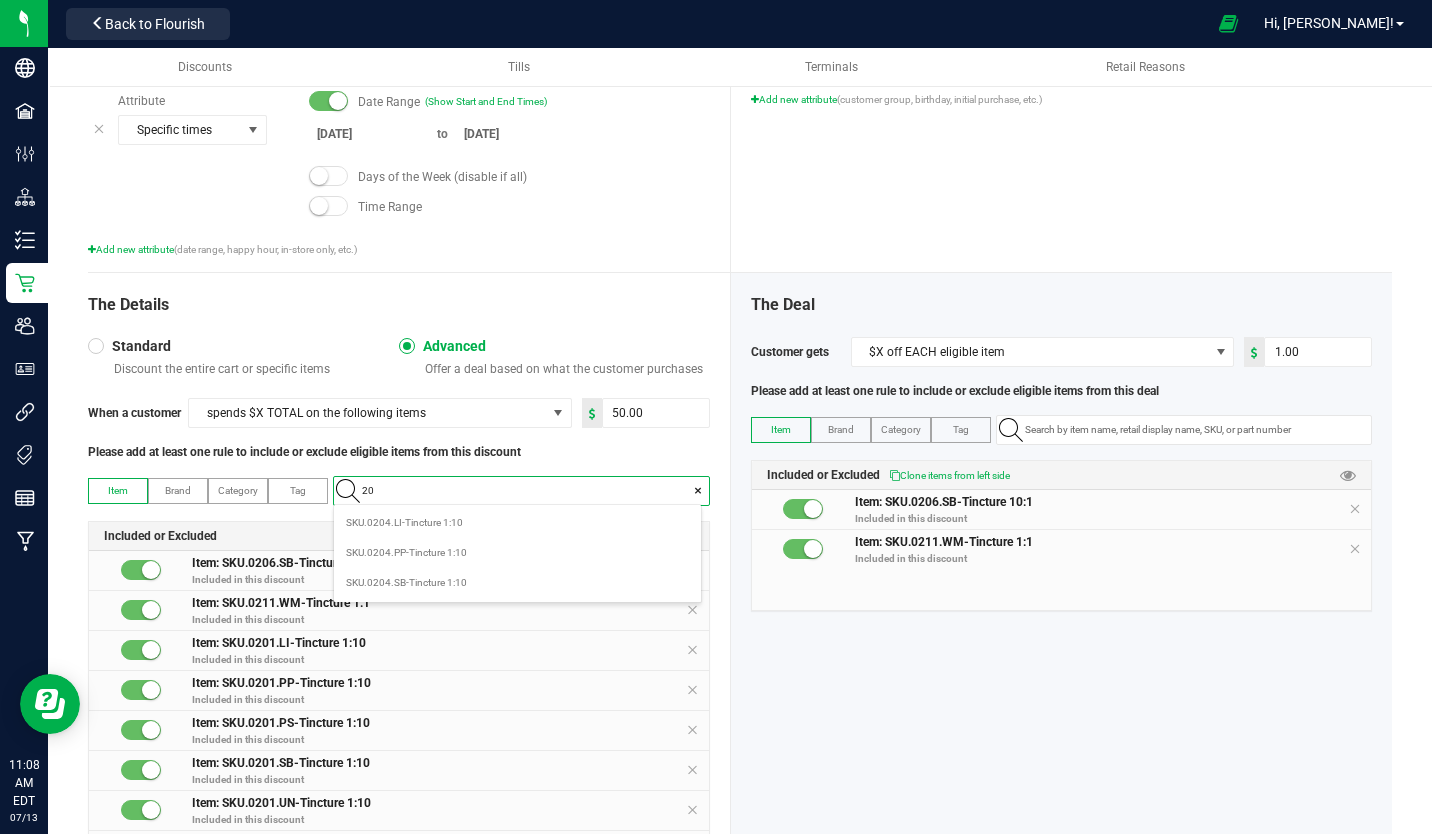 type on "204" 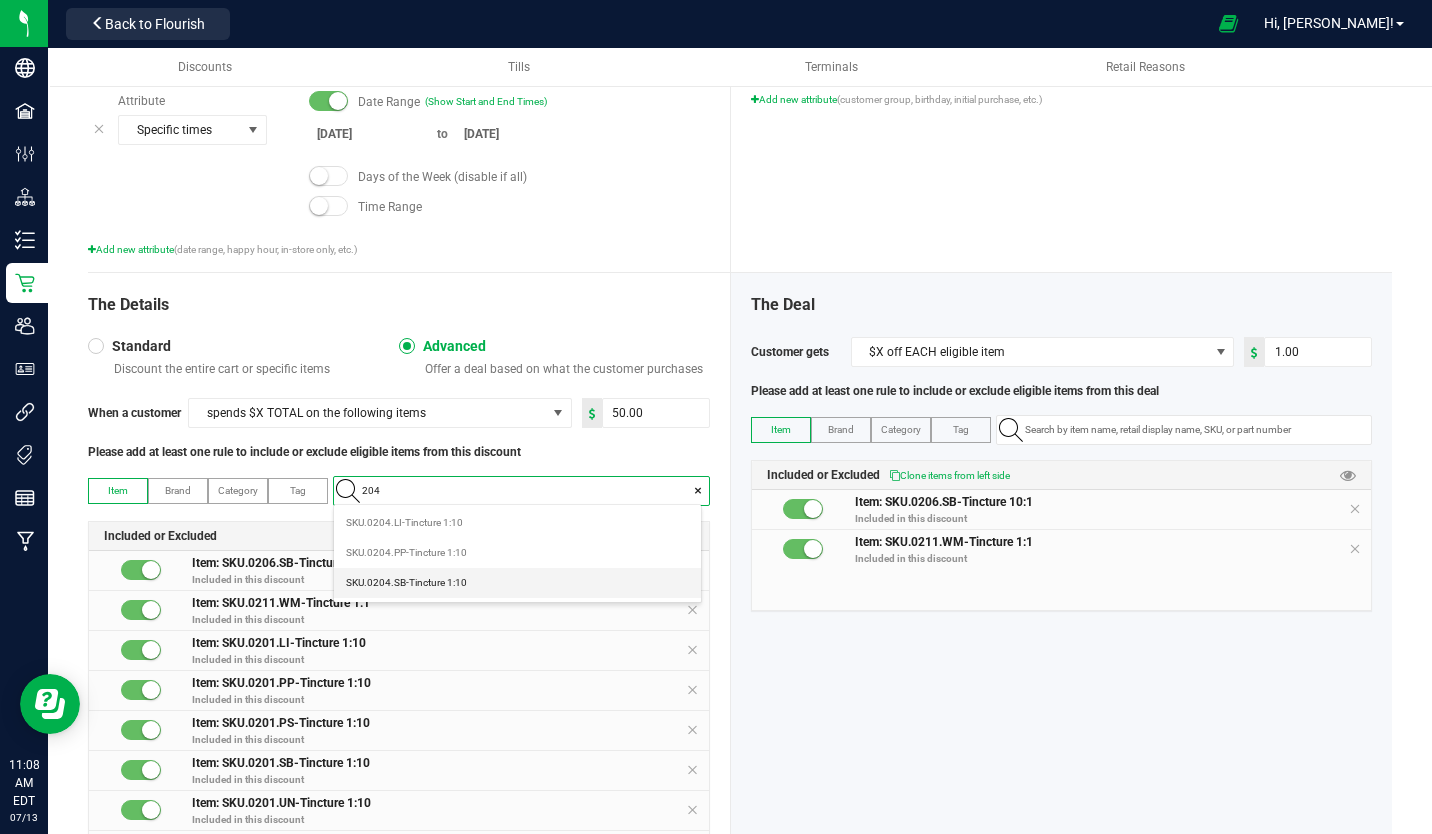 click on "SKU.0204.SB-Tincture 1:10" at bounding box center [406, 583] 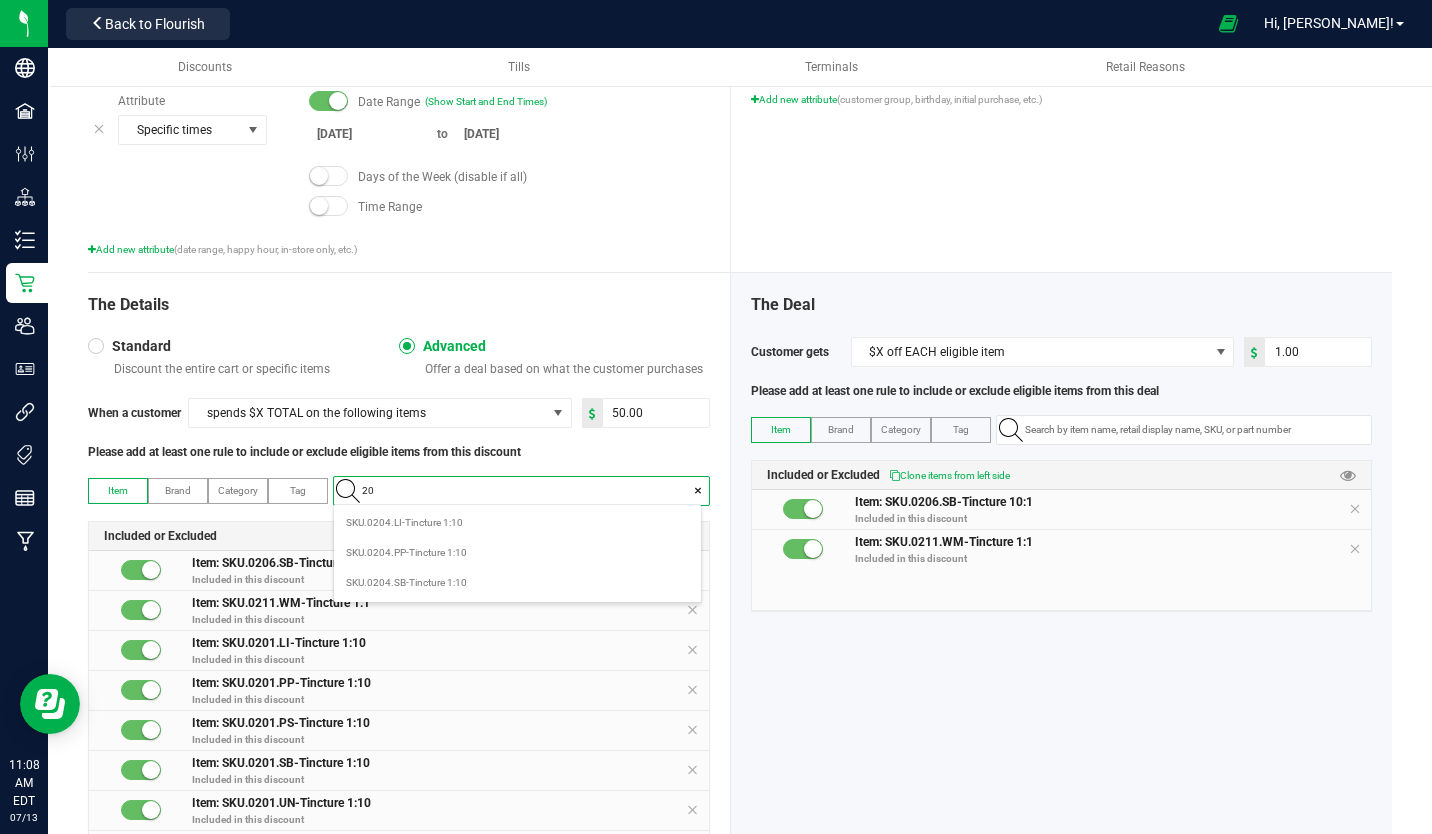 type on "205" 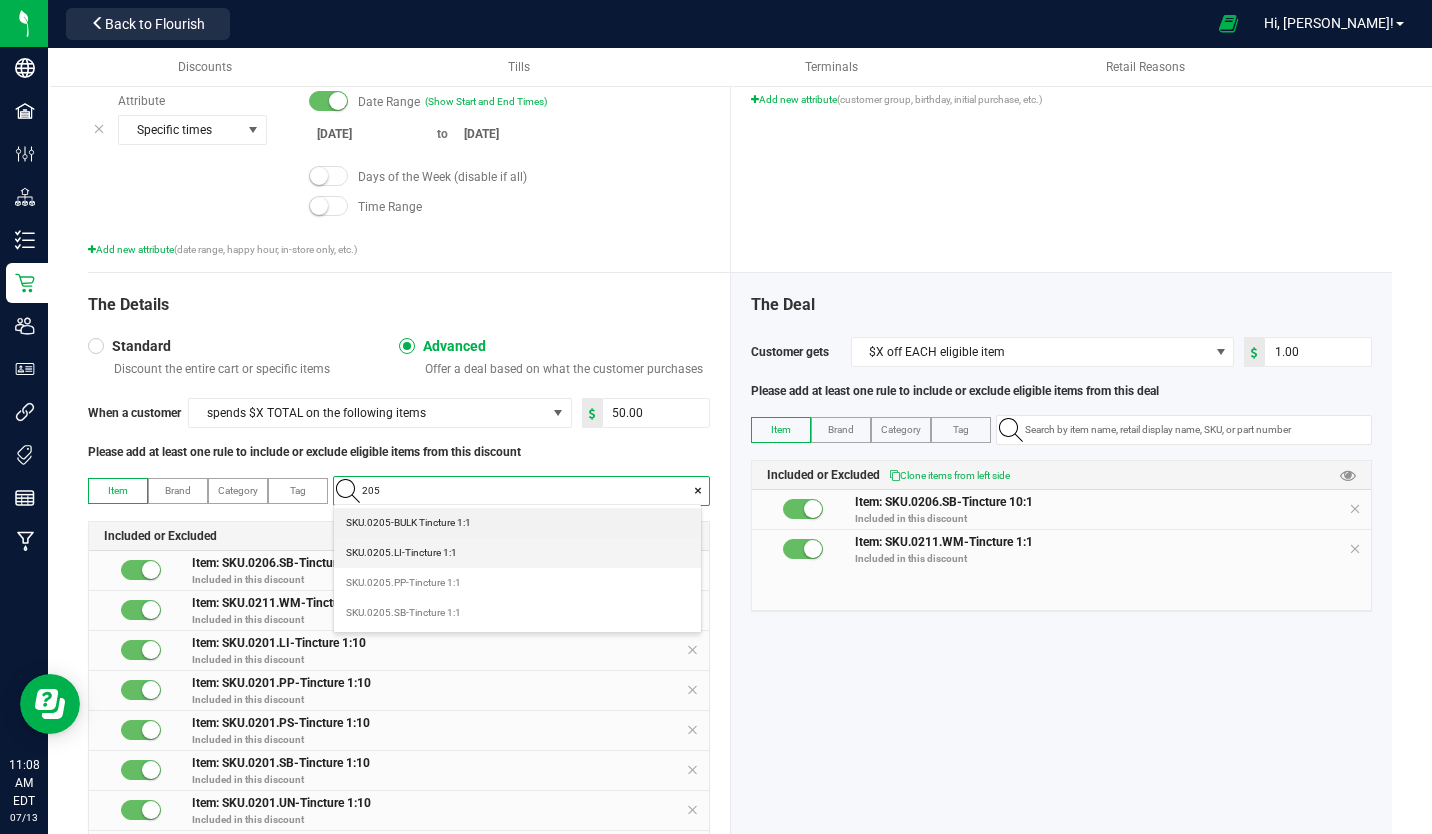 click on "SKU.0205.LI-Tincture 1:1" at bounding box center (401, 553) 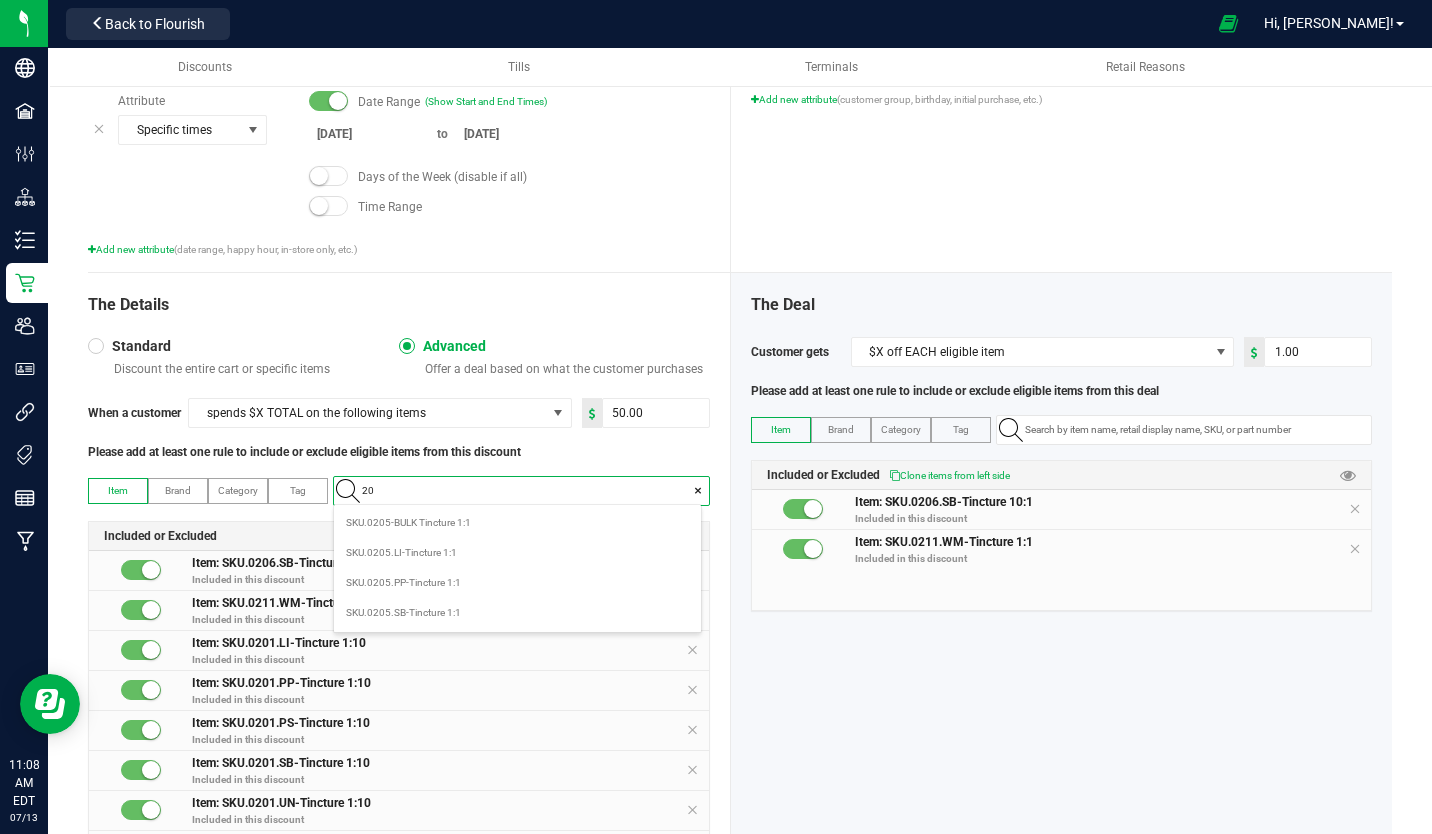 type on "205" 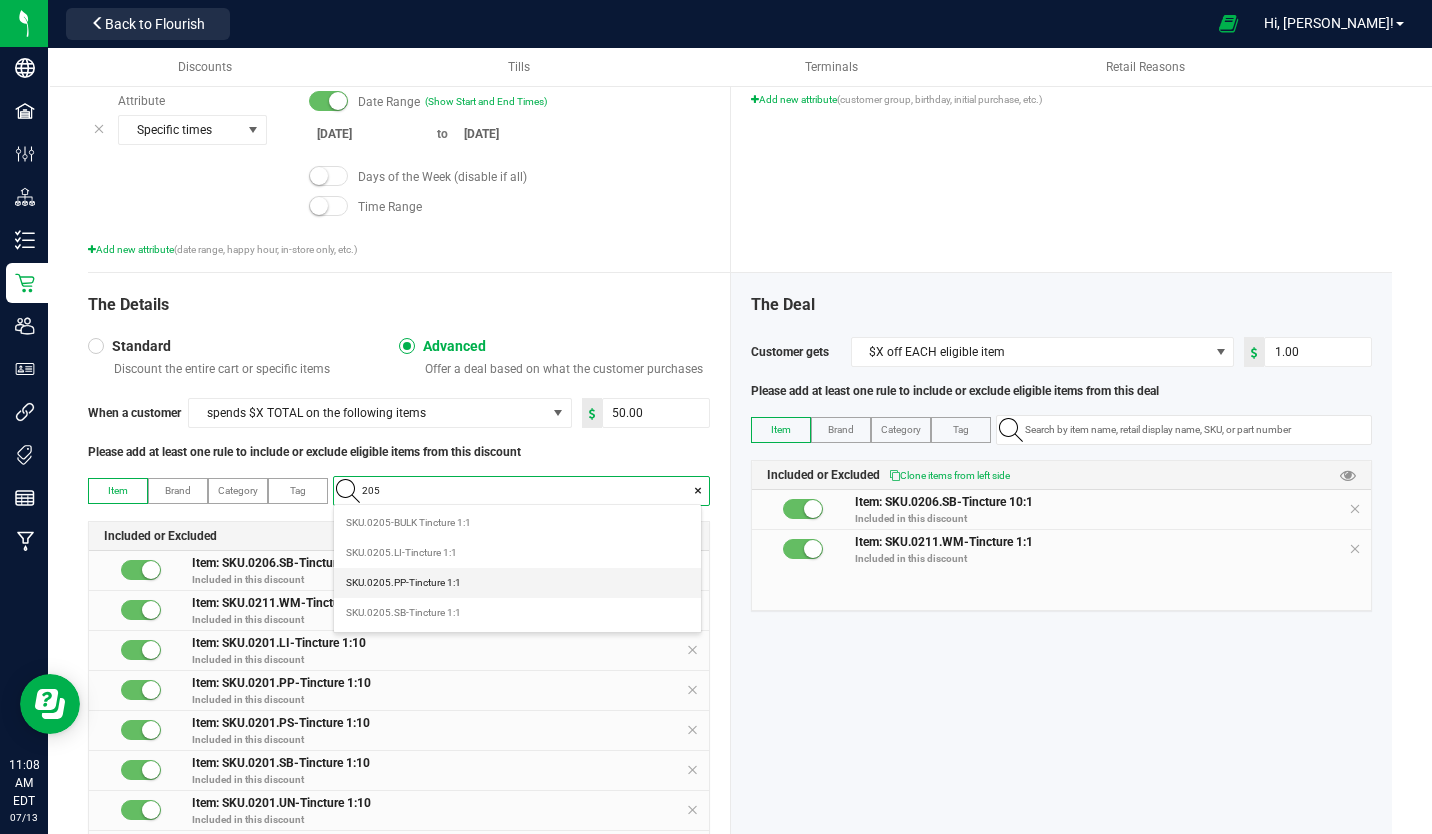 click on "SKU.0205.PP-Tincture 1:1" at bounding box center (403, 583) 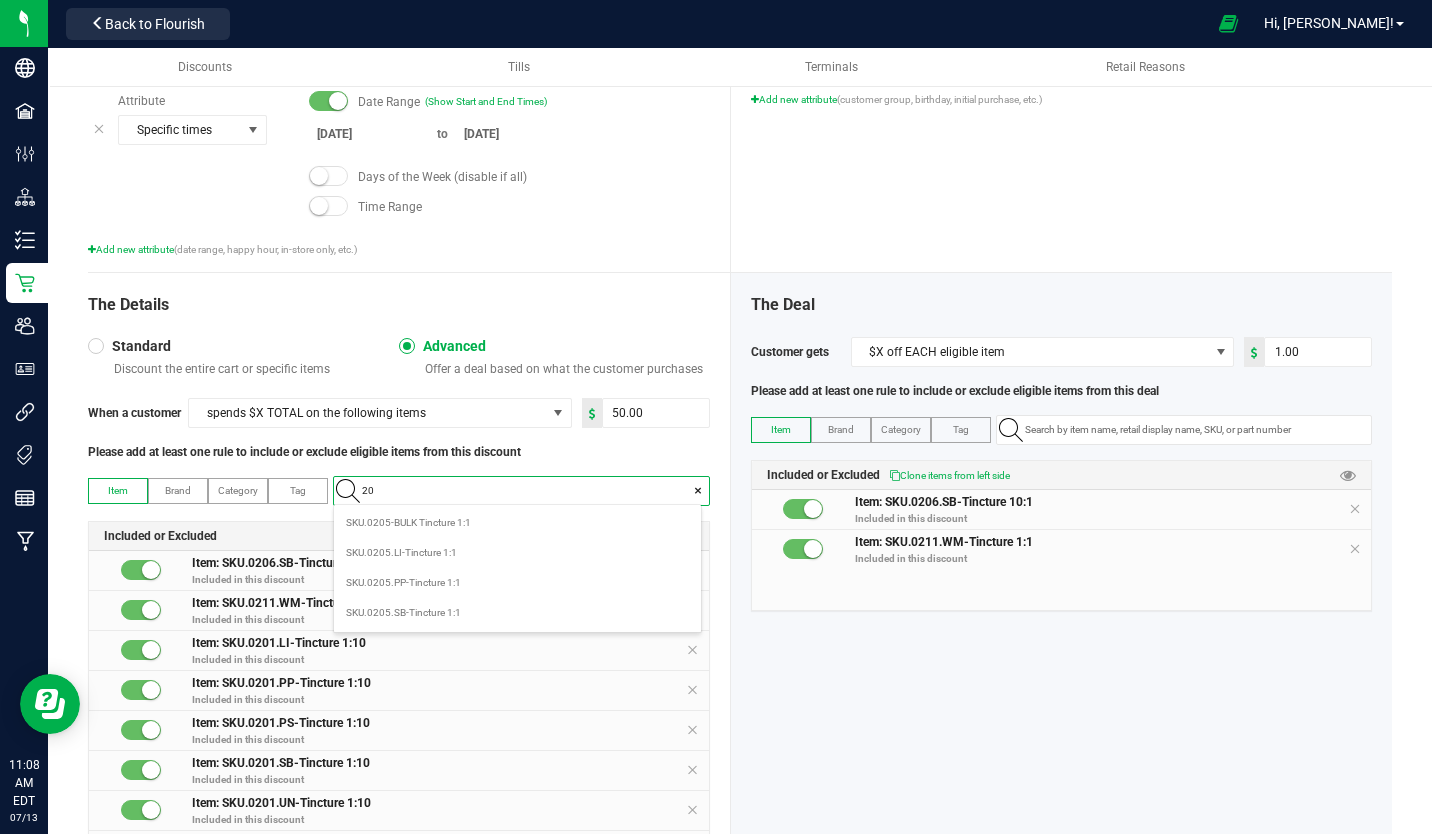 type on "205" 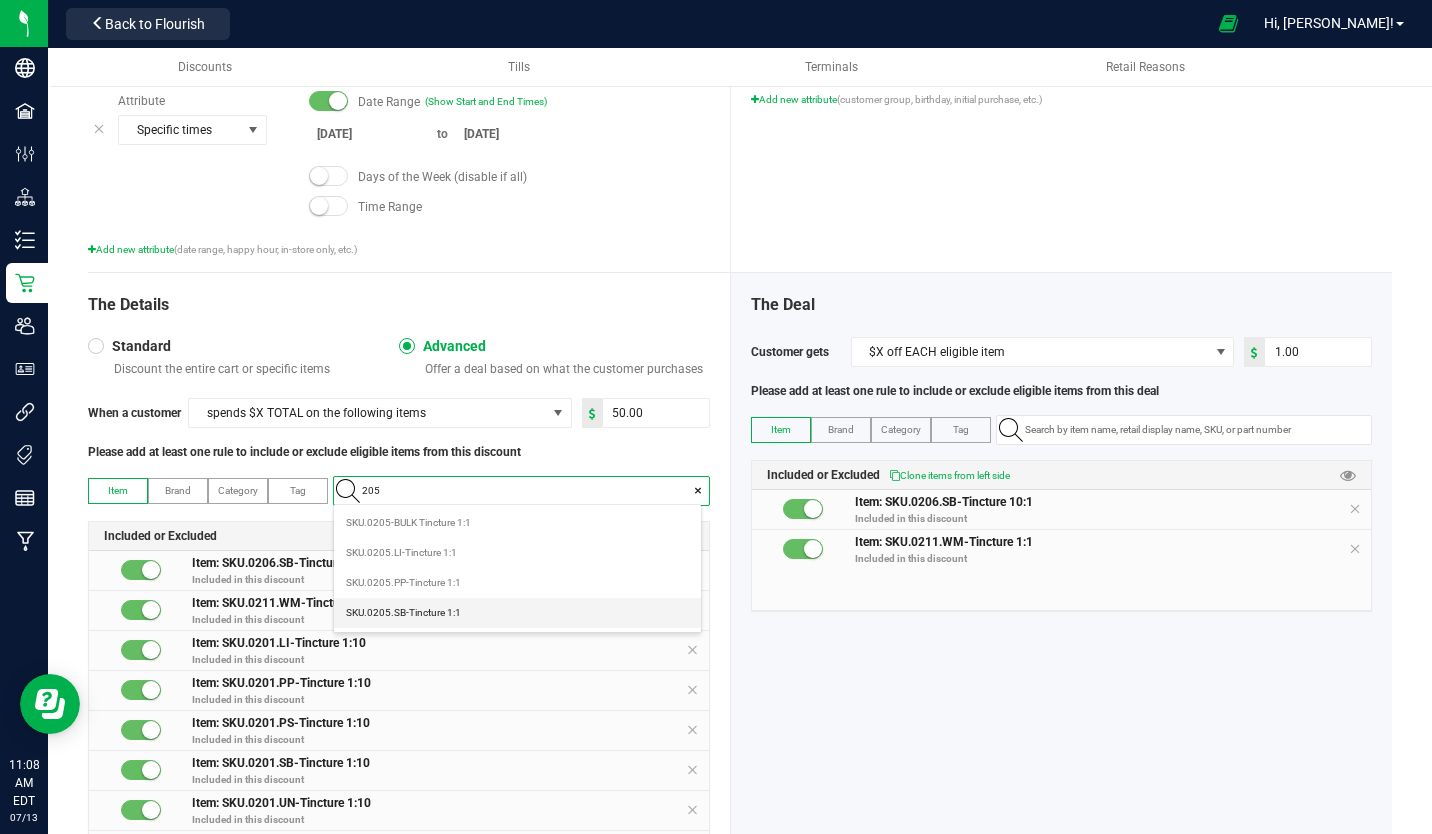 click on "SKU.0205.SB-Tincture 1:1" at bounding box center (403, 613) 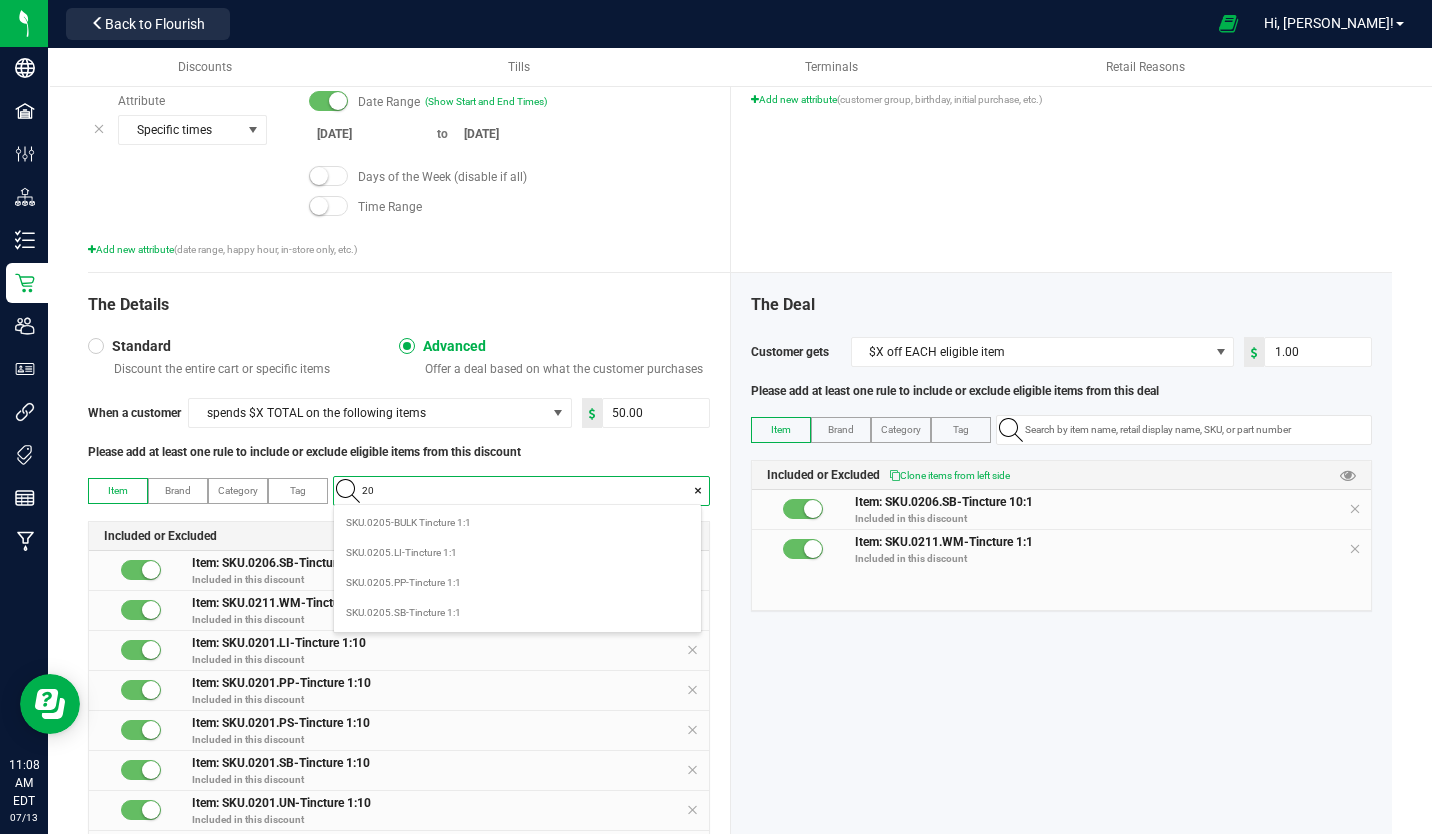 type on "206" 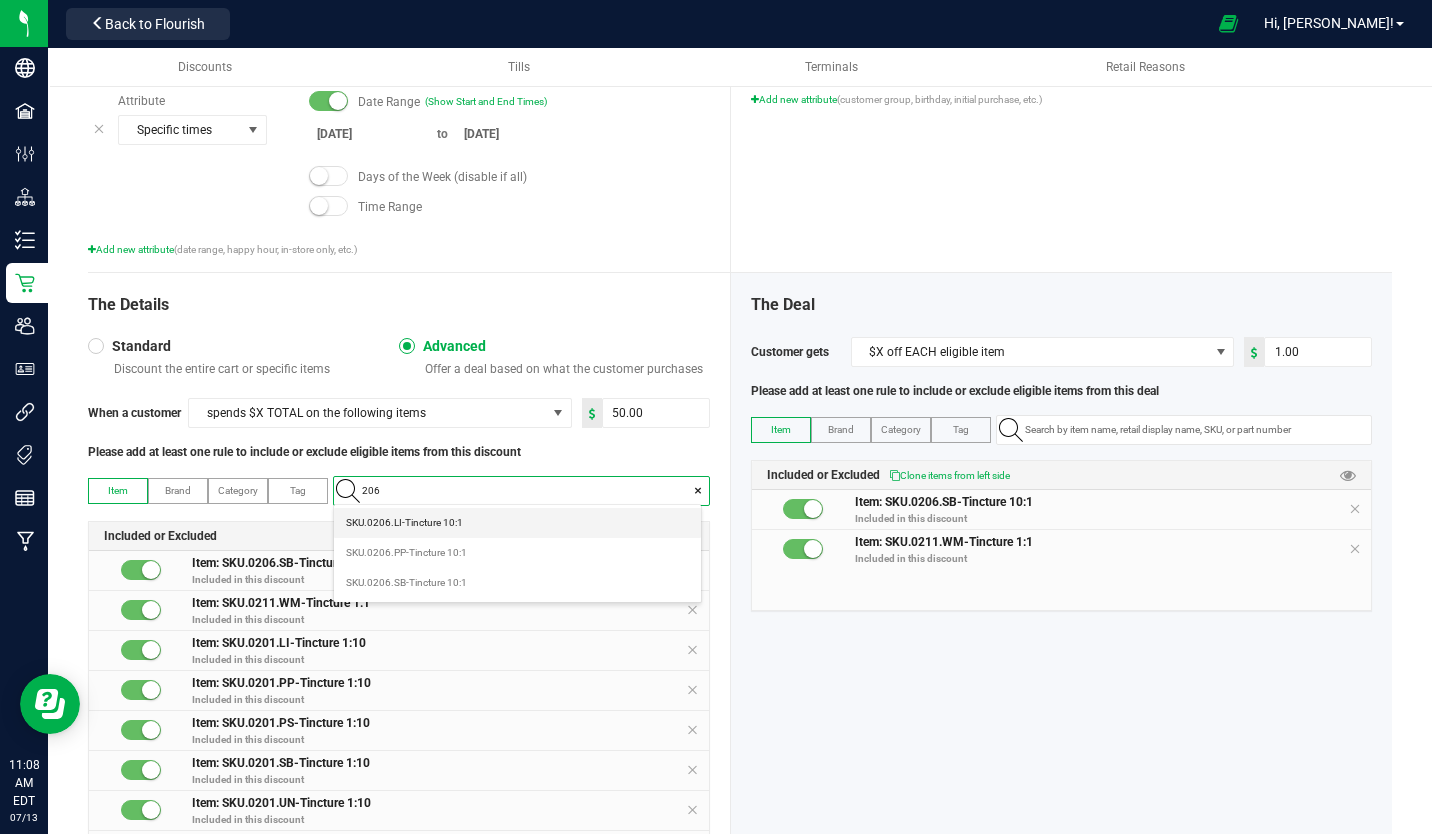 click on "SKU.0206.LI-Tincture 10:1" at bounding box center (404, 523) 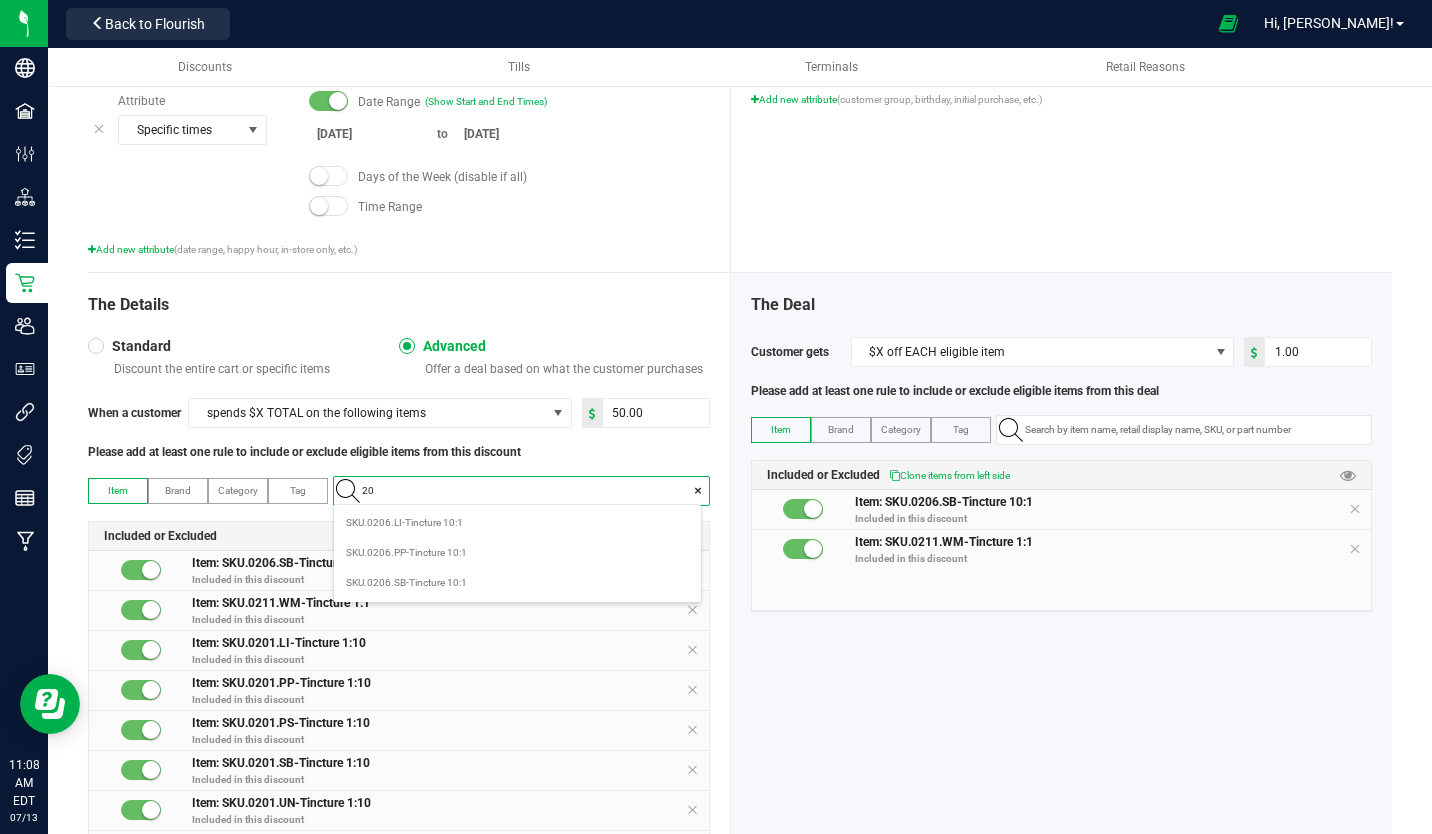 type on "206" 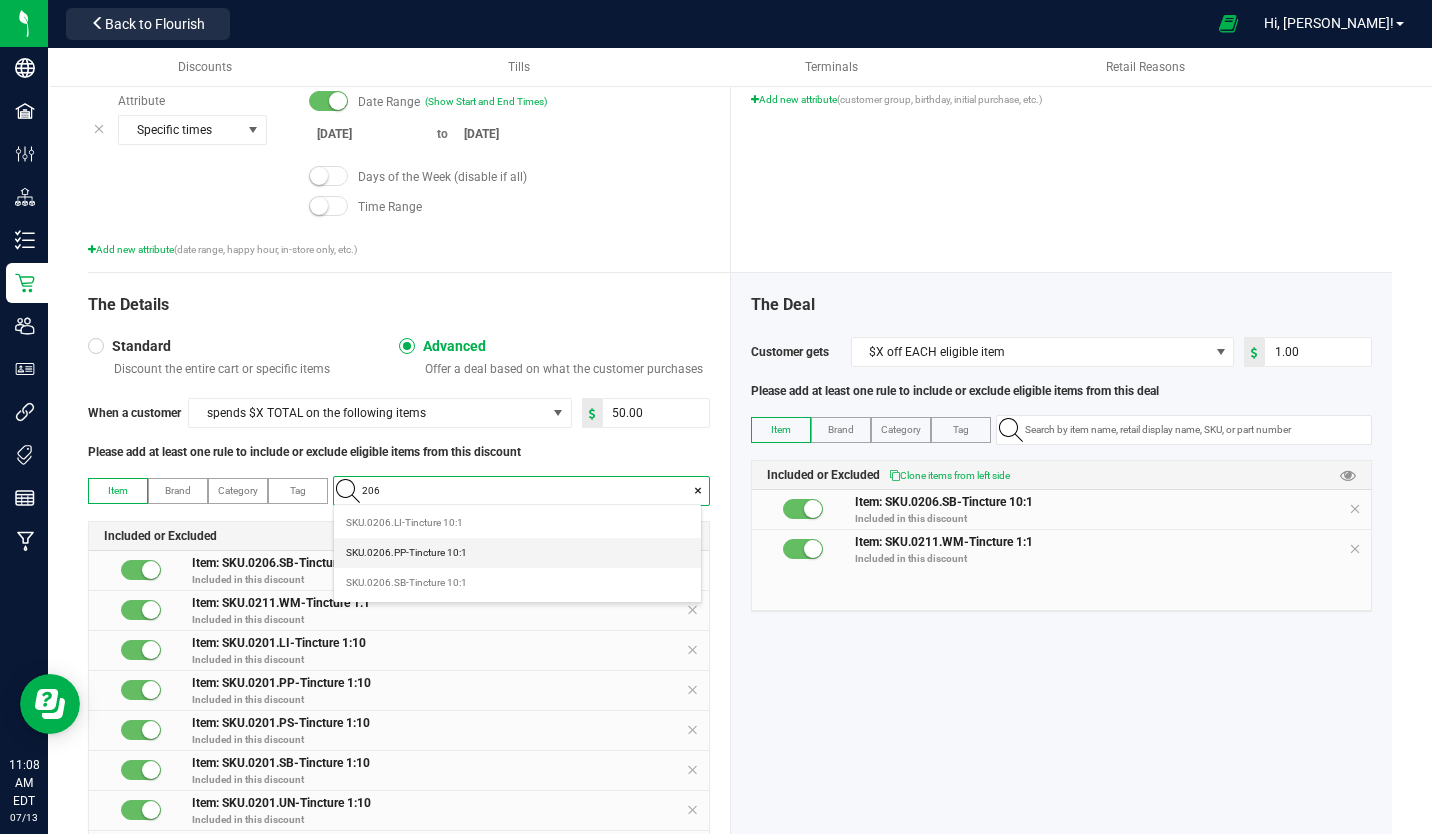 click on "SKU.0206.PP-Tincture 10:1" at bounding box center [406, 553] 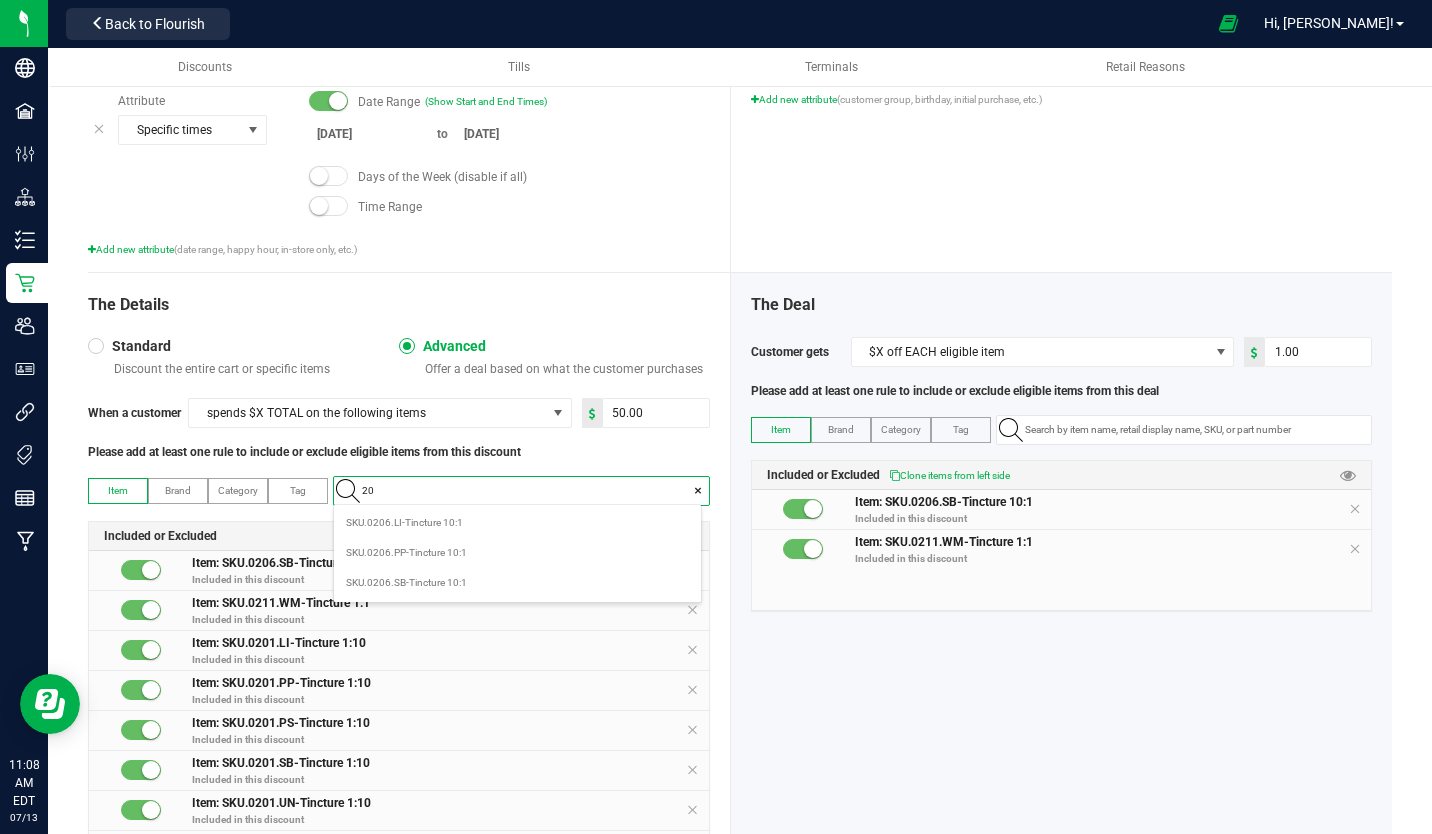 type on "206" 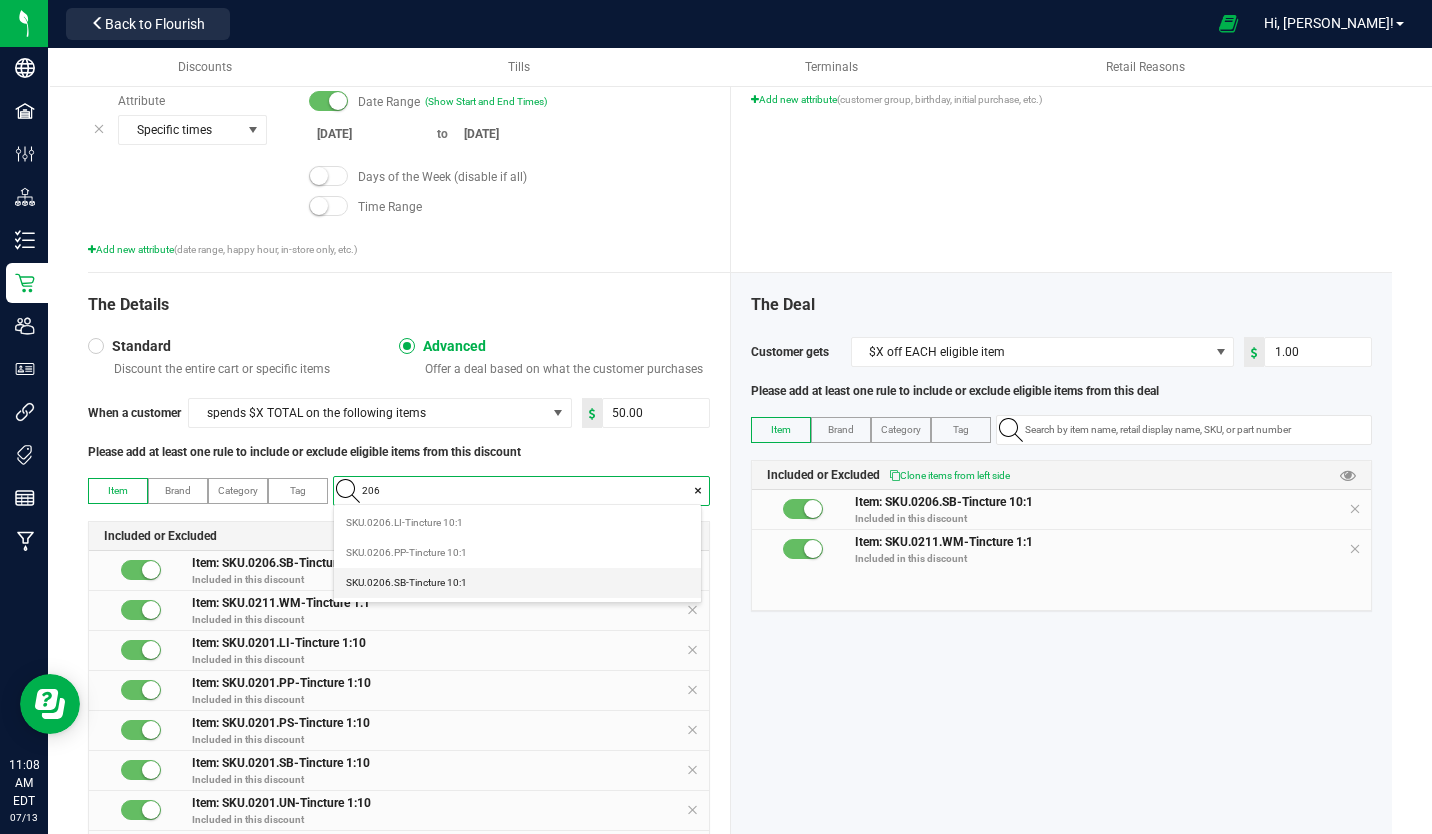 click on "SKU.0206.SB-Tincture 10:1" at bounding box center (406, 583) 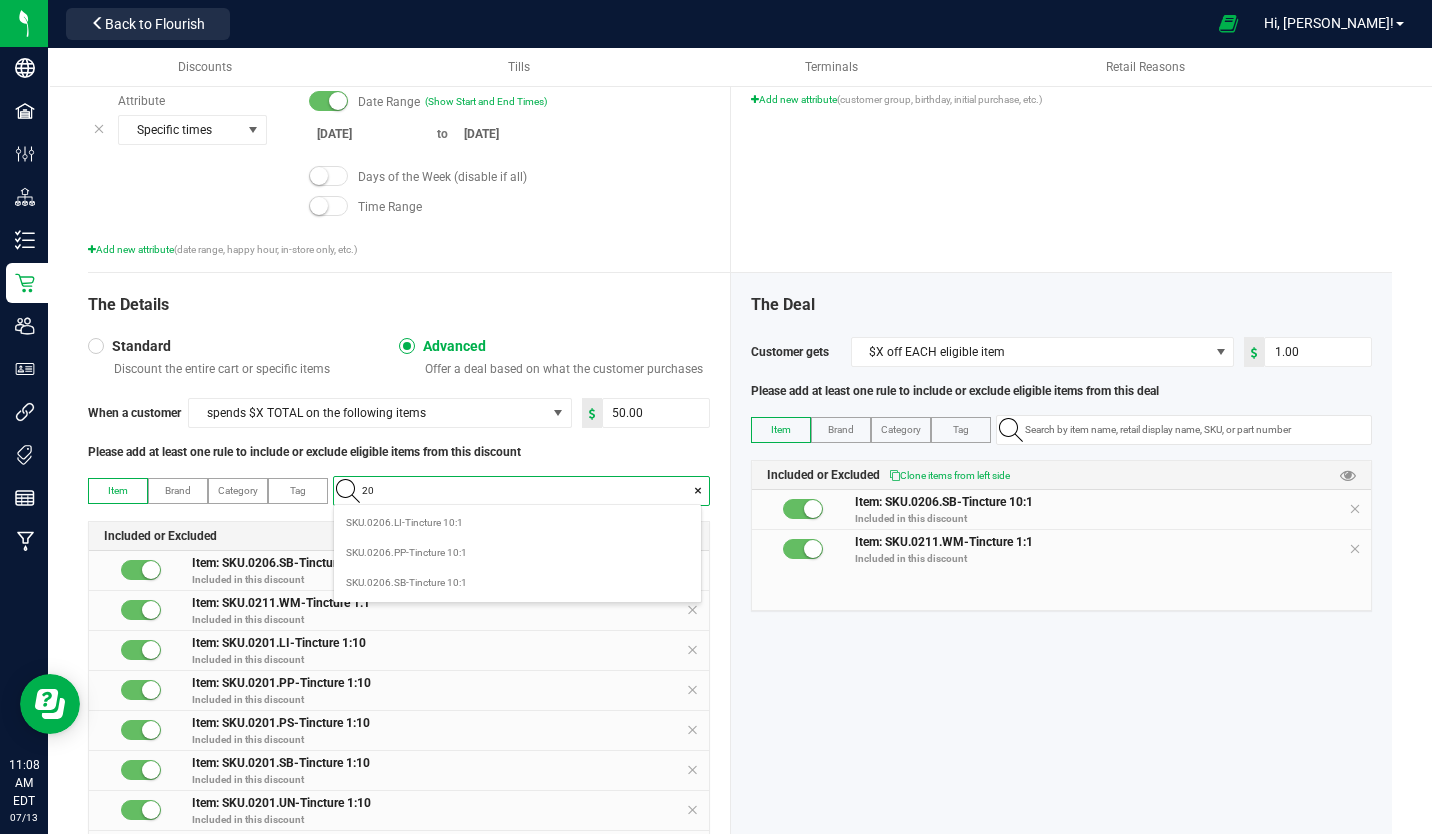 type on "207" 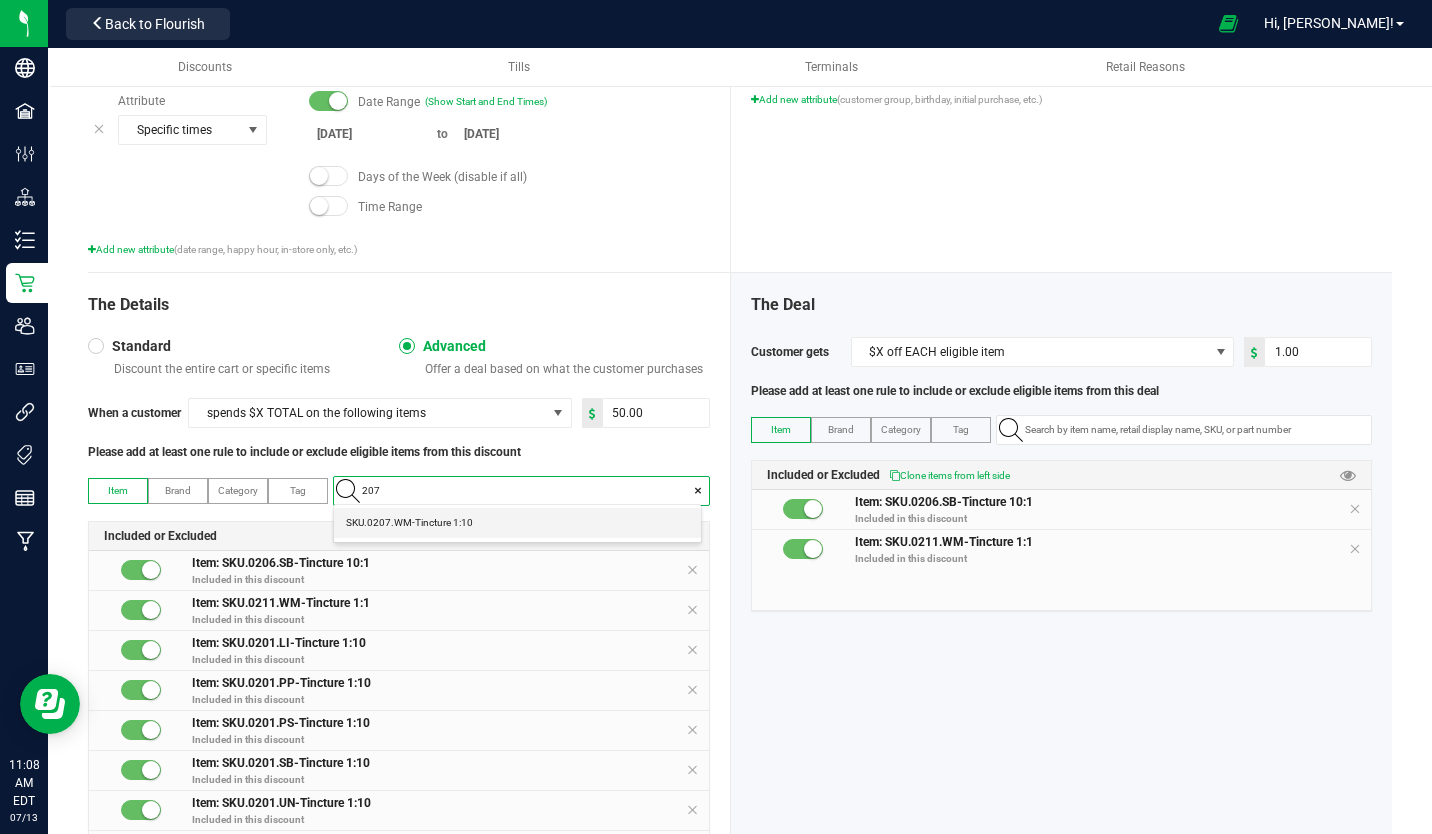 click on "SKU.0207.WM-Tincture 1:10" at bounding box center (409, 523) 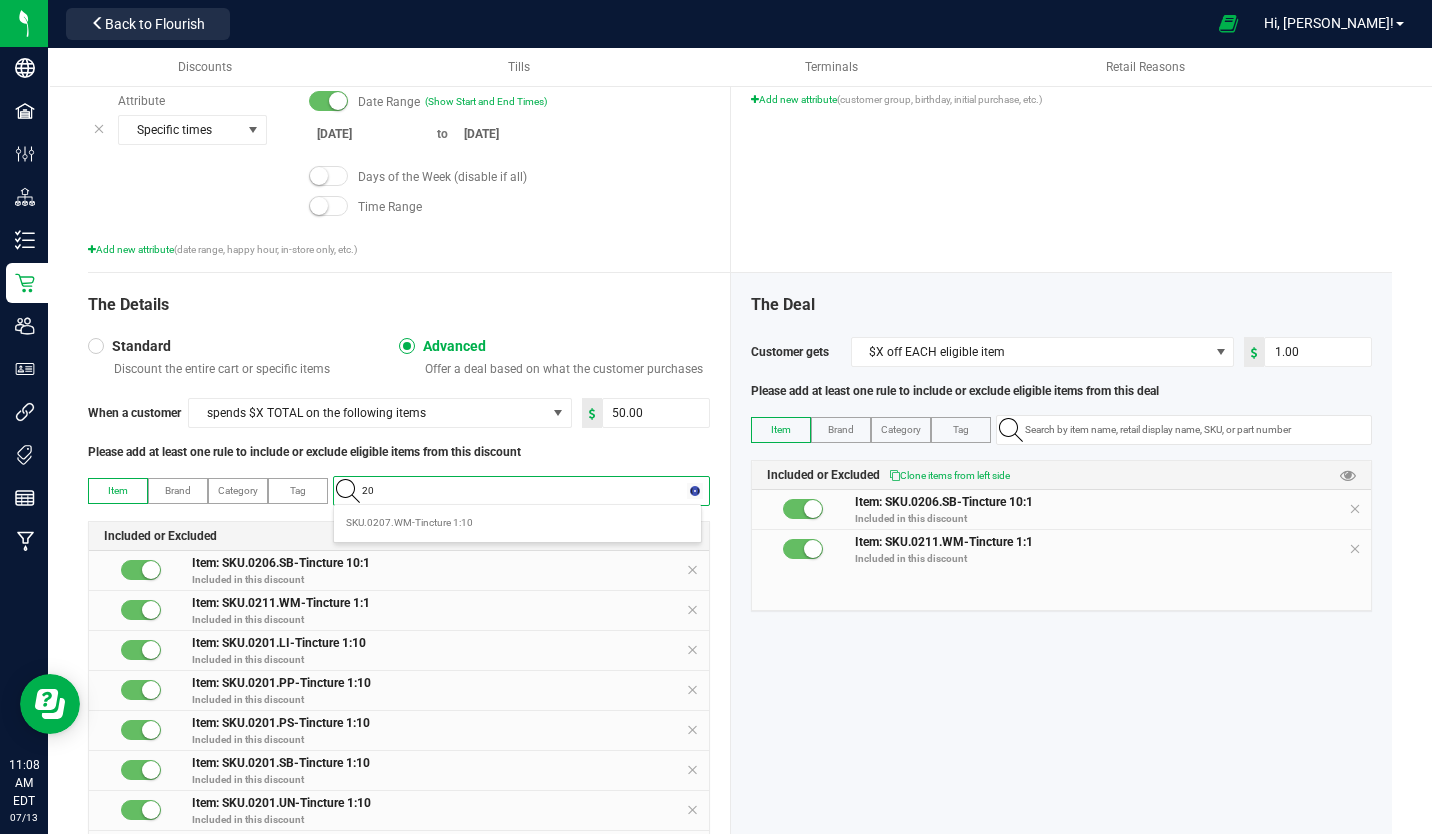 type on "208" 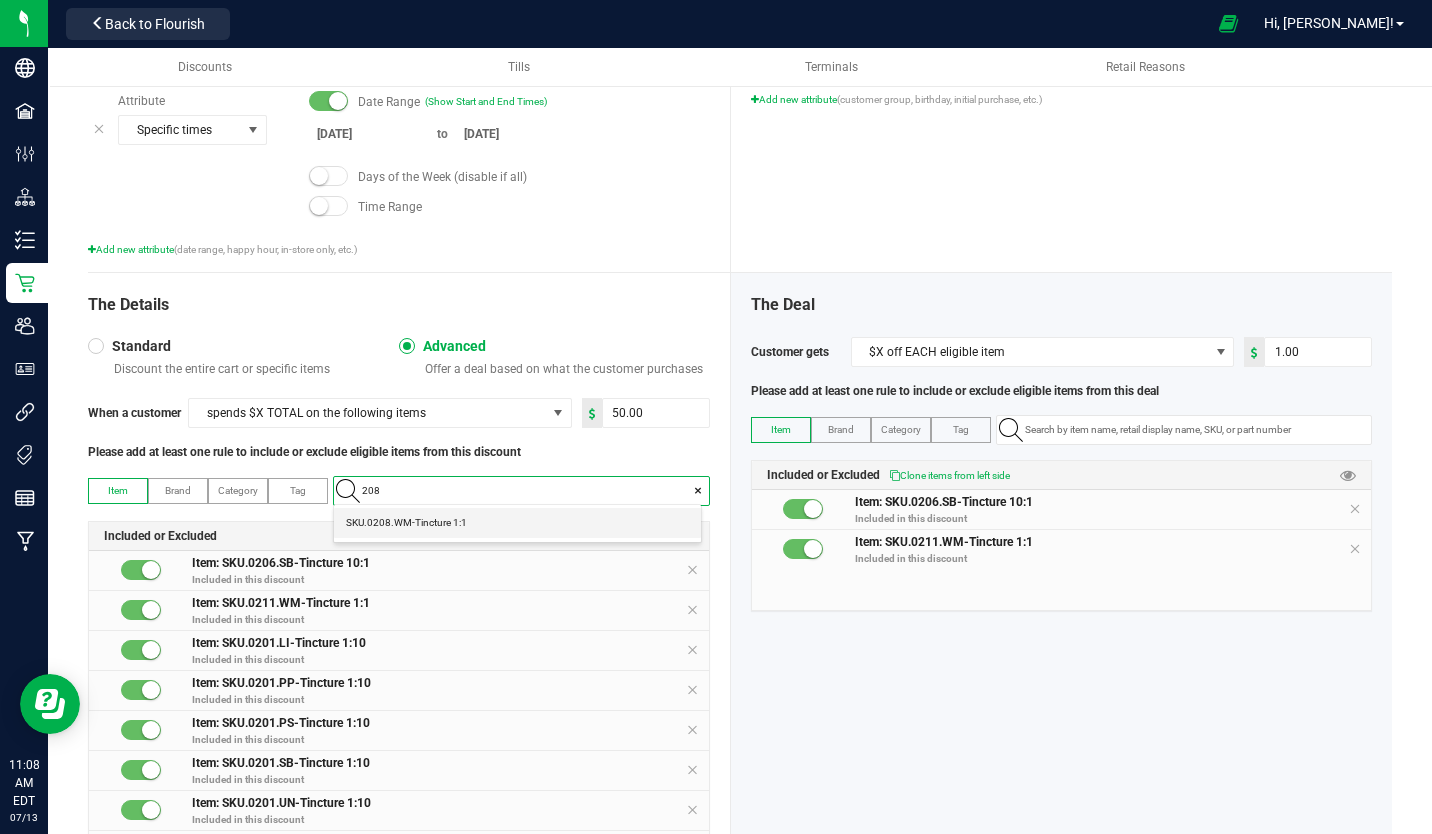 click on "SKU.0208.WM-Tincture 1:1" at bounding box center (406, 523) 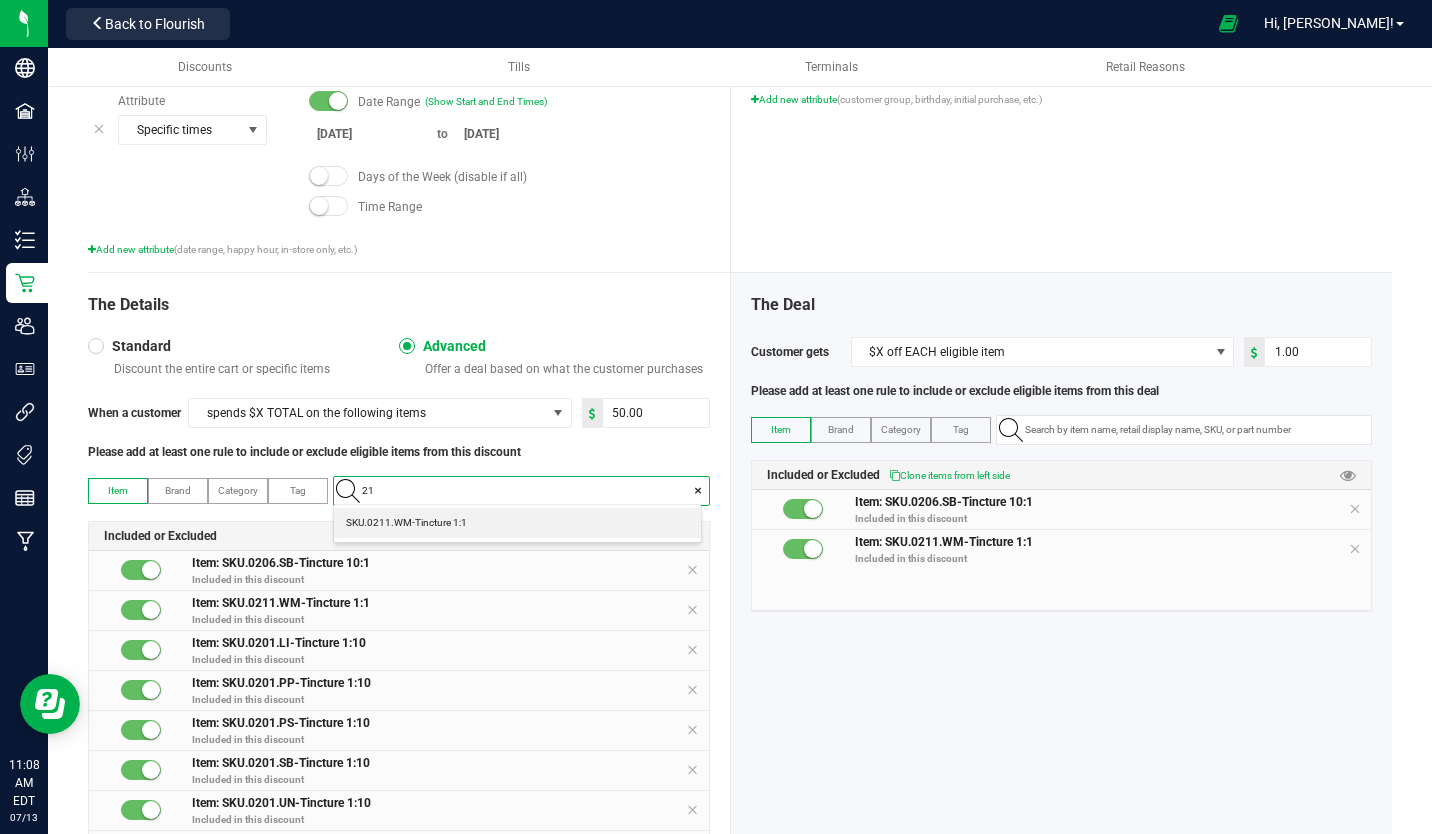 type on "210" 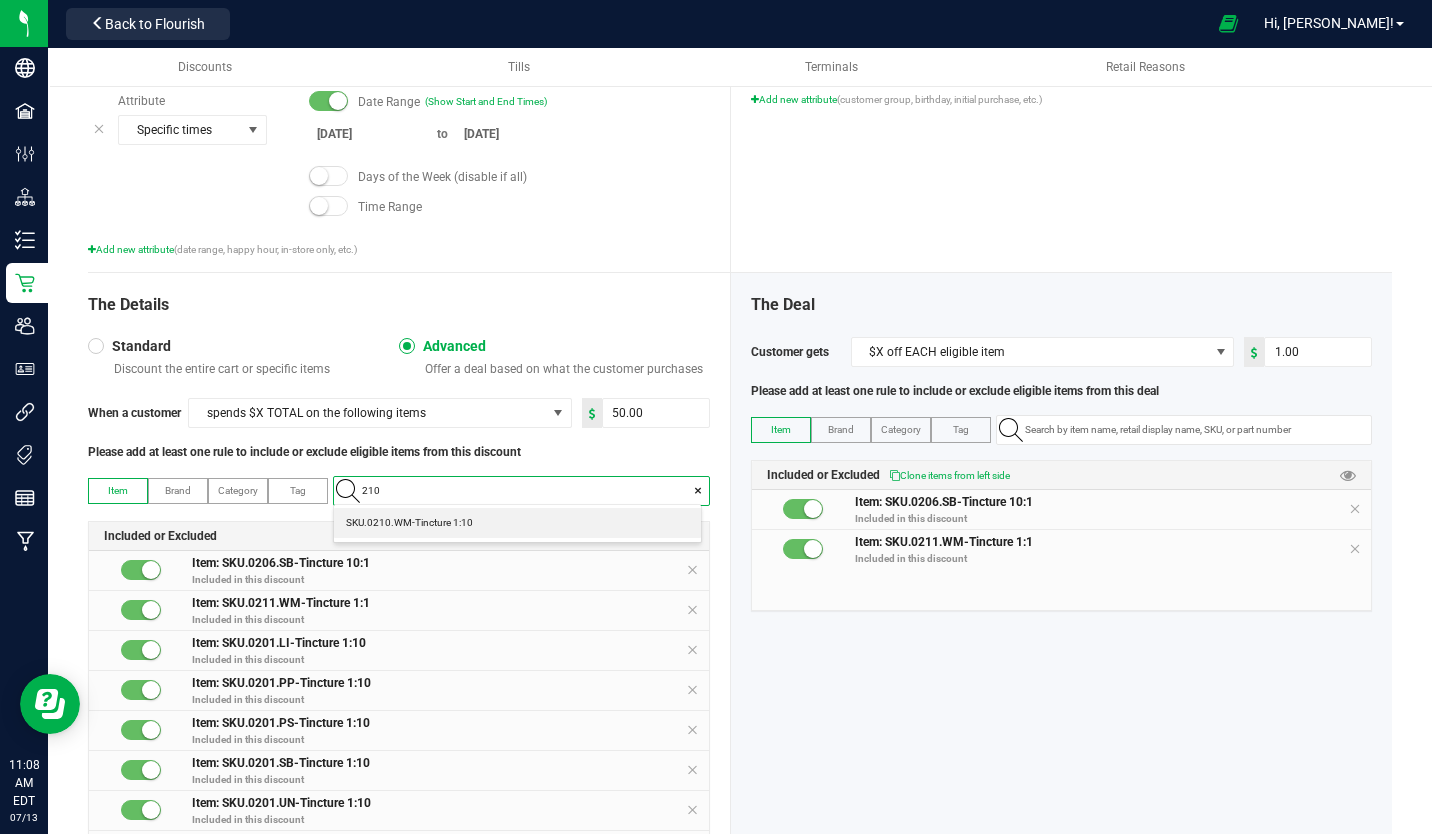 click on "SKU.0210.WM-Tincture 1:10" at bounding box center [409, 523] 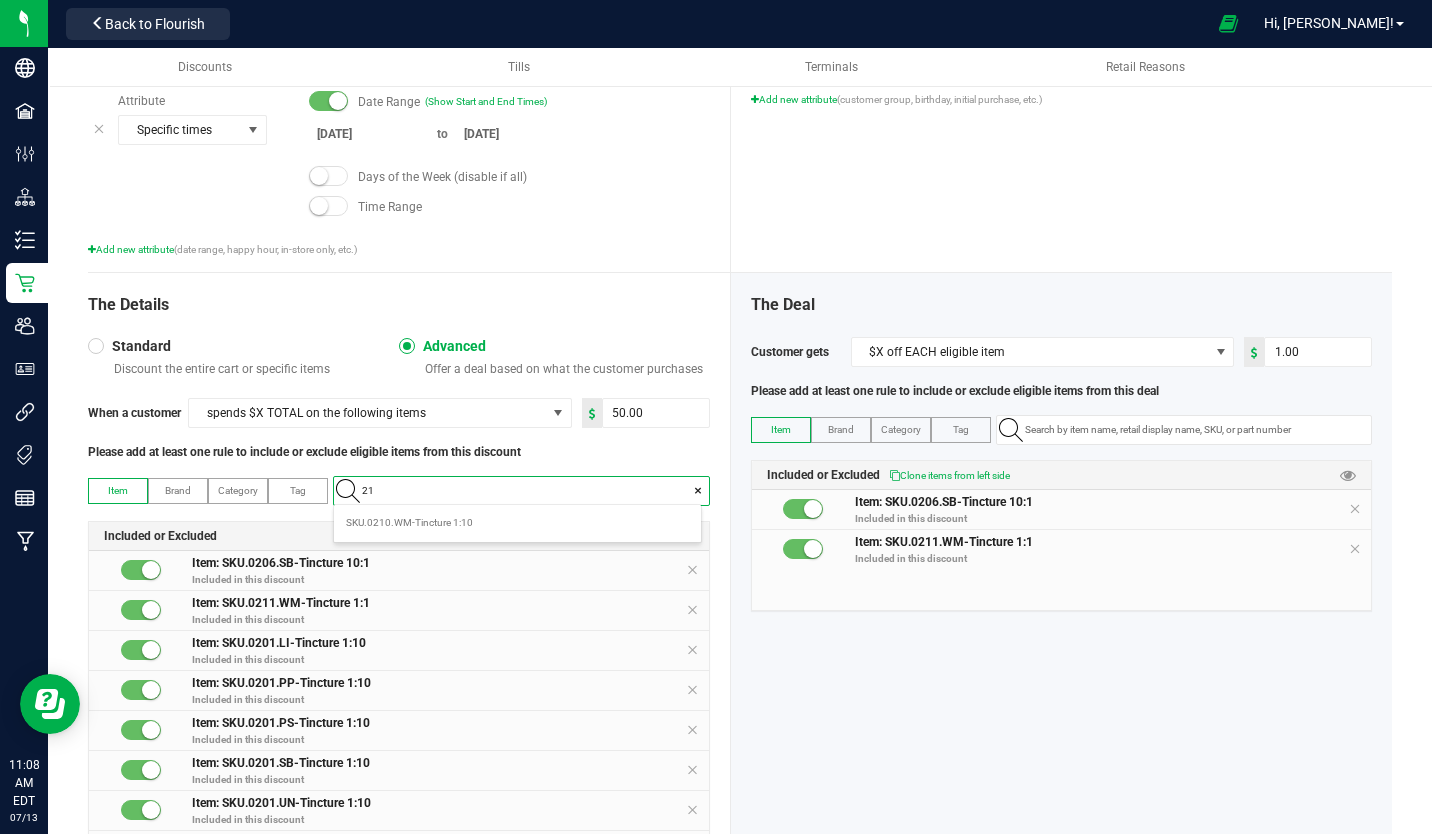 type on "211" 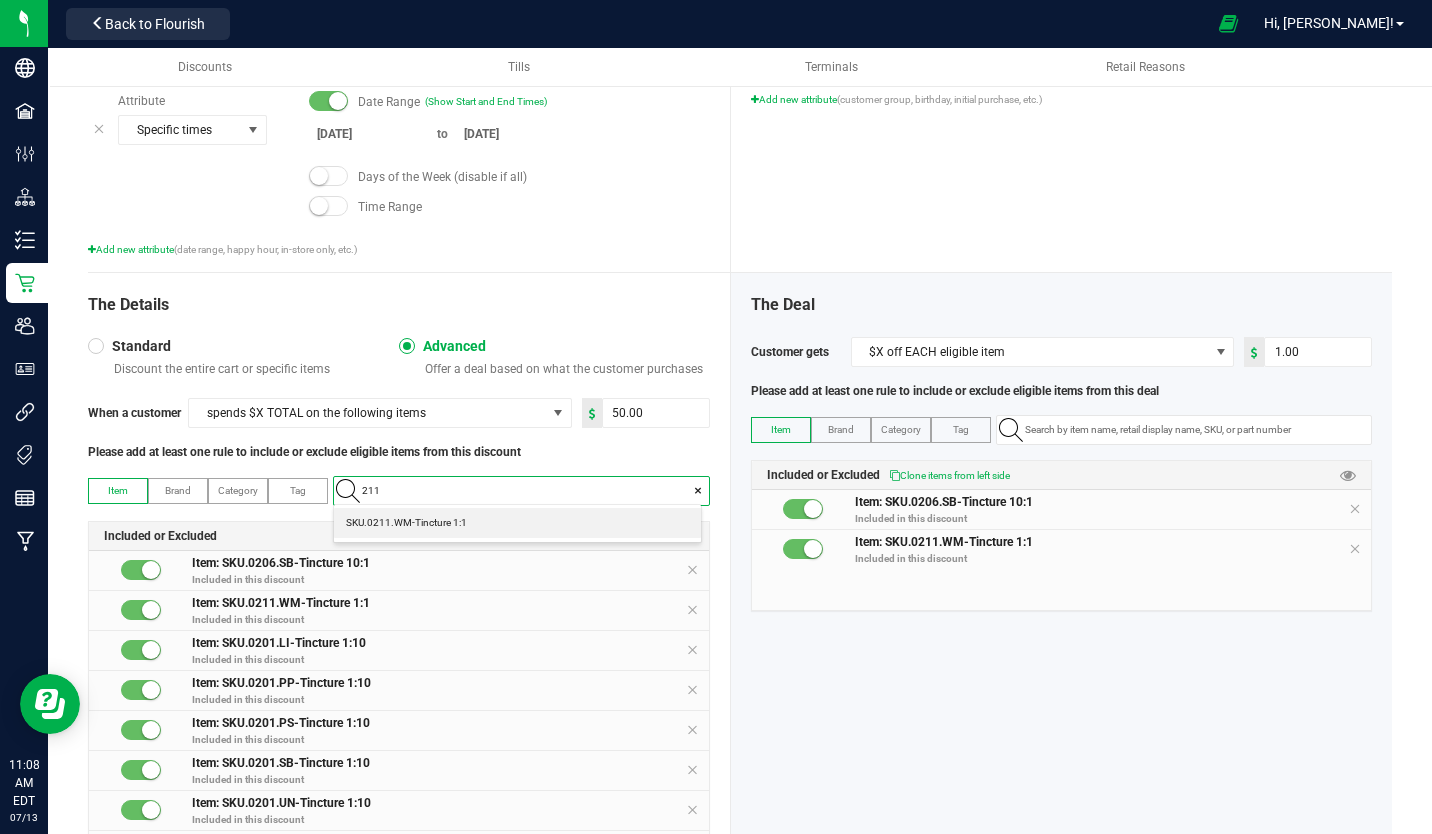 click on "SKU.0211.WM-Tincture 1:1" at bounding box center (406, 523) 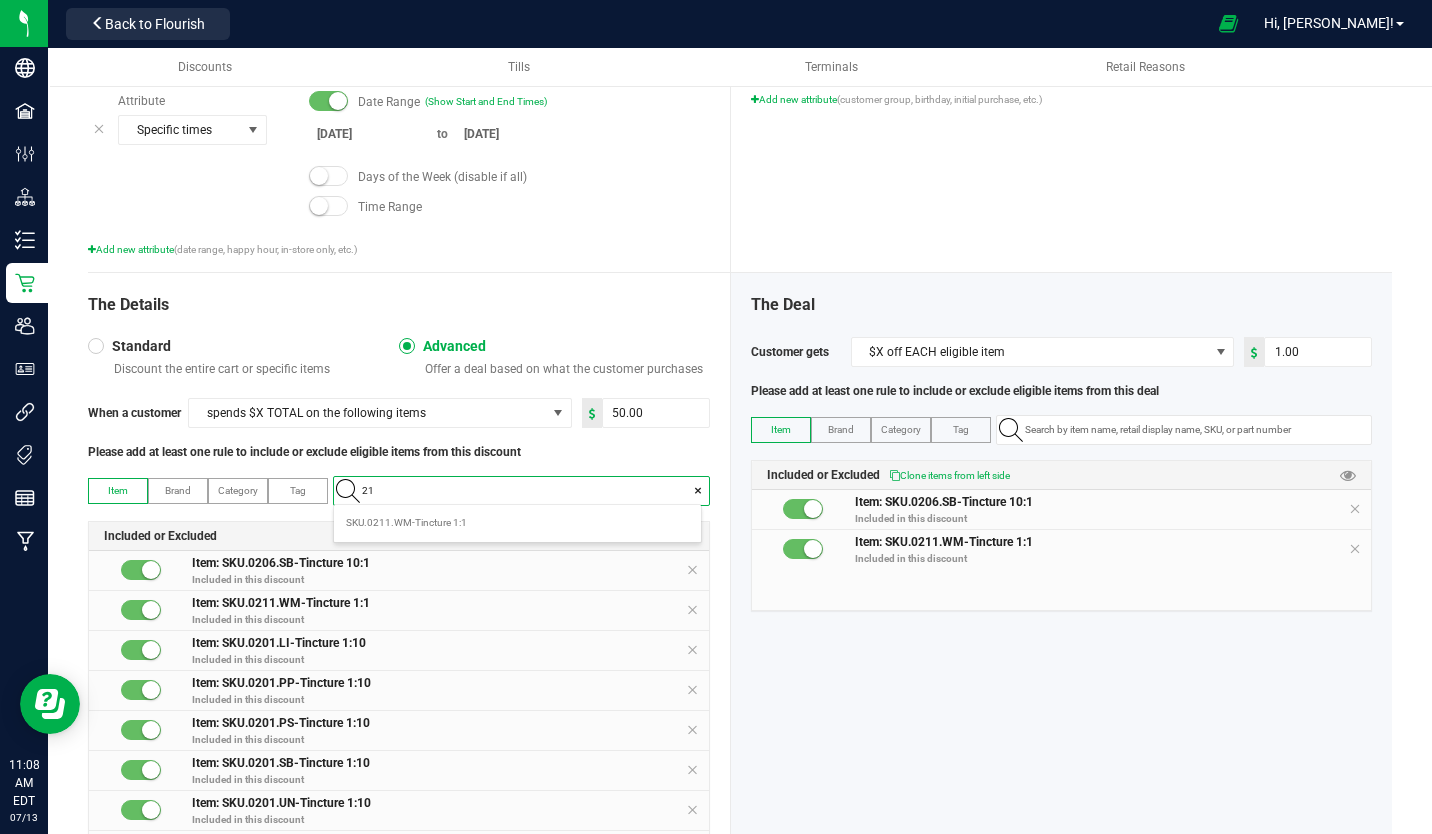 type on "213" 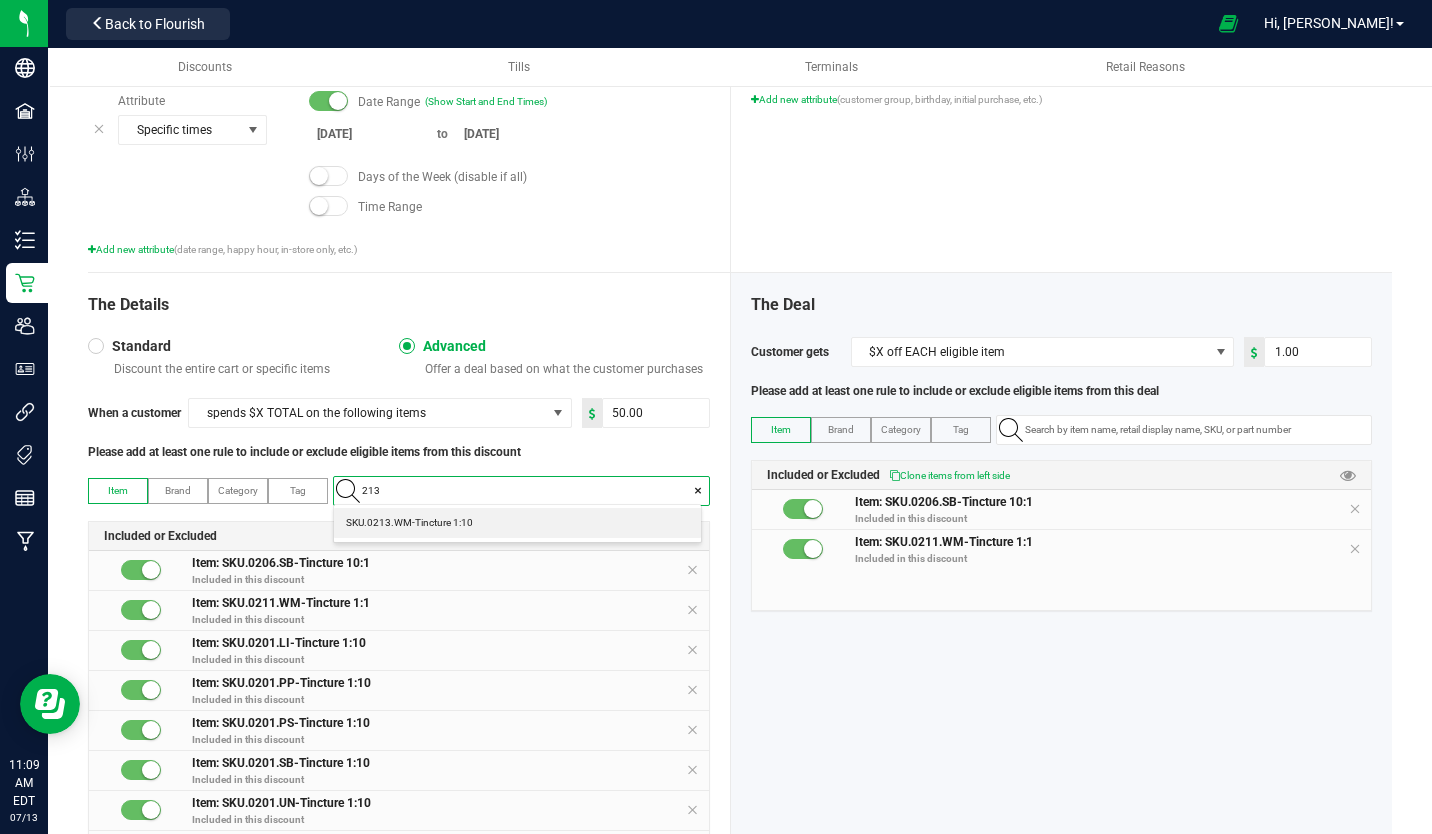 click on "SKU.0213.WM-Tincture 1:10" at bounding box center (409, 523) 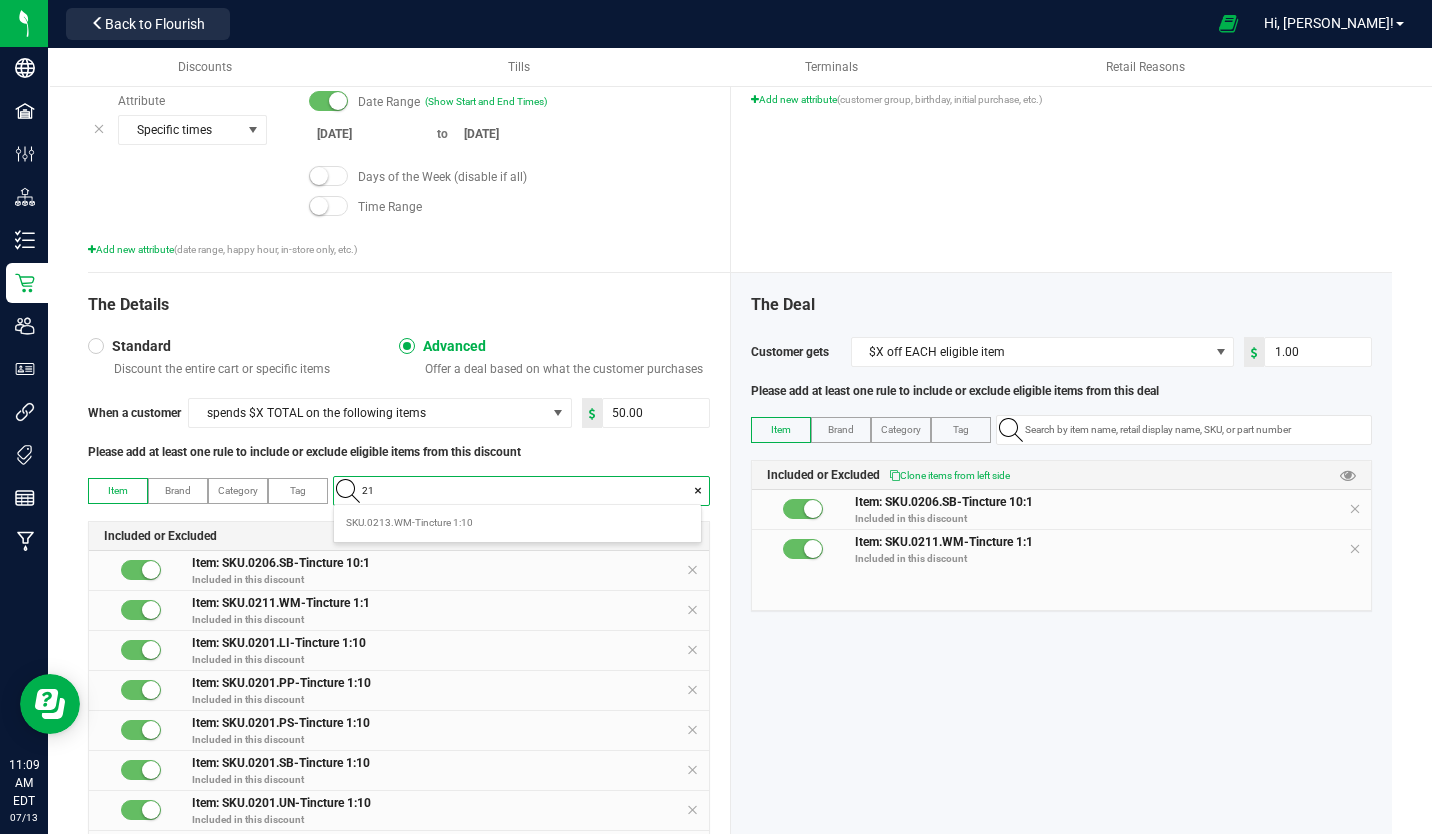 type on "214" 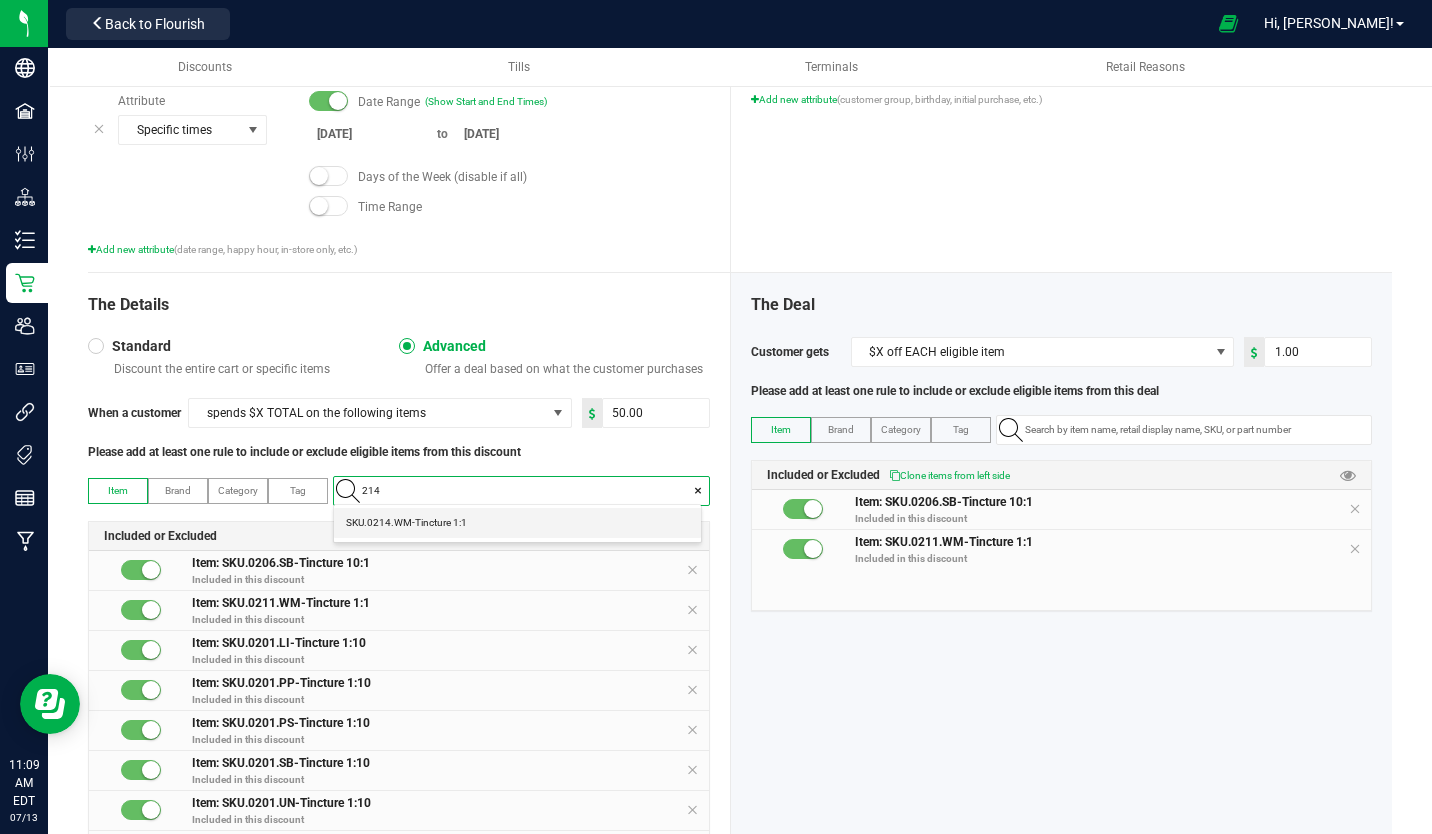 click on "SKU.0214.WM-Tincture 1:1" at bounding box center (406, 523) 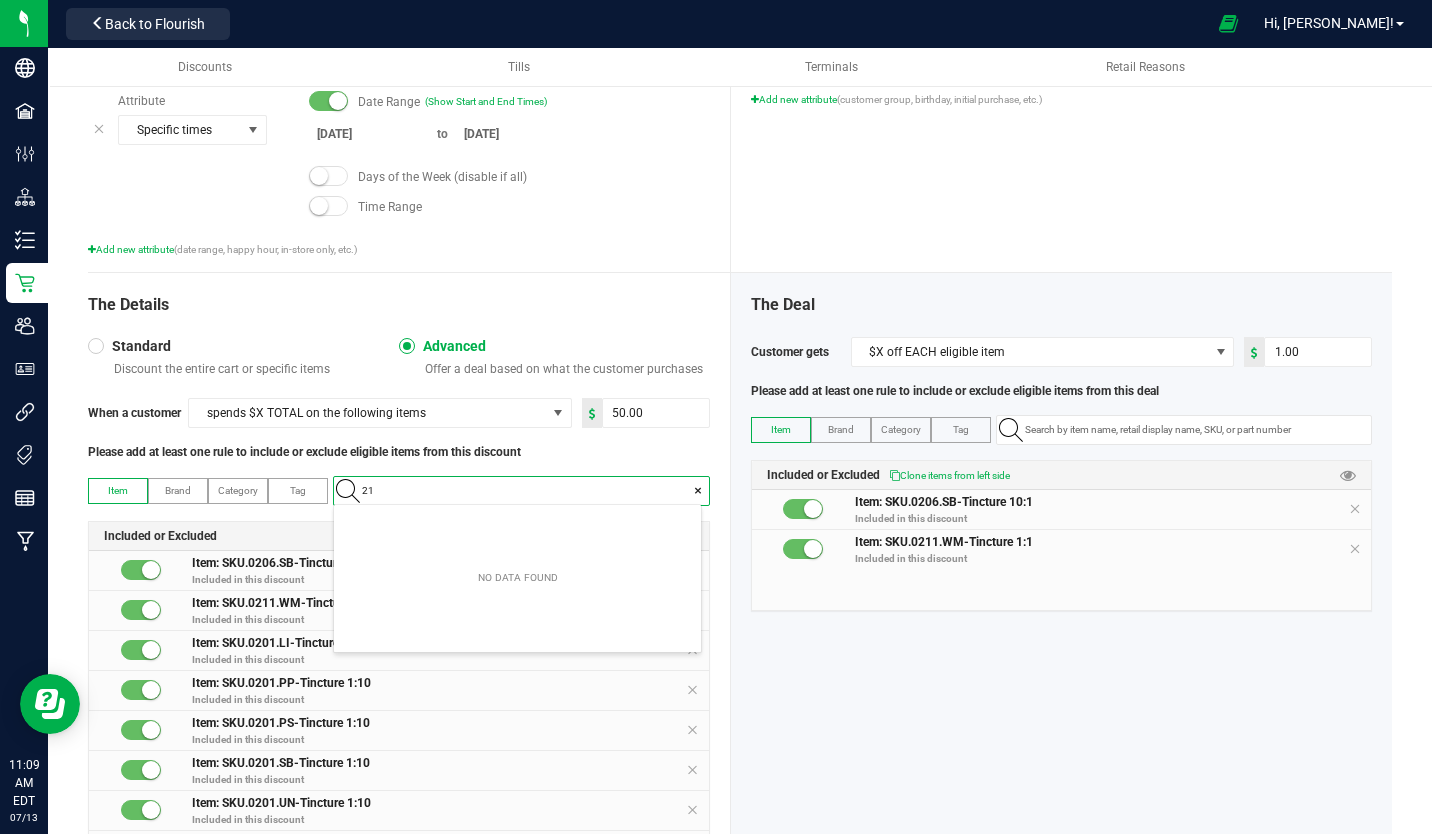 type on "2" 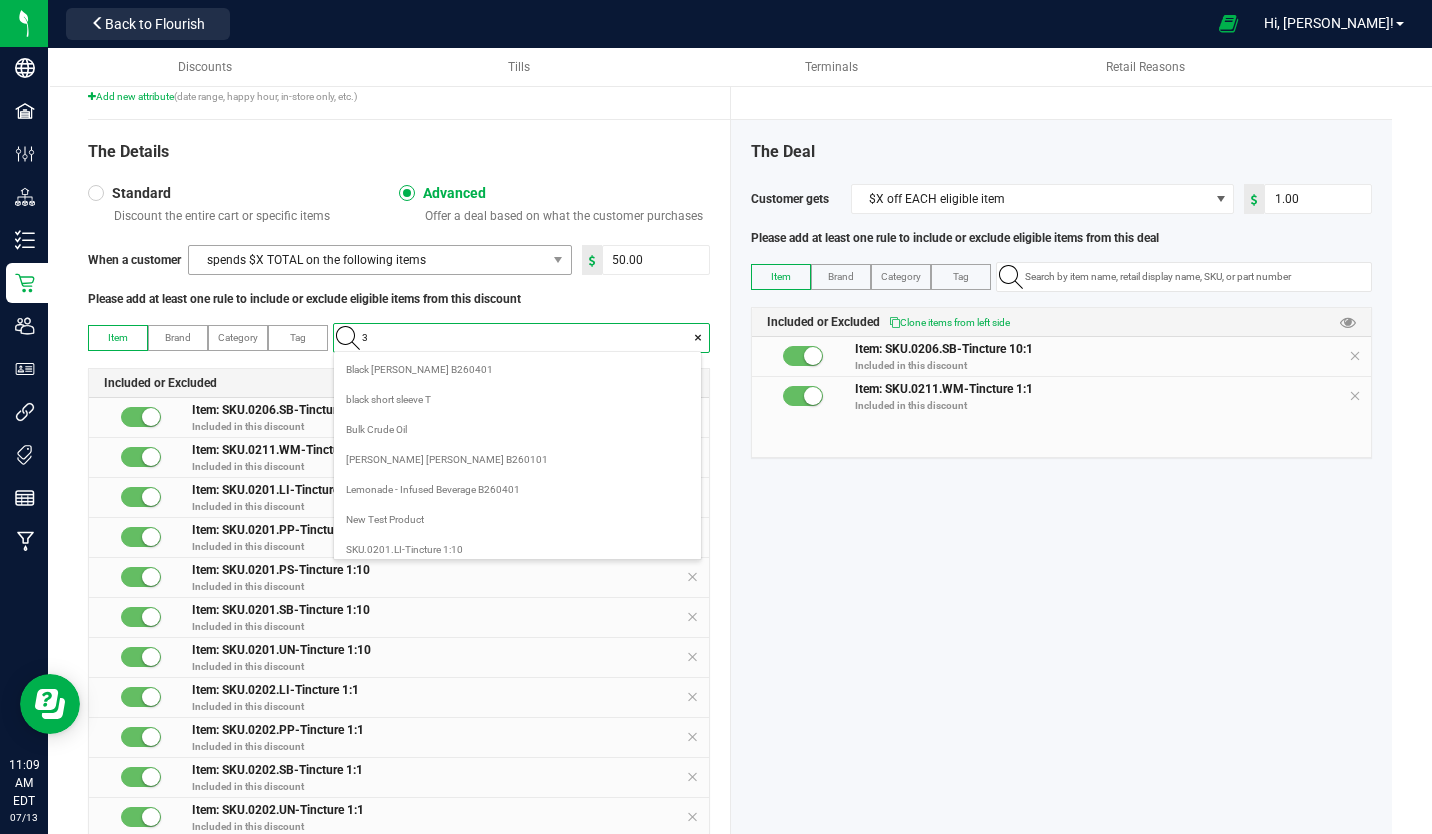 scroll, scrollTop: 99972, scrollLeft: 99633, axis: both 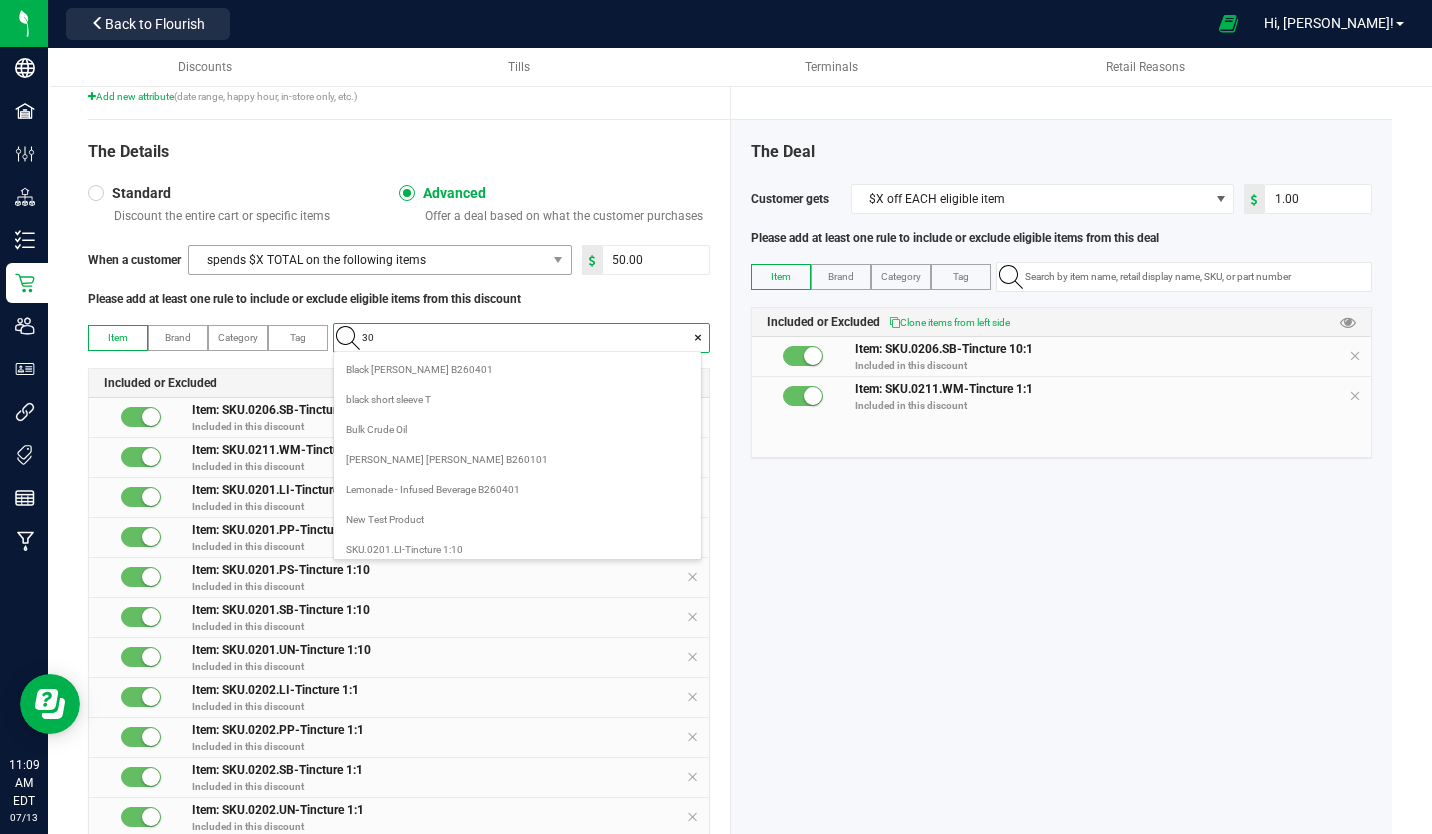 type on "301" 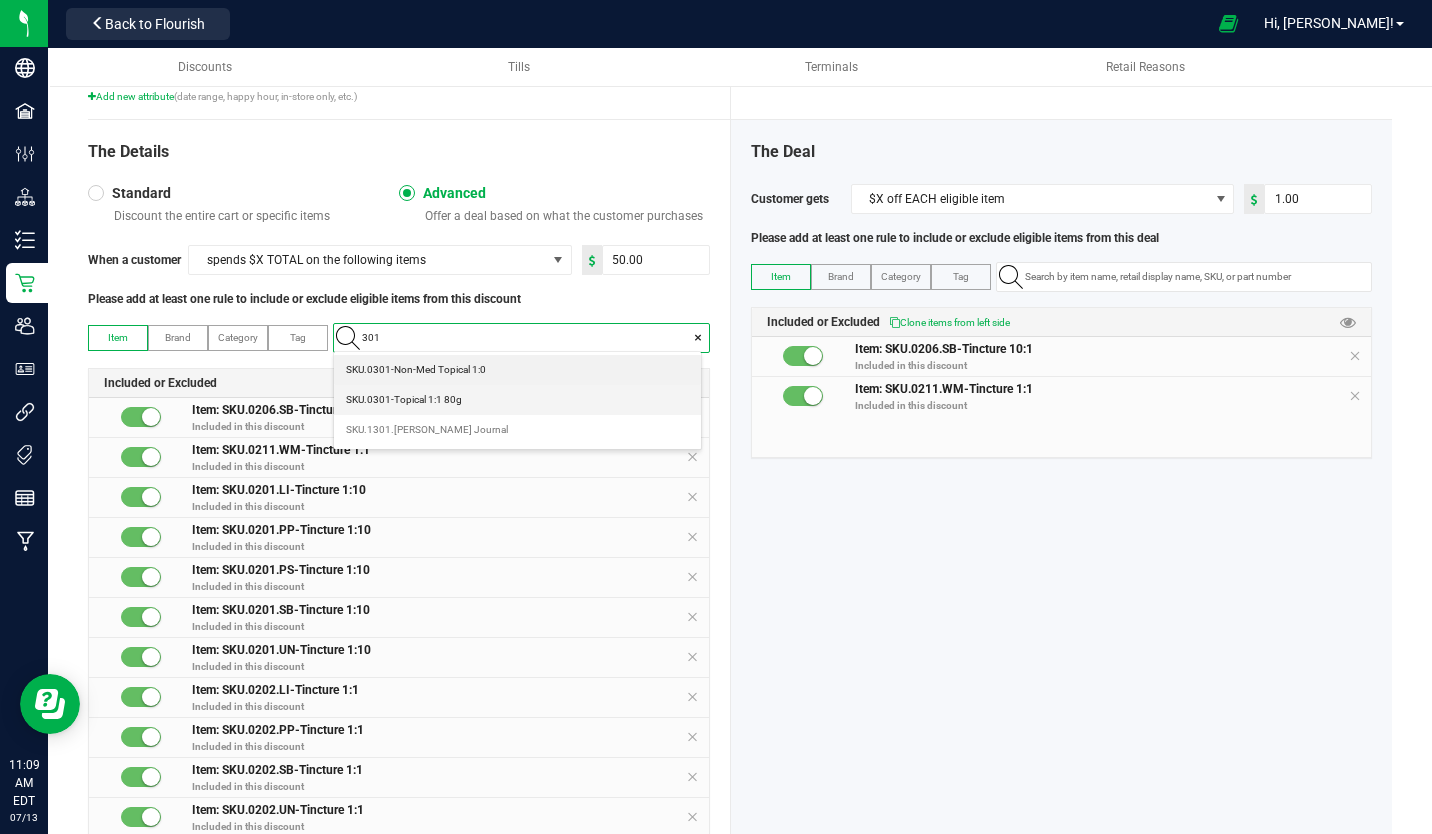 click on "SKU.0301-Topical 1:1 80g" at bounding box center (404, 400) 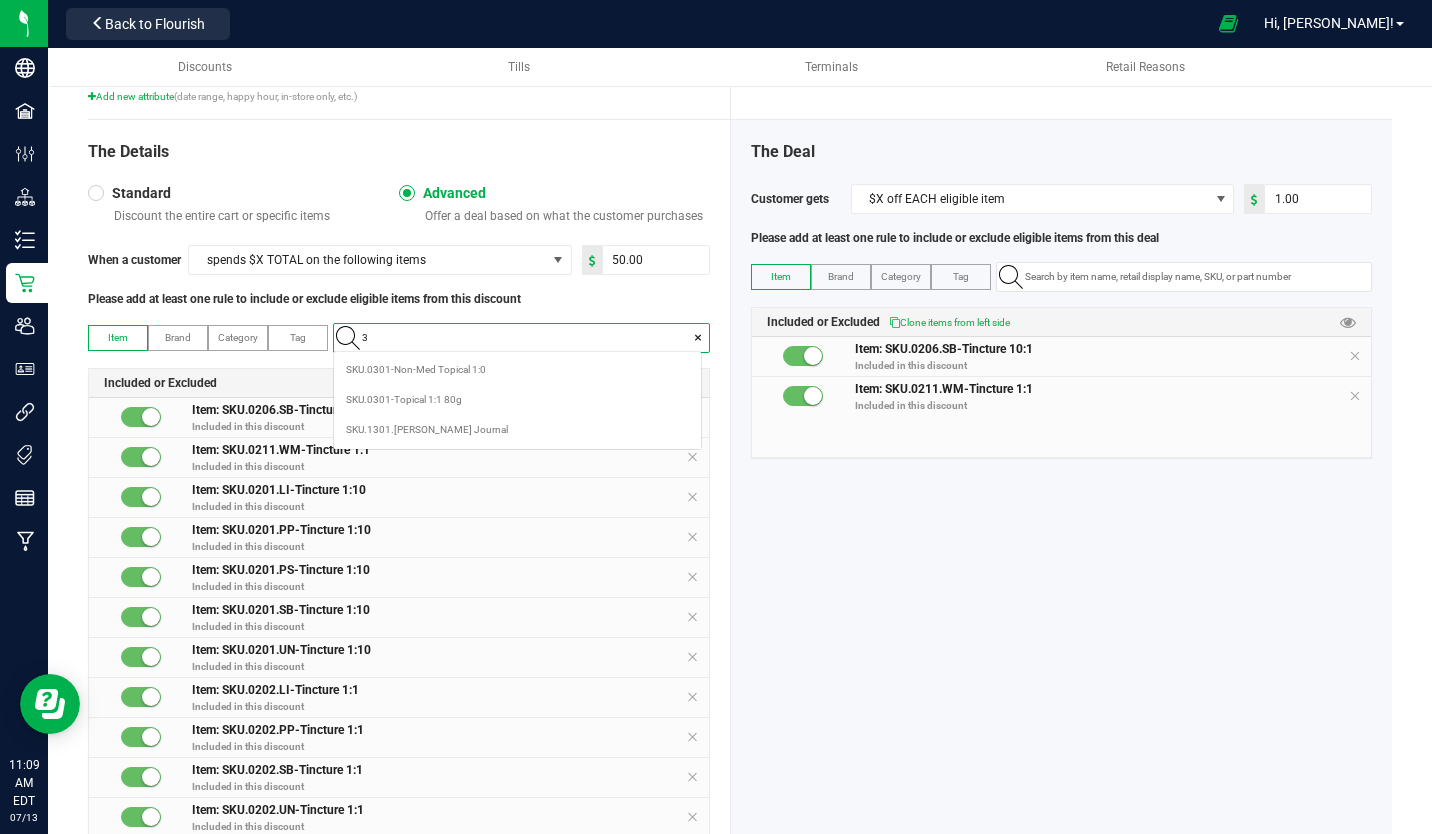 scroll, scrollTop: 99972, scrollLeft: 99633, axis: both 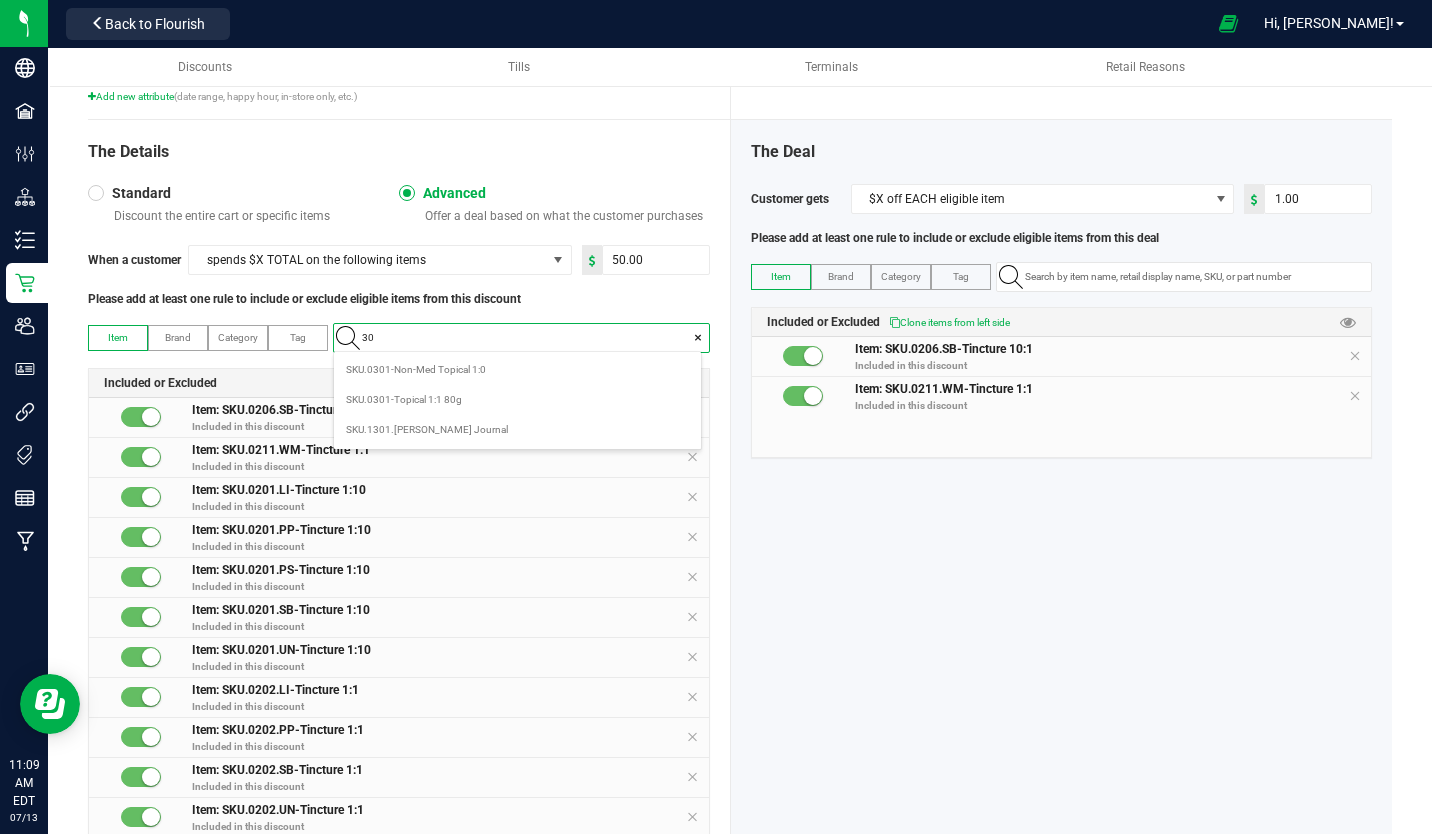 type on "302" 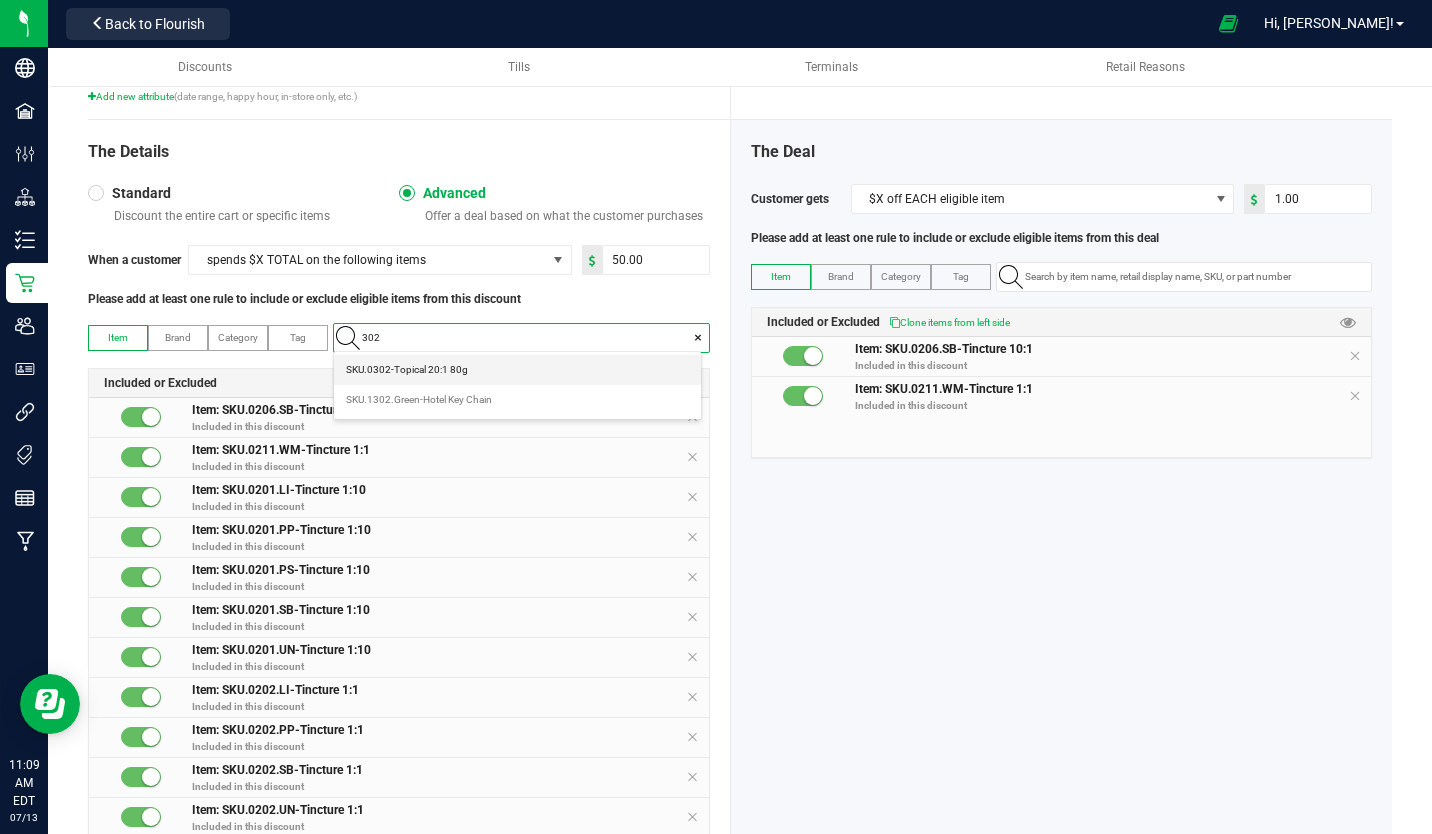 click on "SKU.0302-Topical 20:1 80g" at bounding box center [407, 370] 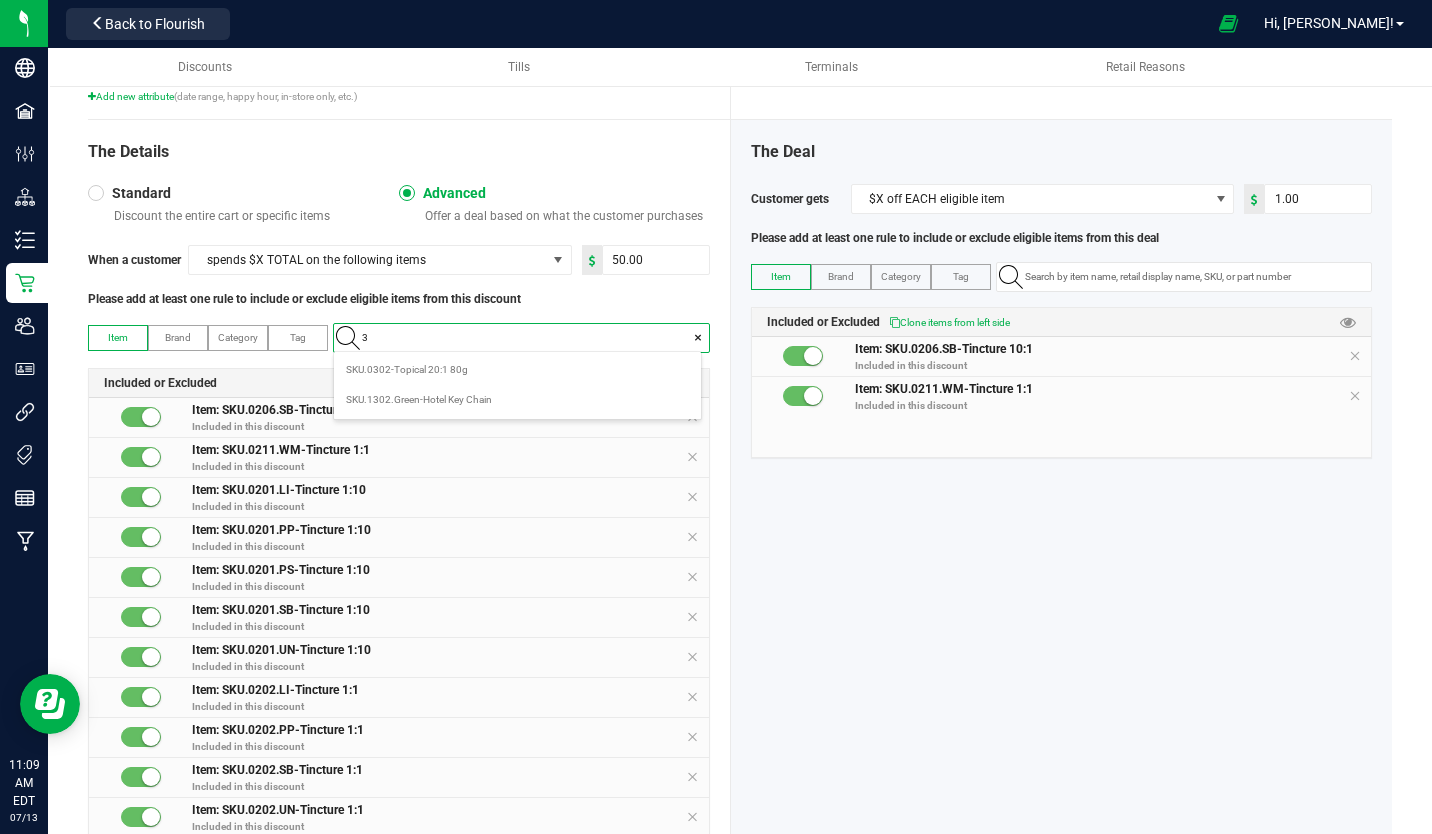 scroll, scrollTop: 99972, scrollLeft: 99633, axis: both 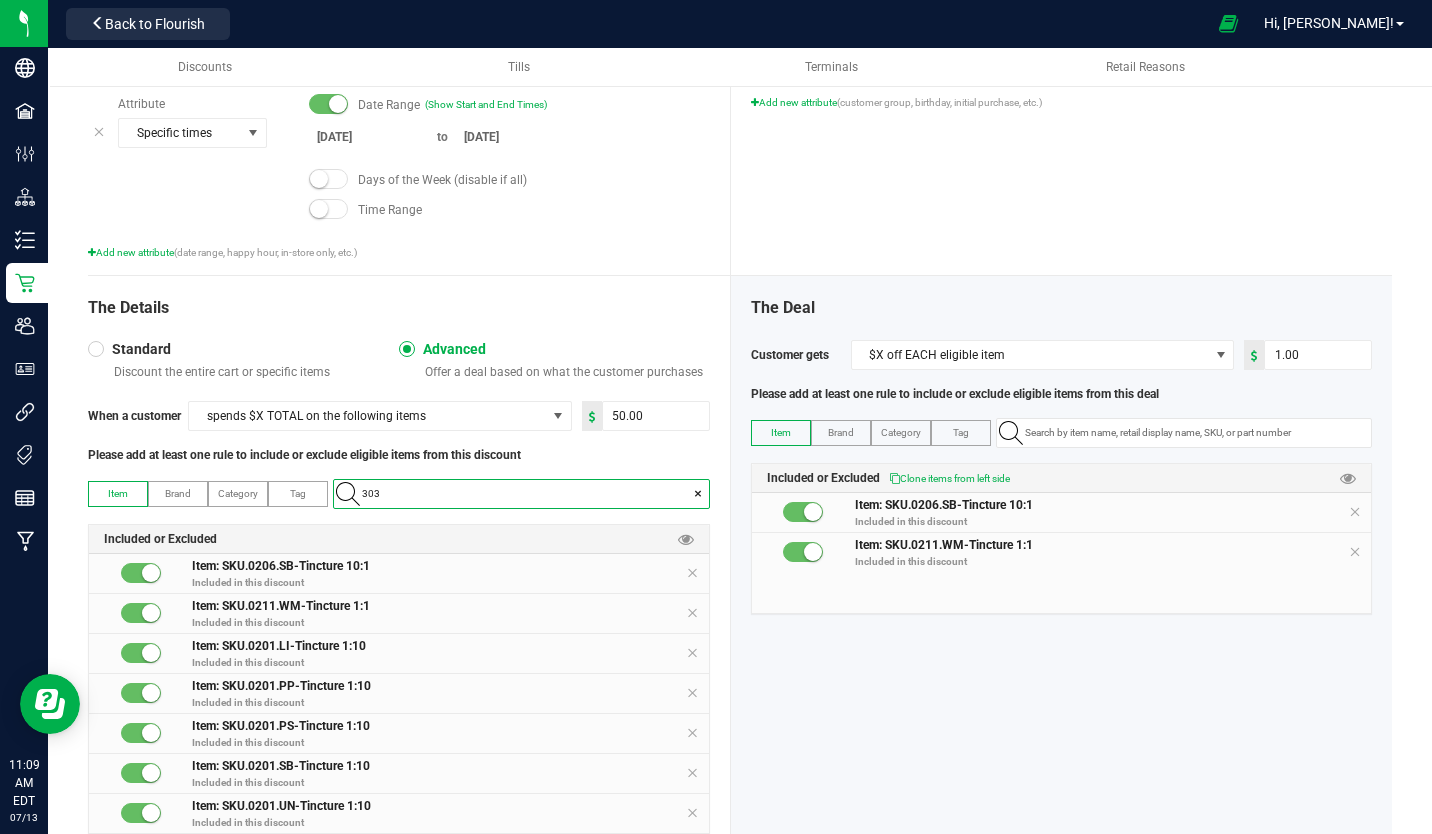 click on "303" at bounding box center [531, 494] 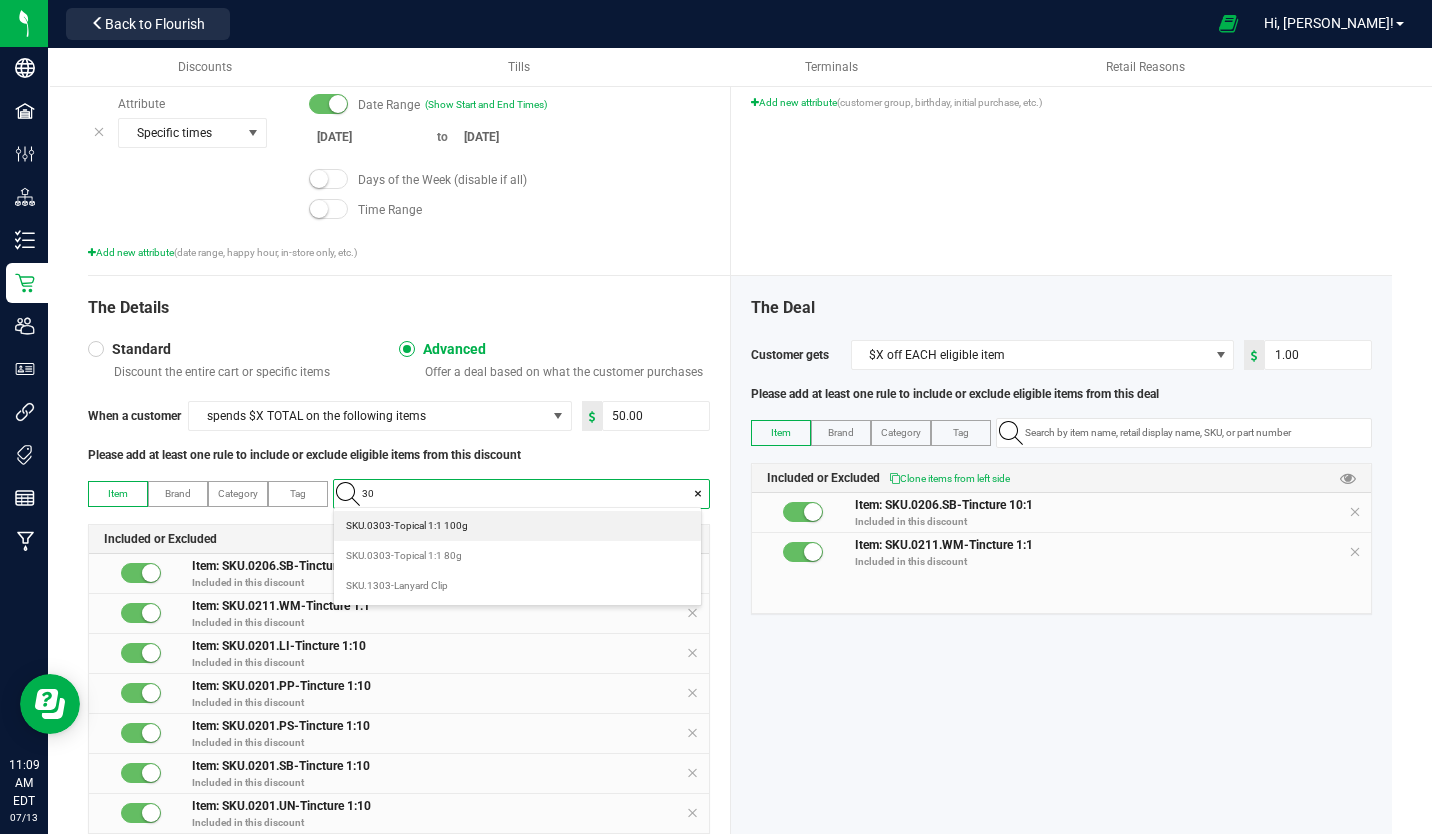 scroll, scrollTop: 99972, scrollLeft: 99633, axis: both 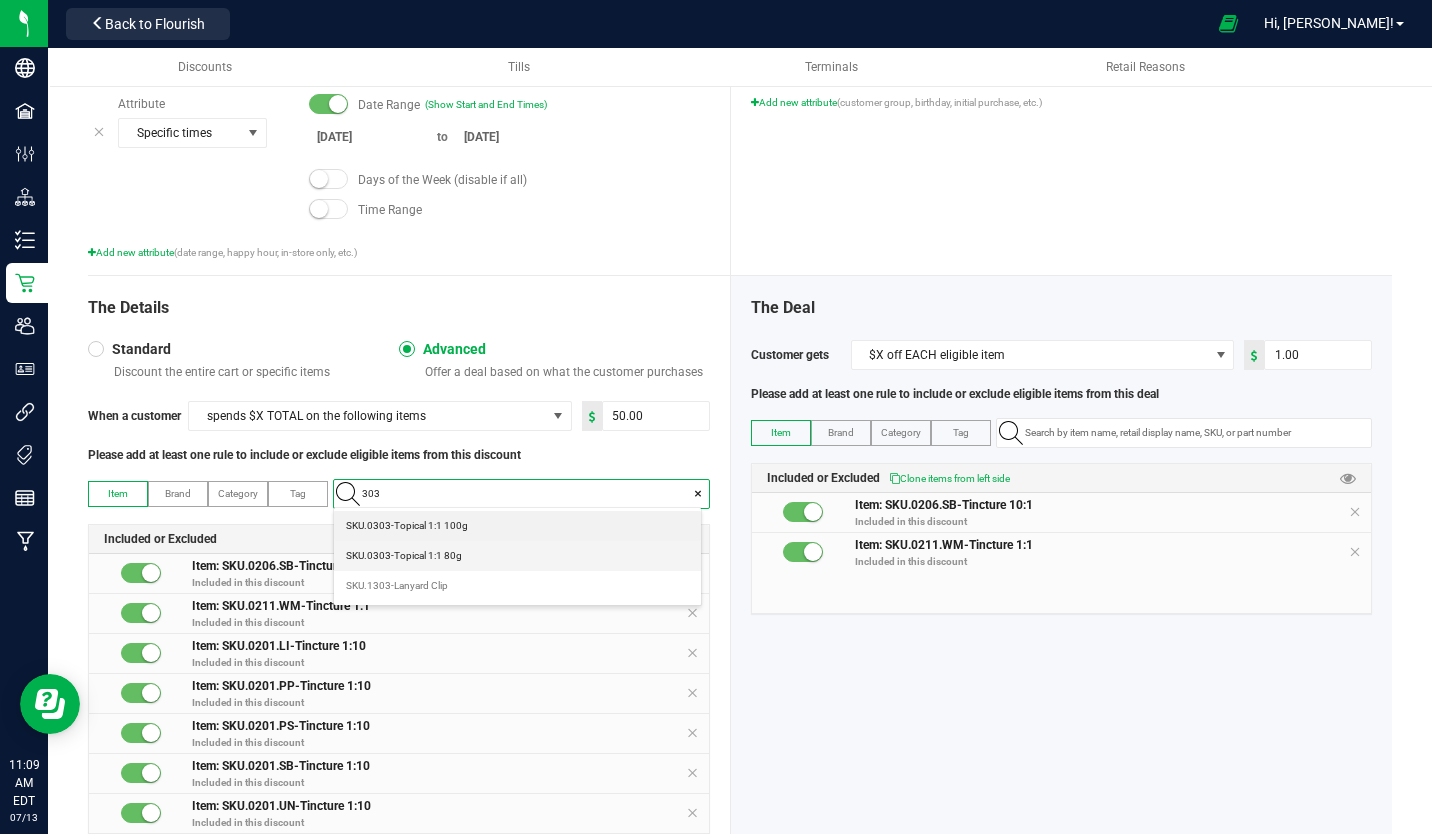 click on "SKU.0303-Topical 1:1 80g" at bounding box center [404, 556] 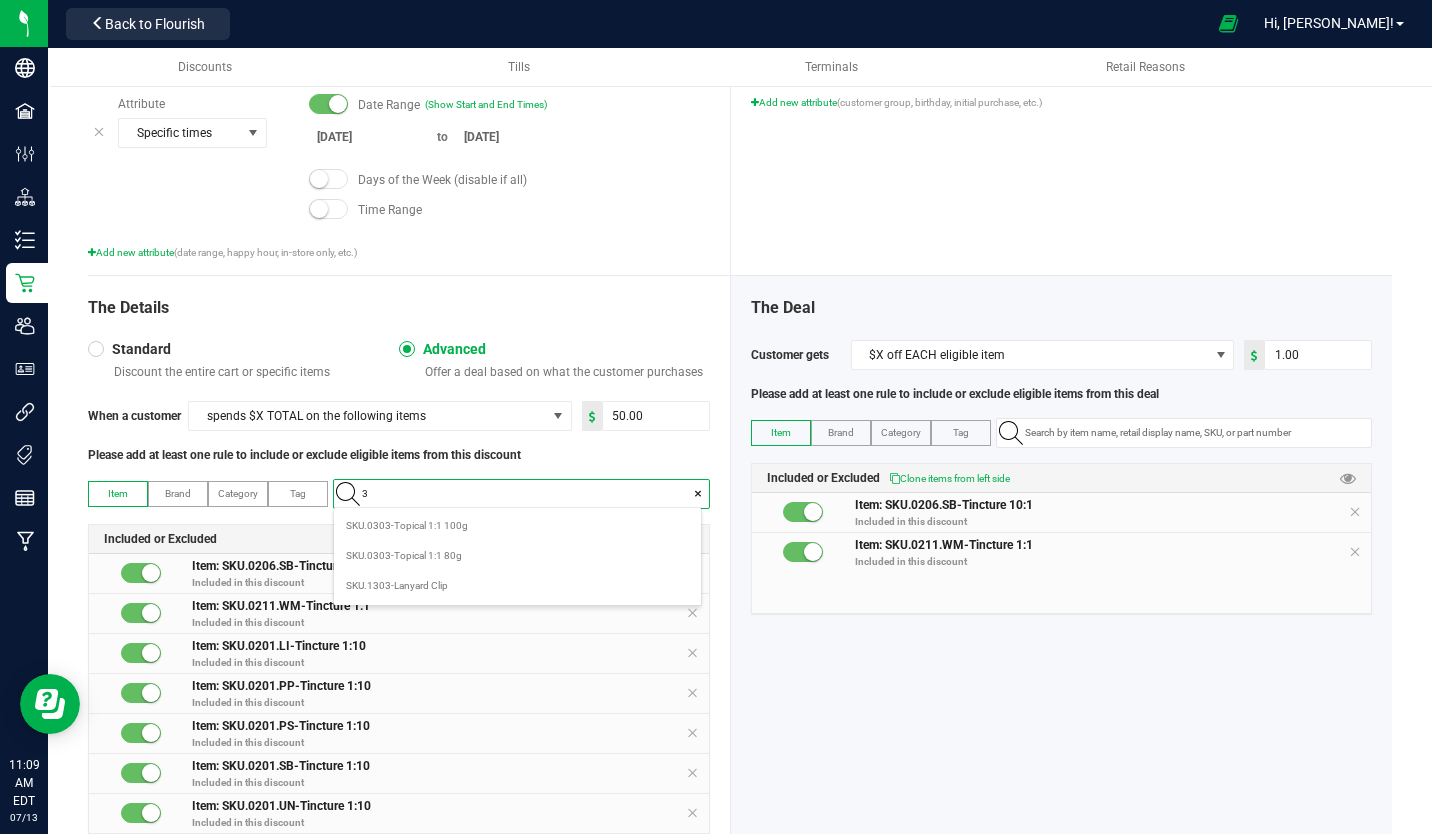 scroll, scrollTop: 99972, scrollLeft: 99633, axis: both 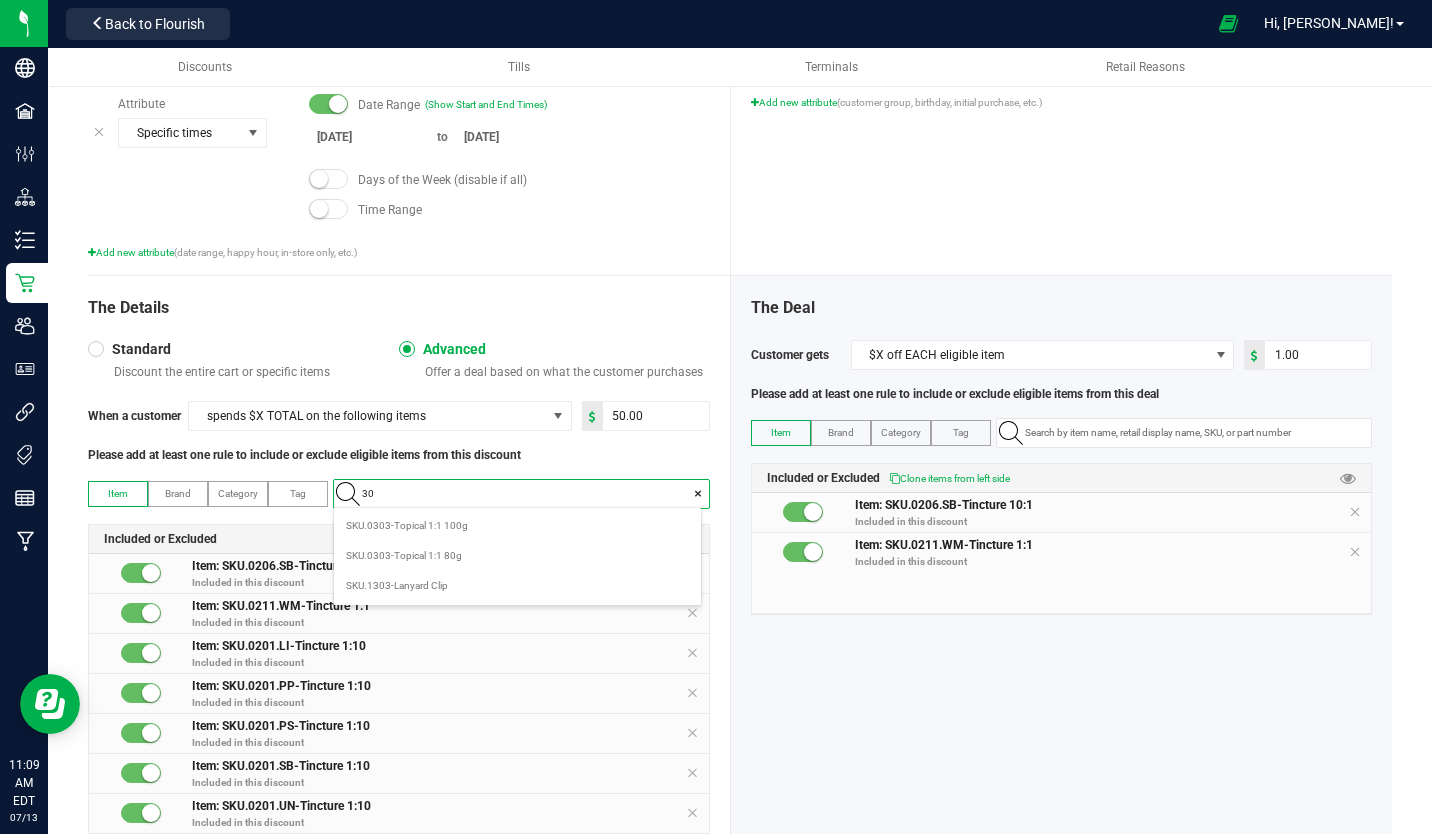 type on "304" 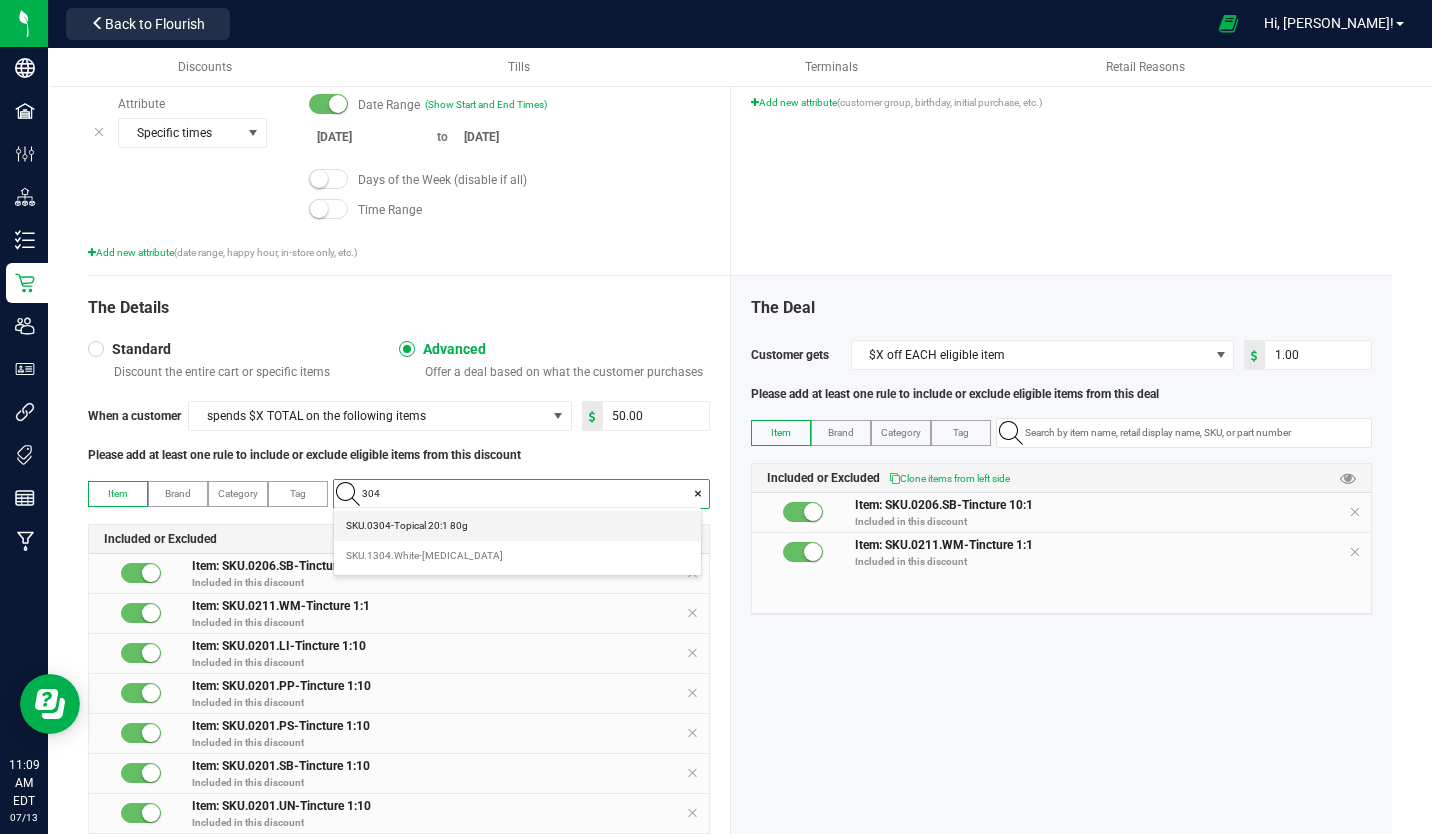 click on "SKU.0304-Topical 20:1 80g" at bounding box center (407, 526) 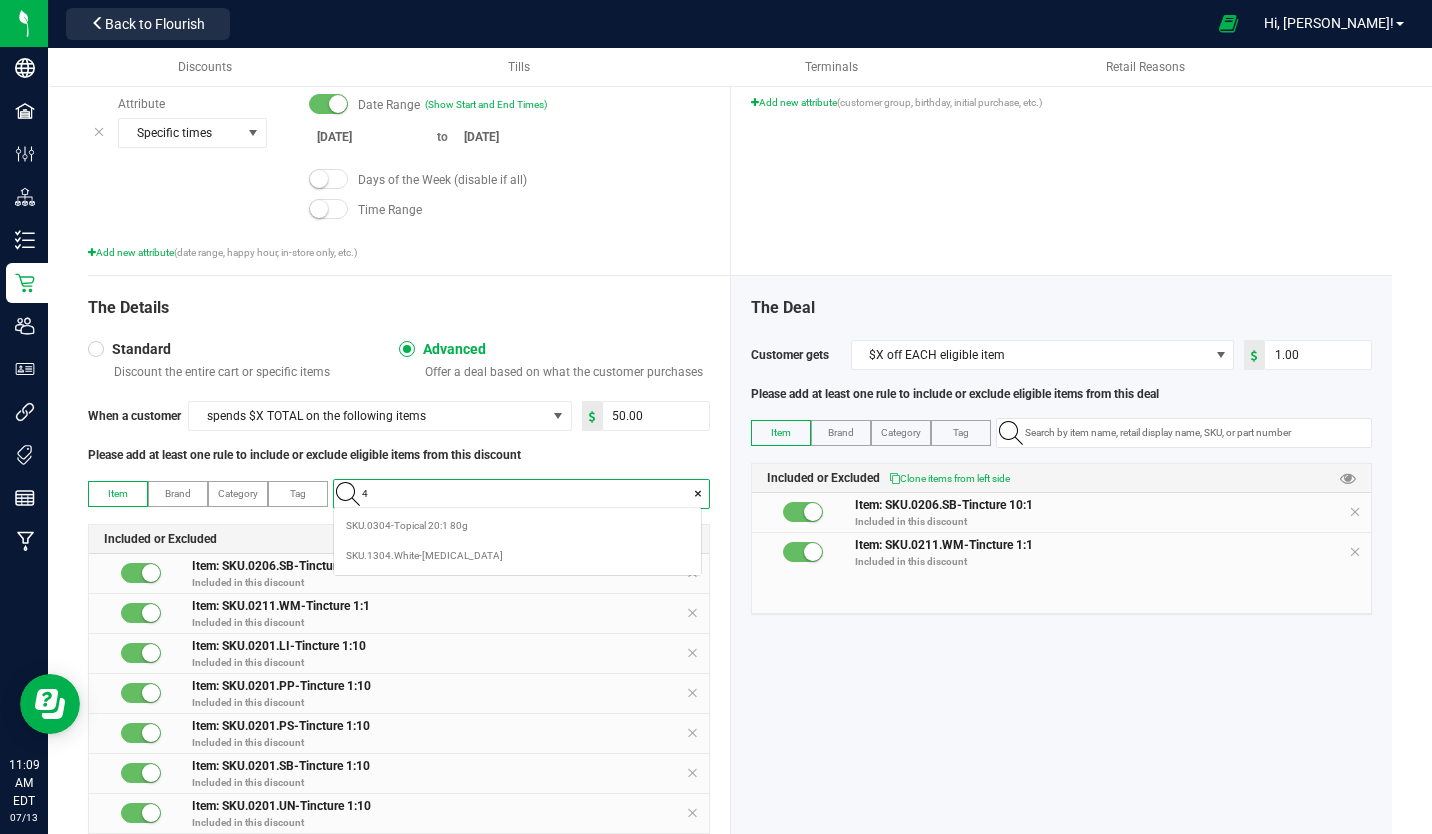 scroll, scrollTop: 99972, scrollLeft: 99633, axis: both 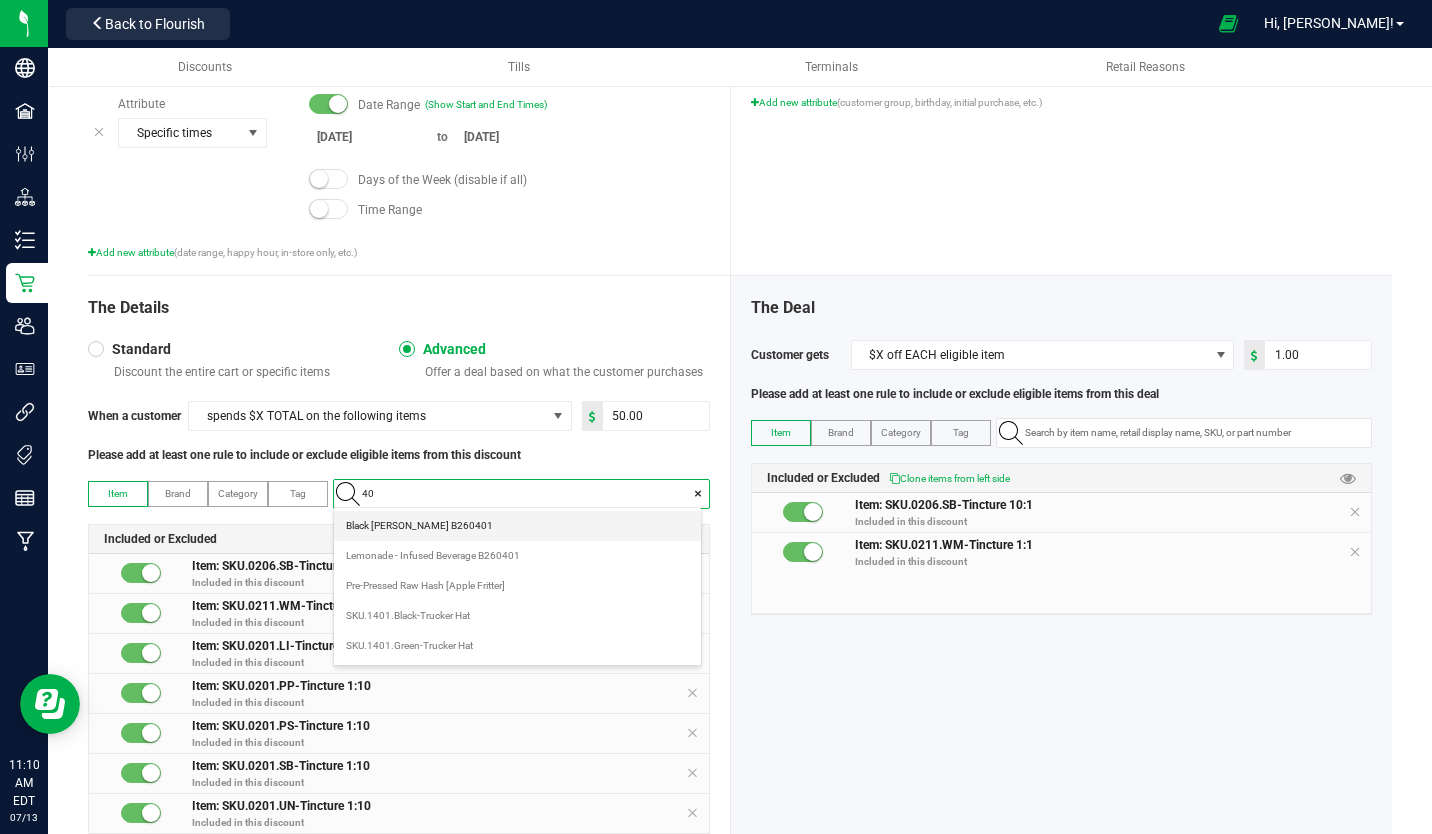 type on "402" 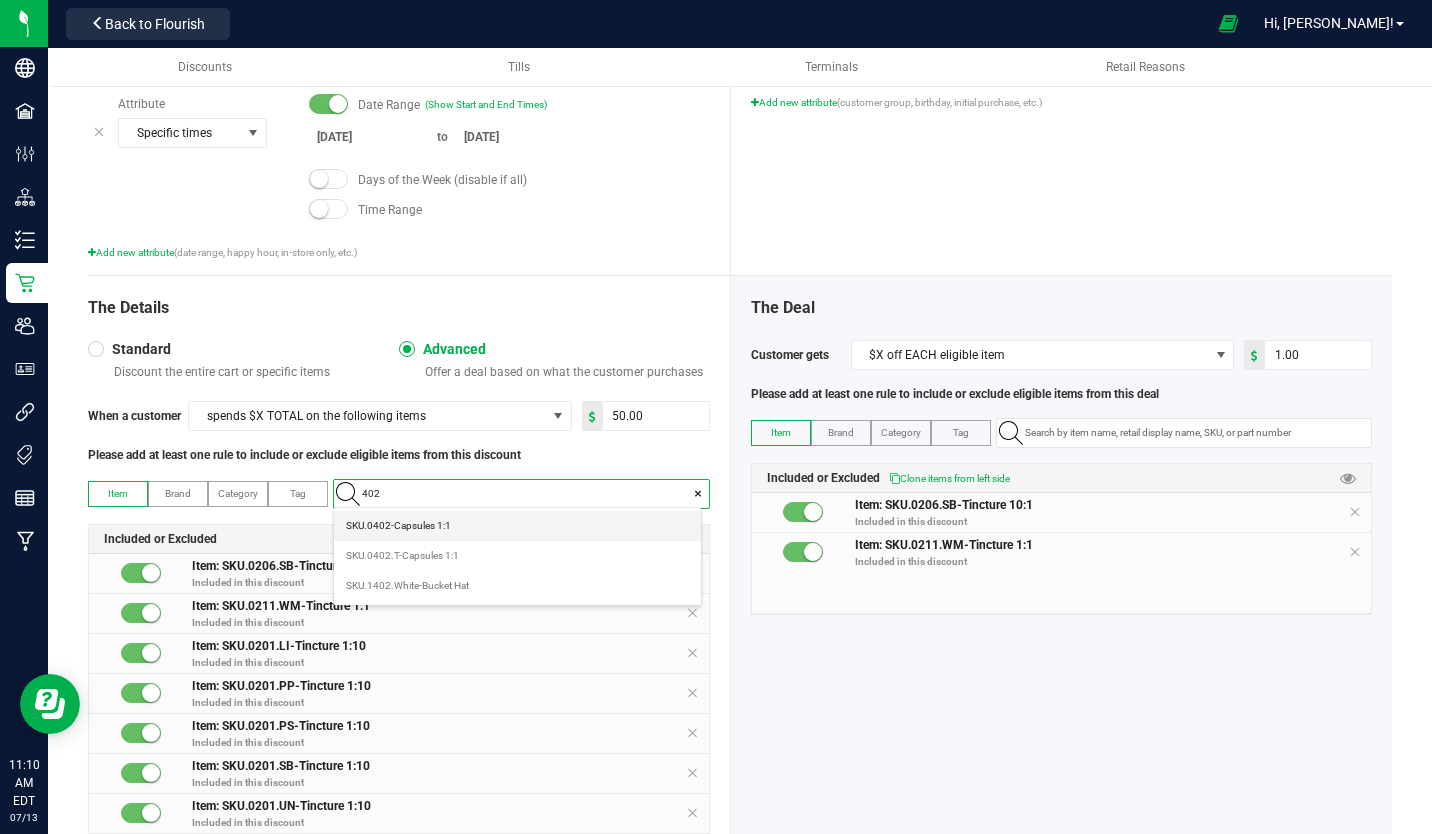 click on "SKU.0402-Capsules 1:1" at bounding box center [398, 526] 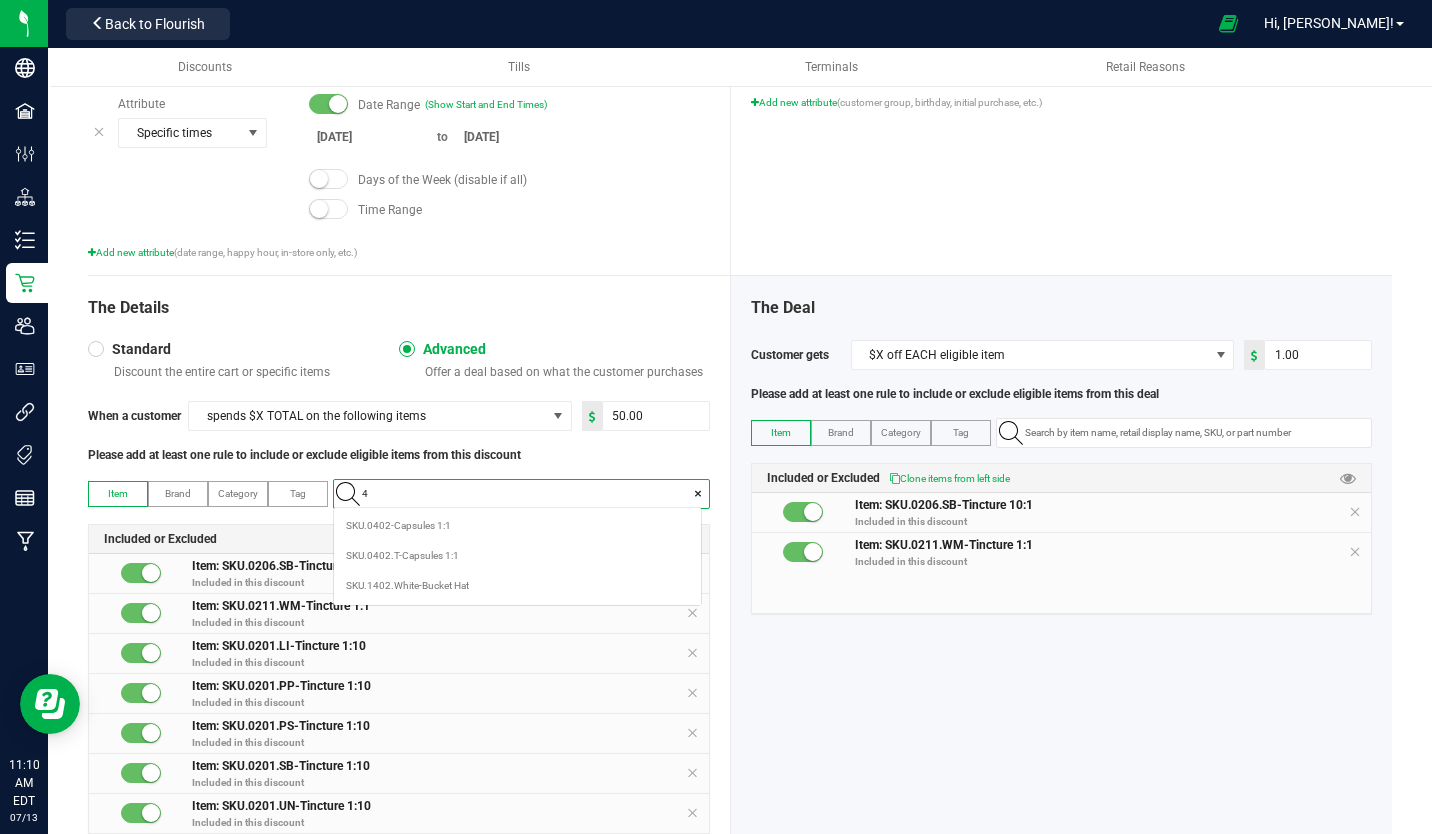 scroll, scrollTop: 99972, scrollLeft: 99633, axis: both 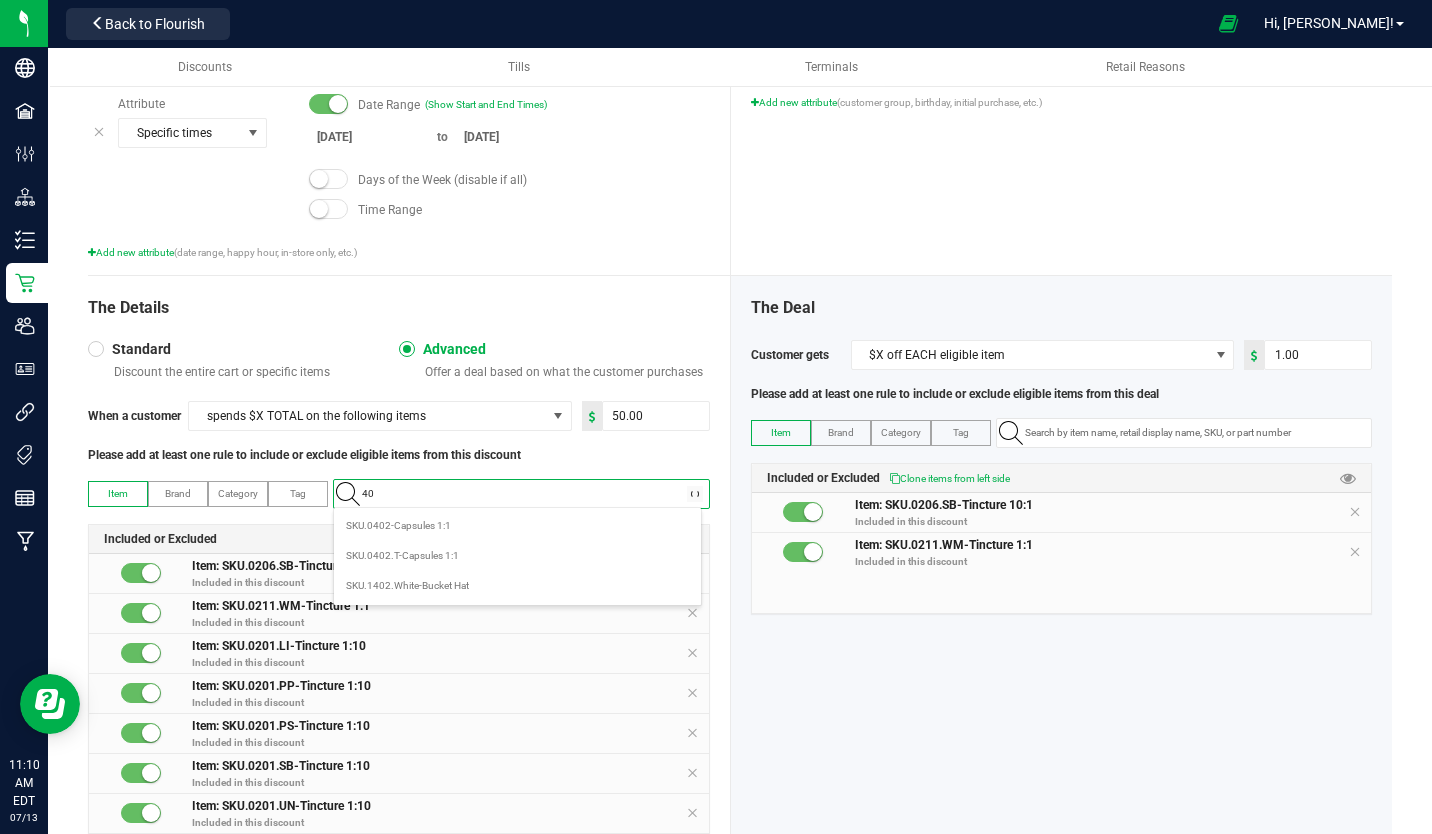 type on "402" 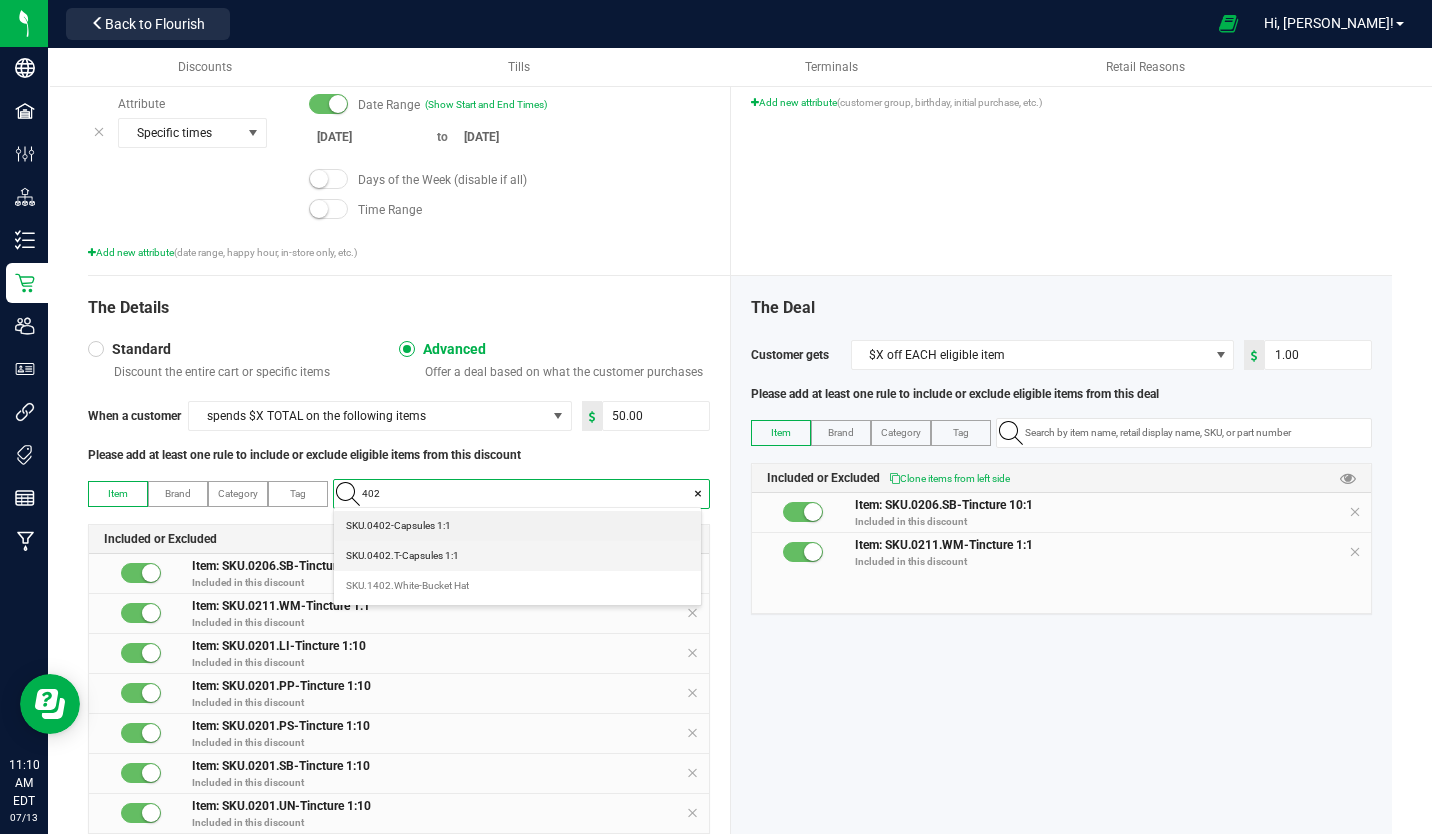click on "SKU.0402.T-Capsules 1:1" at bounding box center (402, 556) 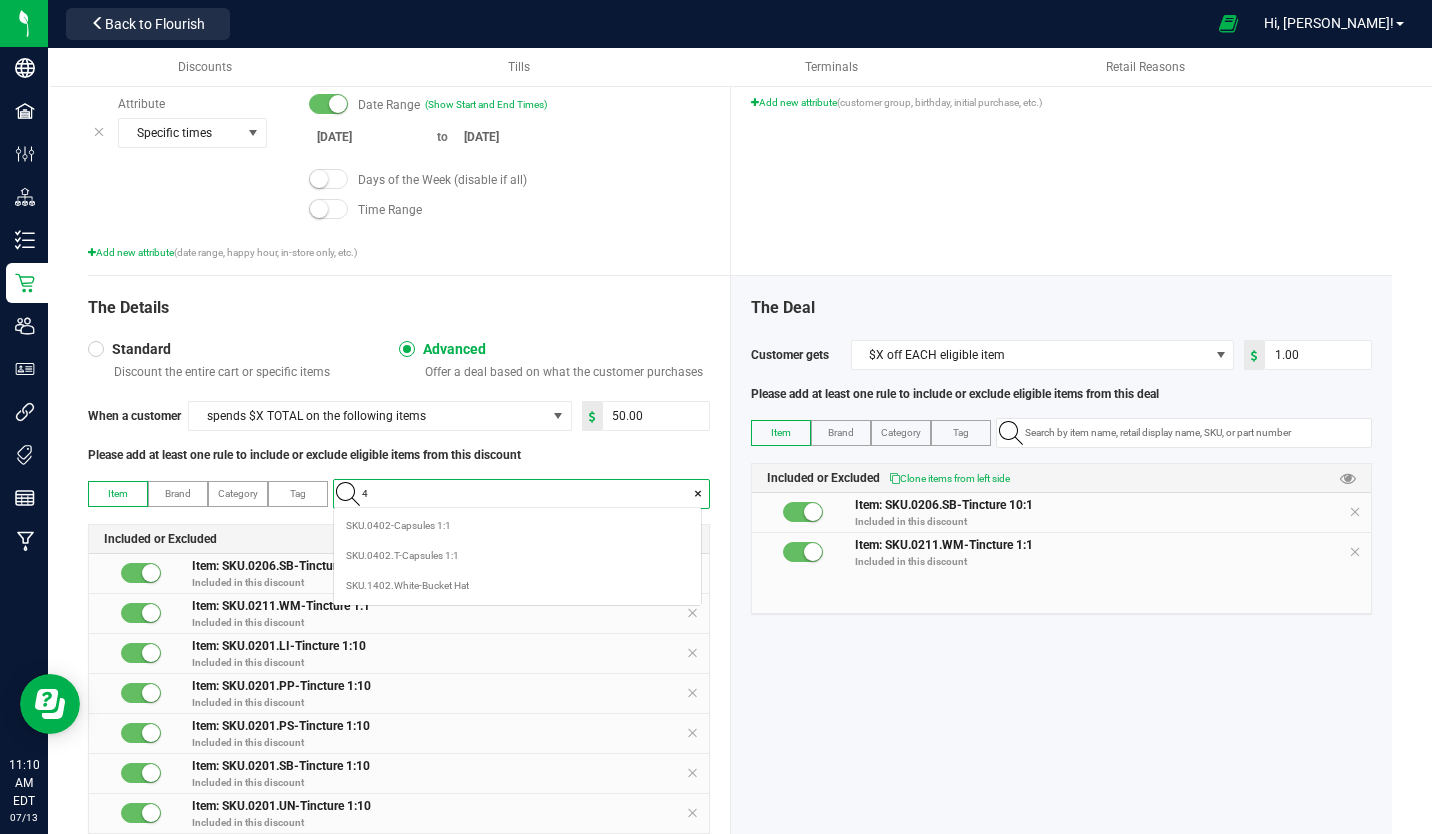 scroll, scrollTop: 99972, scrollLeft: 99633, axis: both 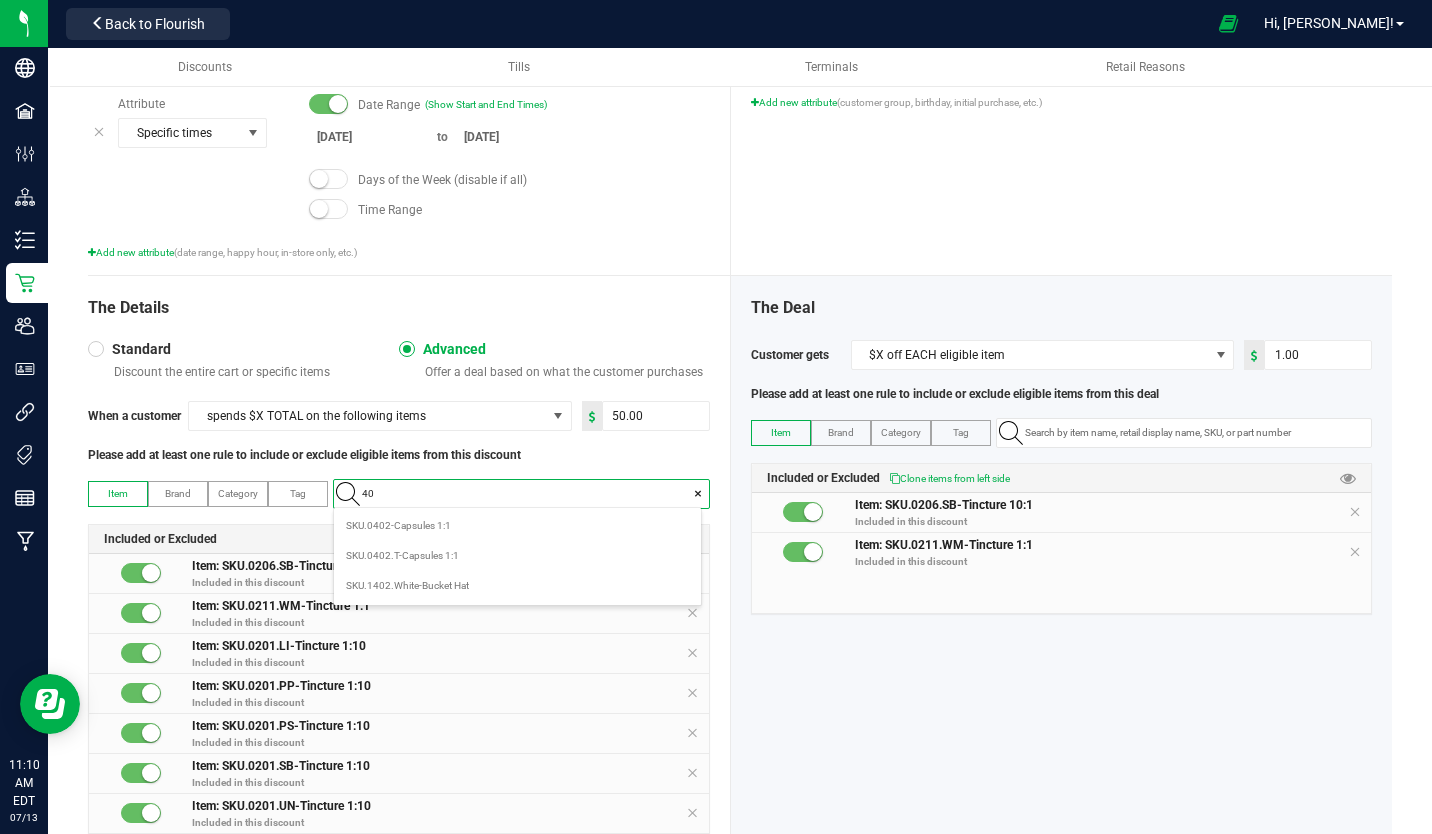 type on "404" 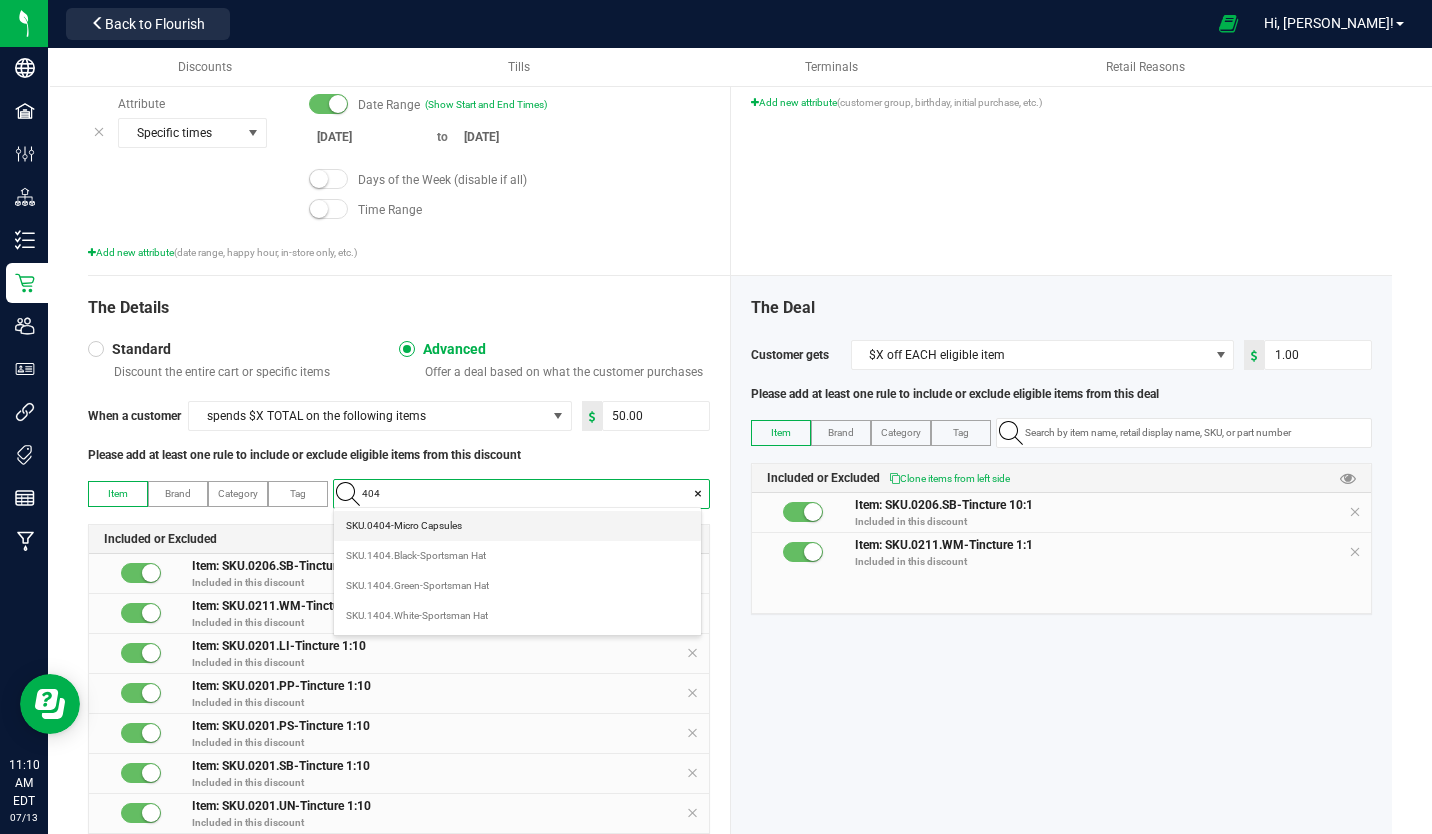 click on "SKU.0404-Micro Capsules" at bounding box center [404, 526] 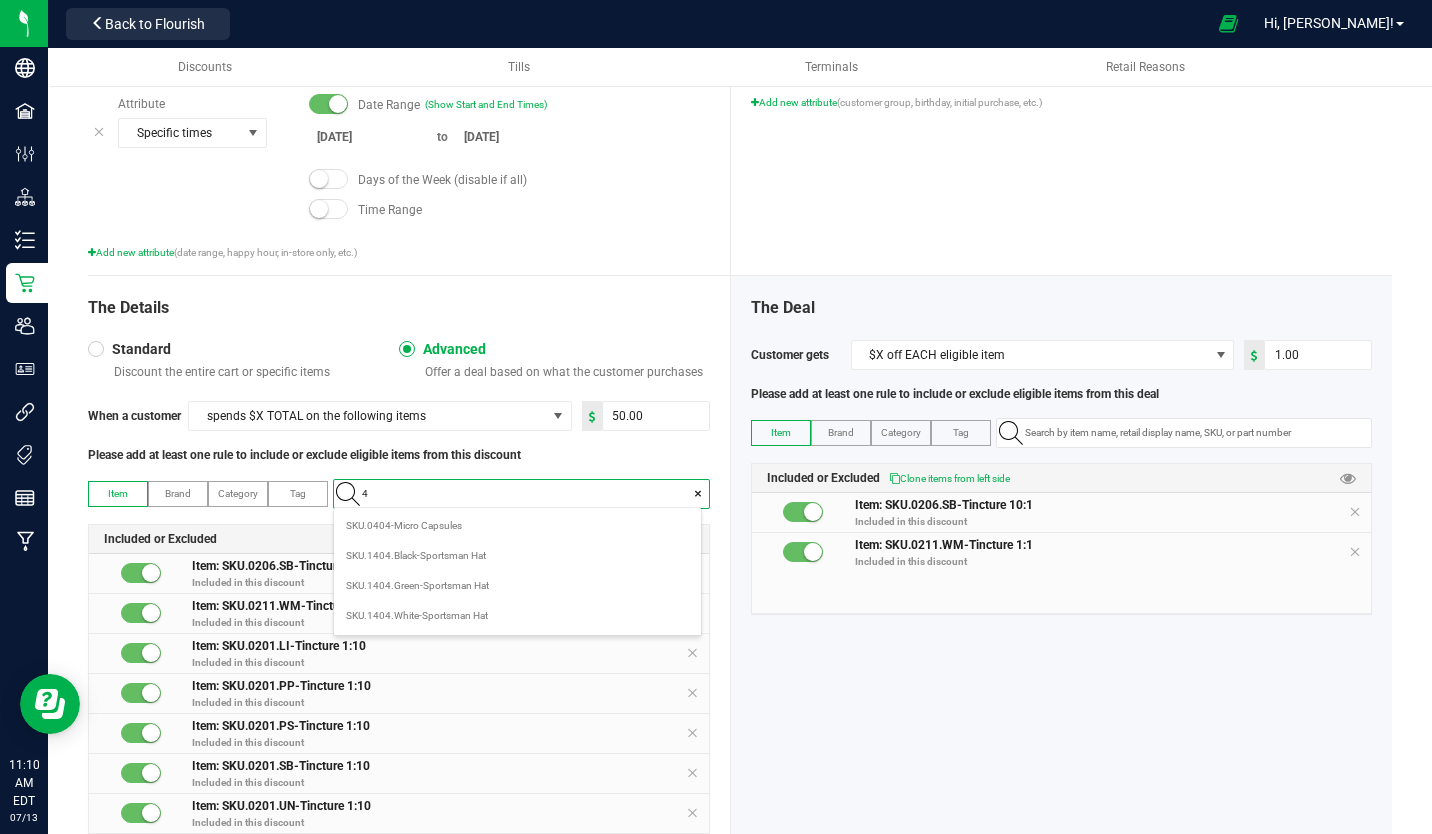 scroll, scrollTop: 99972, scrollLeft: 99633, axis: both 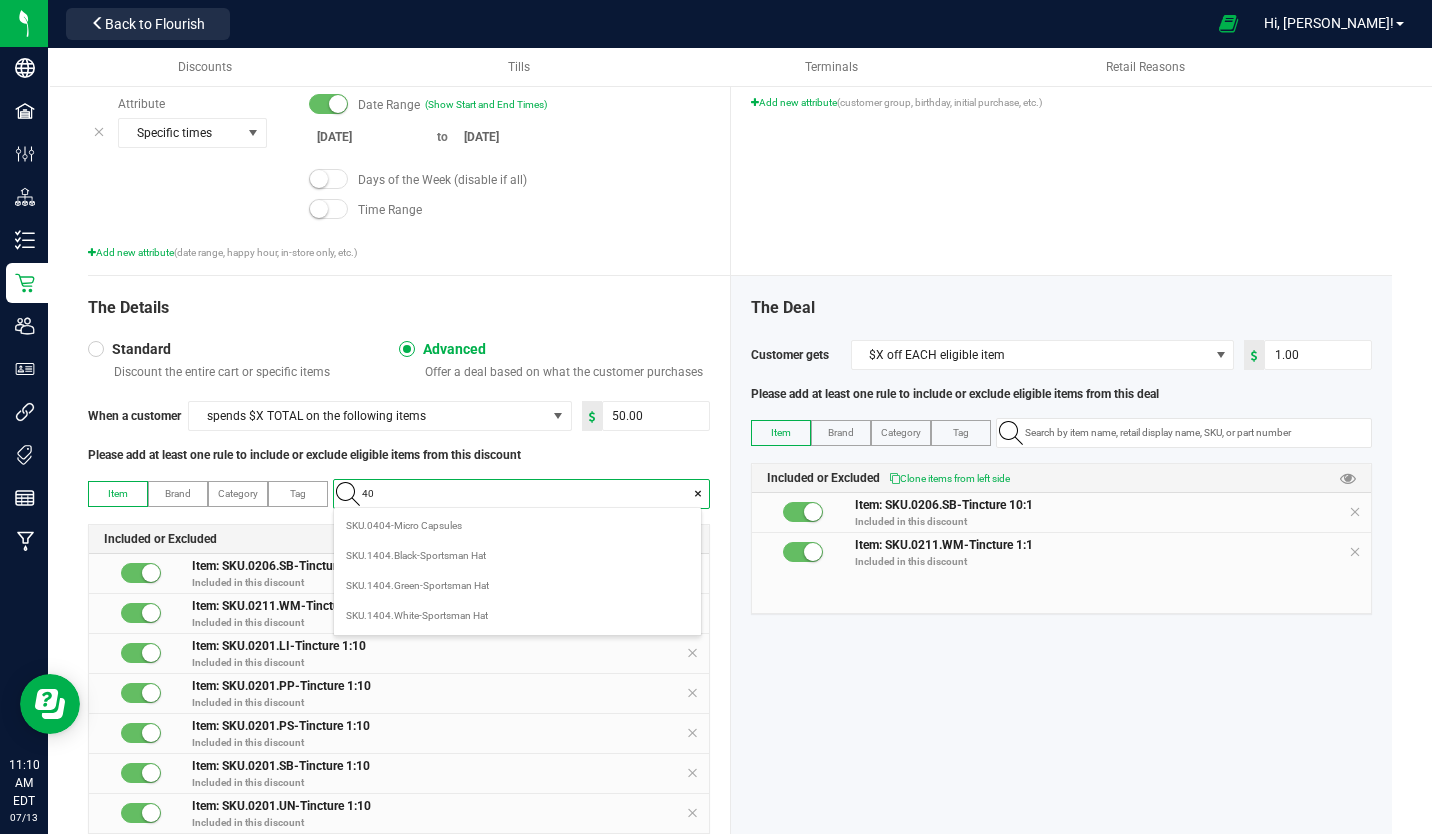 type on "403" 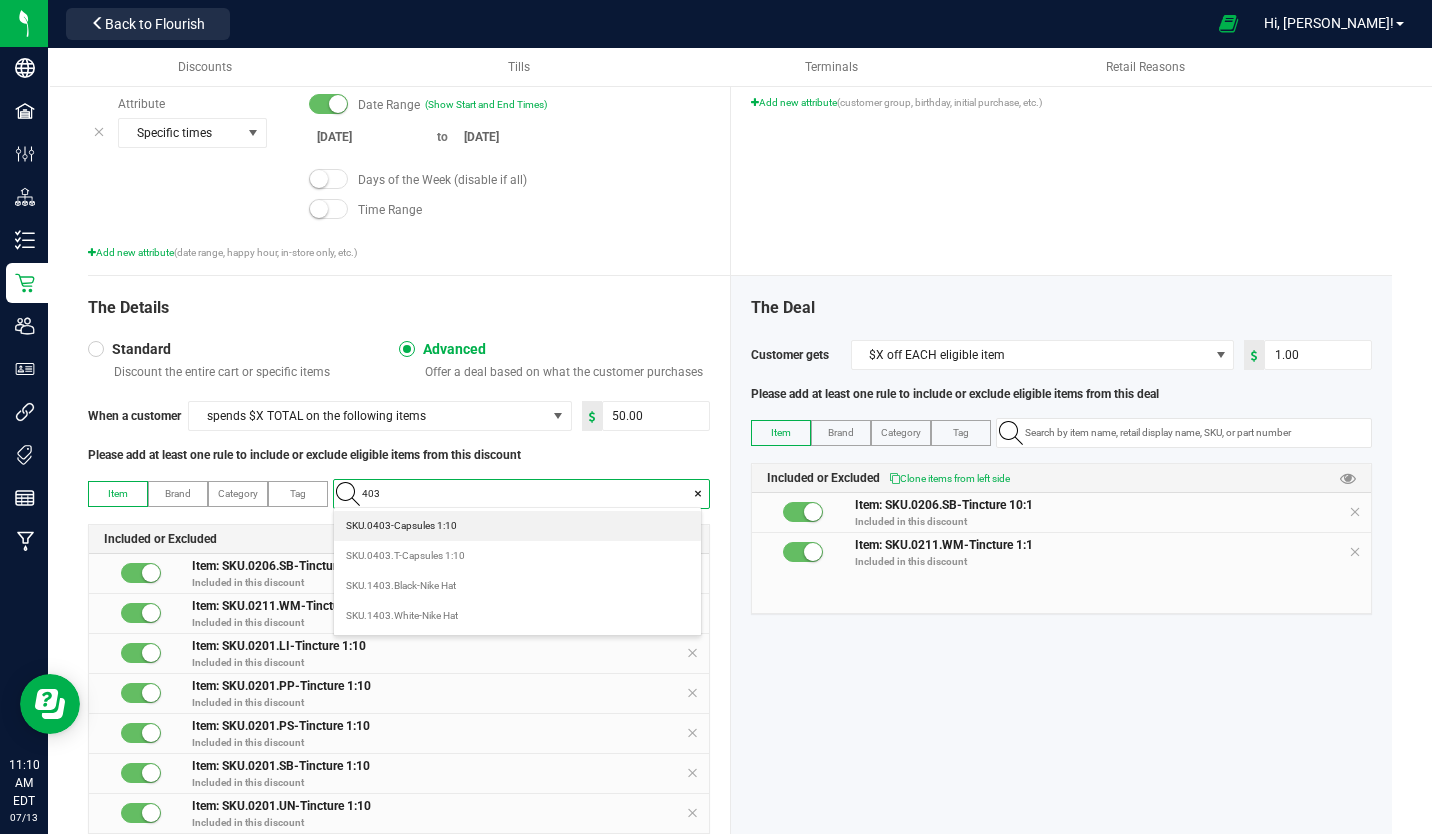 click on "SKU.0403-Capsules 1:10" at bounding box center (401, 526) 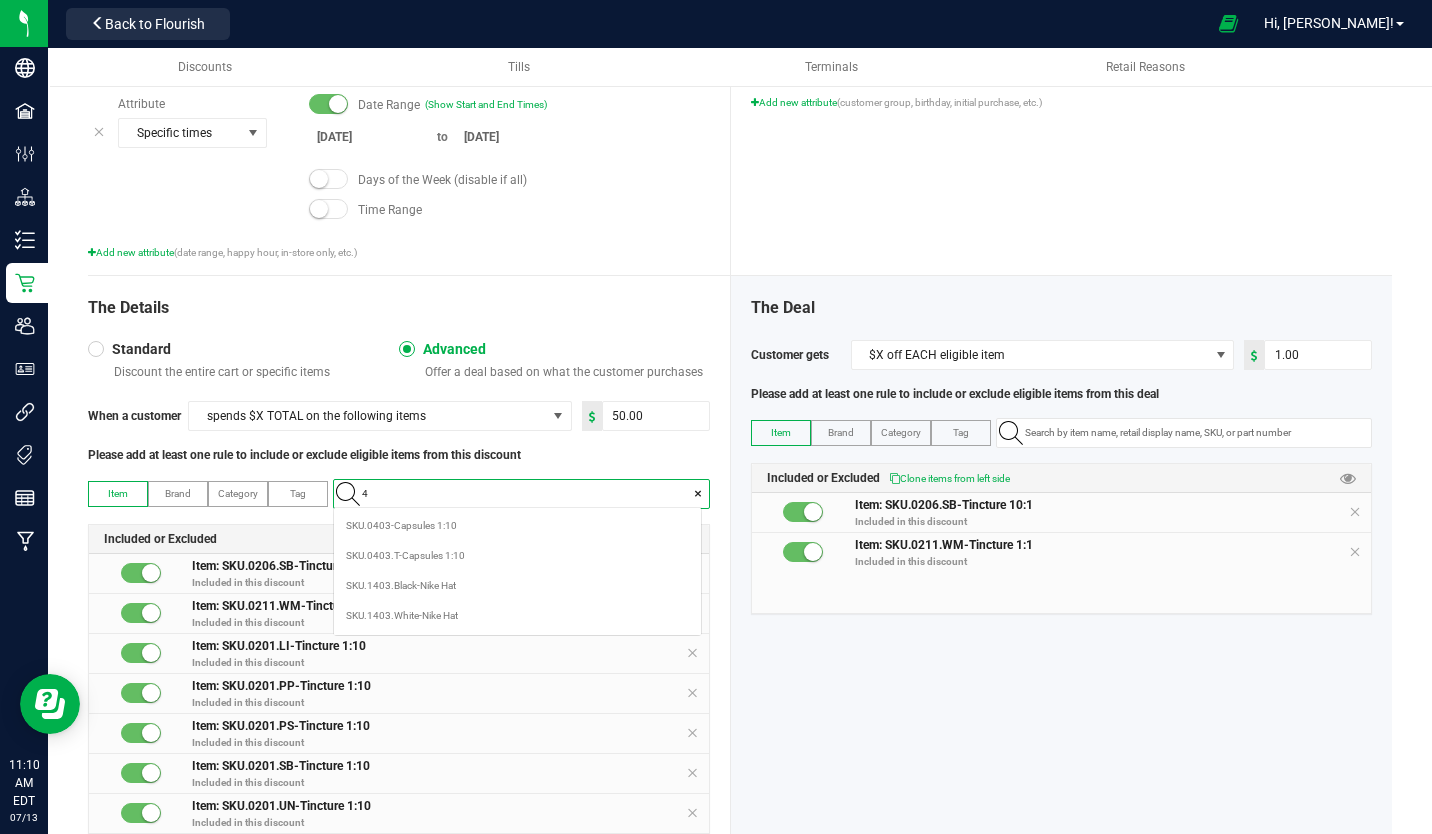scroll, scrollTop: 99972, scrollLeft: 99633, axis: both 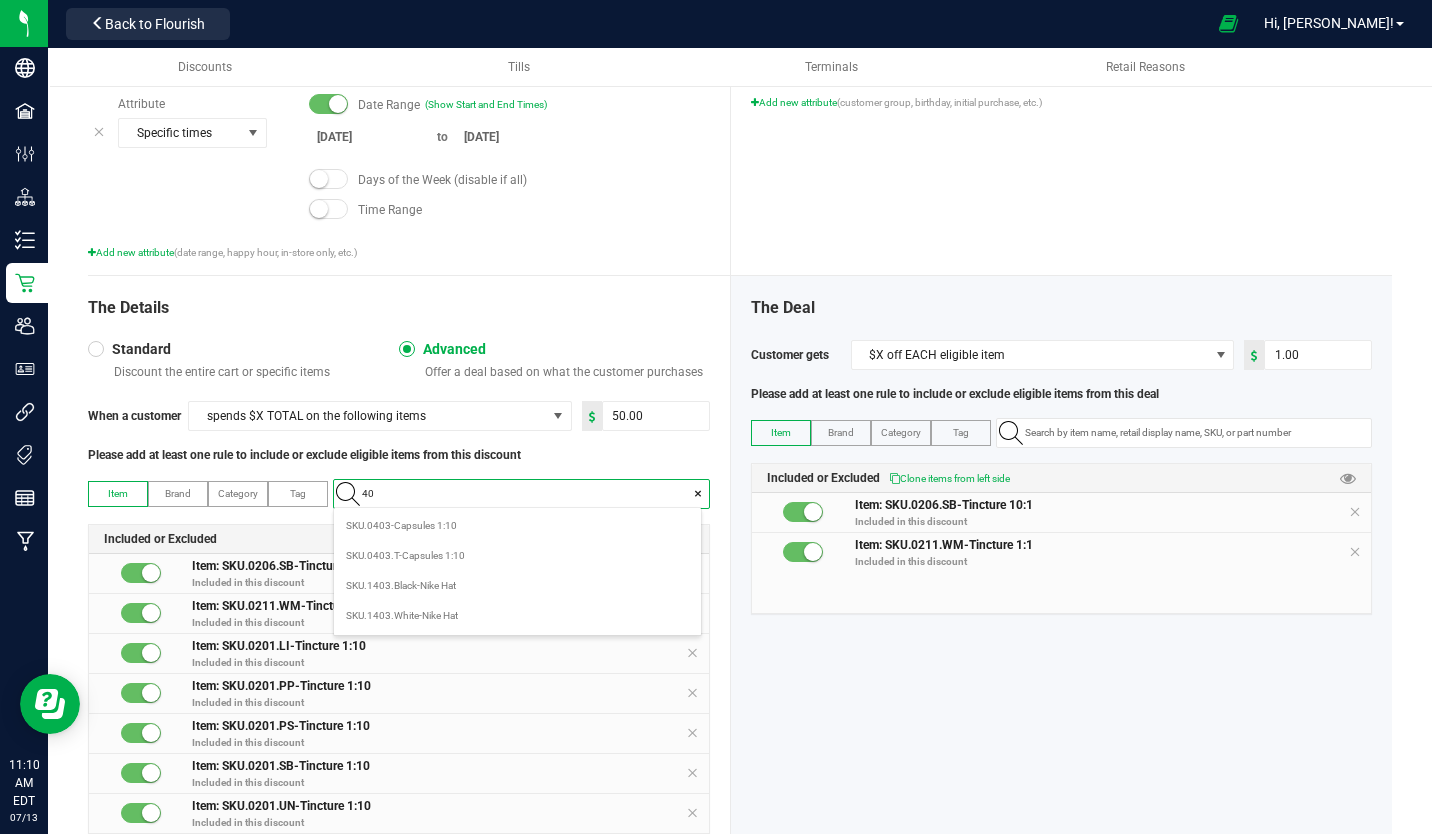 type on "403" 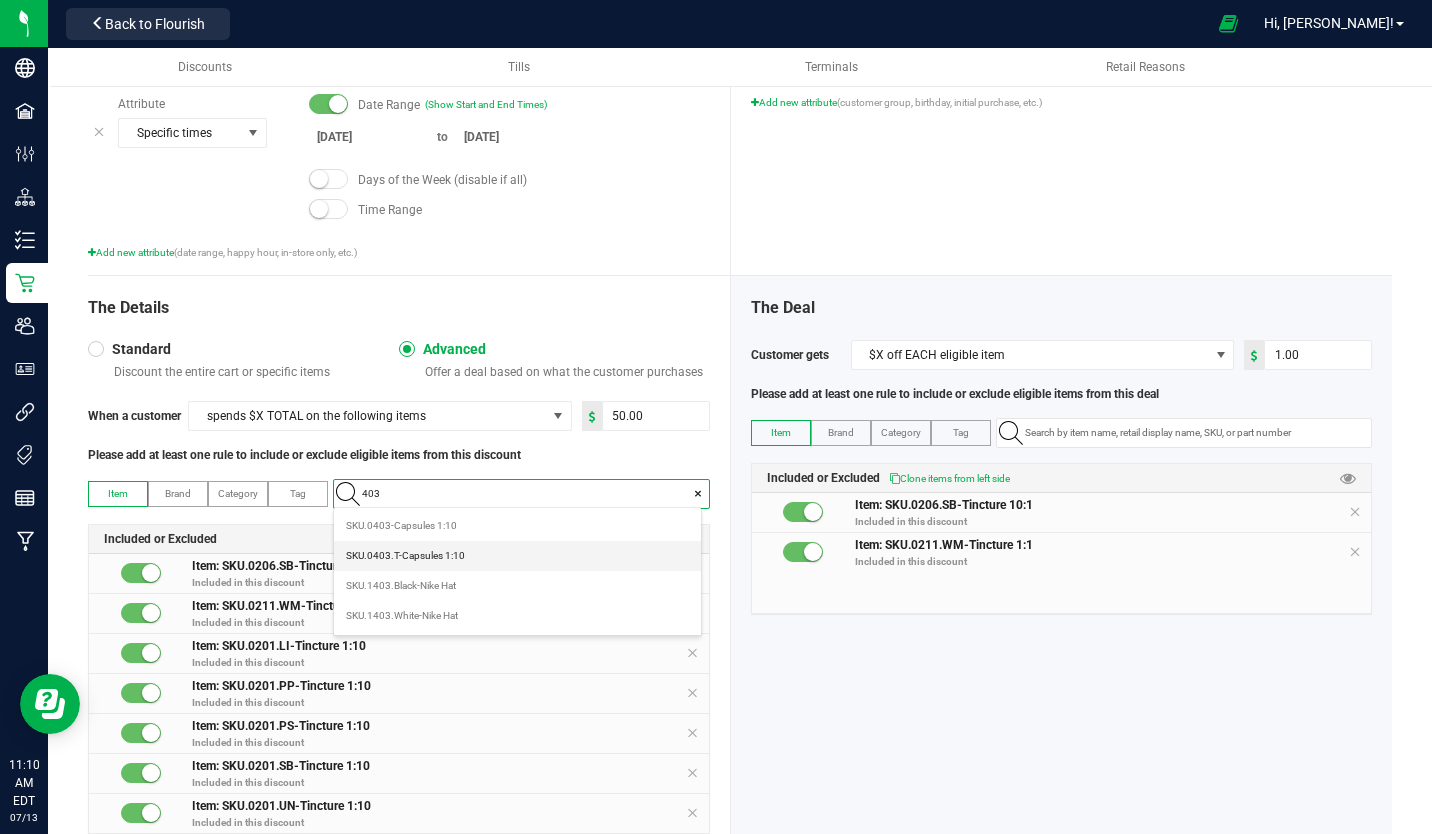 click on "SKU.0403.T-Capsules 1:10" at bounding box center (405, 556) 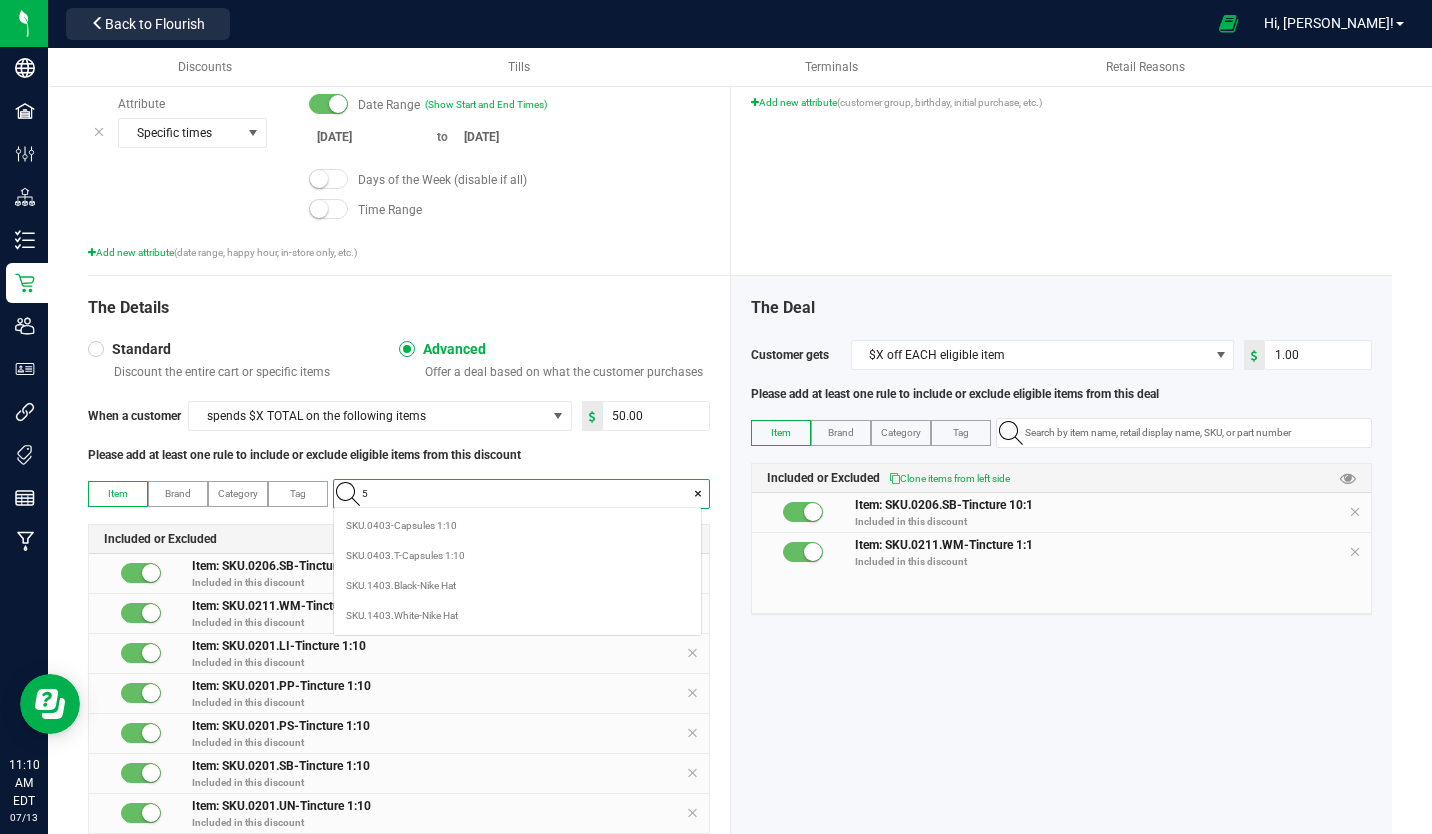 scroll, scrollTop: 99972, scrollLeft: 99633, axis: both 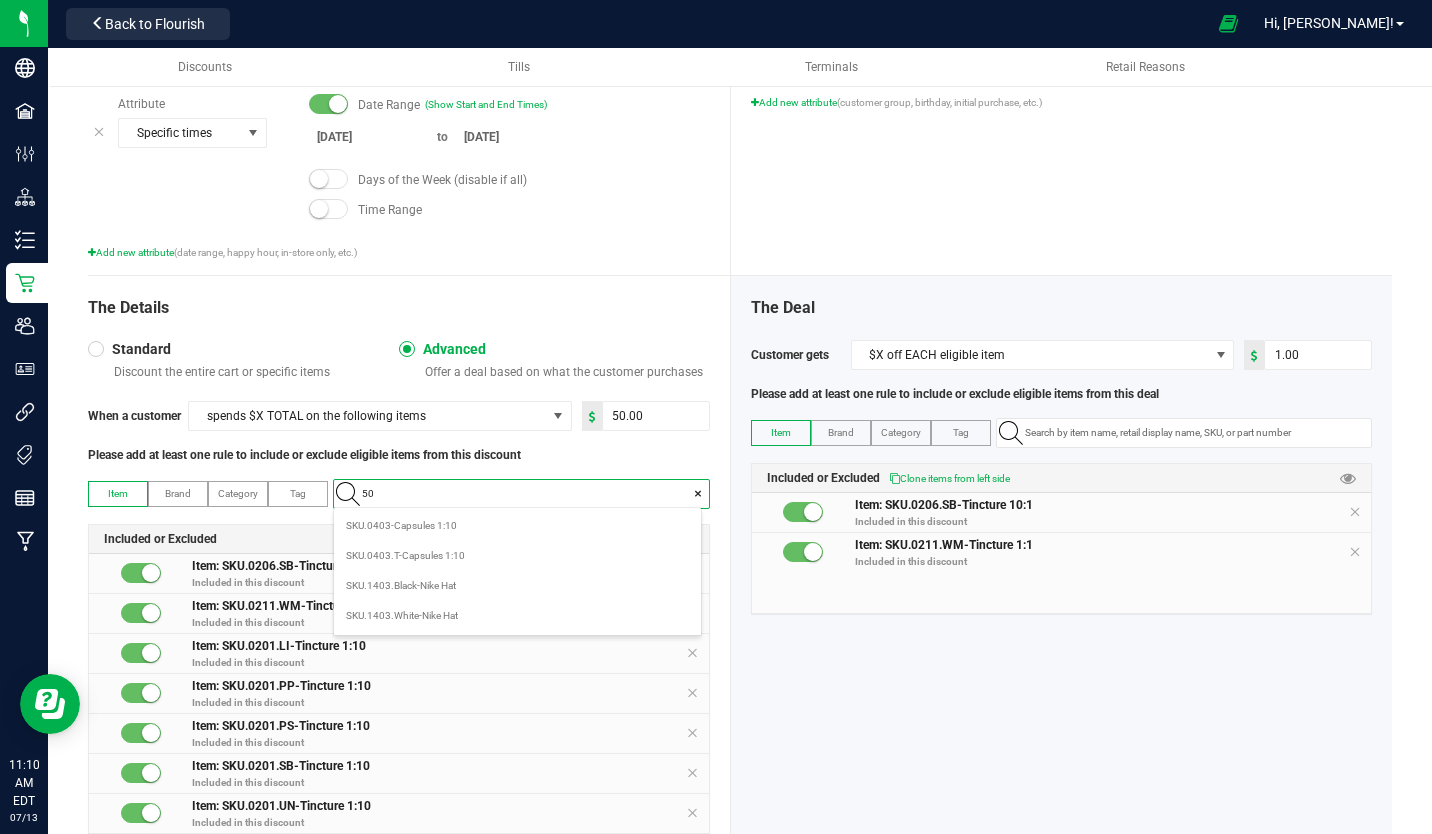 type on "507" 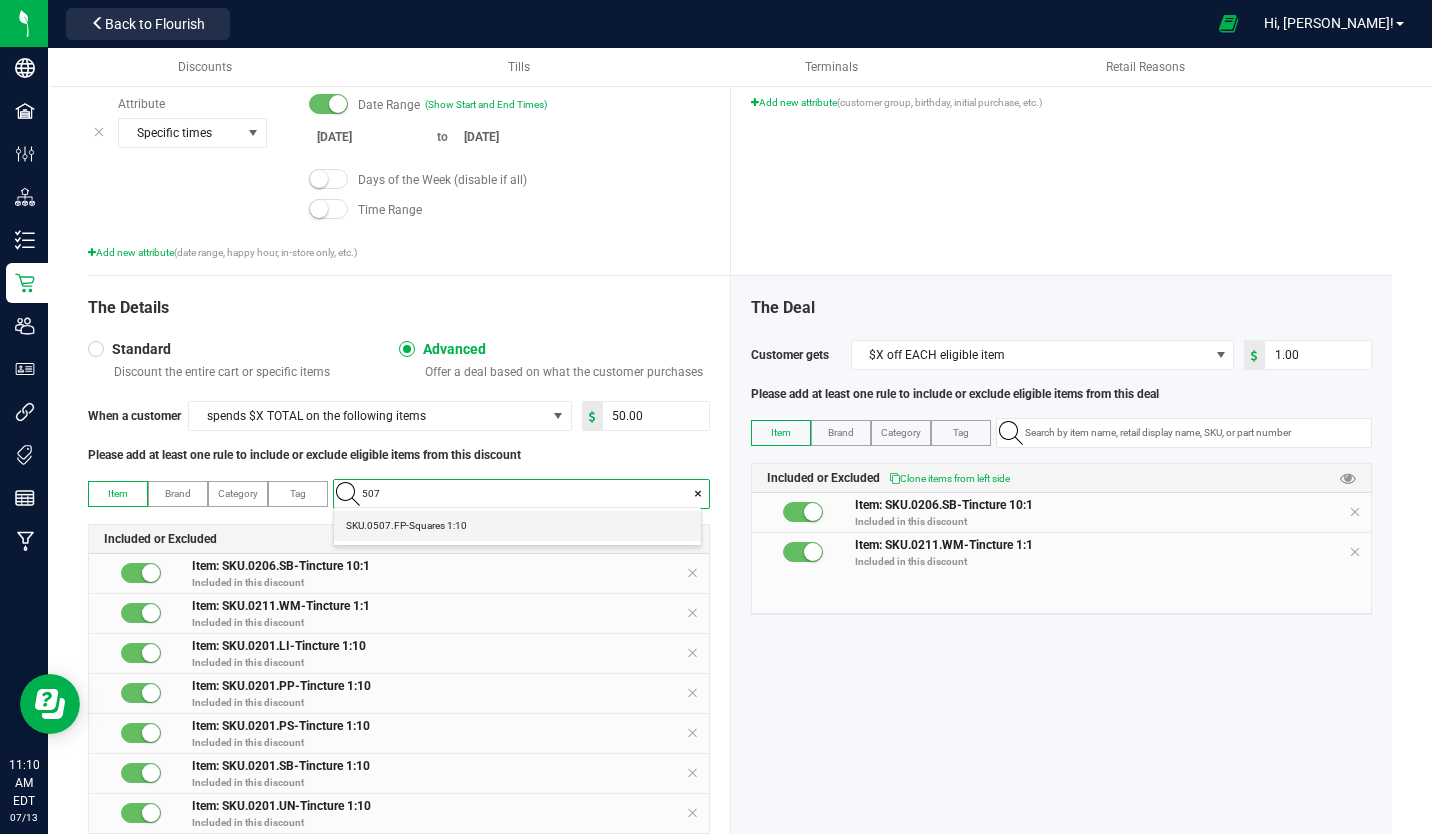 click on "SKU.0507.FP-Squares 1:10" at bounding box center [406, 526] 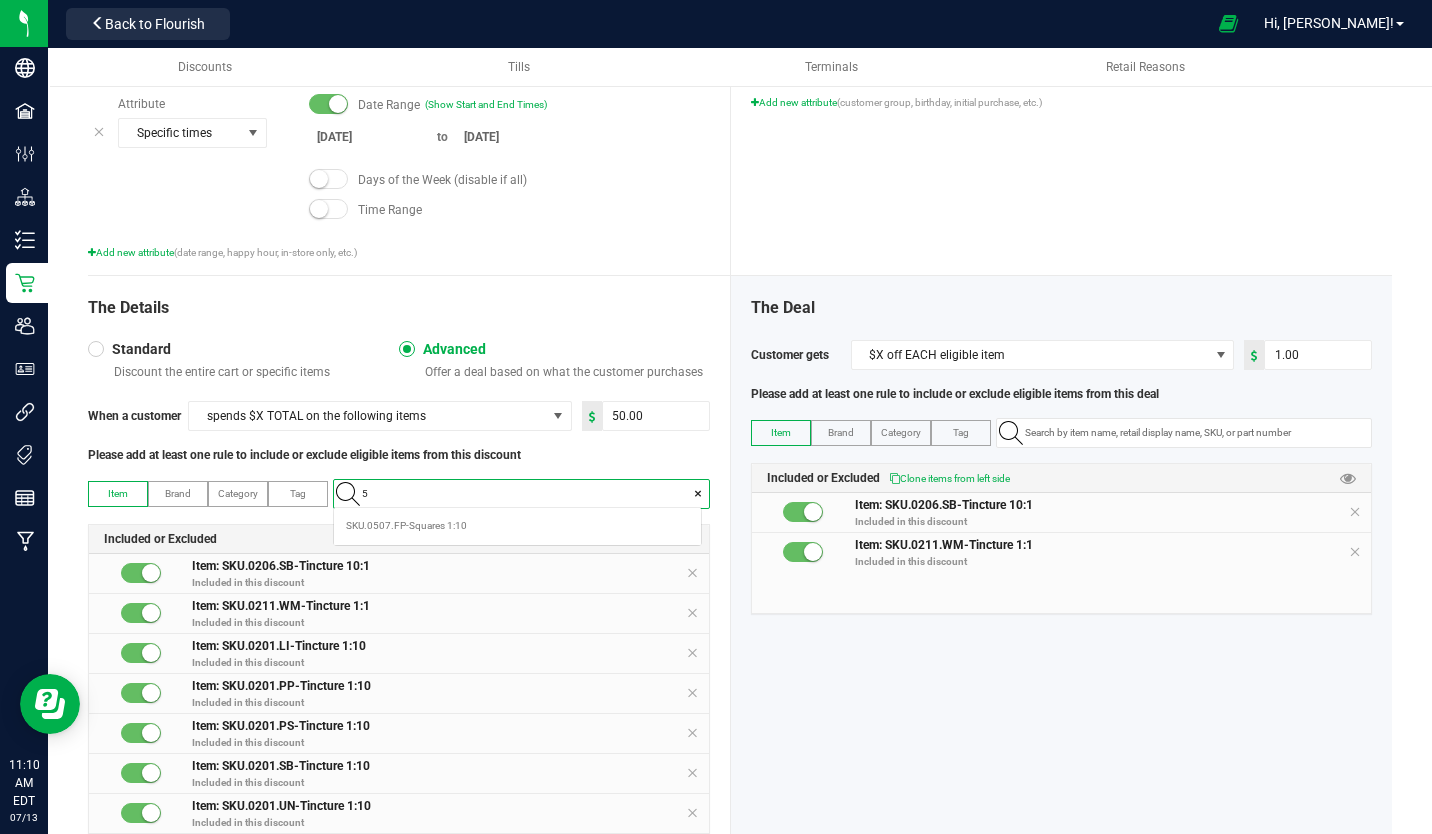 scroll, scrollTop: 99972, scrollLeft: 99633, axis: both 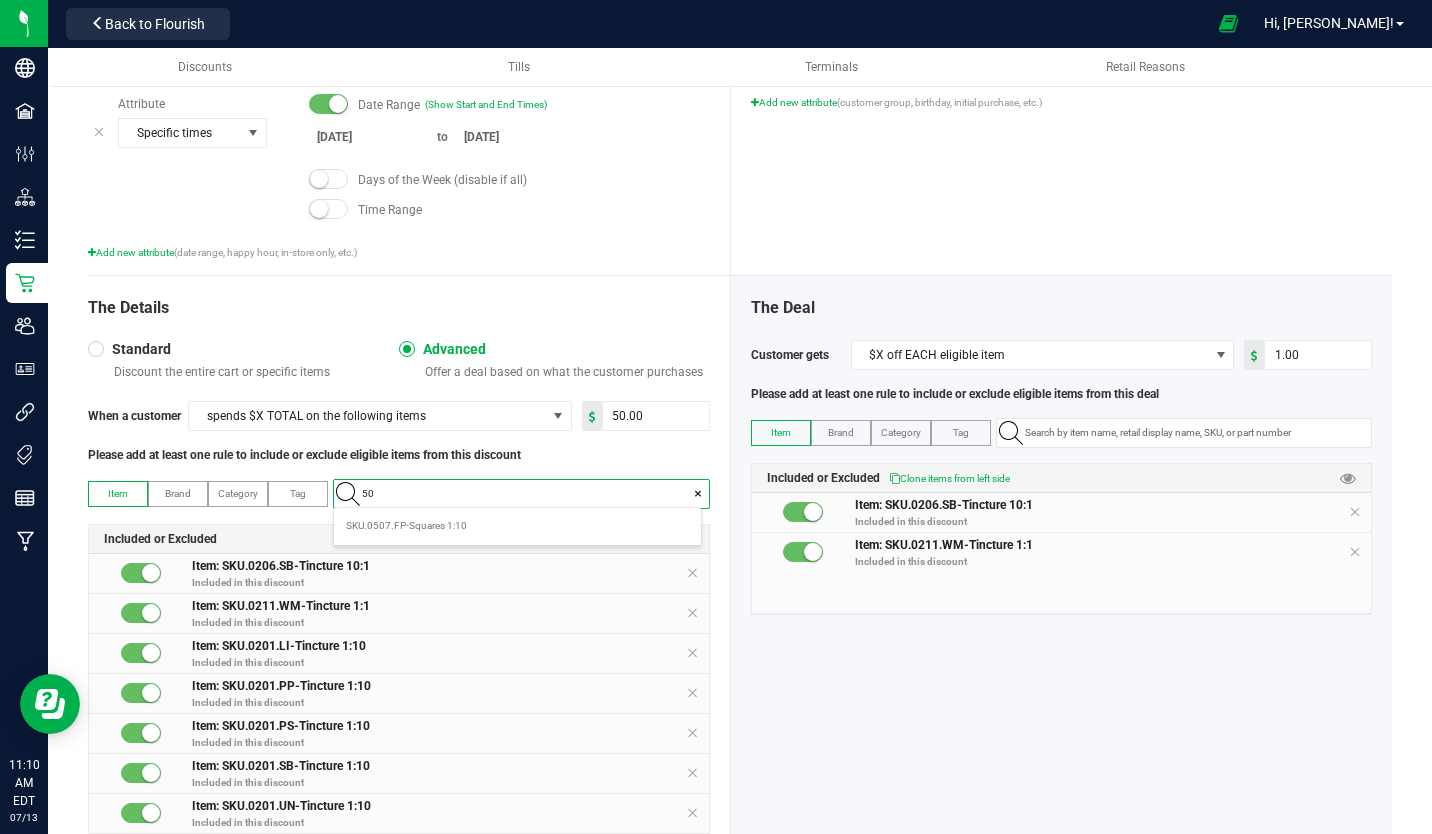 type on "508" 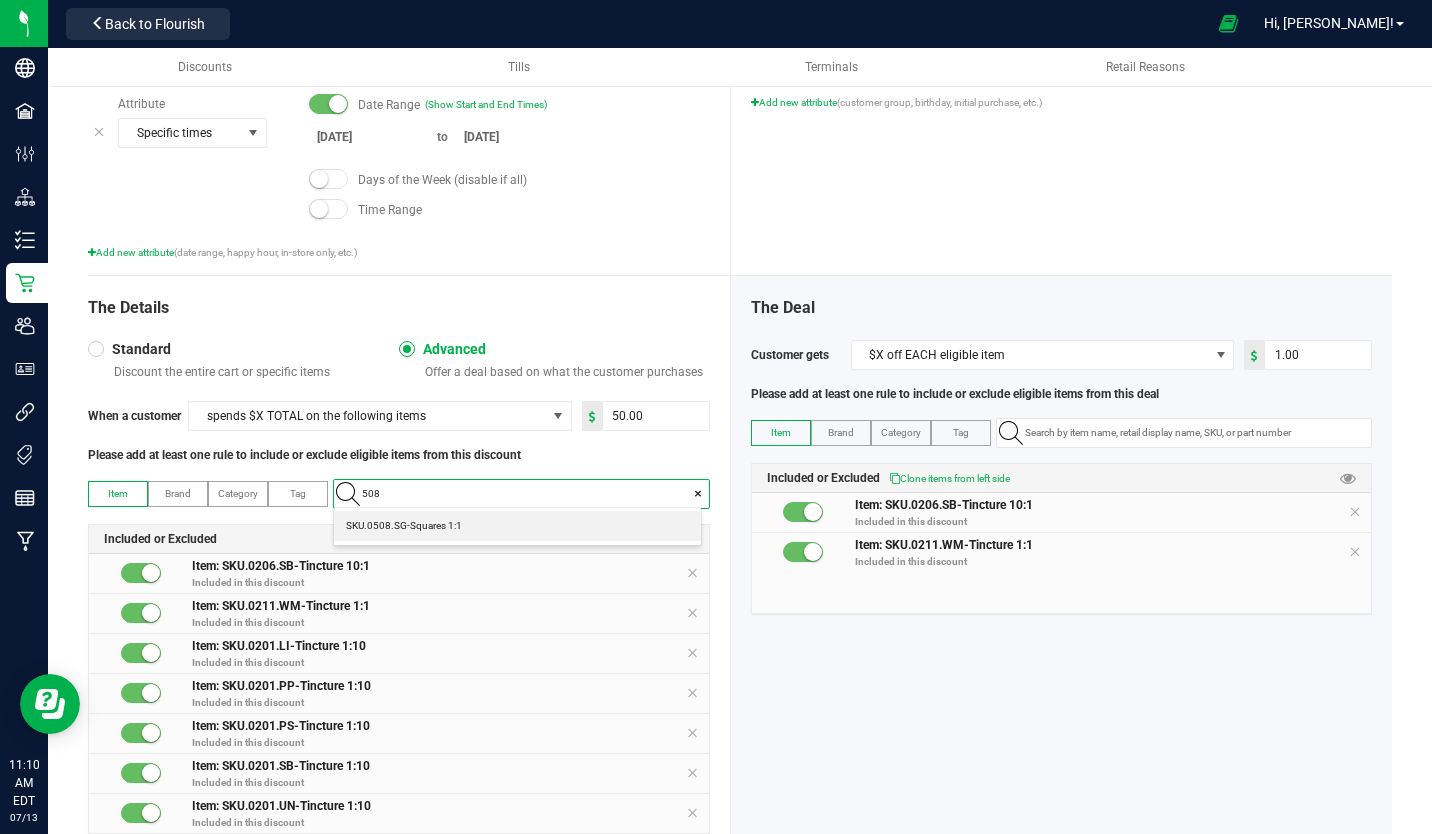 click on "SKU.0508.SG-Squares 1:1" at bounding box center [404, 526] 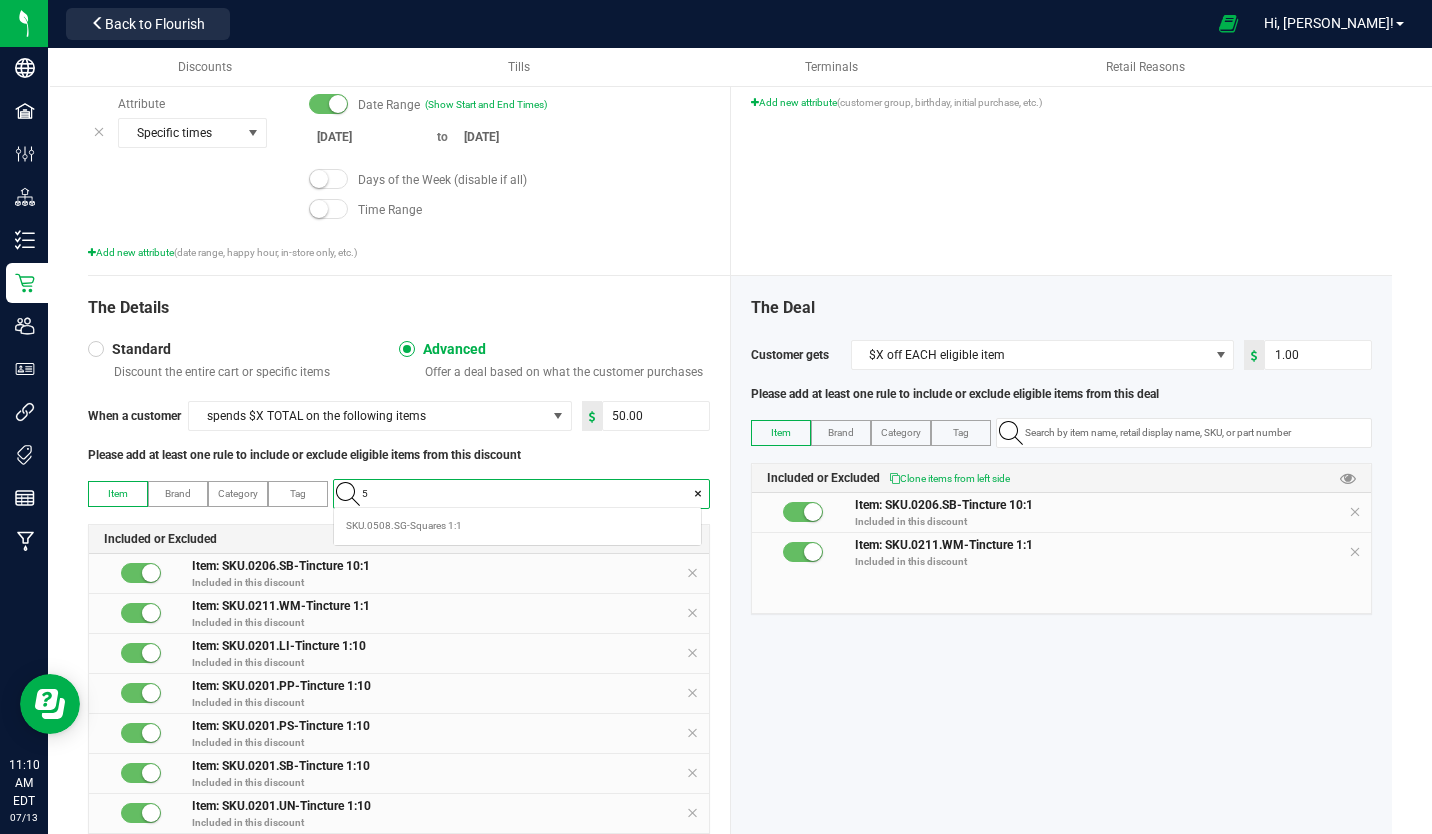 scroll, scrollTop: 99972, scrollLeft: 99633, axis: both 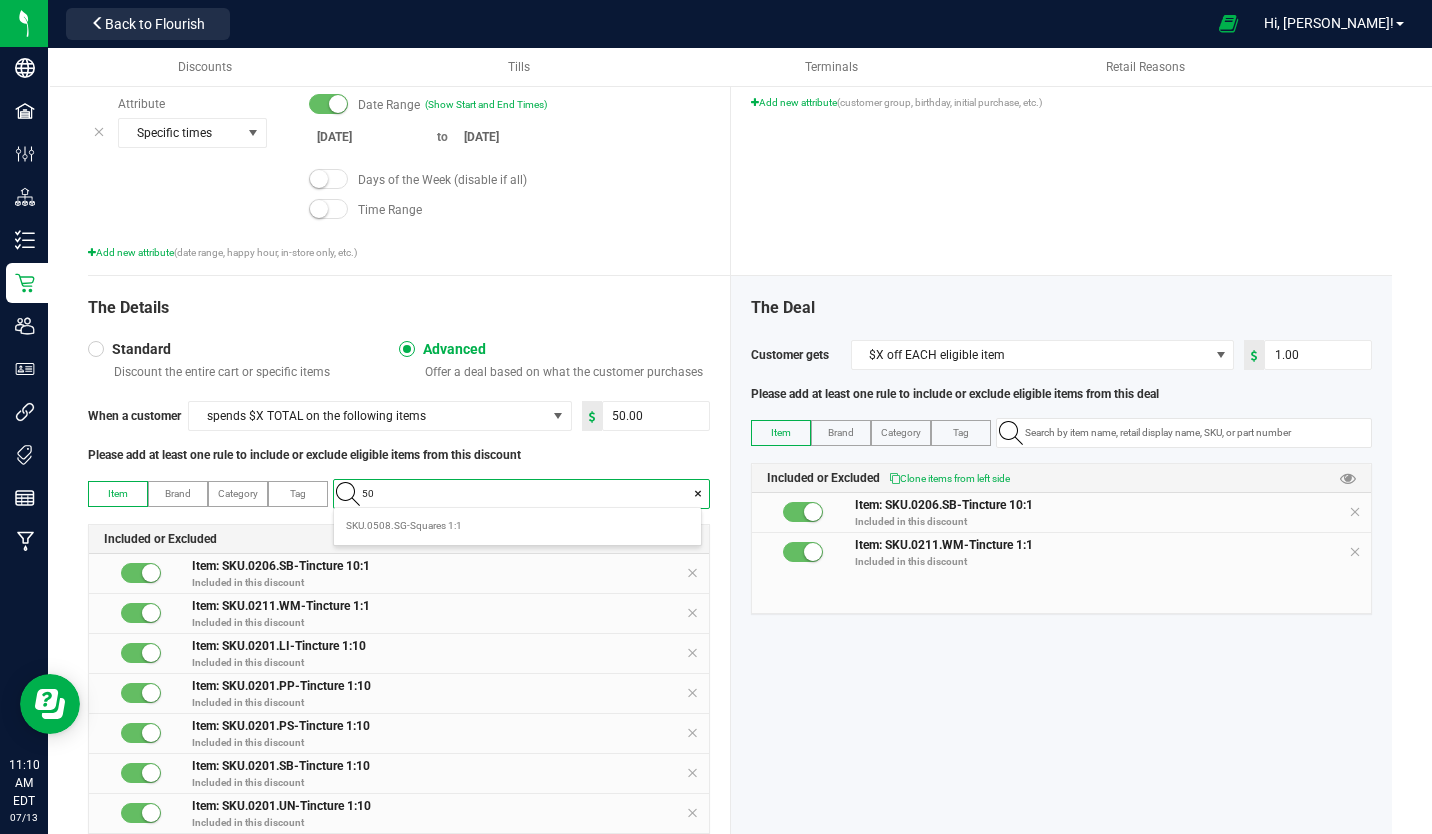 type on "509" 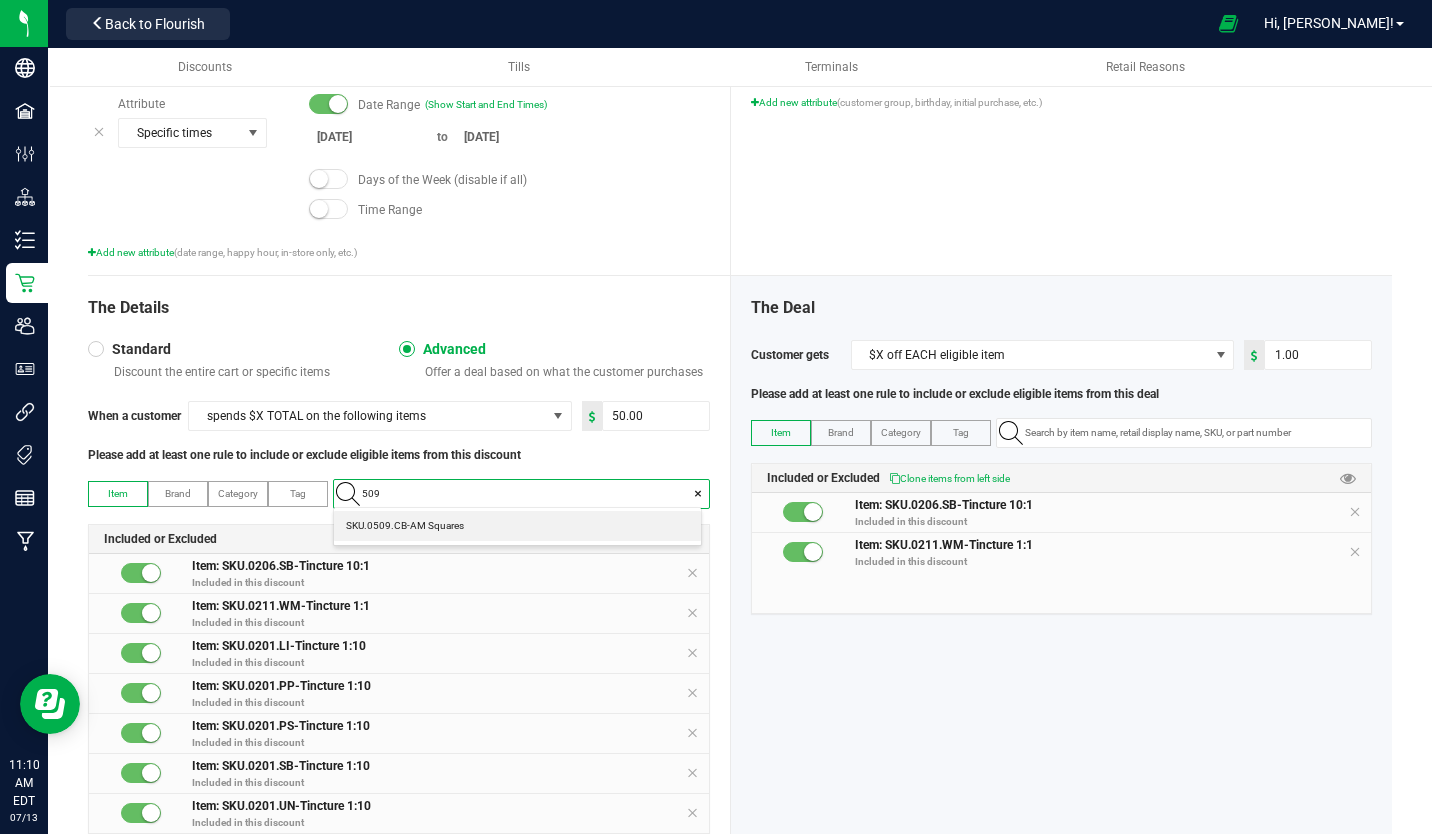 click on "SKU.0509.CB-AM Squares" at bounding box center [405, 526] 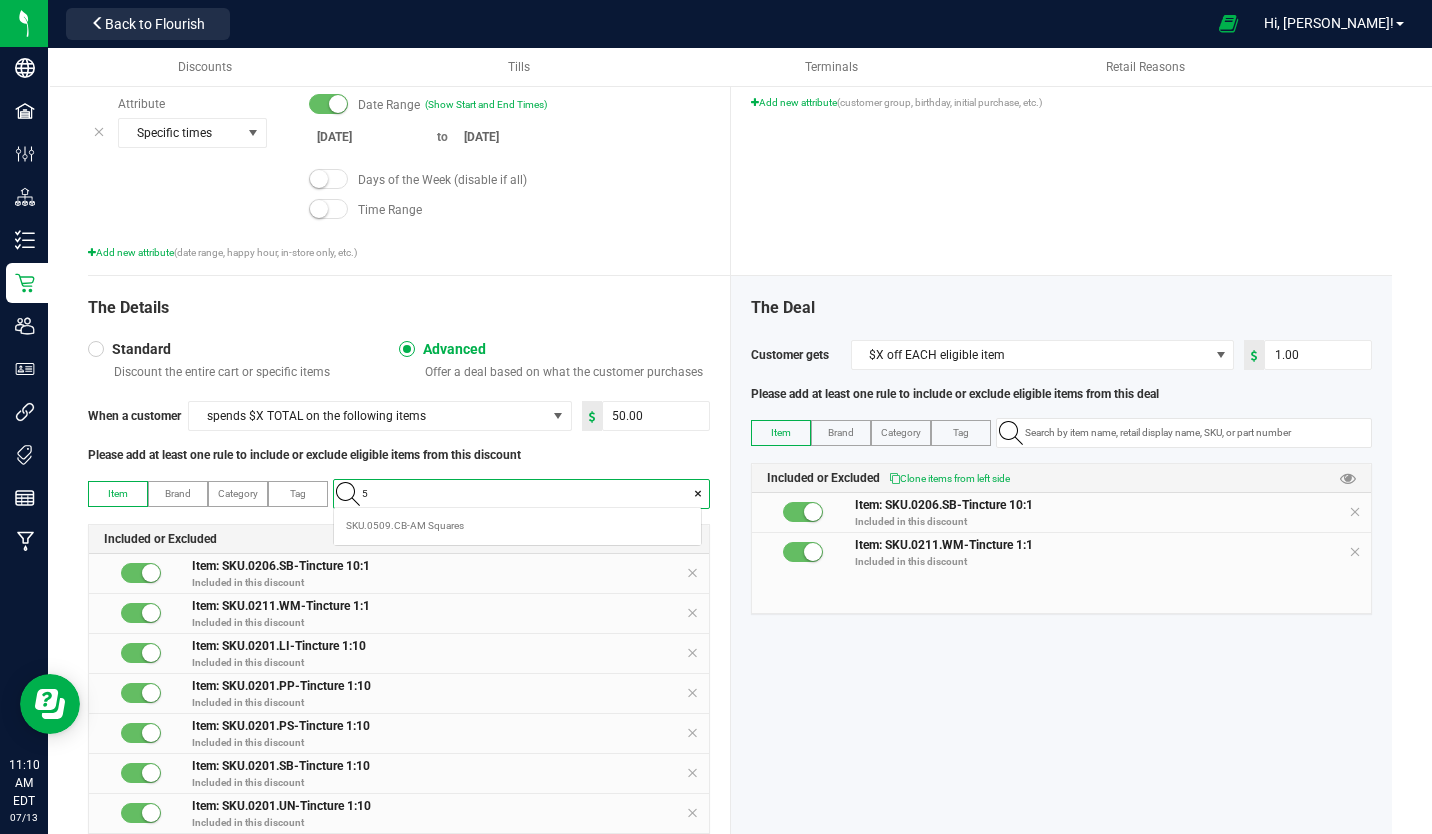 scroll, scrollTop: 99972, scrollLeft: 99633, axis: both 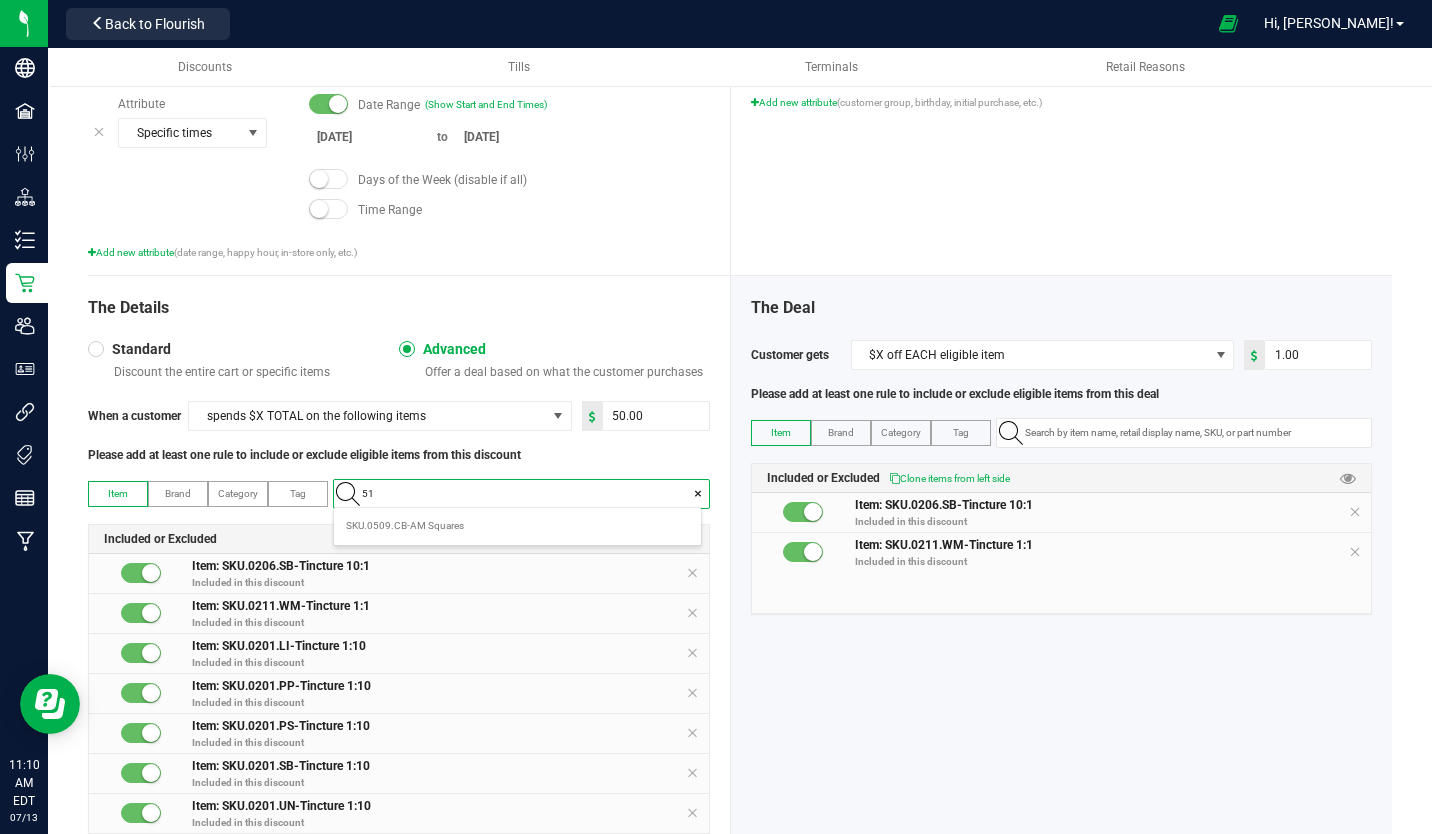 type on "510" 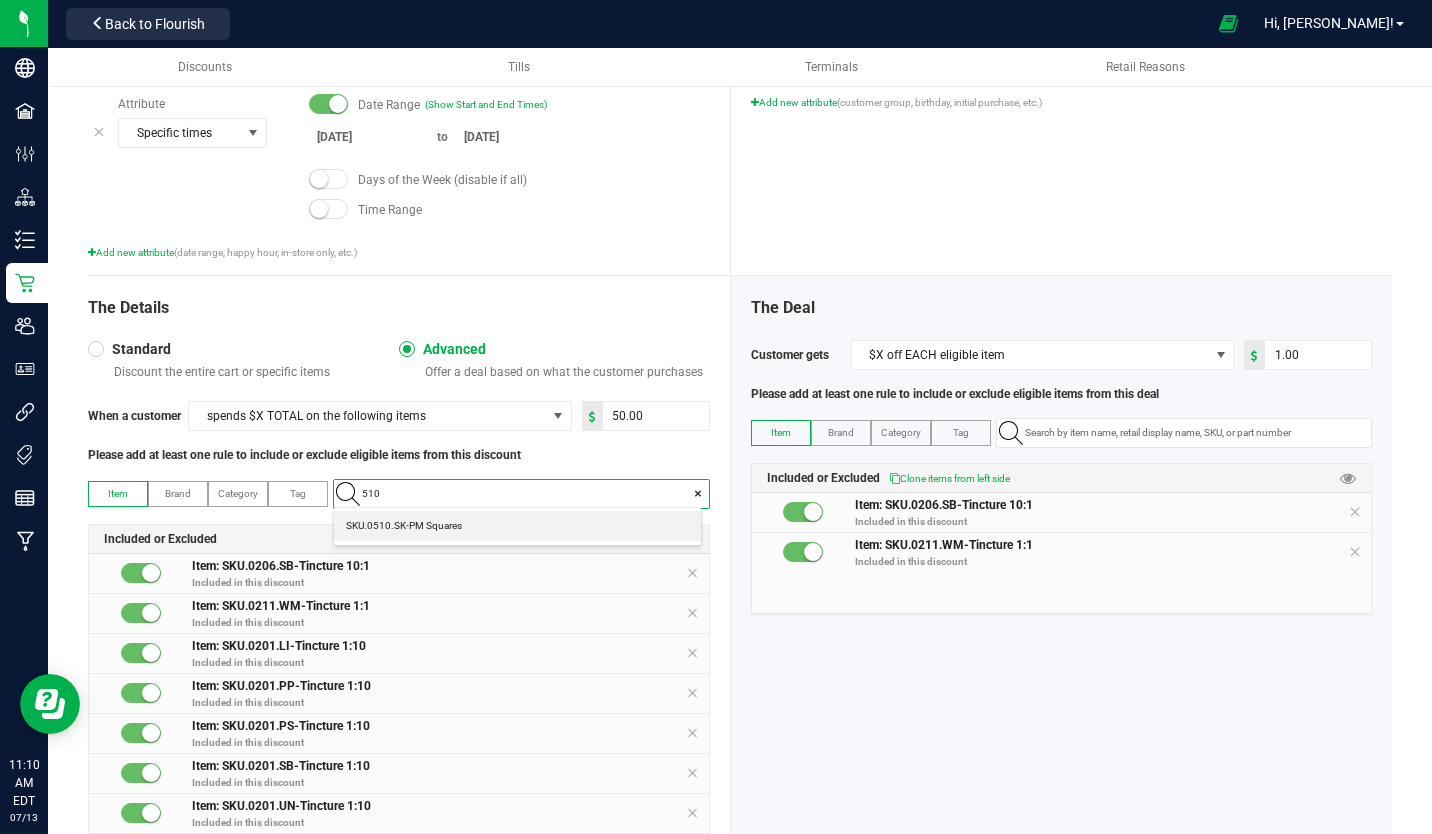 click on "SKU.0510.SK-PM Squares" at bounding box center [404, 526] 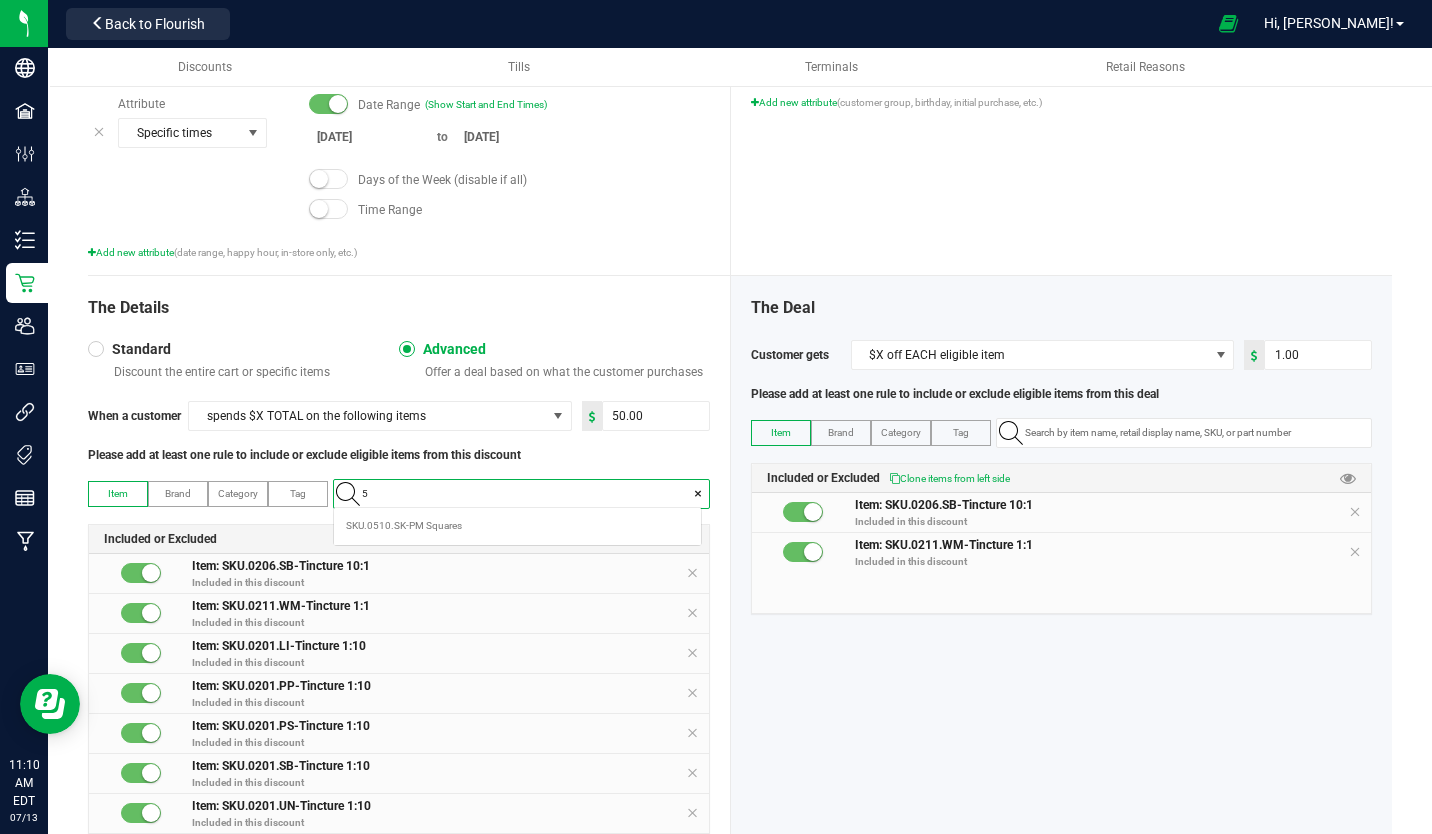 scroll, scrollTop: 99972, scrollLeft: 99633, axis: both 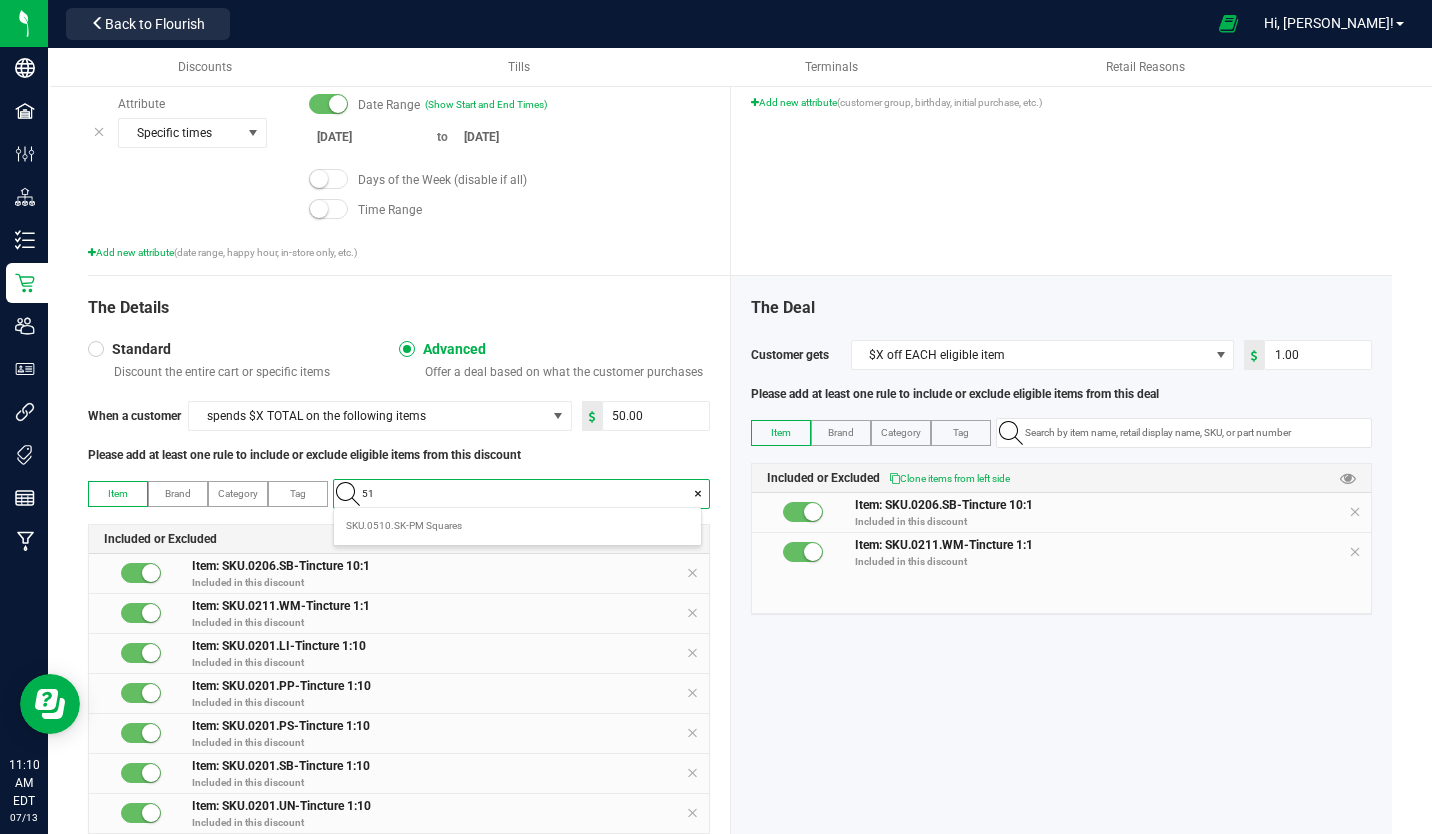 type on "511" 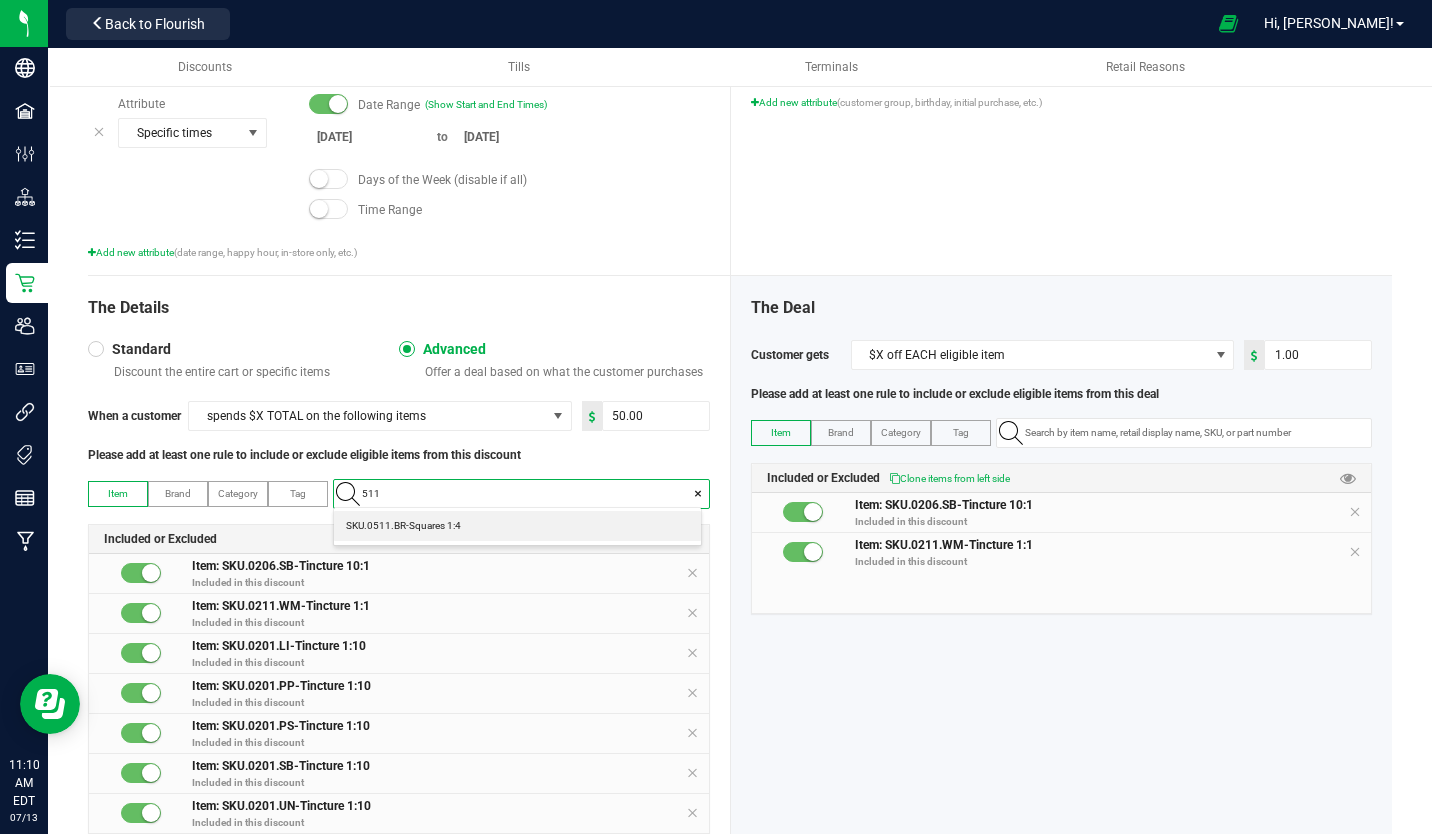click on "SKU.0511.BR-Squares 1:4" at bounding box center [403, 526] 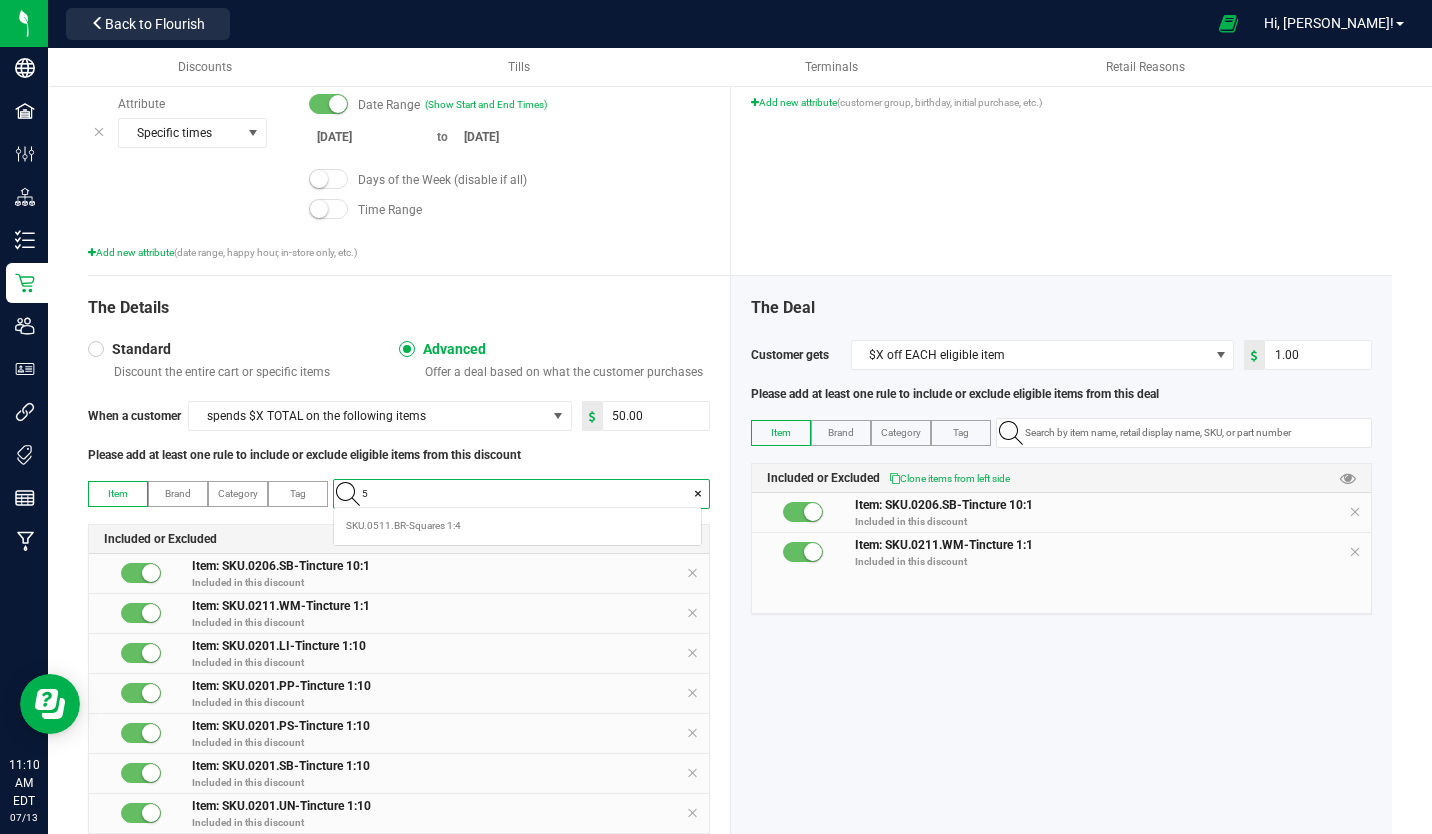 scroll, scrollTop: 99972, scrollLeft: 99633, axis: both 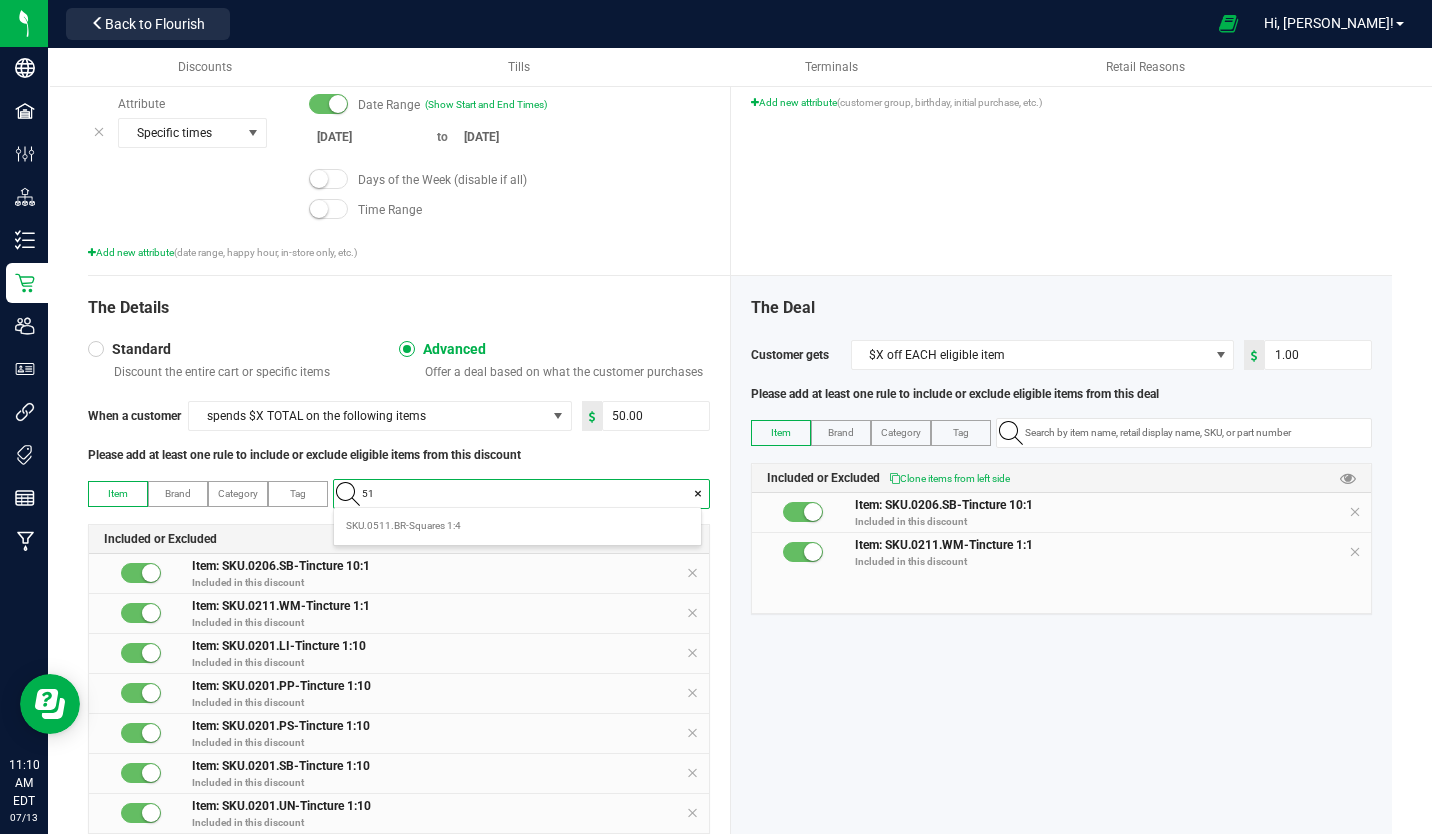 type on "512" 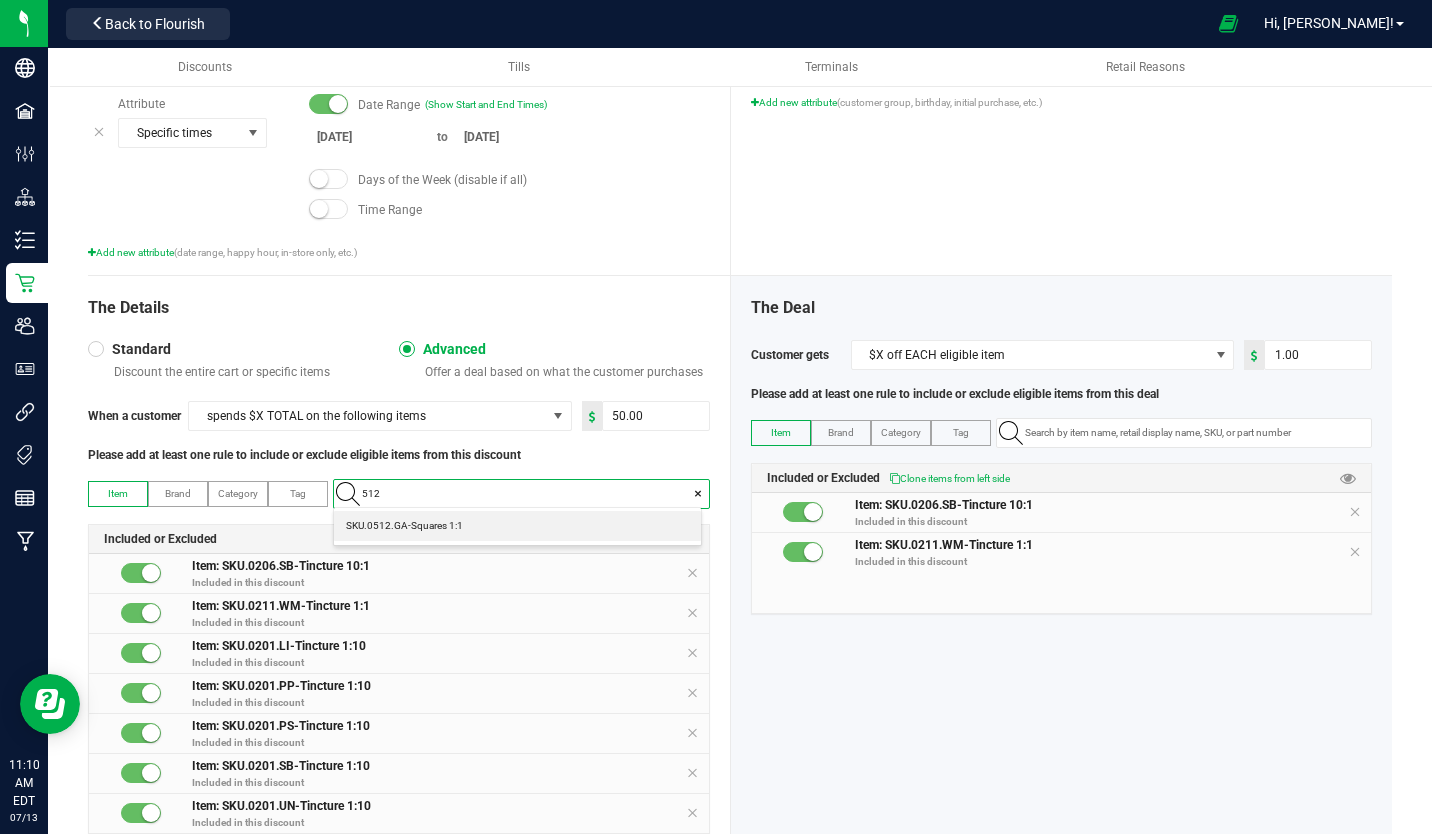 click on "SKU.0512.GA-Squares 1:1" at bounding box center (404, 526) 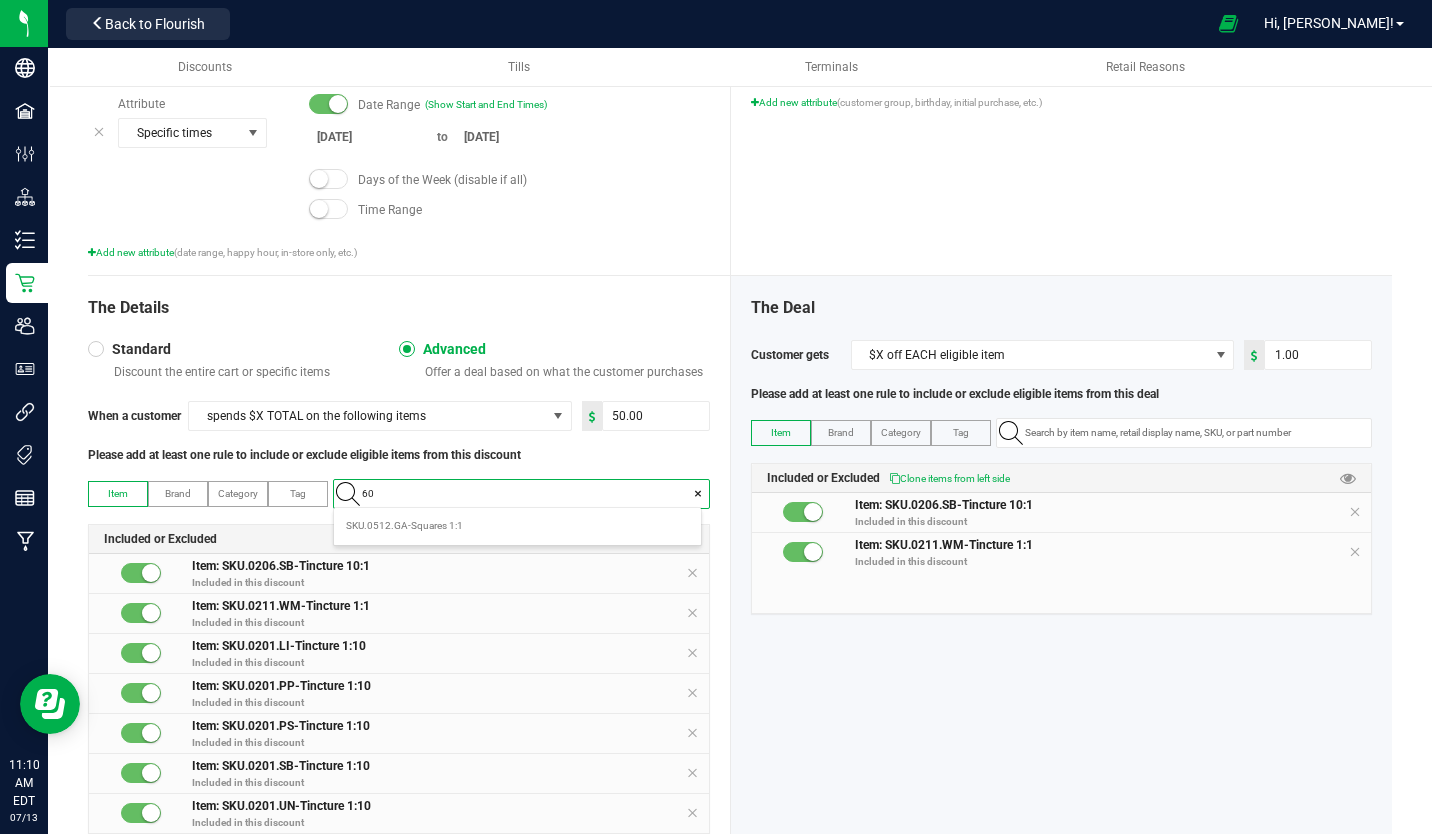 scroll, scrollTop: 99972, scrollLeft: 99633, axis: both 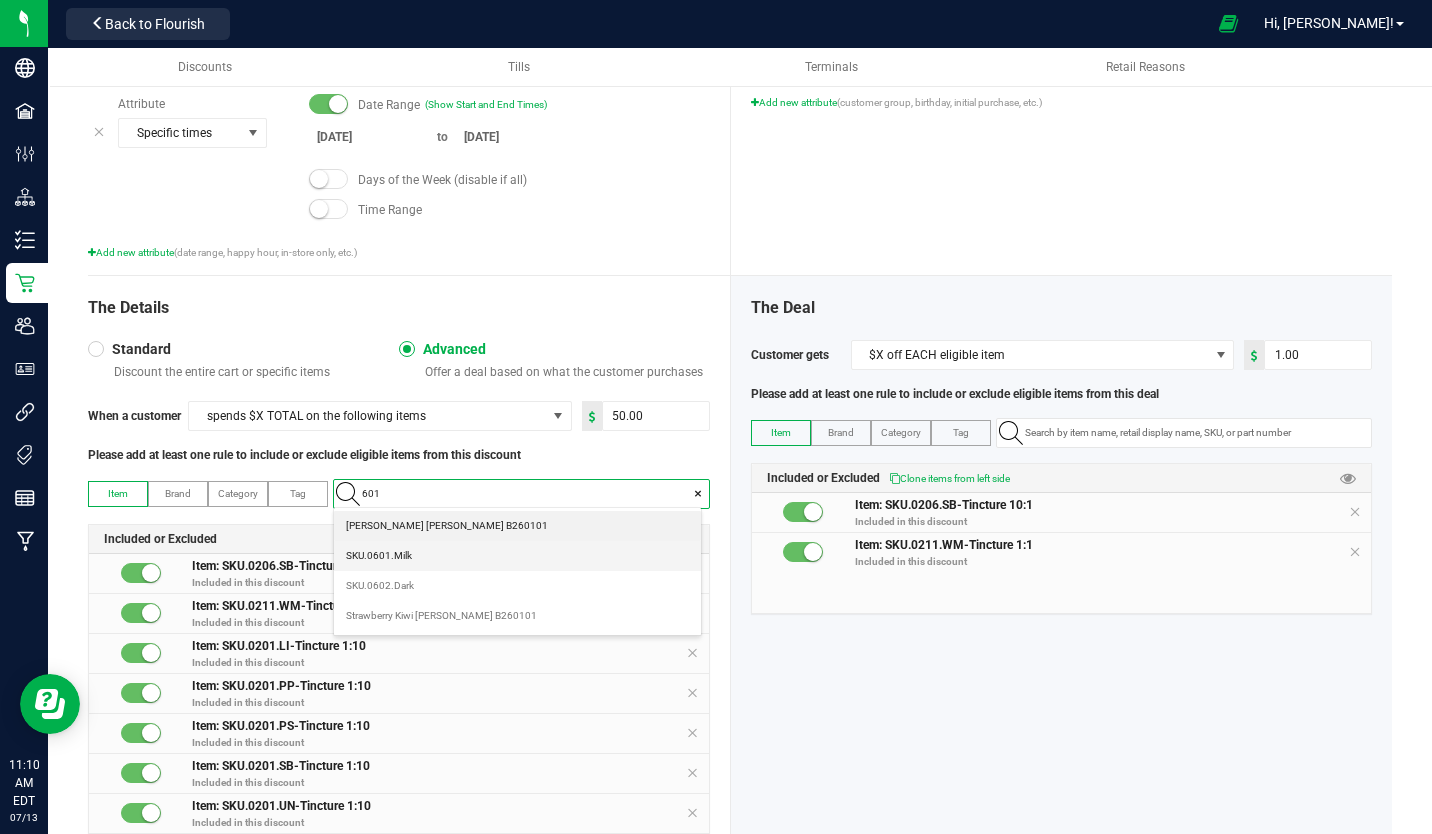 click on "SKU.0601.Milk" at bounding box center (379, 556) 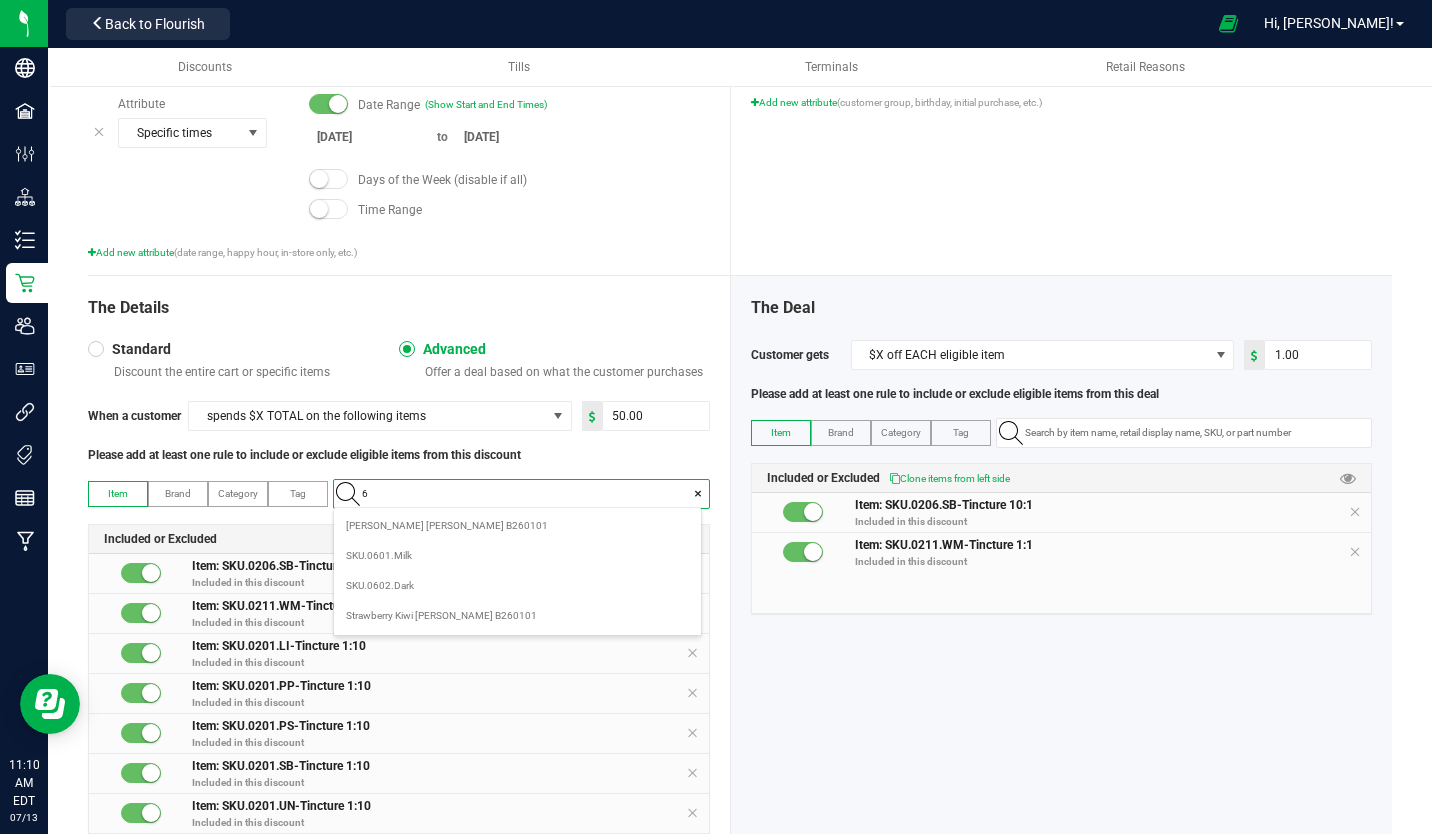 scroll, scrollTop: 99972, scrollLeft: 99633, axis: both 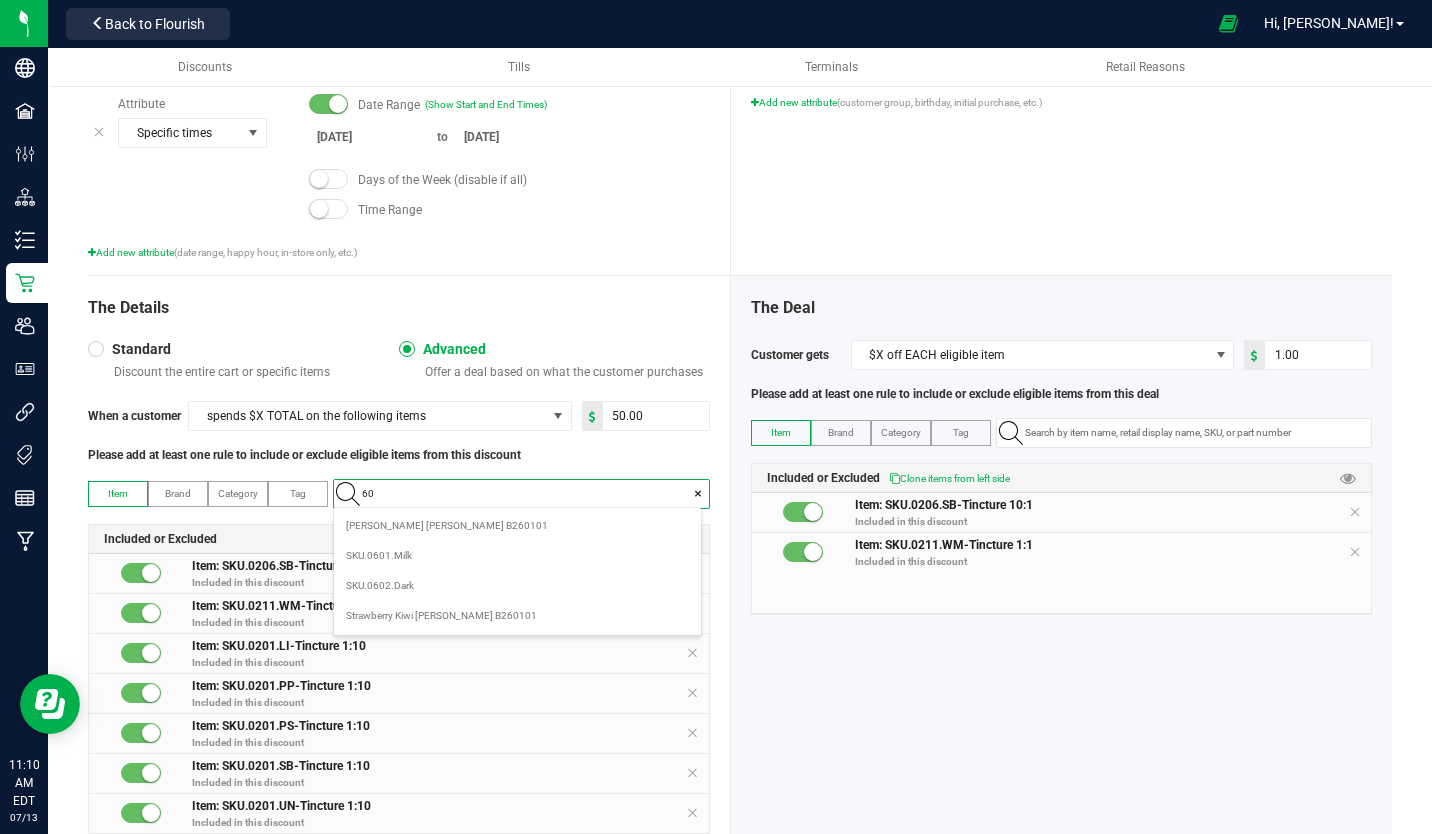 type on "602" 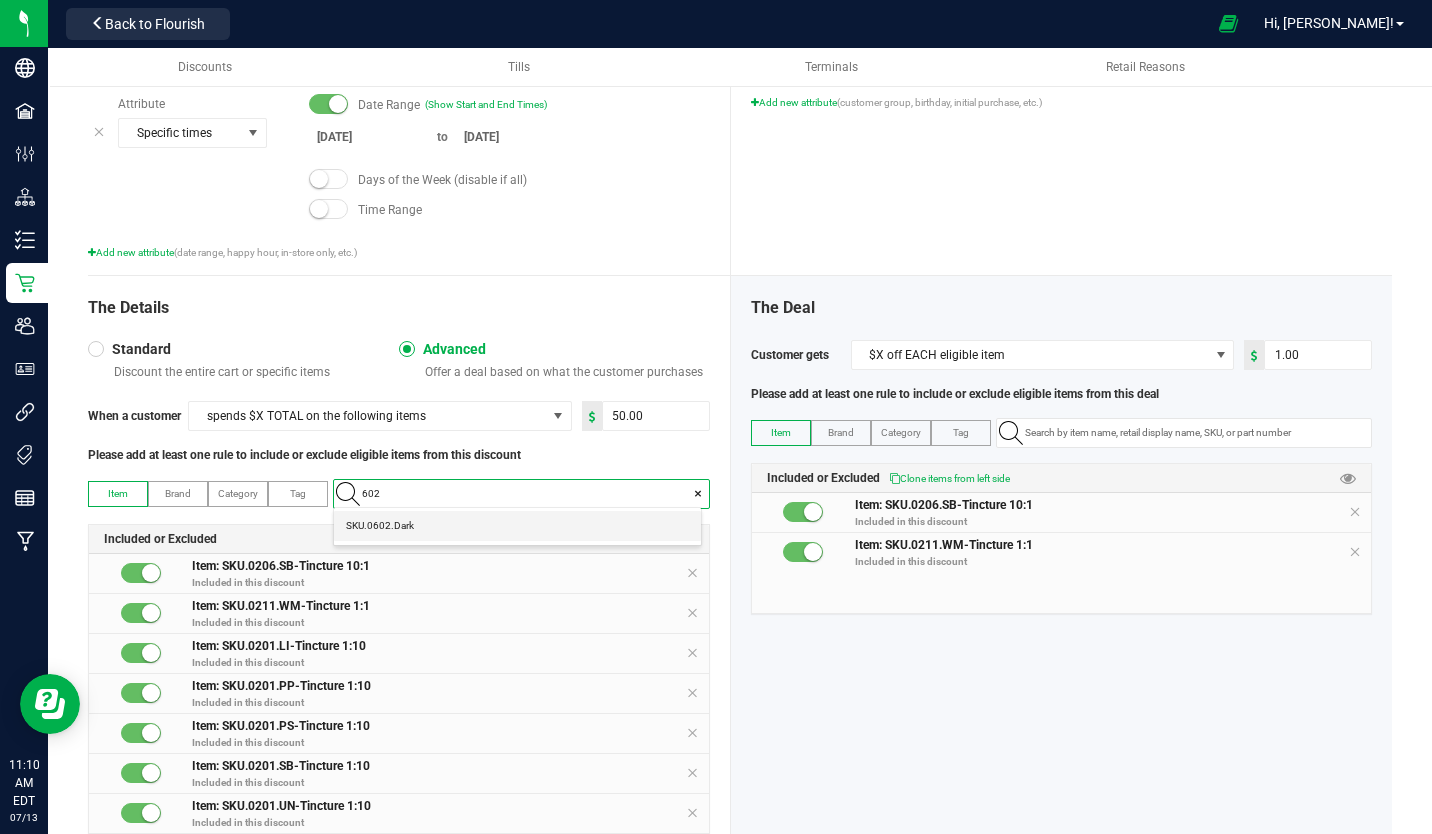 click on "SKU.0602.Dark" at bounding box center (380, 526) 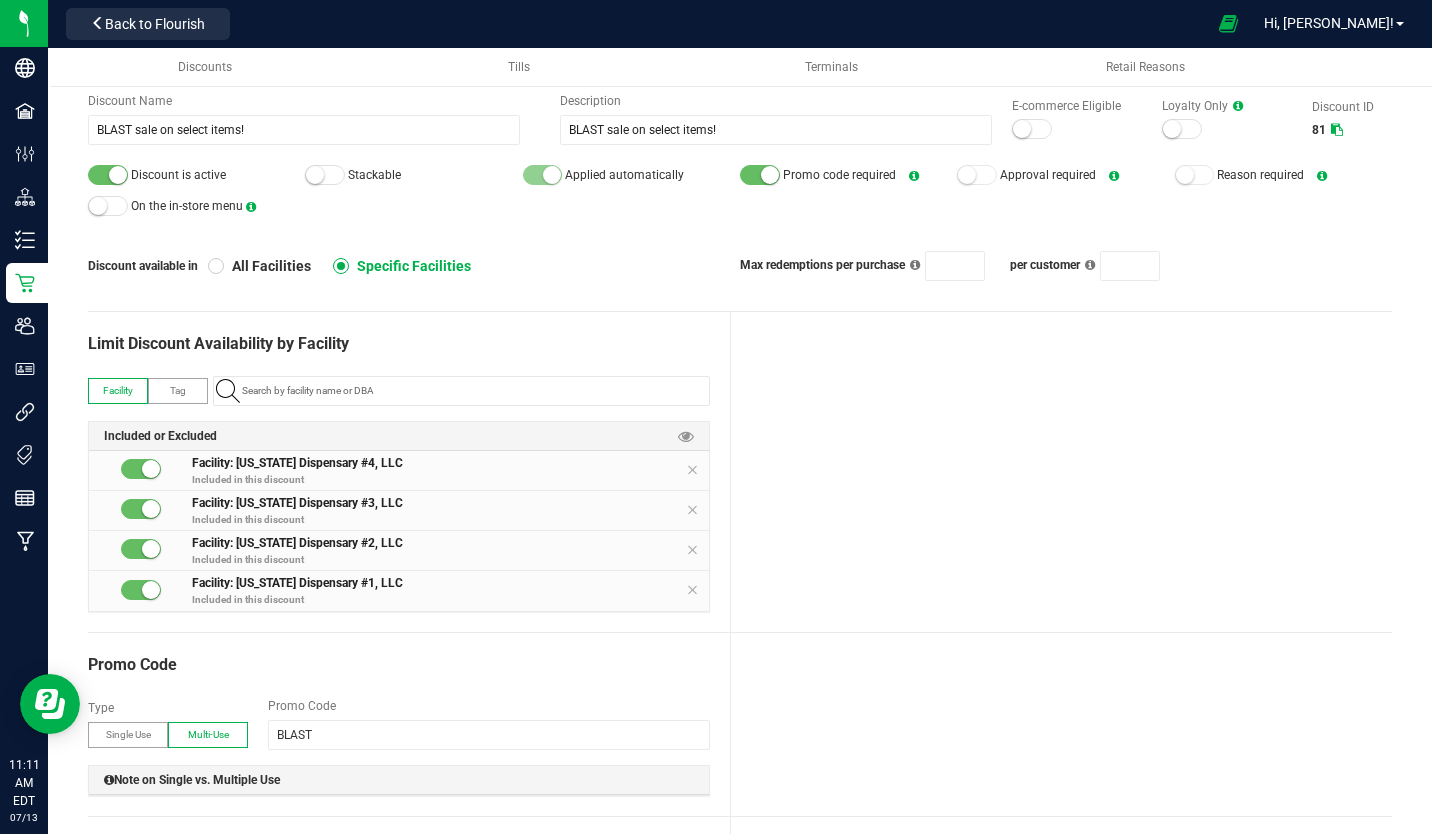 scroll, scrollTop: 0, scrollLeft: 0, axis: both 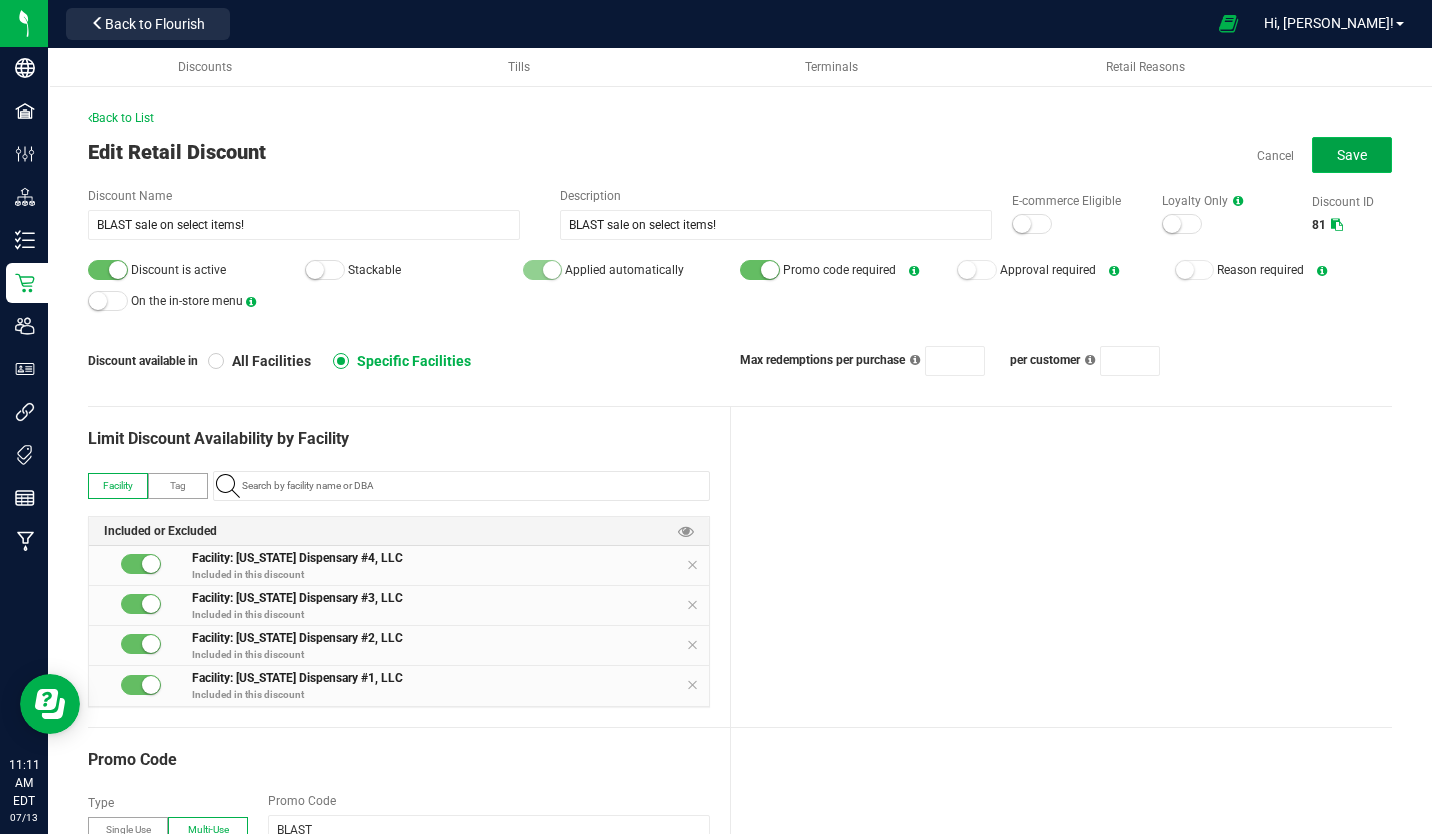 click on "Save" at bounding box center (1352, 155) 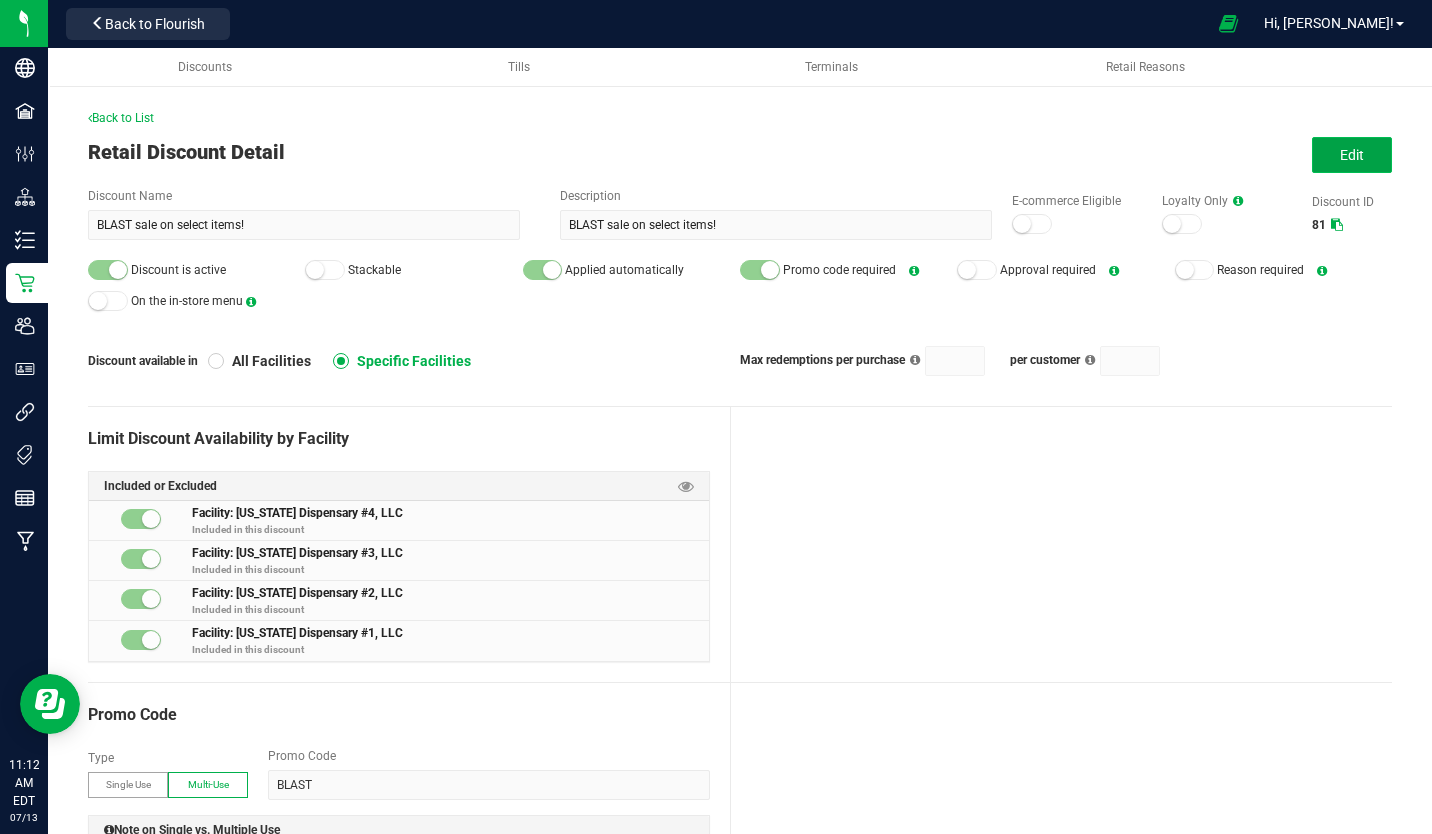 click on "Edit" at bounding box center [1352, 155] 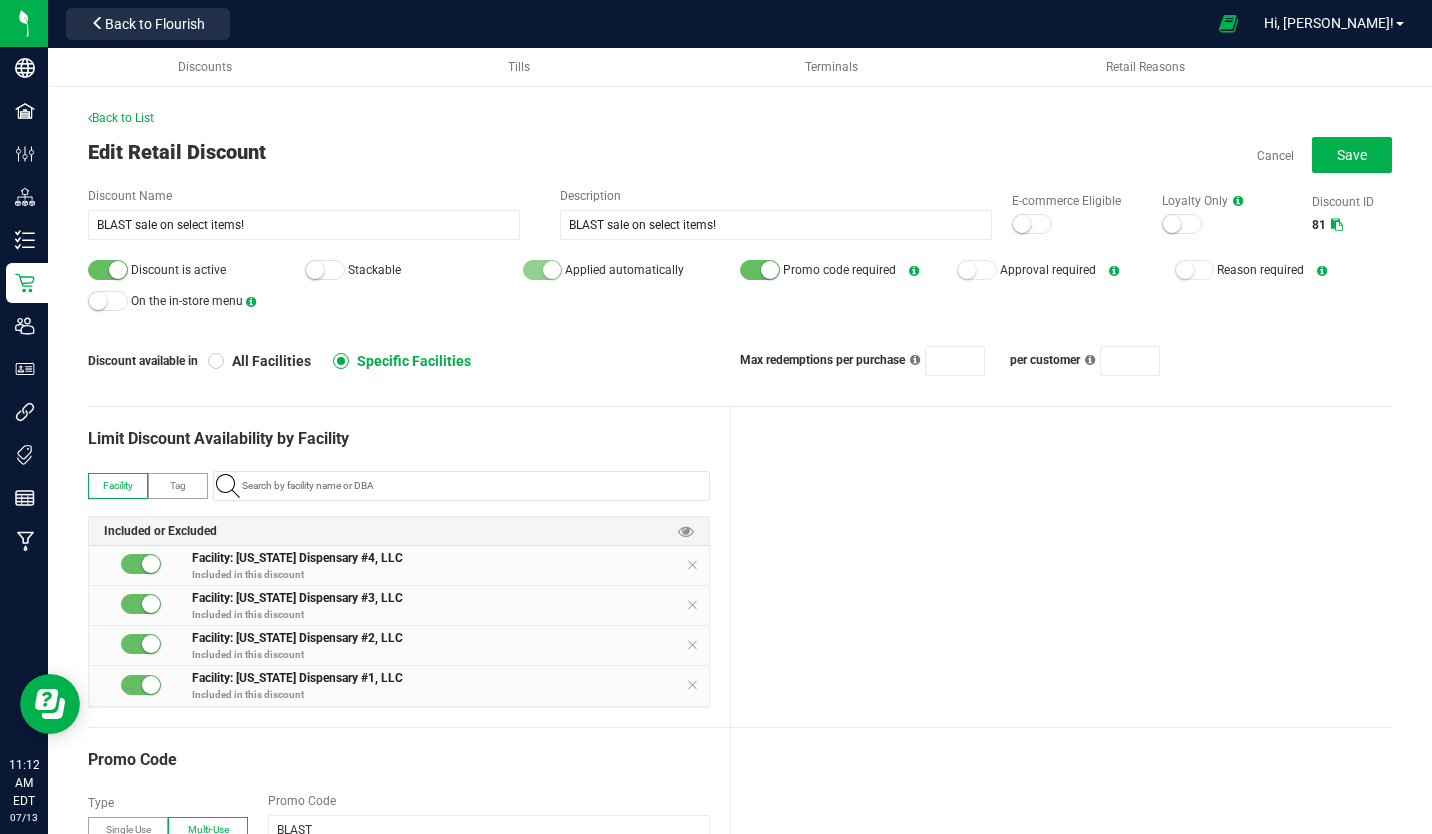 click at bounding box center [325, 270] 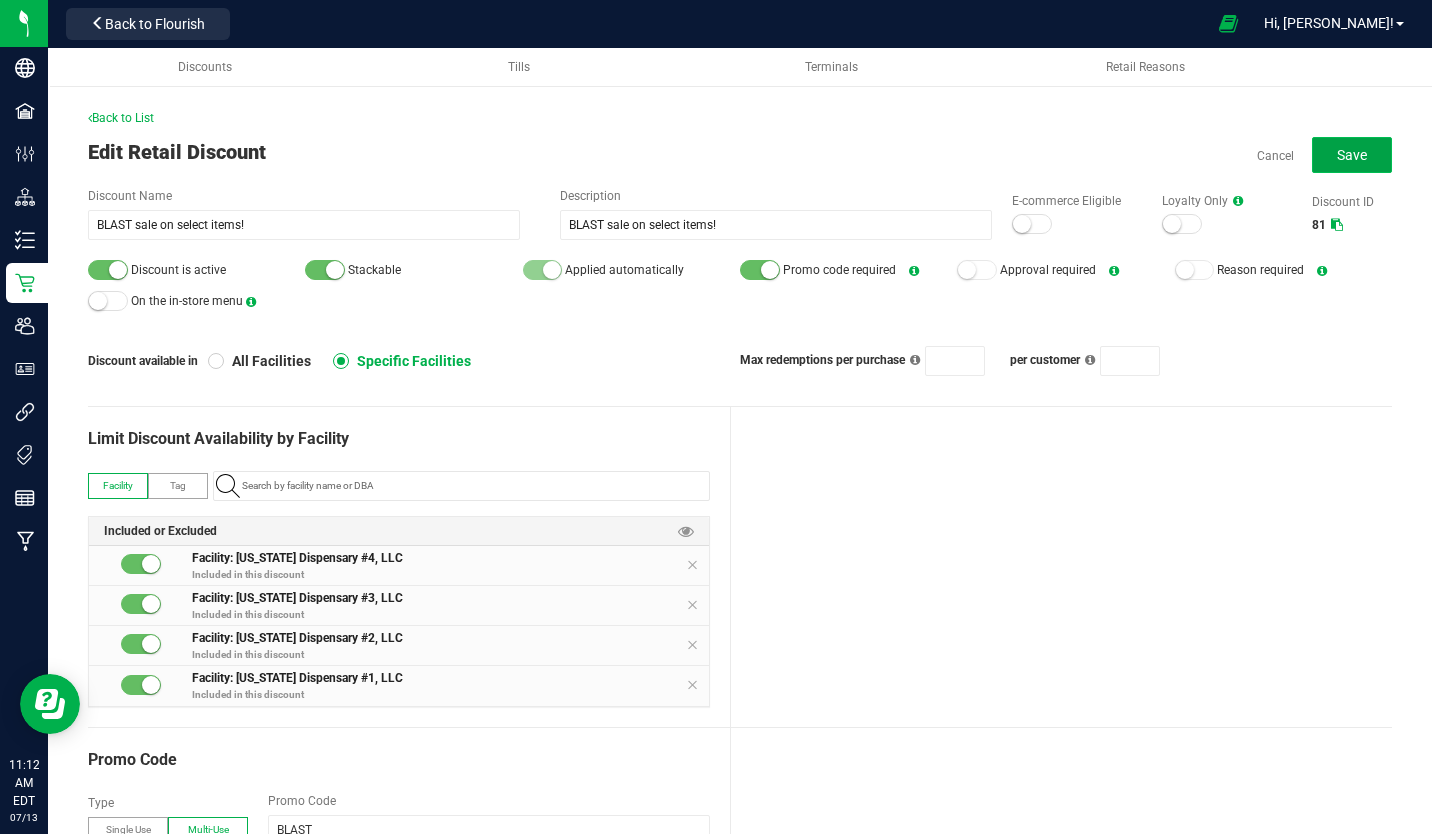 click on "Save" at bounding box center (1352, 155) 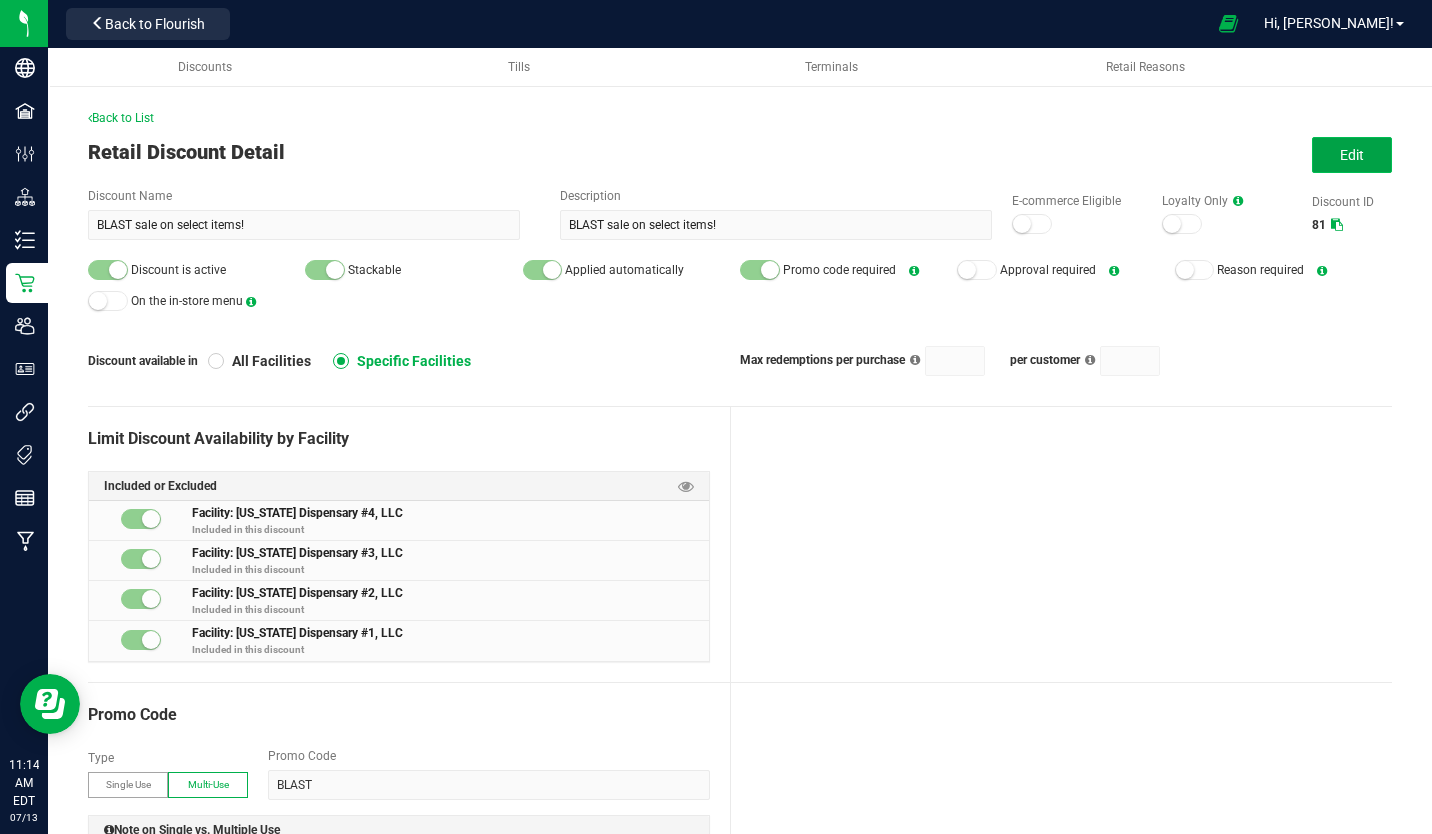 click on "Edit" at bounding box center [1352, 155] 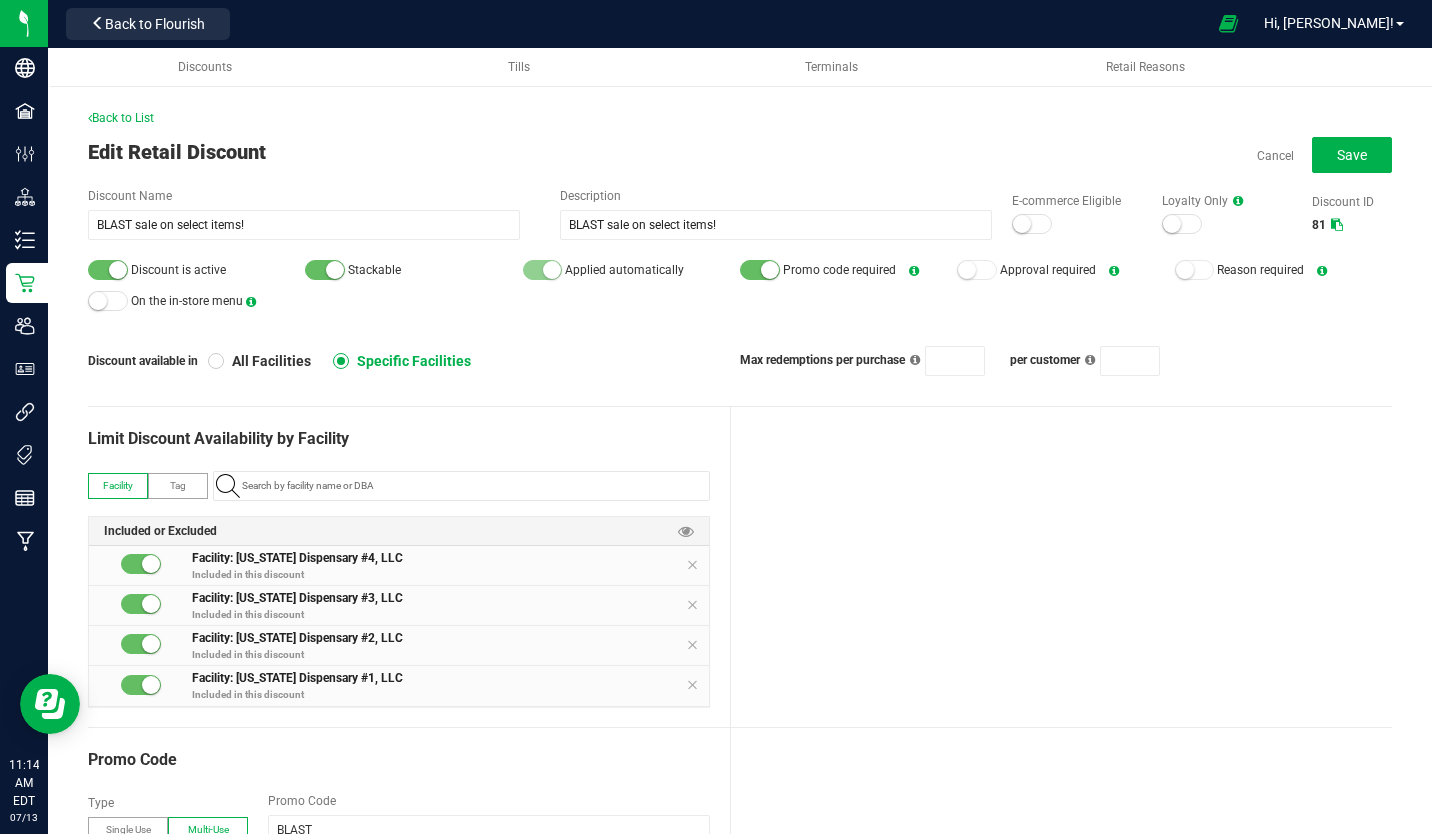click at bounding box center (325, 270) 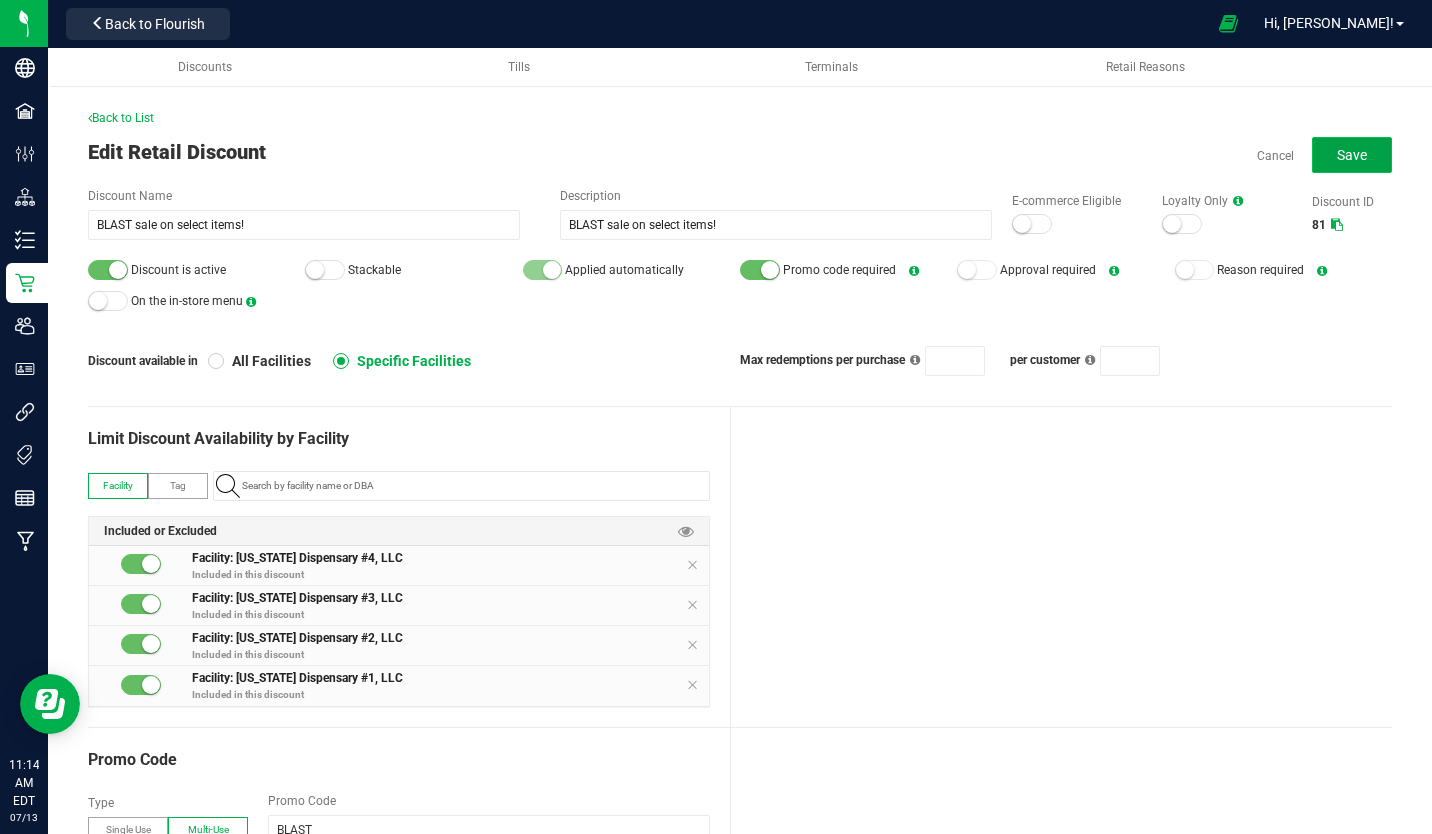 click on "Save" at bounding box center (1352, 155) 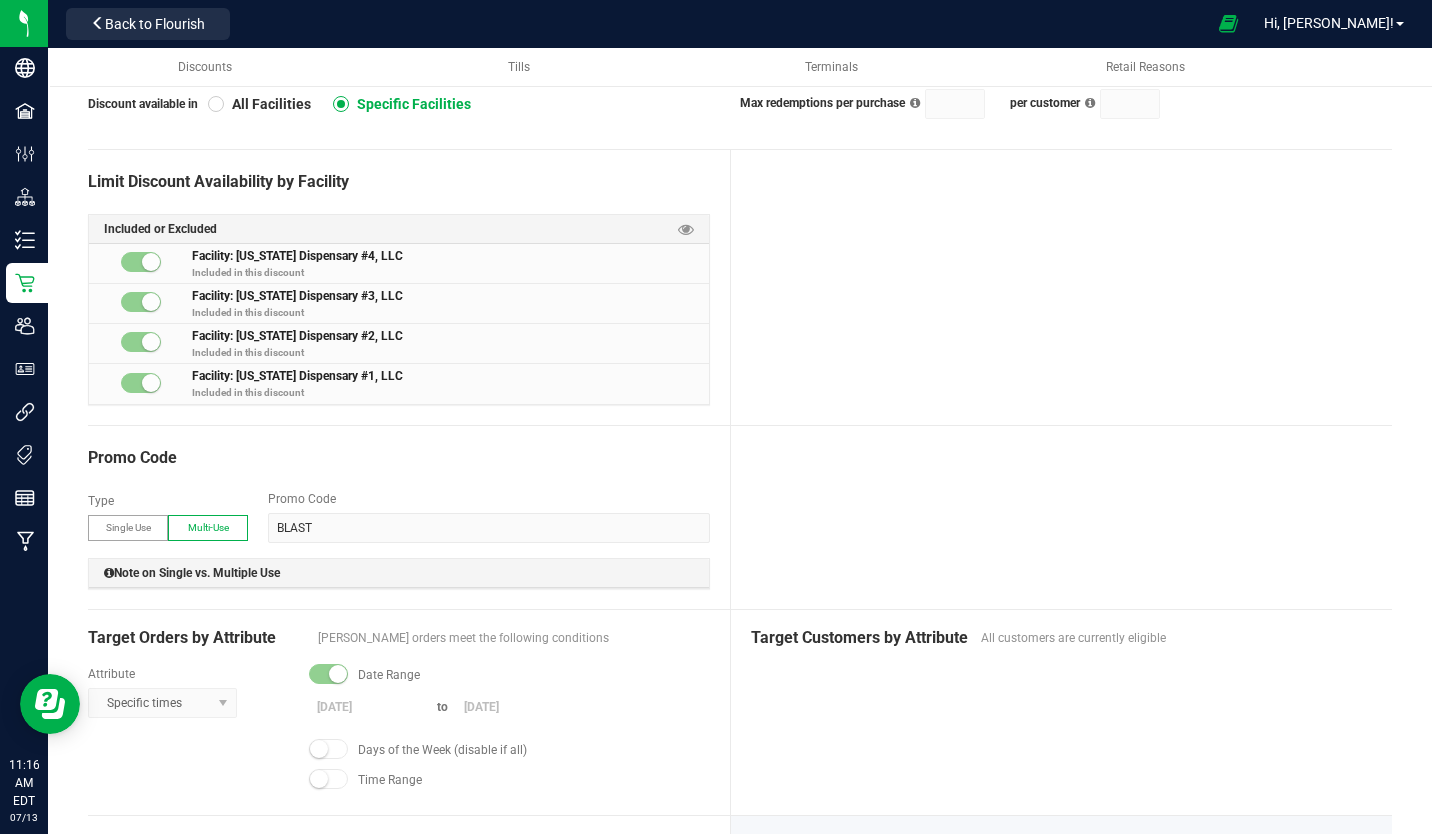 scroll, scrollTop: 0, scrollLeft: 0, axis: both 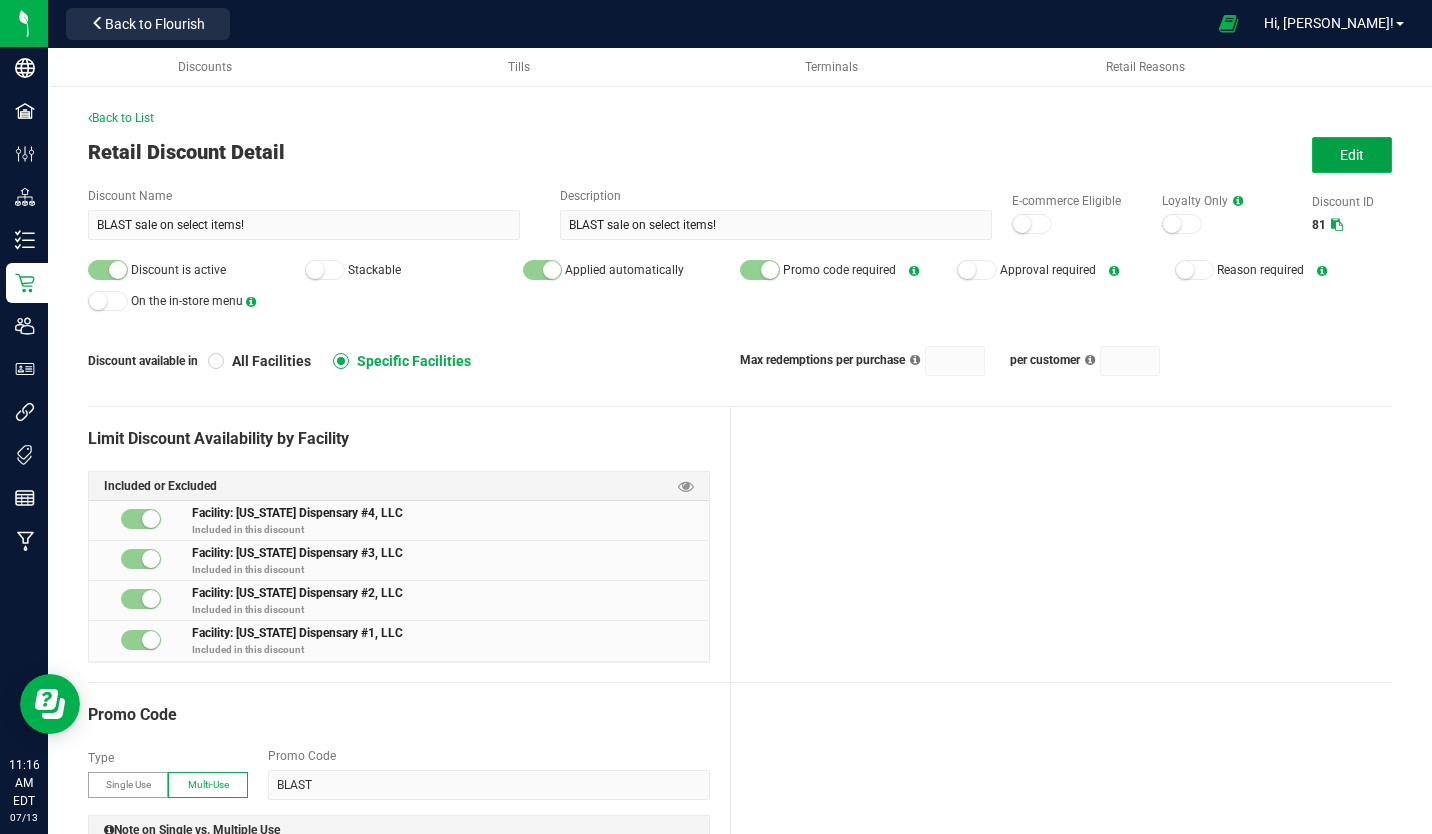 click on "Edit" at bounding box center (1352, 155) 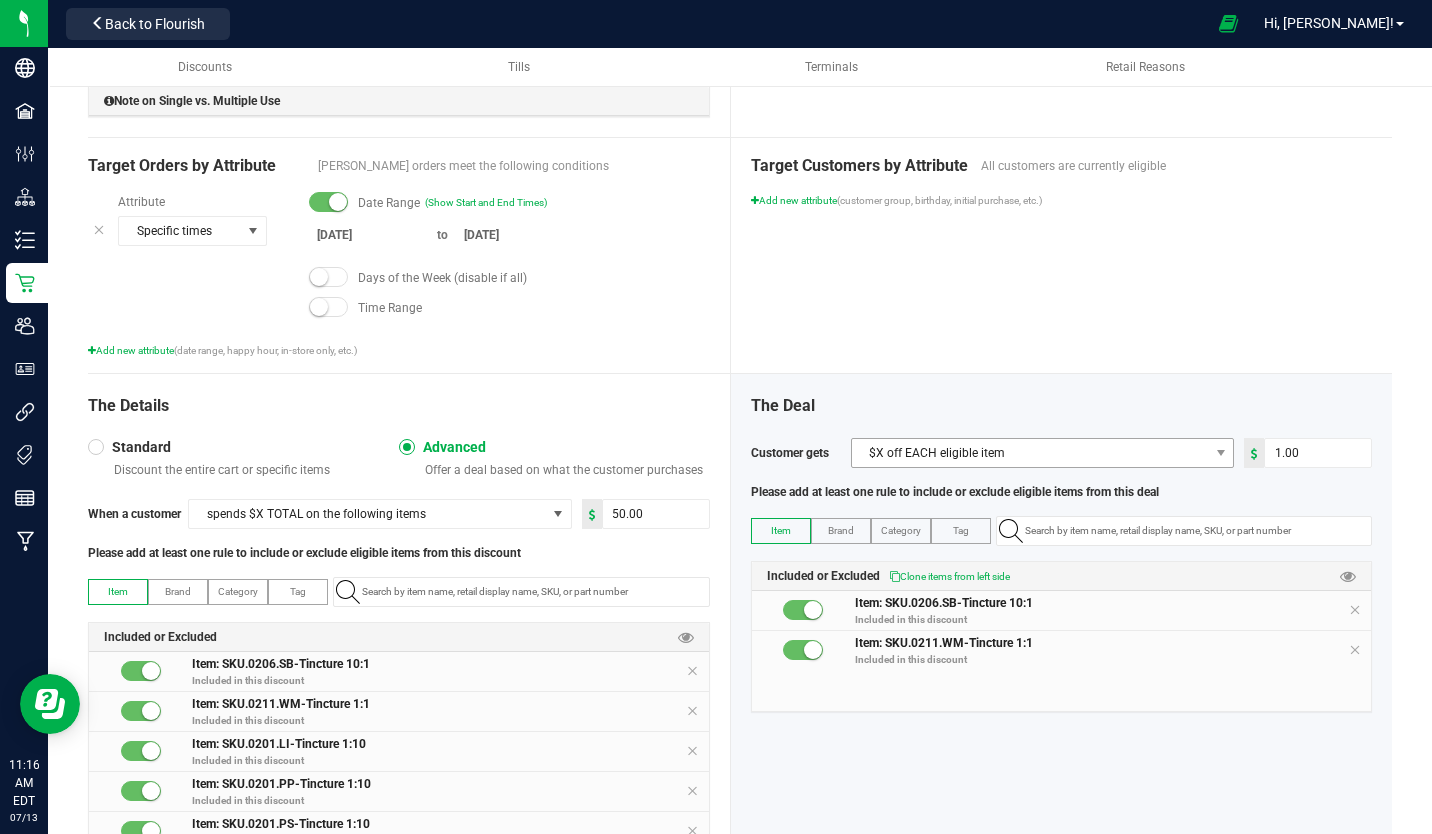 scroll, scrollTop: 775, scrollLeft: 0, axis: vertical 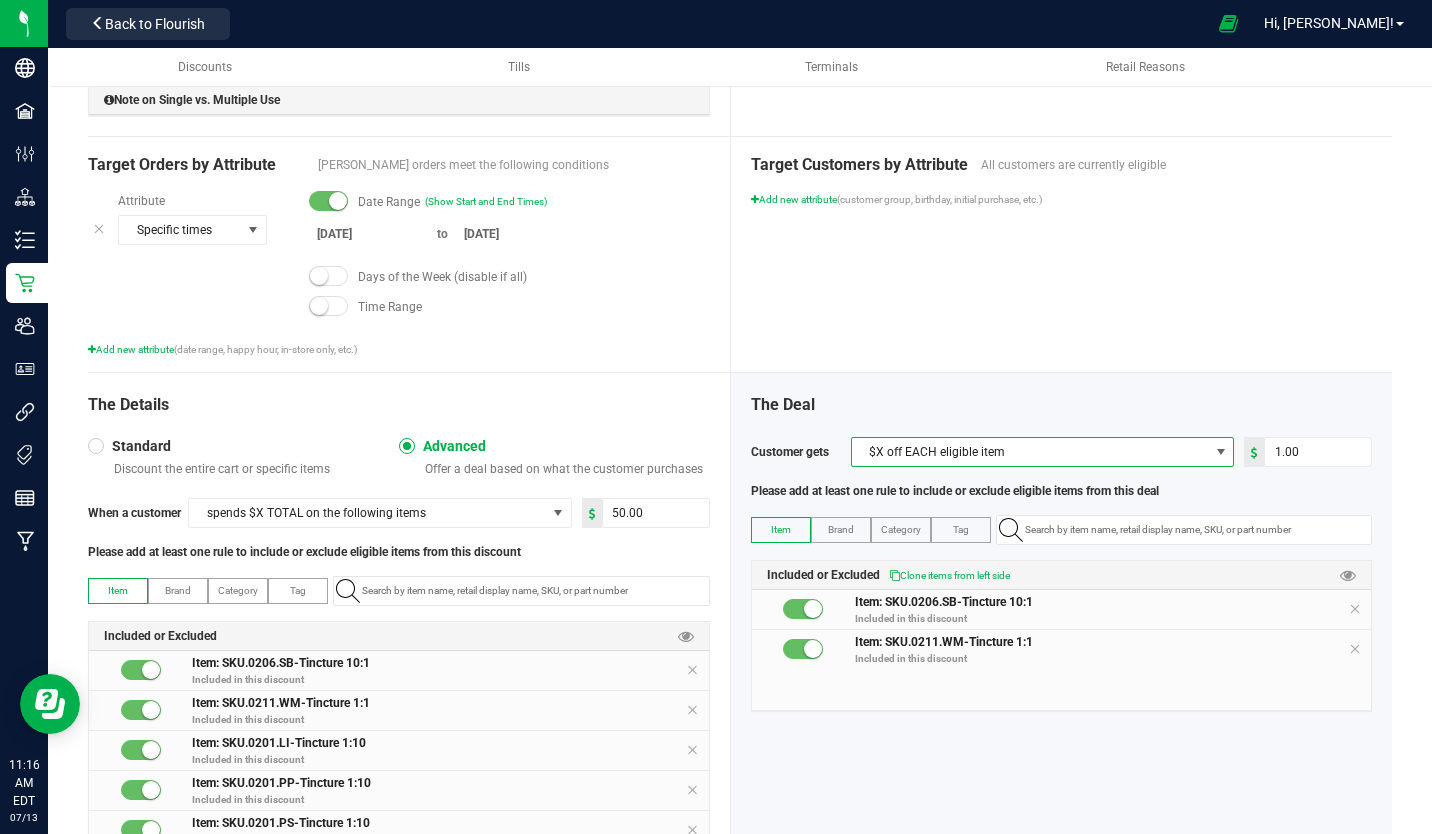click at bounding box center (1221, 452) 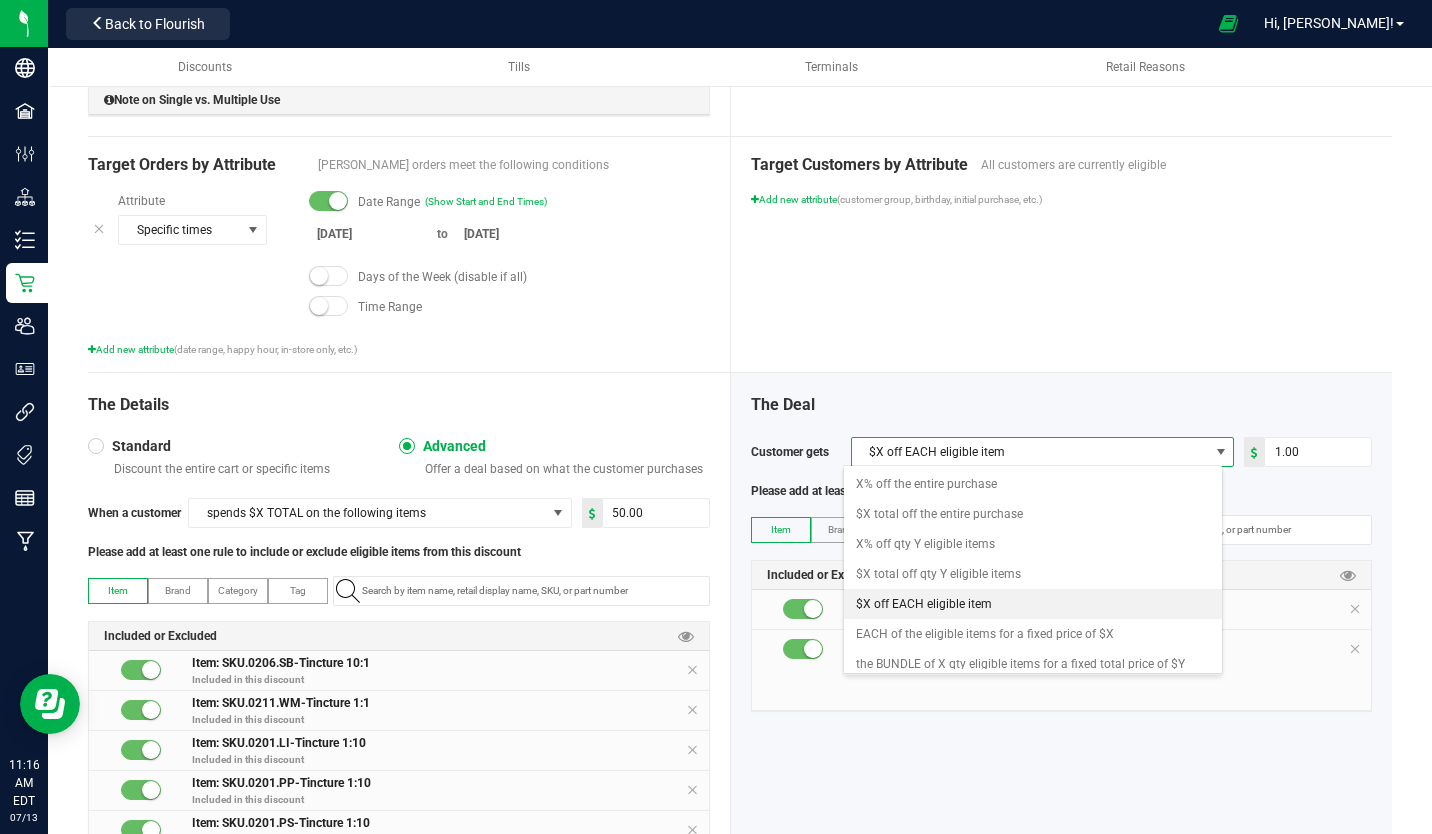 scroll, scrollTop: 99970, scrollLeft: 99622, axis: both 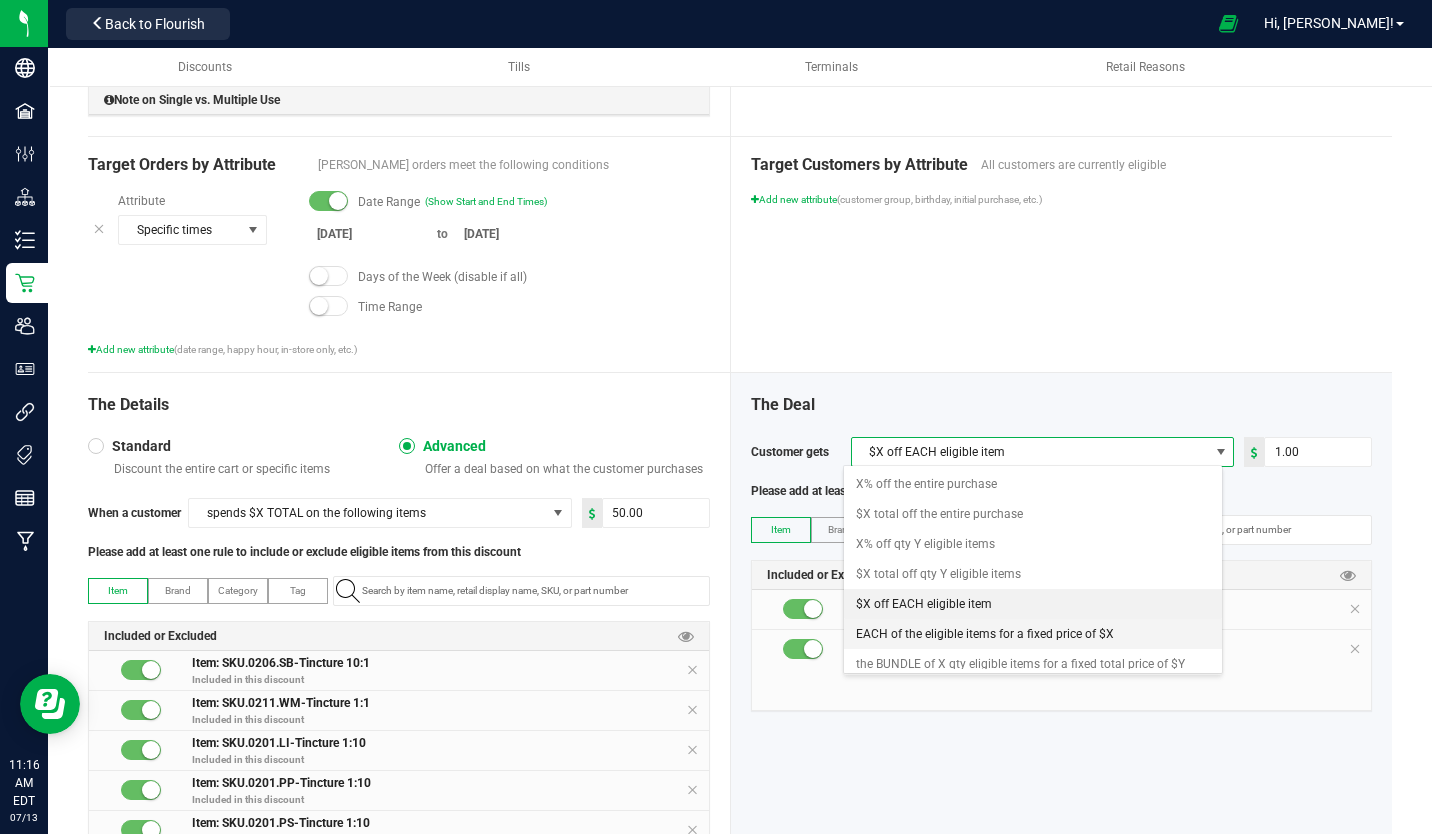 click on "EACH of the eligible items for a fixed price of $X" at bounding box center (985, 634) 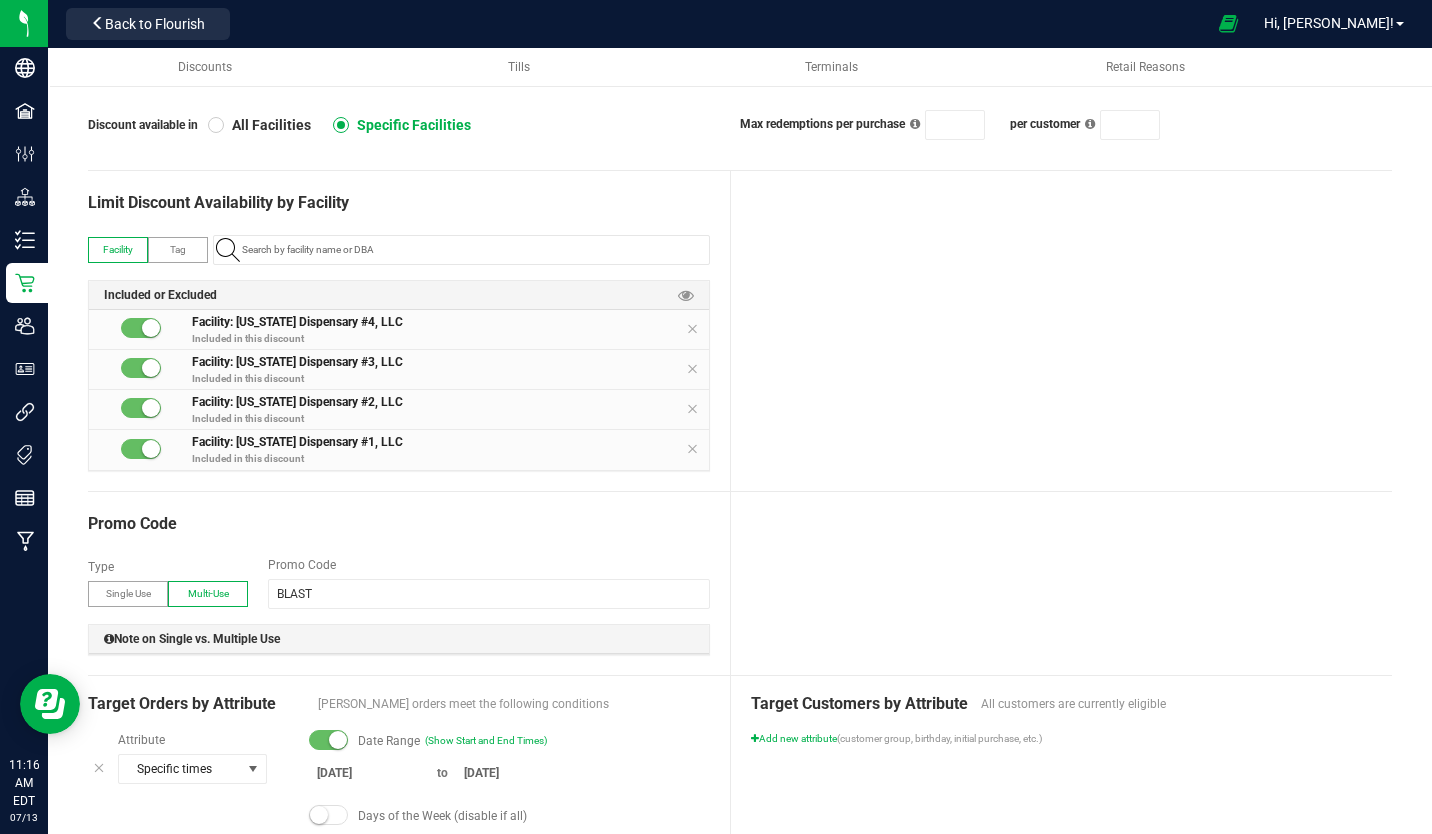 scroll, scrollTop: 0, scrollLeft: 0, axis: both 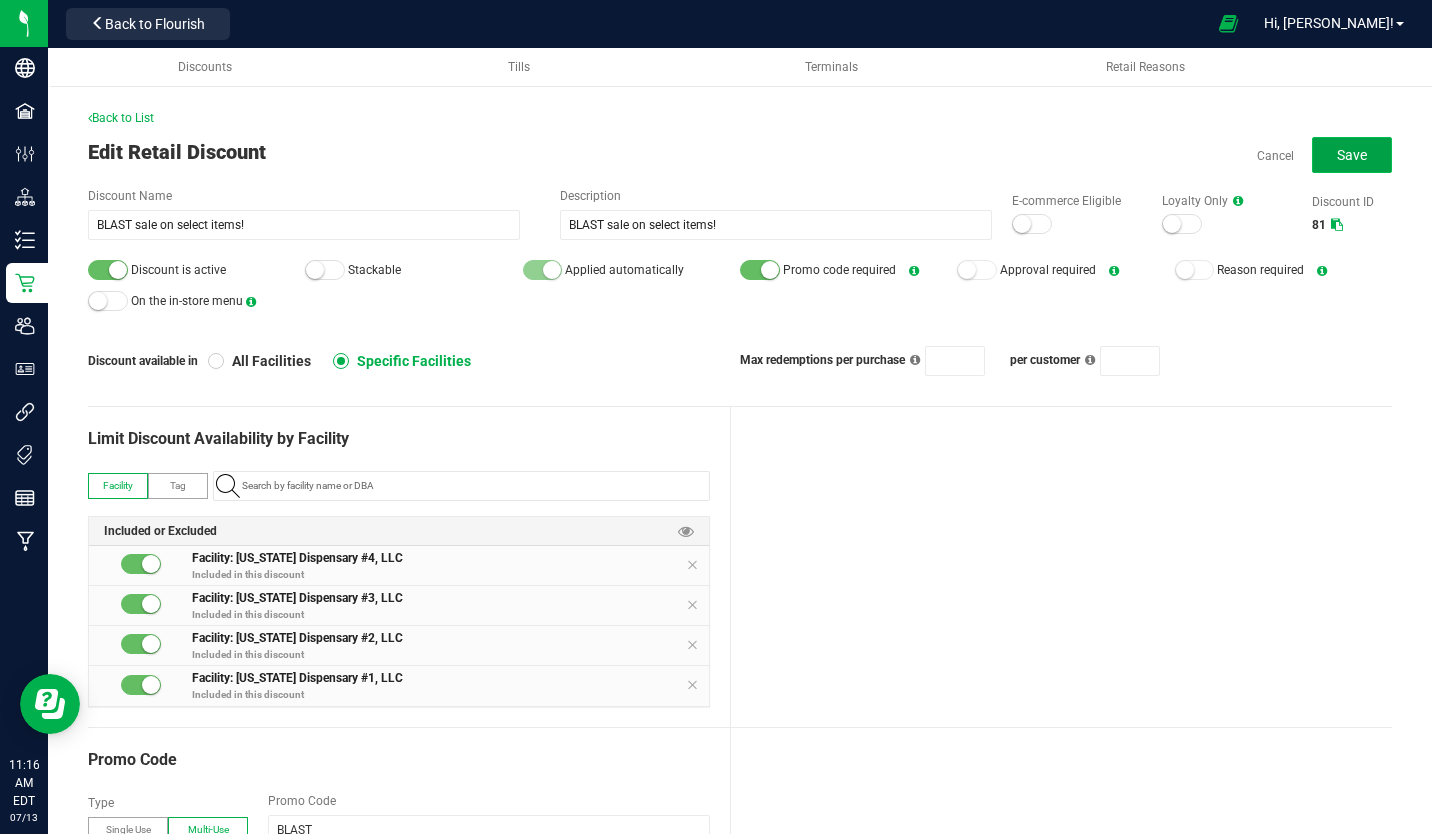 click on "Save" at bounding box center (1352, 155) 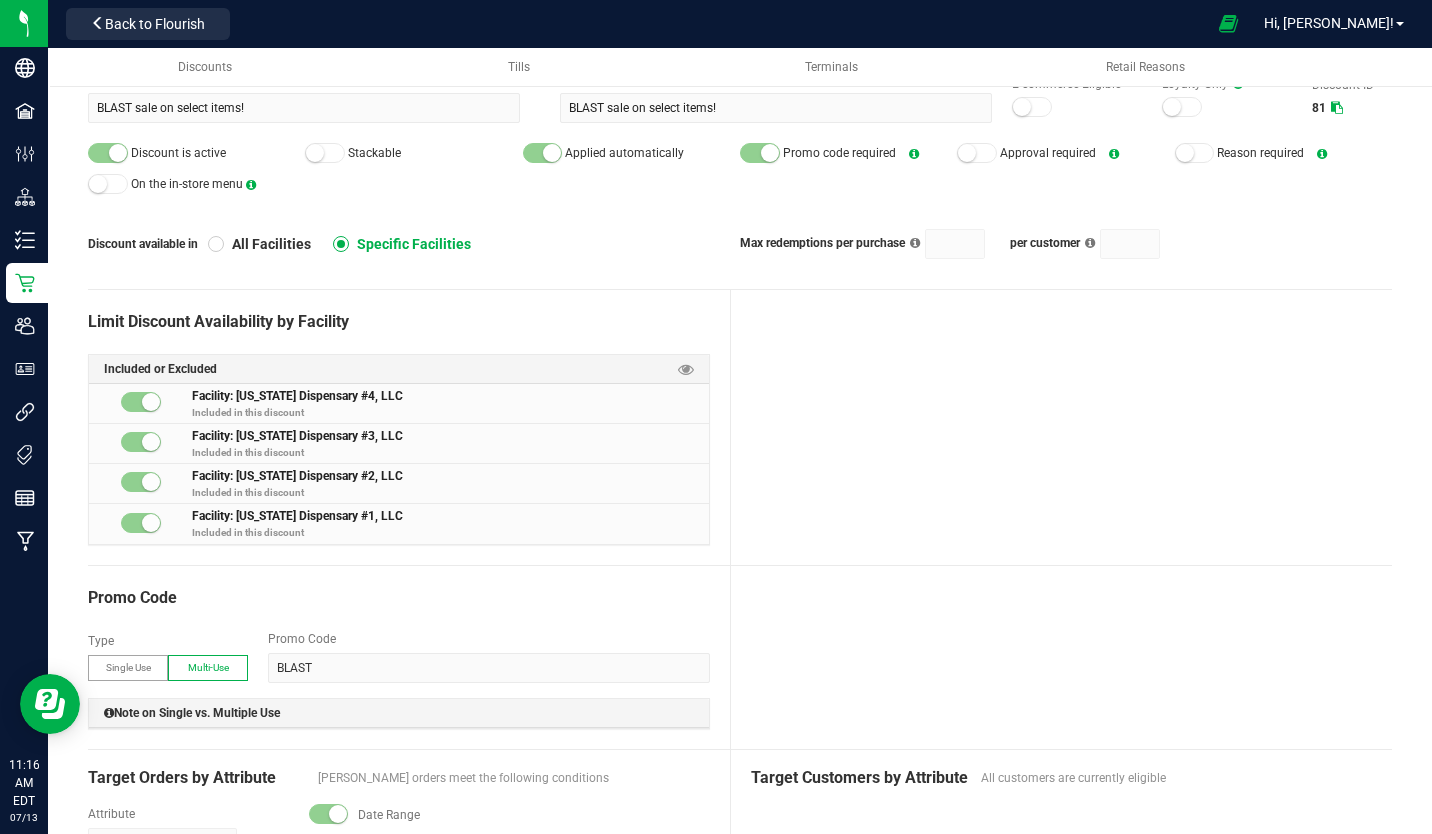 scroll, scrollTop: 0, scrollLeft: 0, axis: both 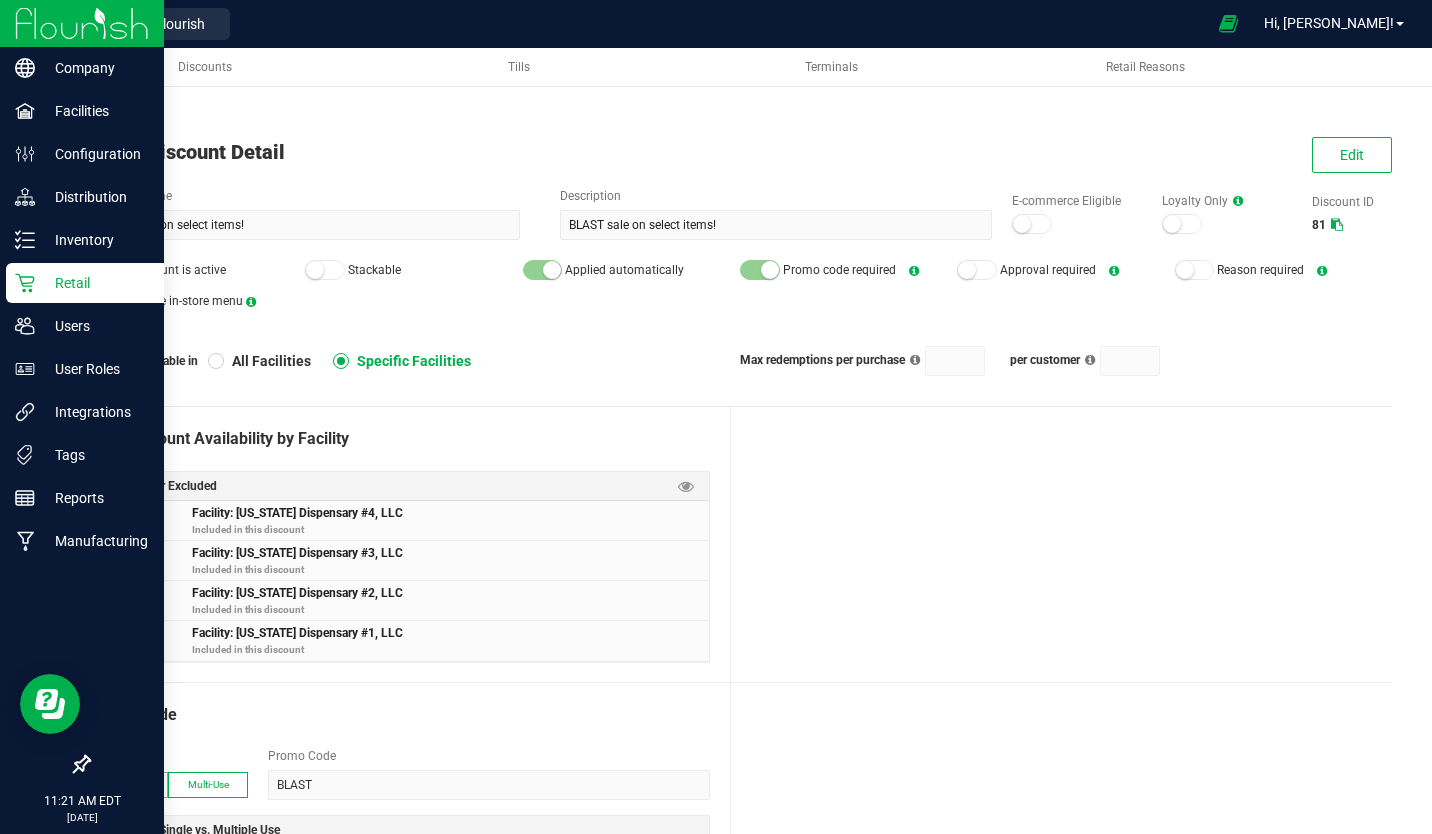 click at bounding box center (82, 23) 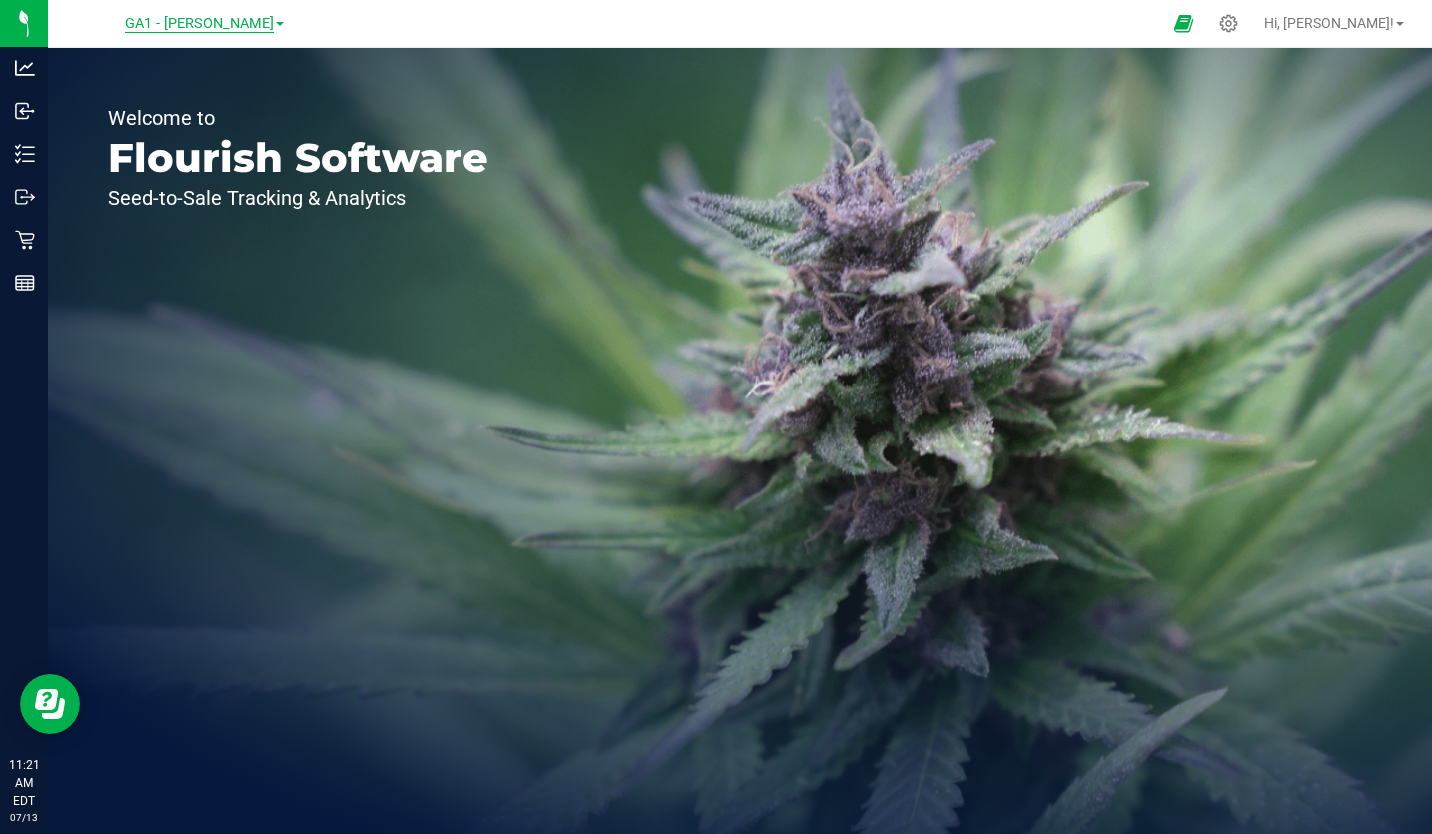 click on "GA1 - [PERSON_NAME]" at bounding box center [199, 24] 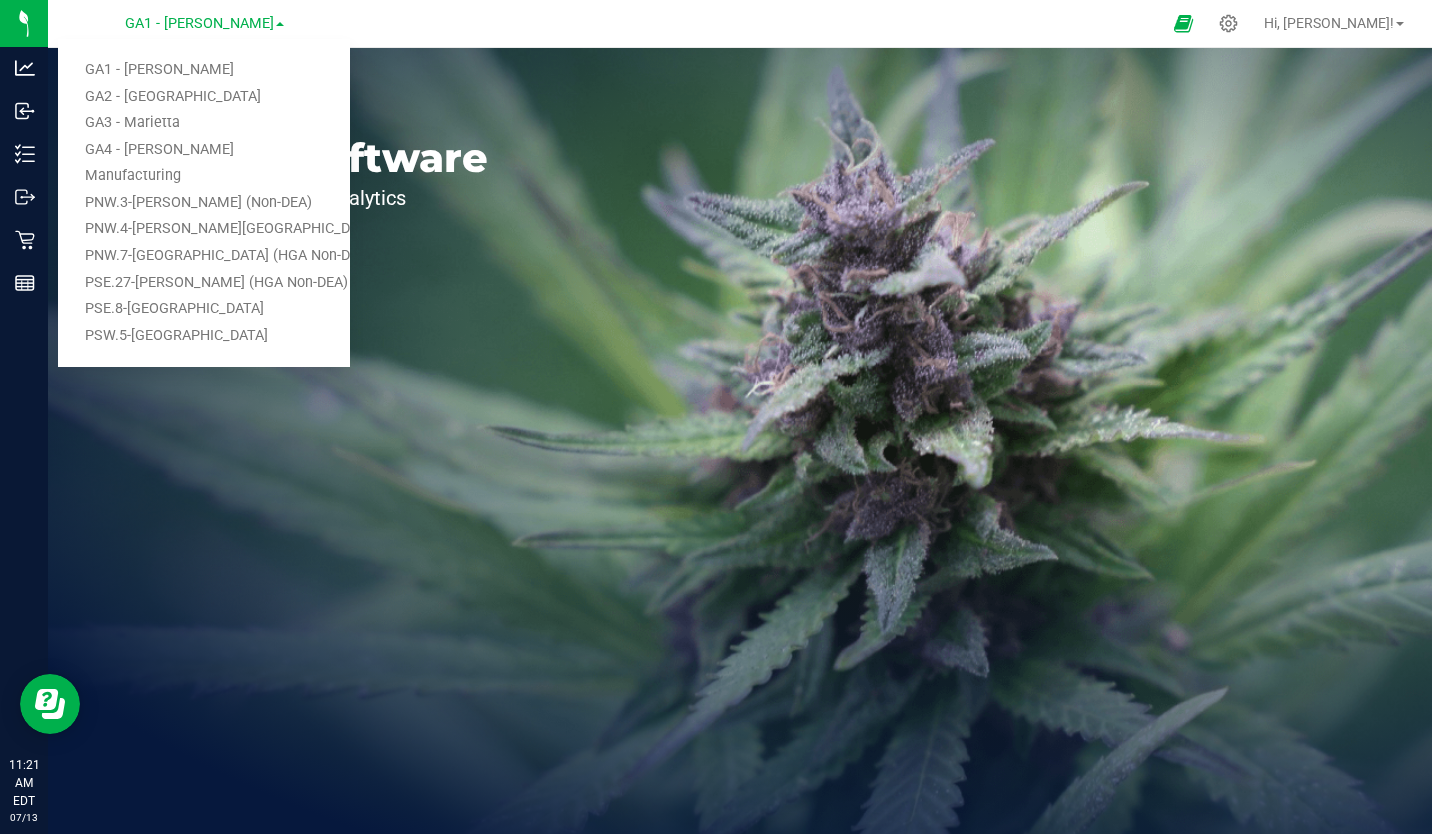 click on "GA2 - [GEOGRAPHIC_DATA]" at bounding box center [204, 97] 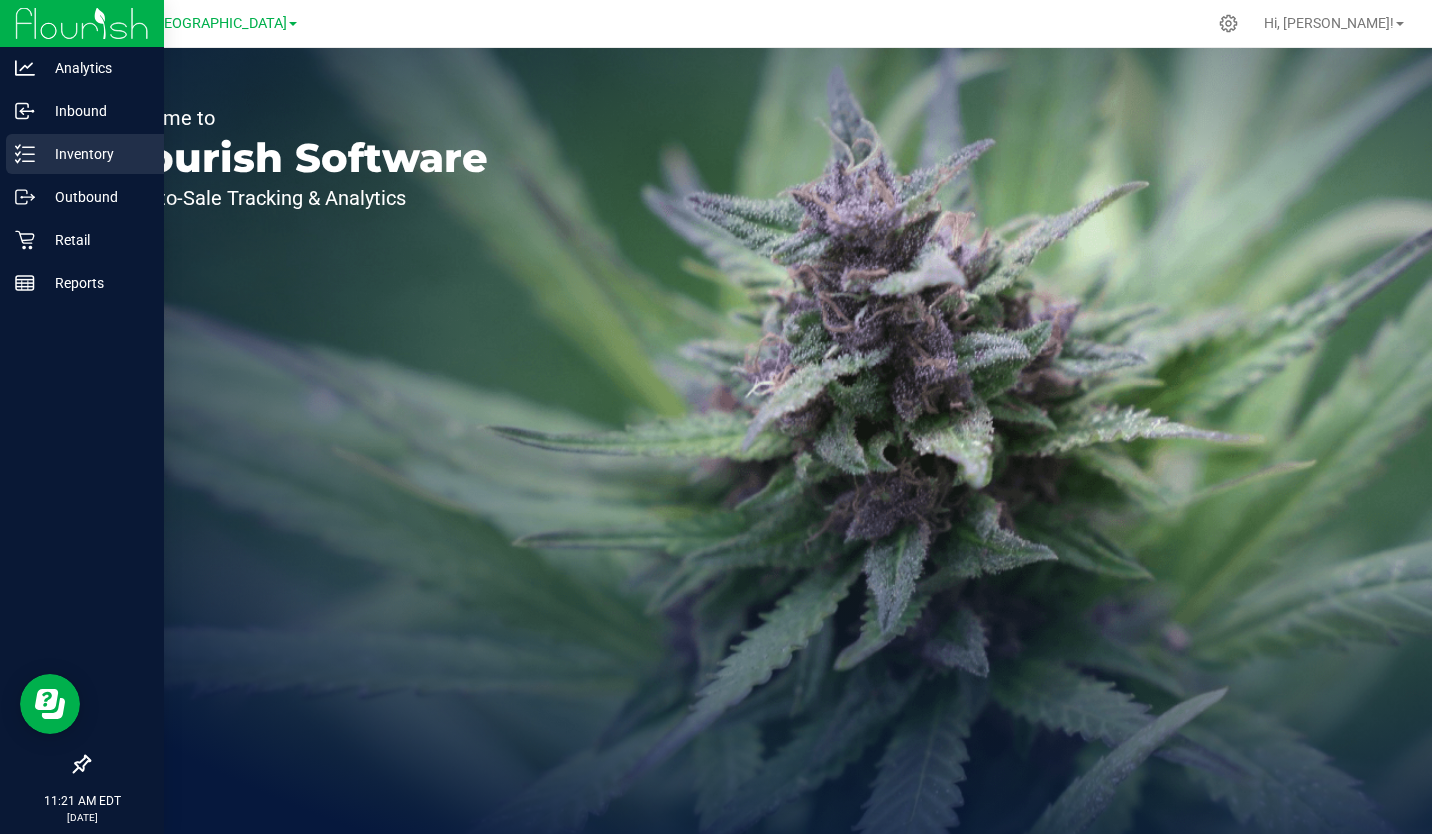 click on "Inventory" at bounding box center [95, 154] 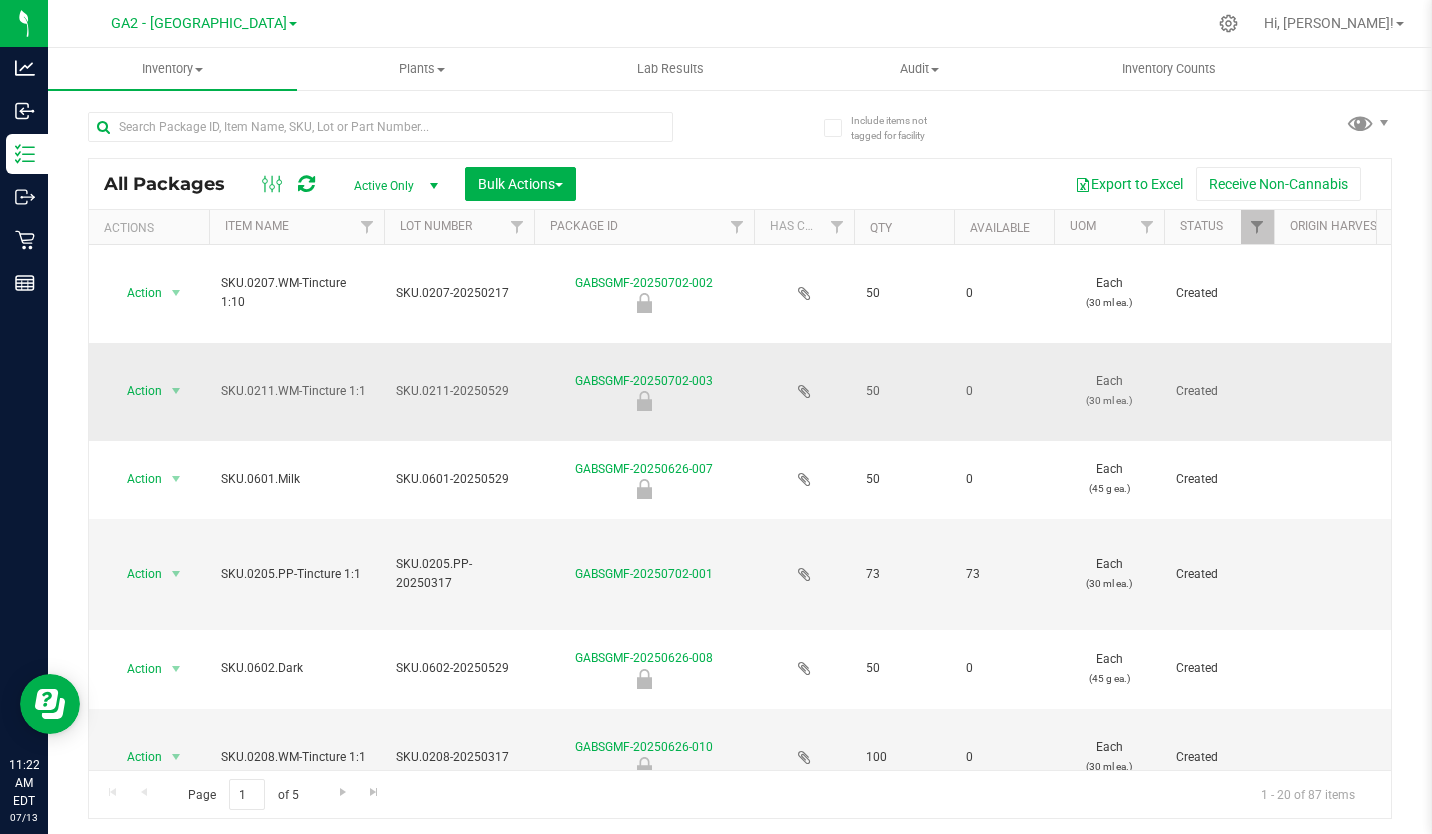 scroll, scrollTop: 0, scrollLeft: 508, axis: horizontal 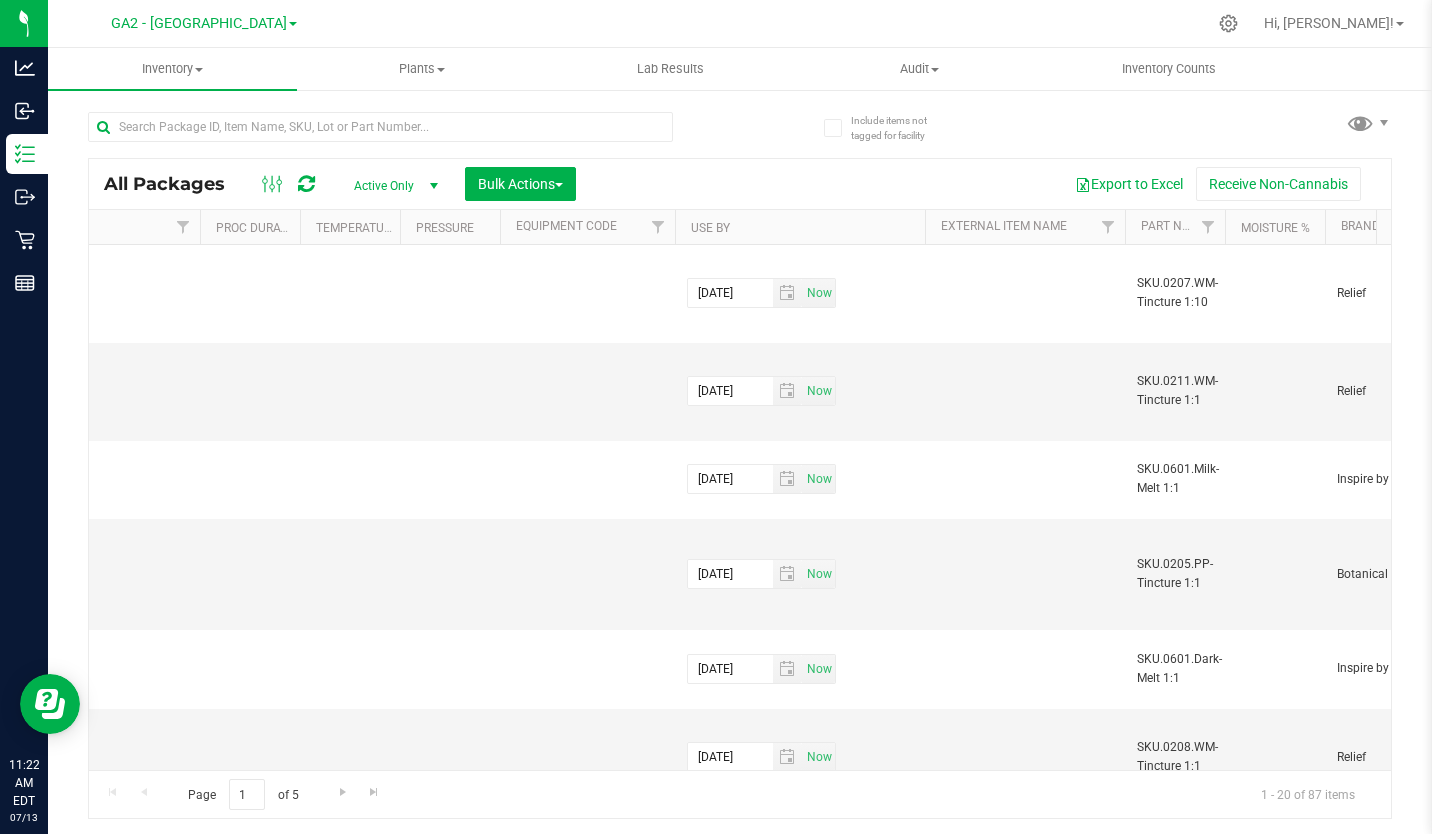 click on "Use By" at bounding box center [800, 227] 